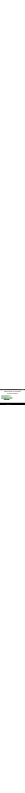 scroll, scrollTop: 0, scrollLeft: 0, axis: both 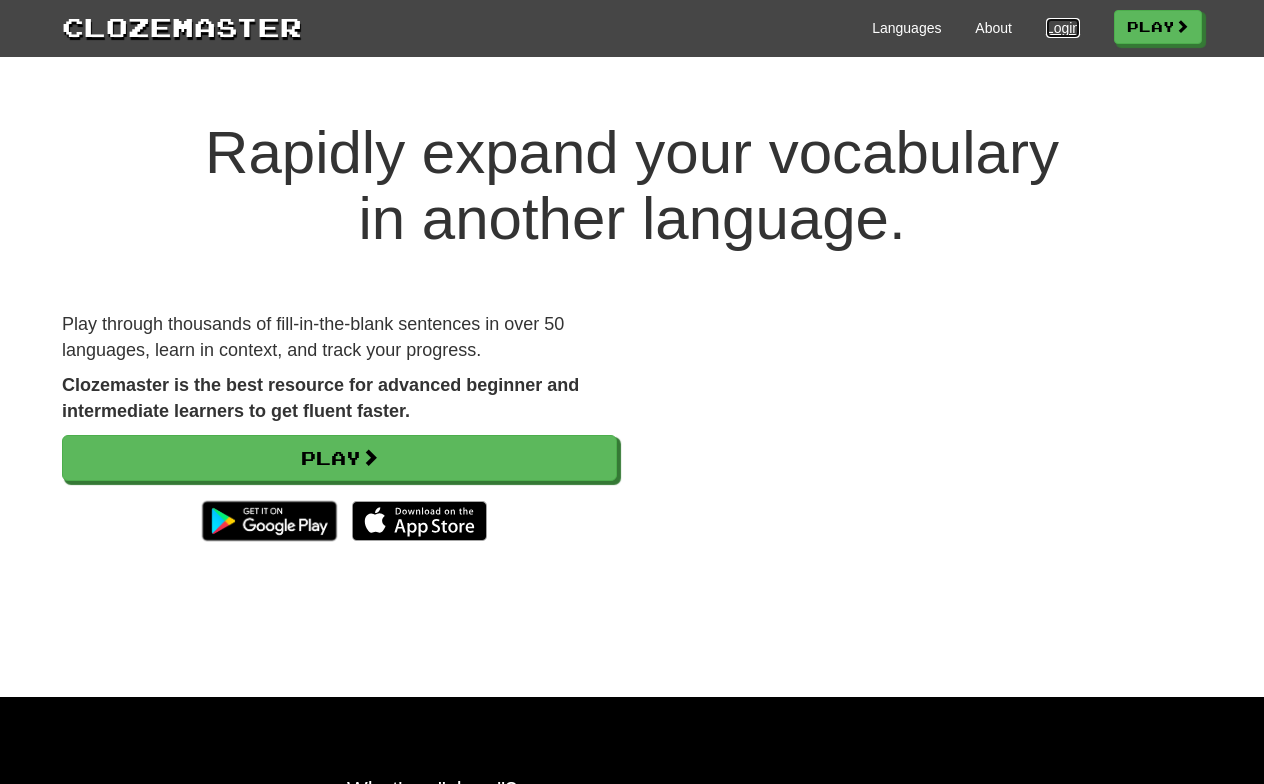 click on "Login" at bounding box center (1063, 28) 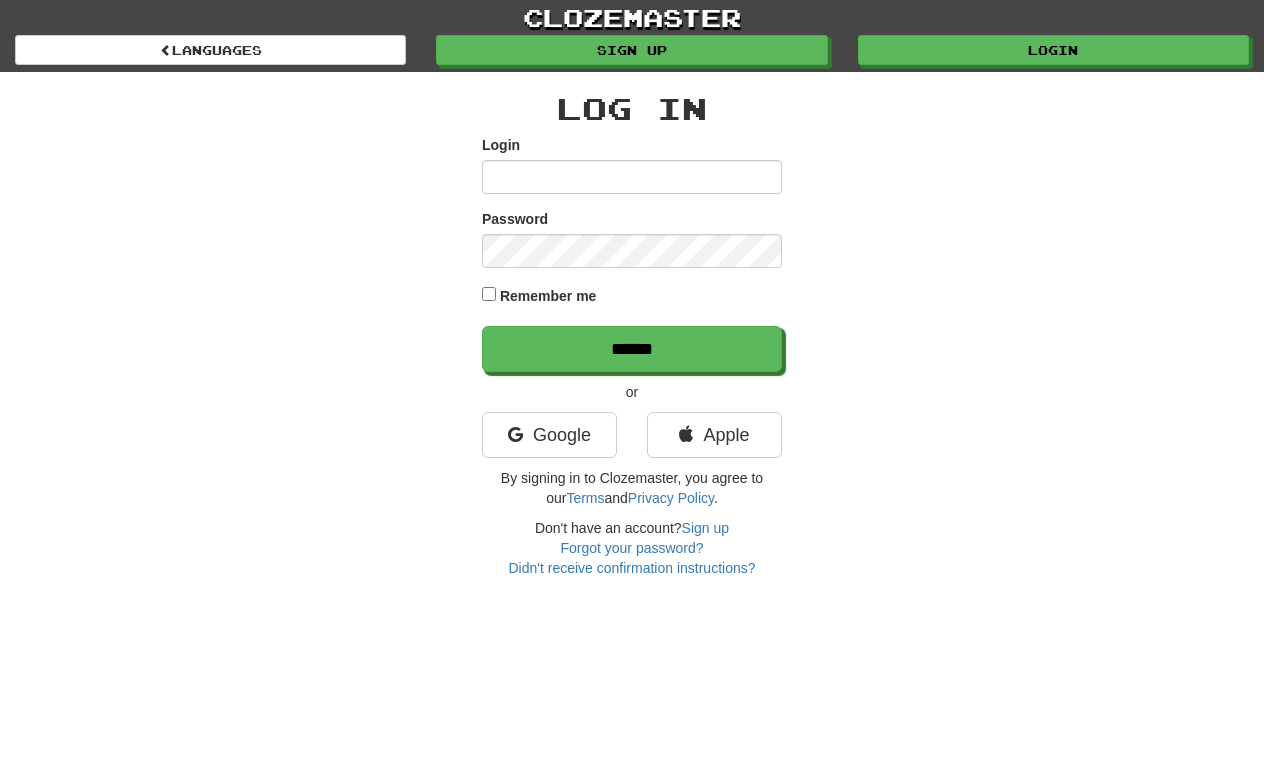 scroll, scrollTop: 0, scrollLeft: 0, axis: both 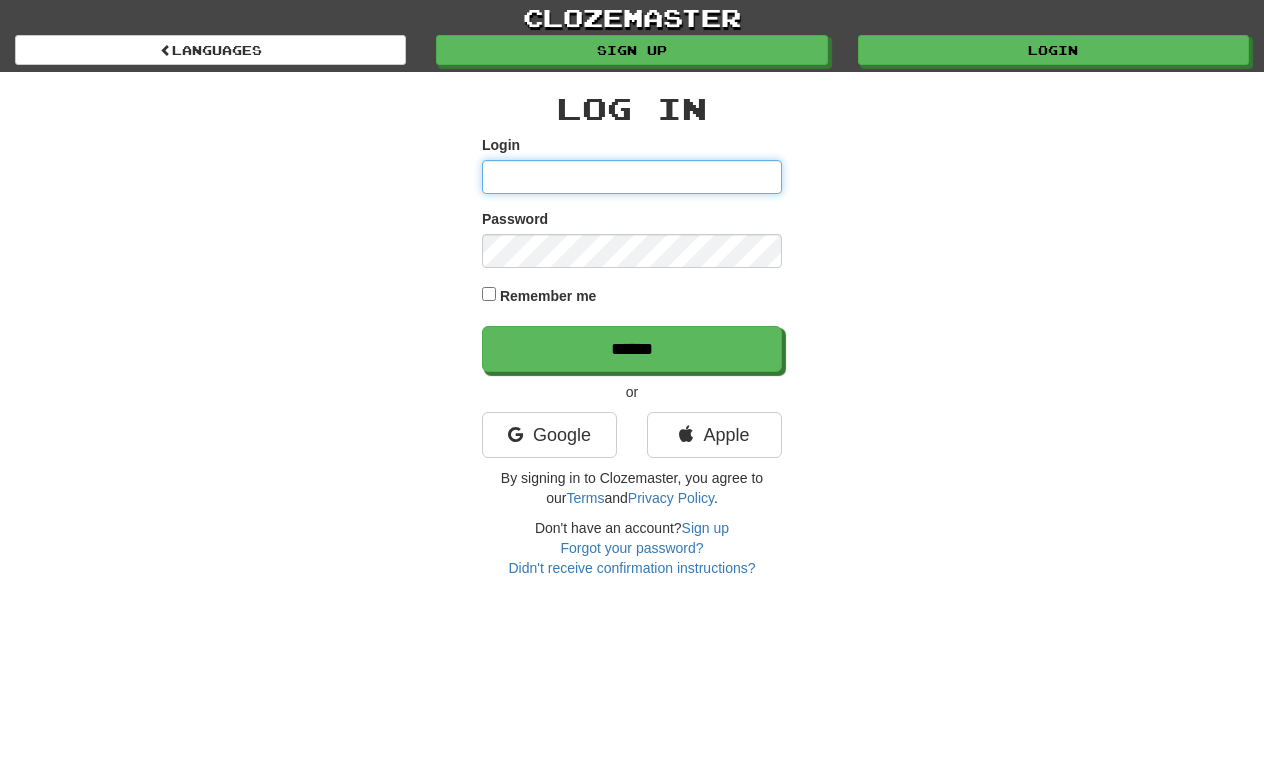 click on "Login" at bounding box center [632, 177] 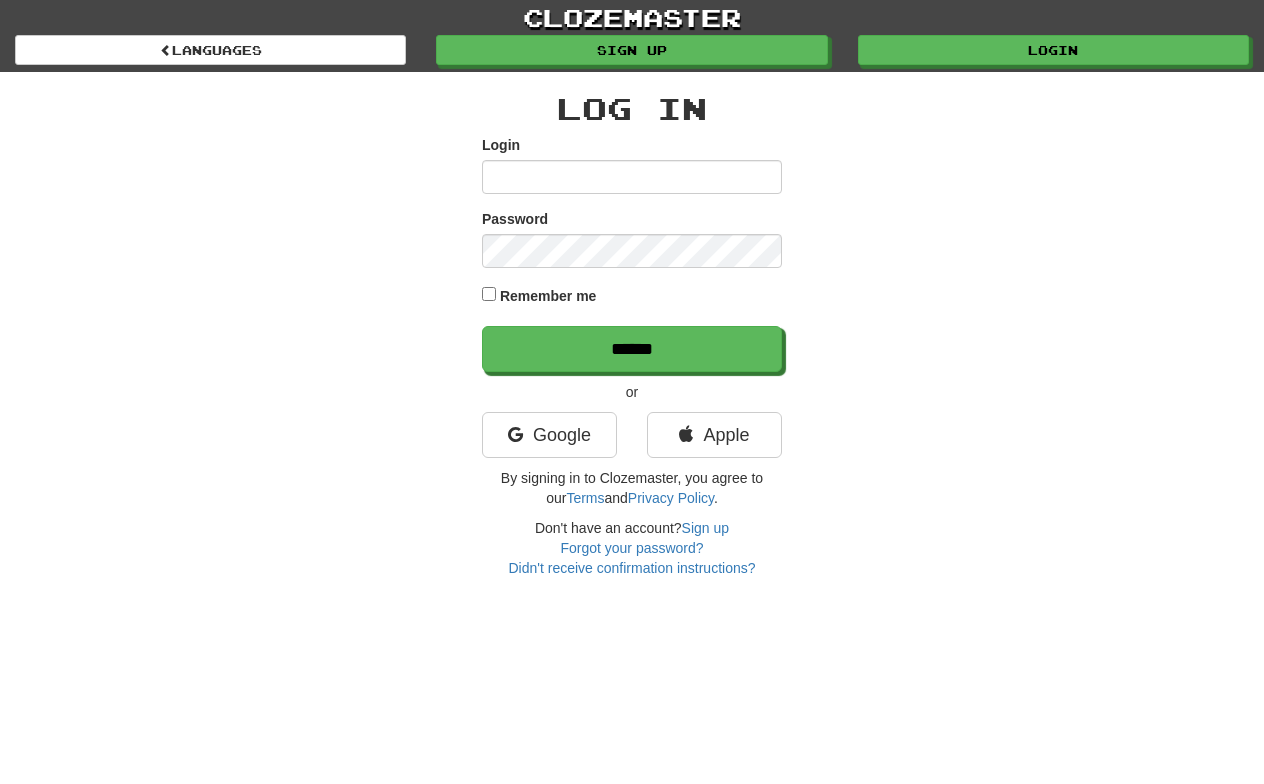 click on "Login
Password
Remember me
******" at bounding box center (632, 253) 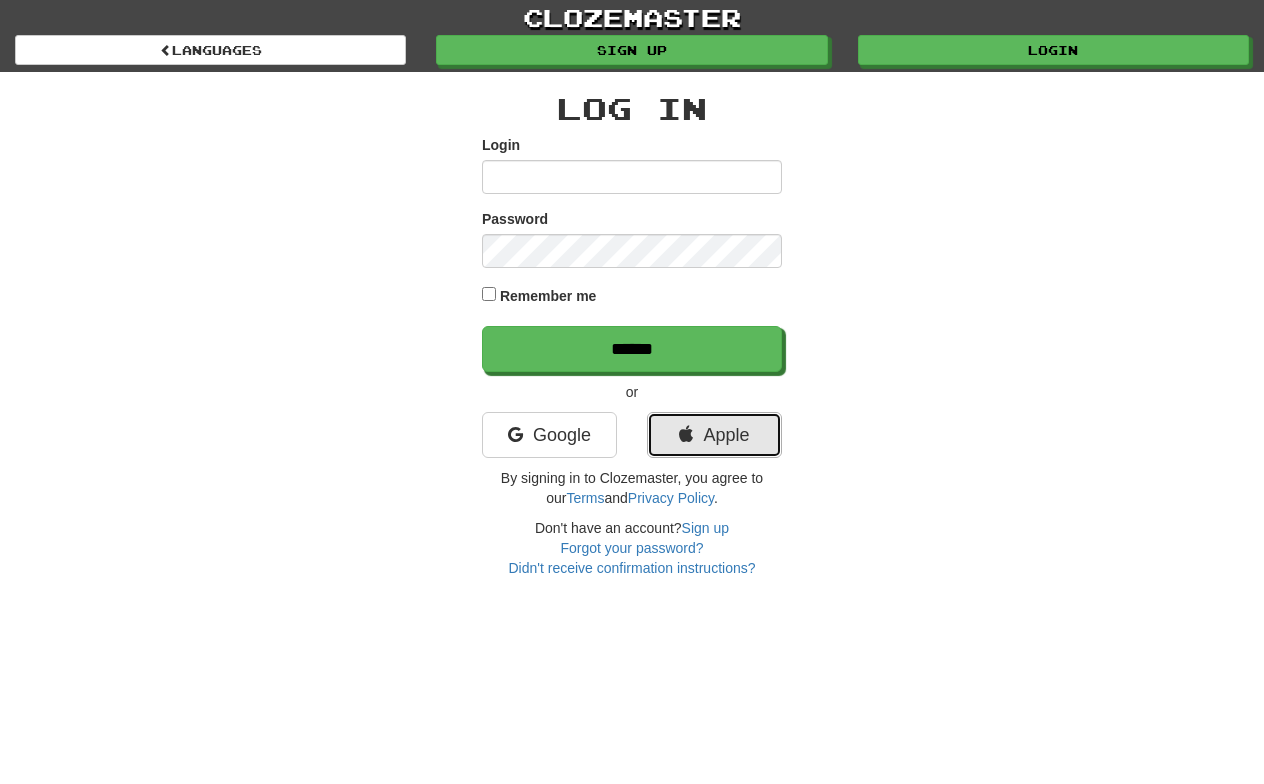 click on "Apple" at bounding box center (714, 435) 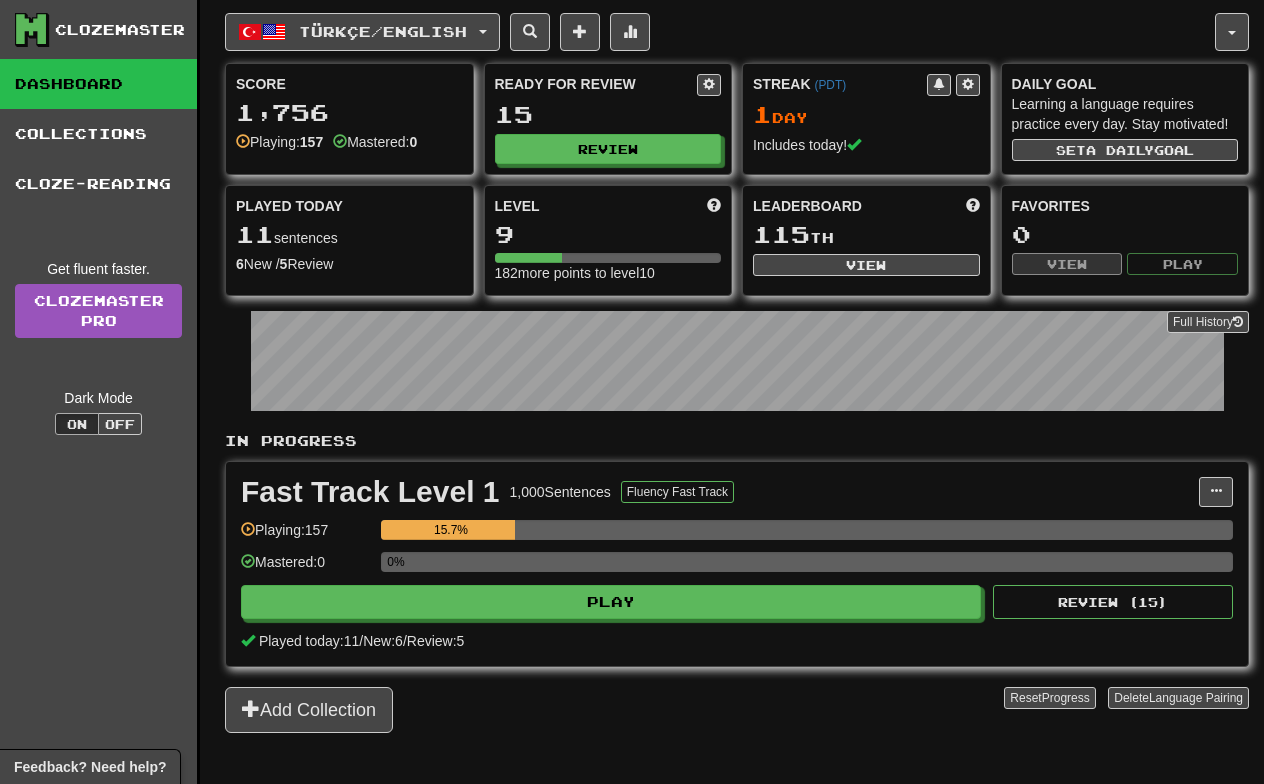 scroll, scrollTop: 0, scrollLeft: 0, axis: both 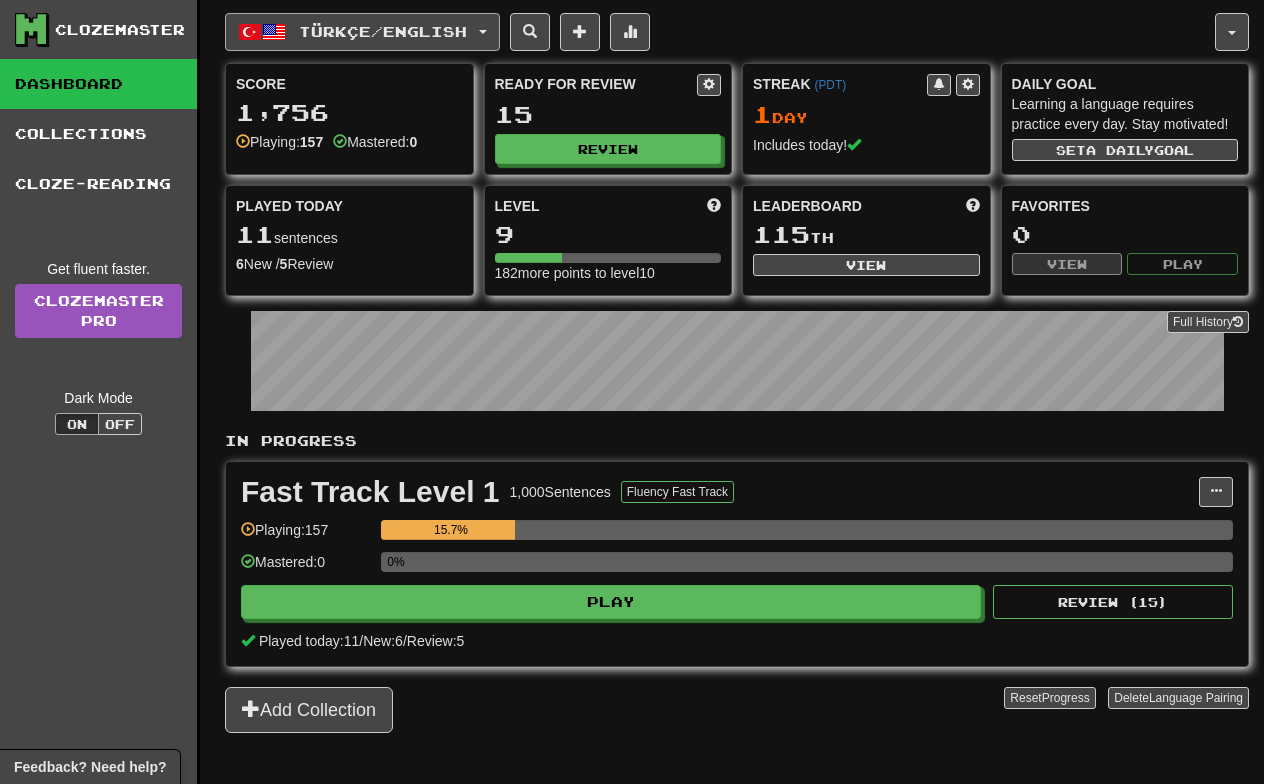 click on "Türkçe  /  English" at bounding box center (383, 31) 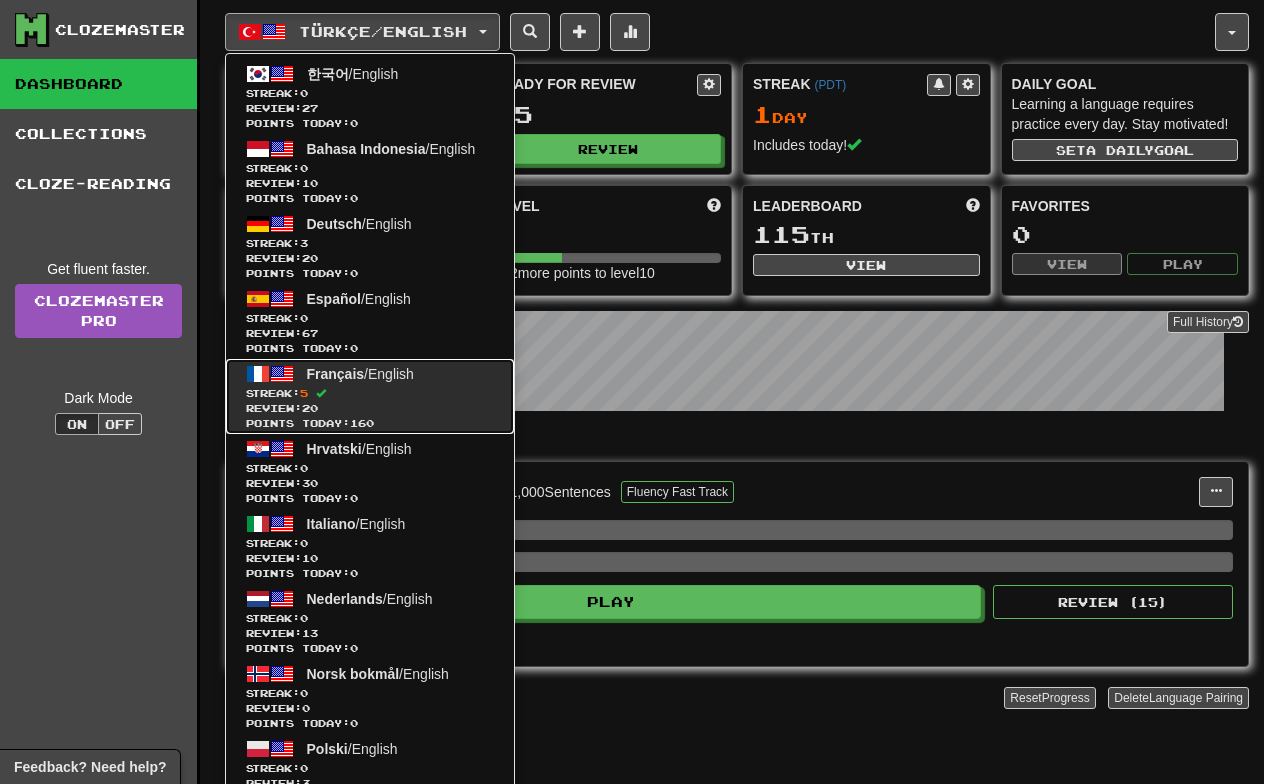 click on "Français  /  English Streak:  5   Review:  20 Points today:  160" at bounding box center [370, 396] 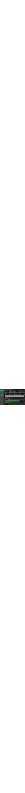 scroll, scrollTop: 0, scrollLeft: 0, axis: both 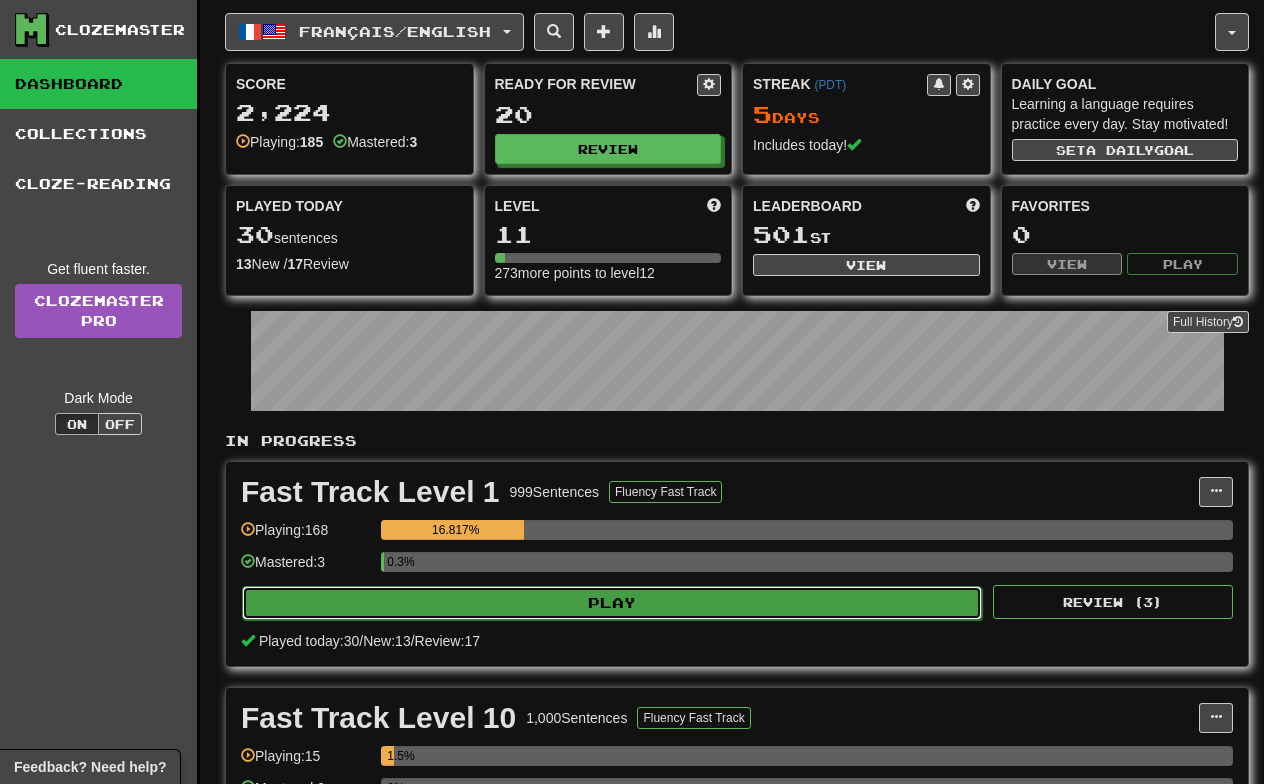 click on "Play" at bounding box center [612, 603] 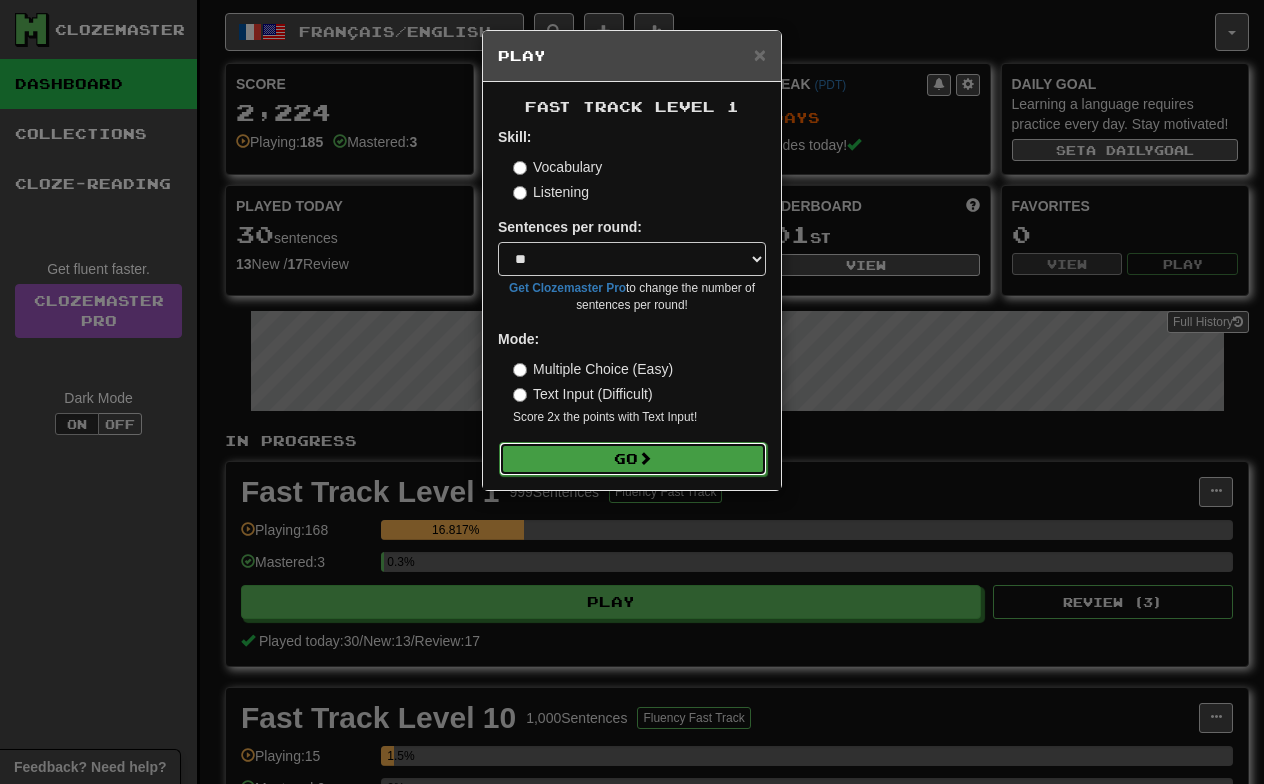 click on "Go" at bounding box center (633, 459) 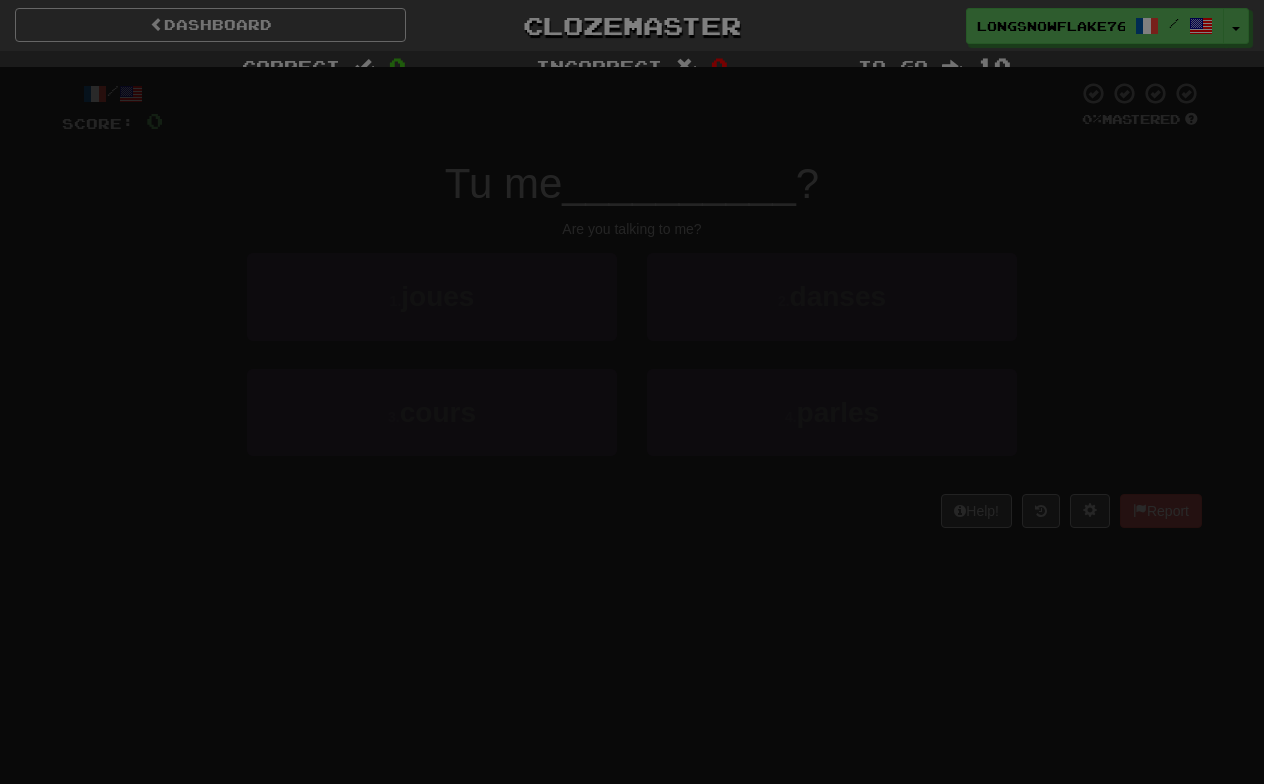 scroll, scrollTop: 0, scrollLeft: 0, axis: both 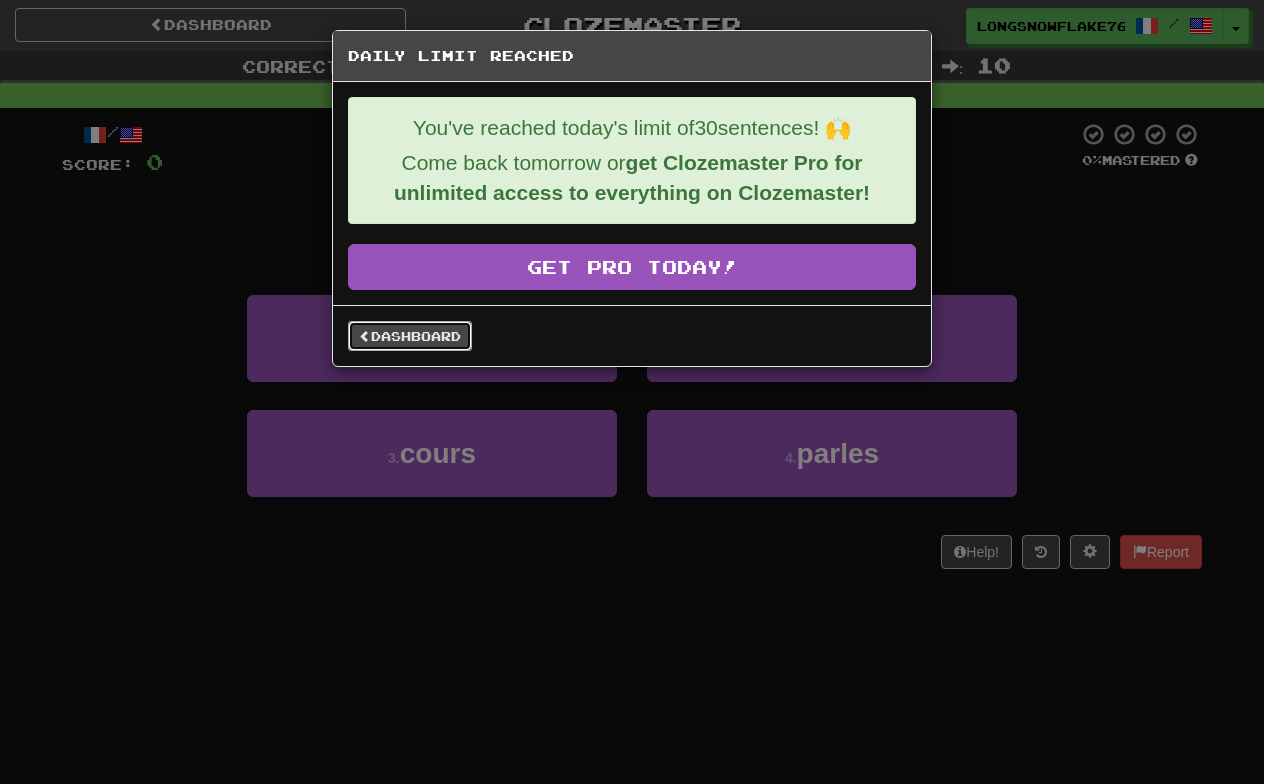 click on "Dashboard" at bounding box center [410, 336] 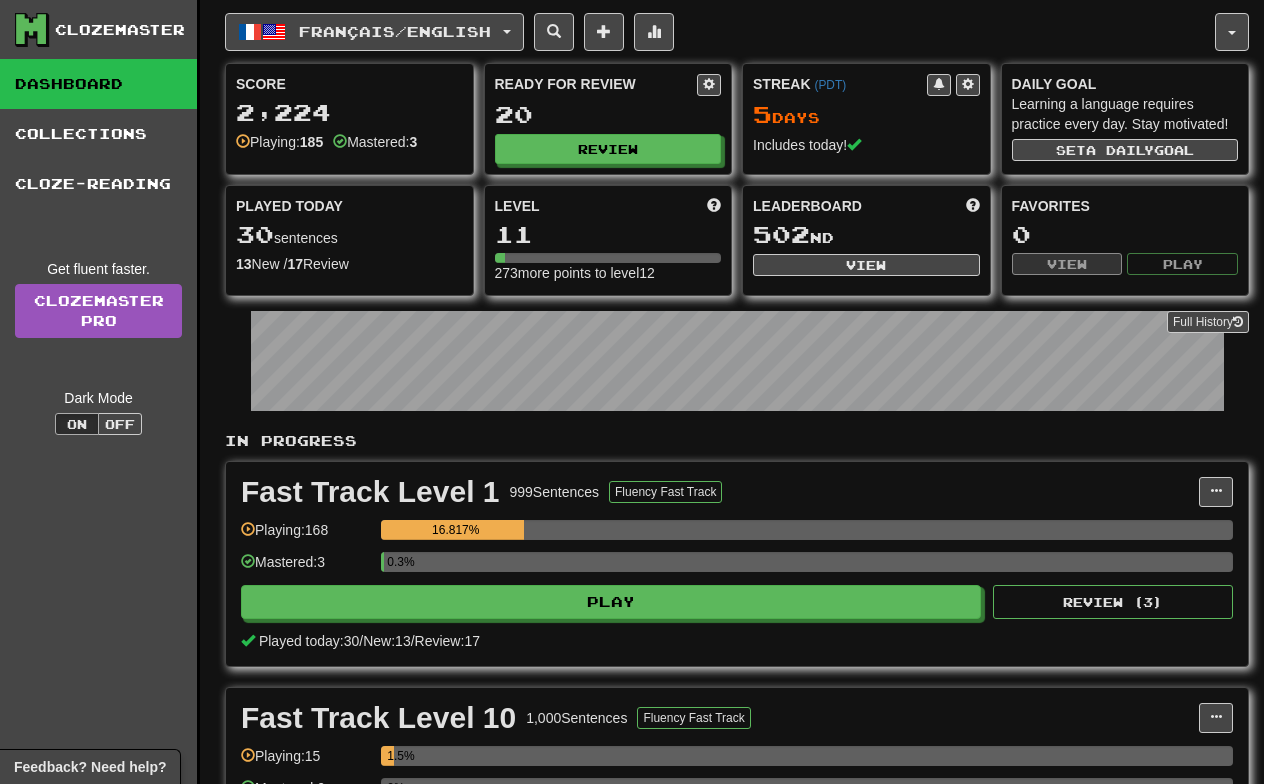 scroll, scrollTop: 0, scrollLeft: 0, axis: both 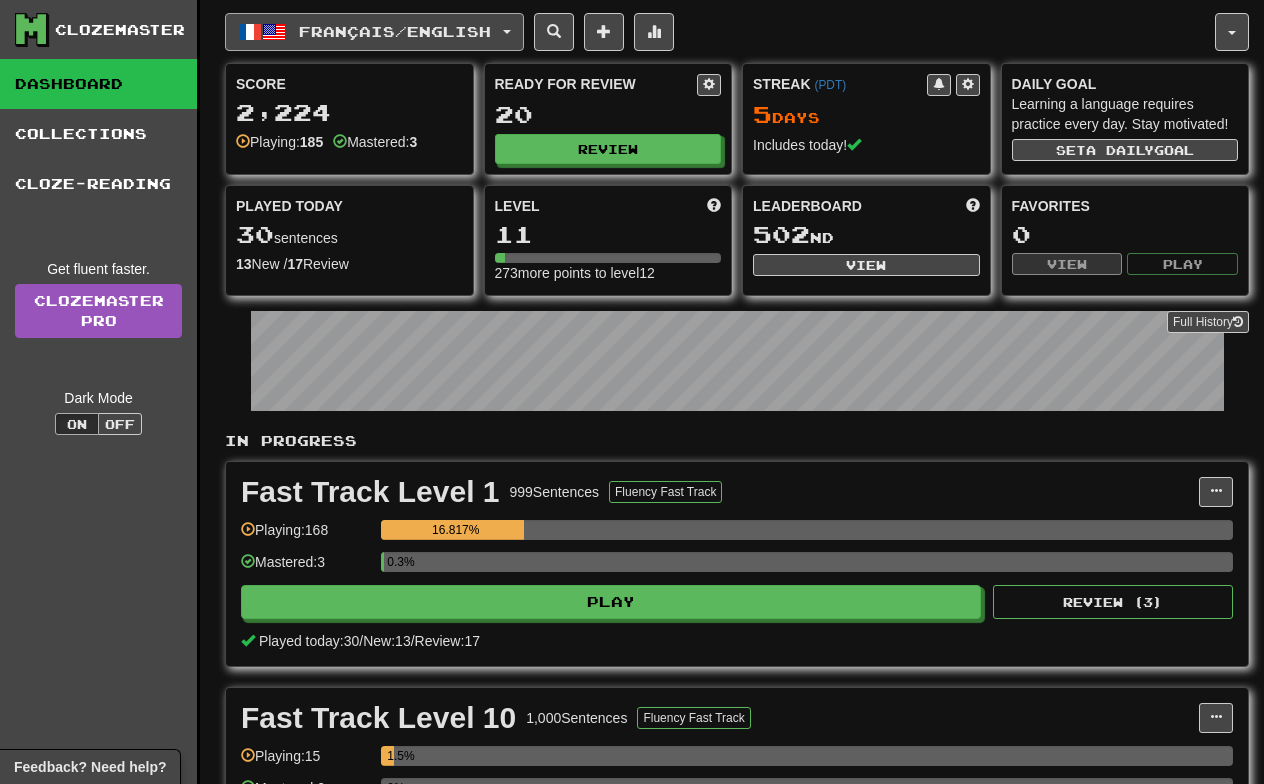 click on "Français  /  English" at bounding box center (395, 31) 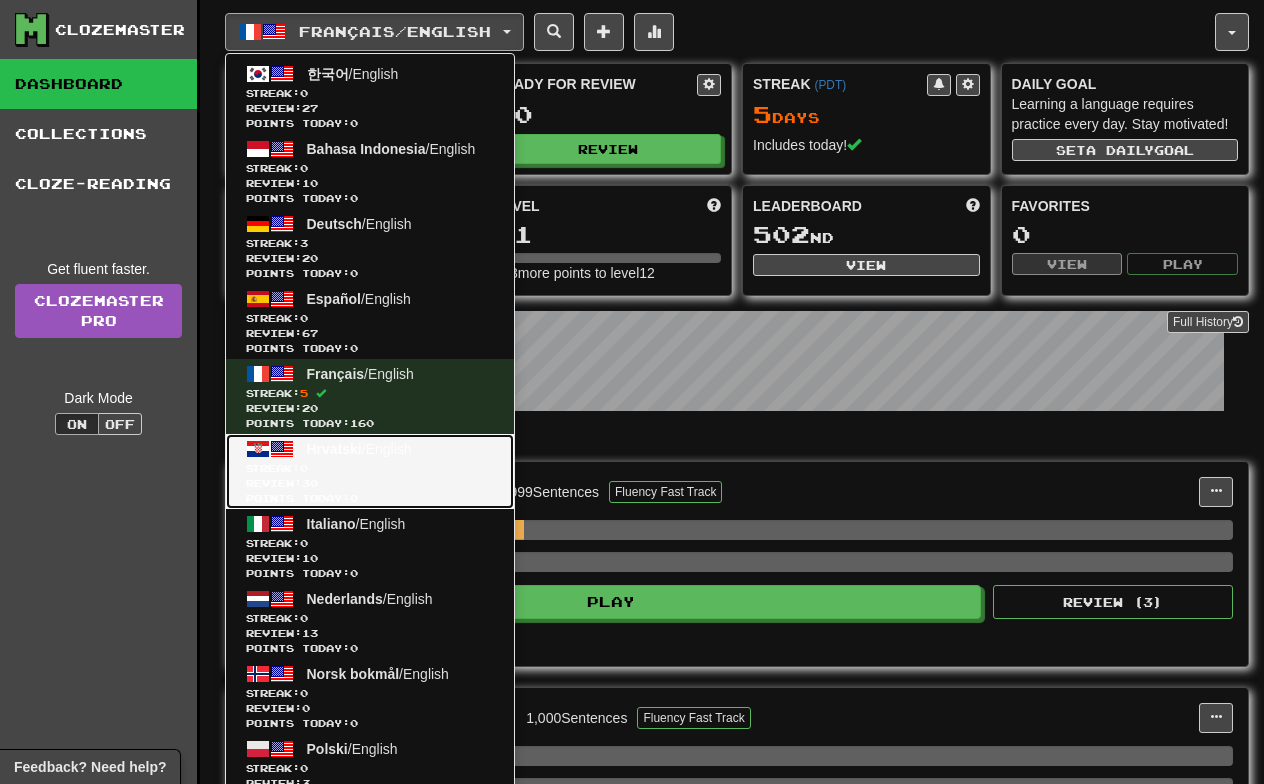 click on "Streak:  0" at bounding box center (370, 468) 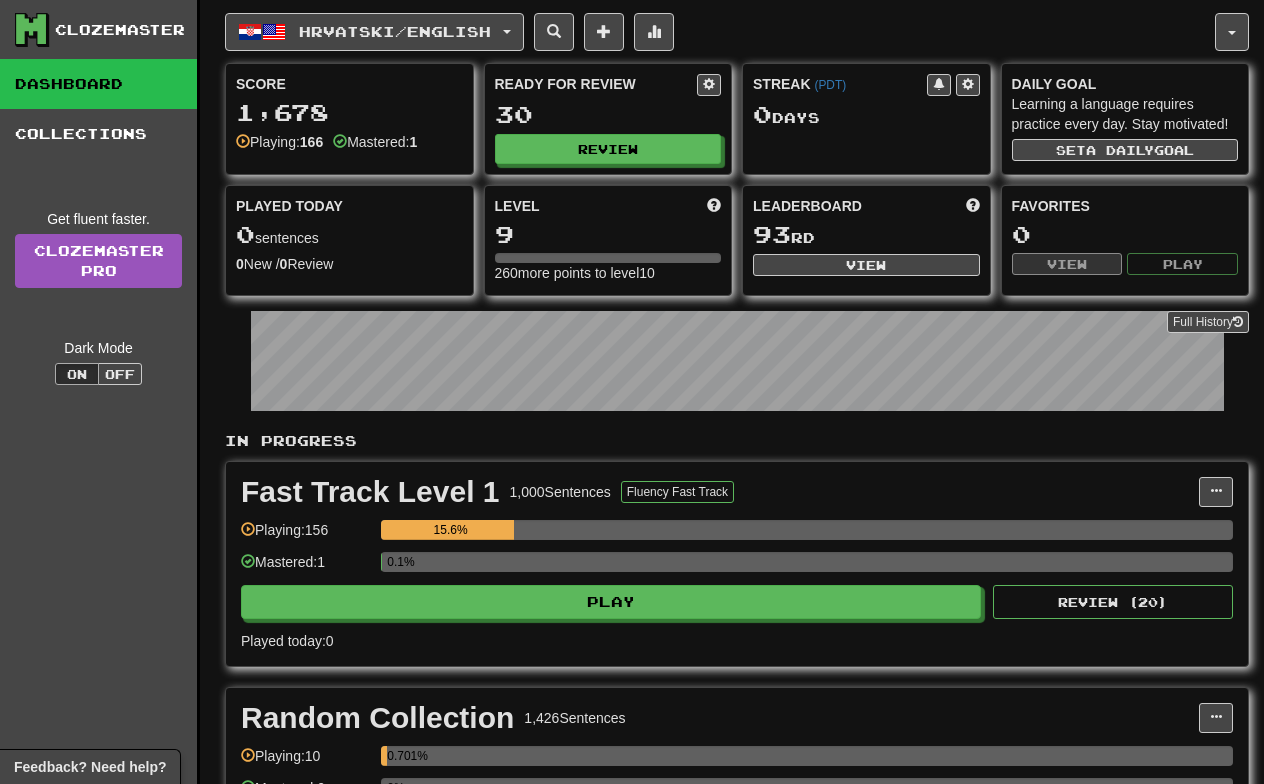 scroll, scrollTop: 0, scrollLeft: 0, axis: both 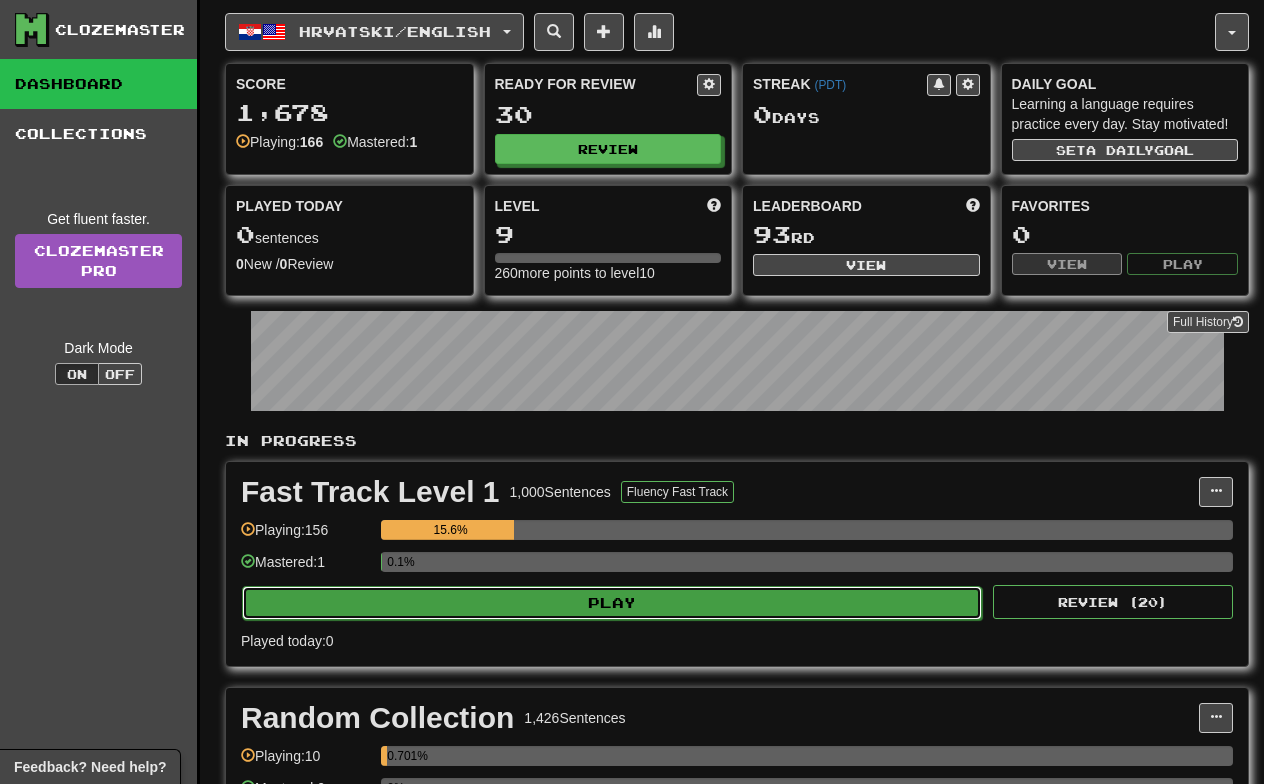 click on "Play" at bounding box center [612, 603] 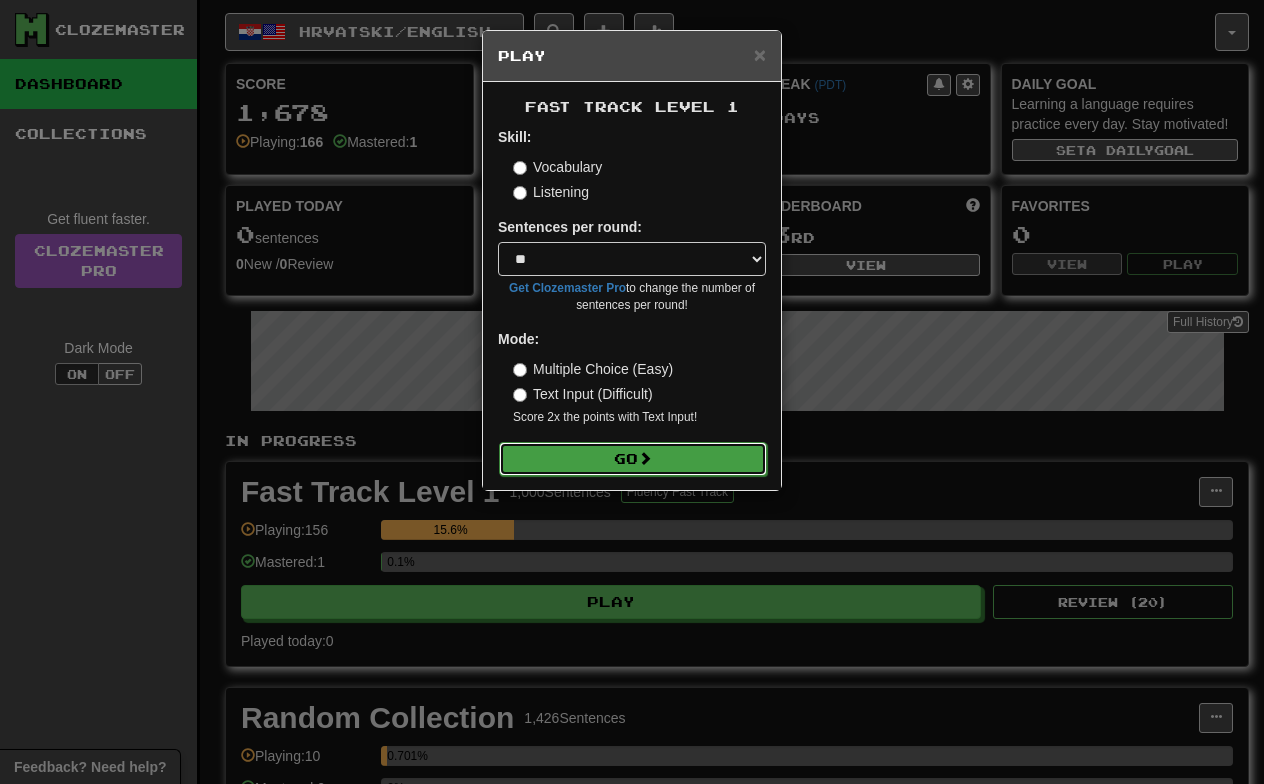 click on "Go" at bounding box center [633, 459] 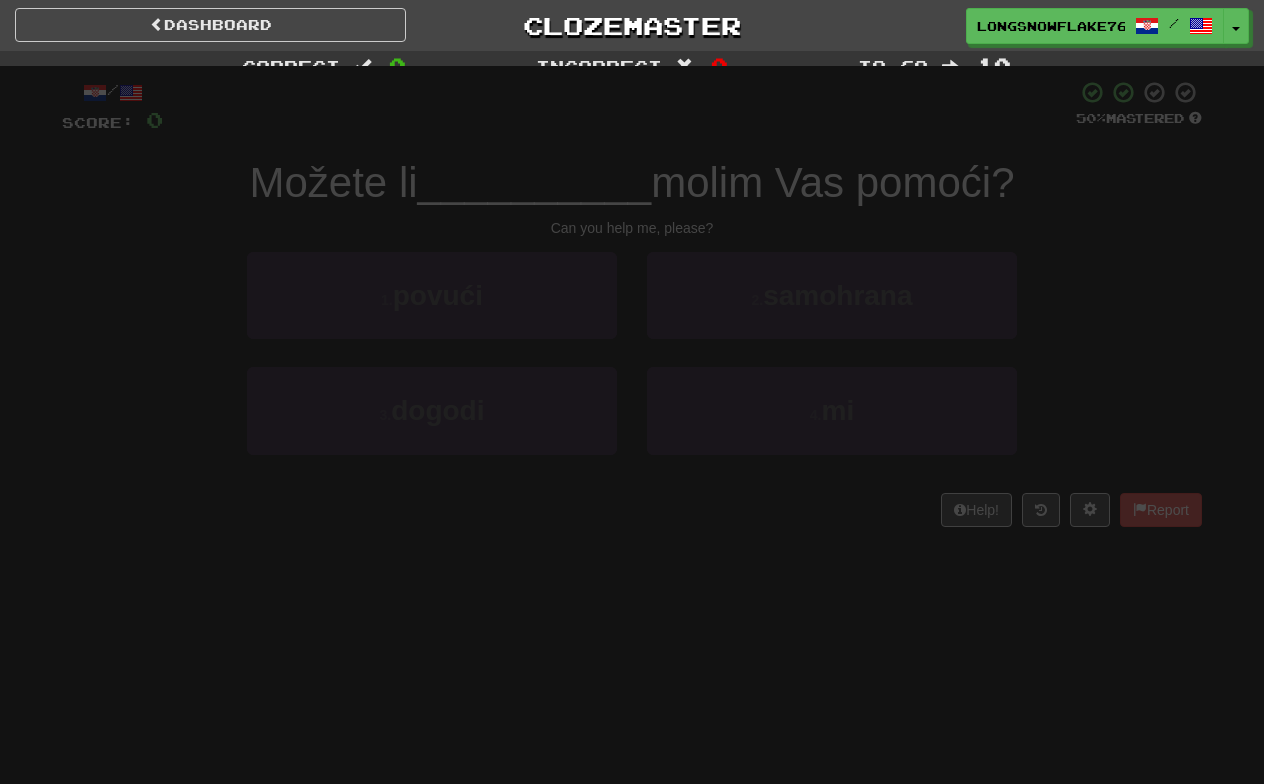 scroll, scrollTop: 0, scrollLeft: 0, axis: both 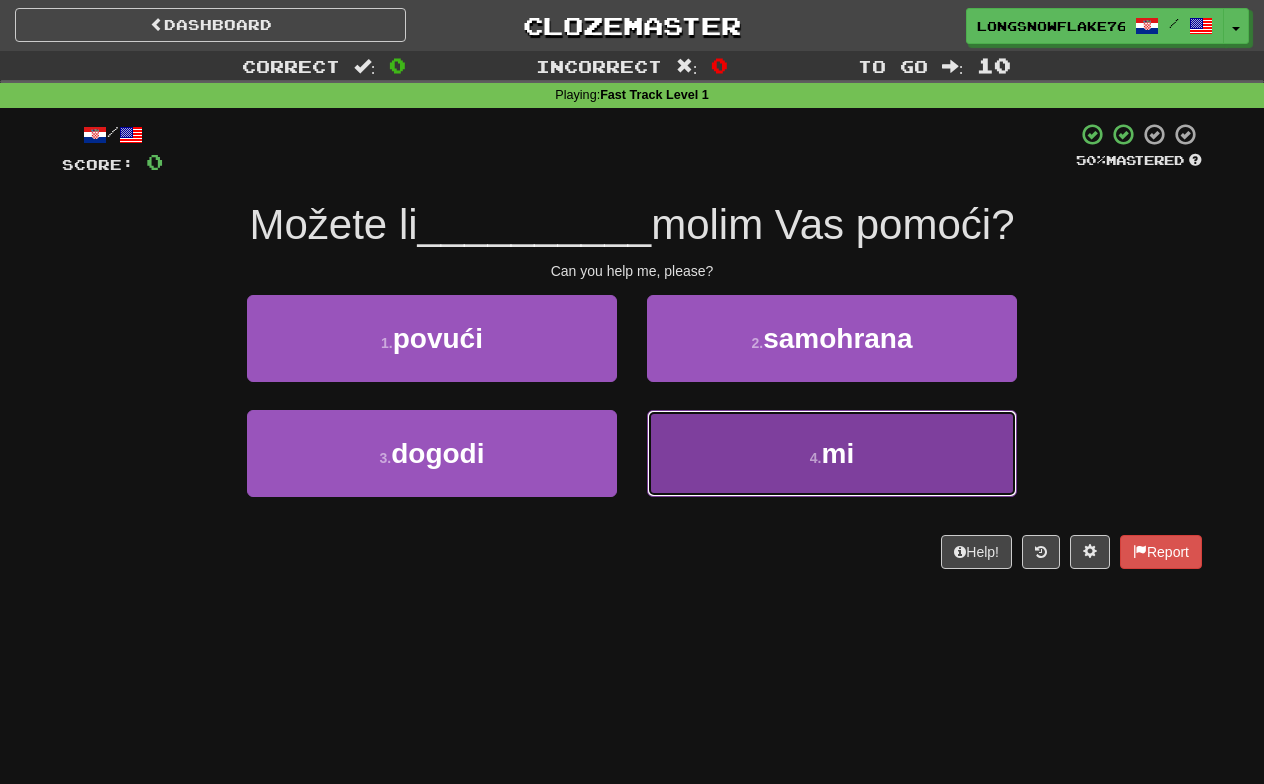 click on "4 .  mi" at bounding box center [832, 453] 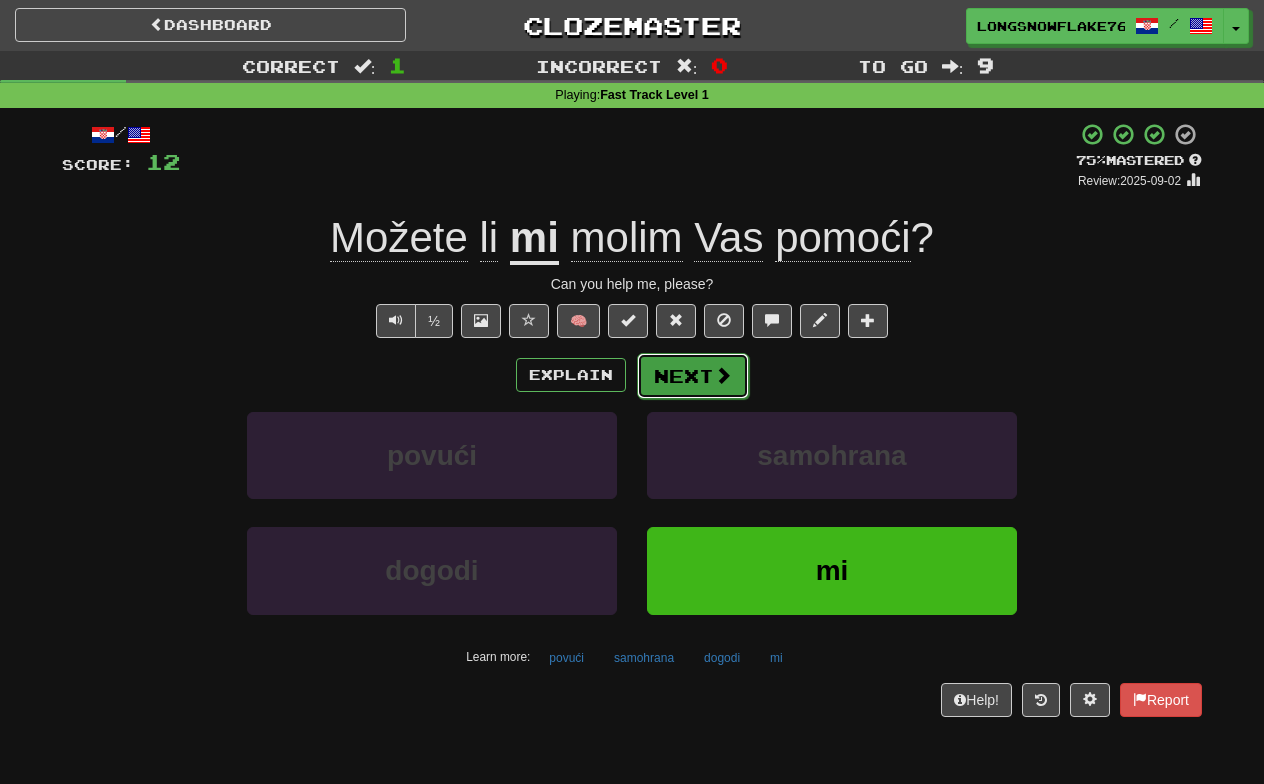 click on "Next" at bounding box center [693, 376] 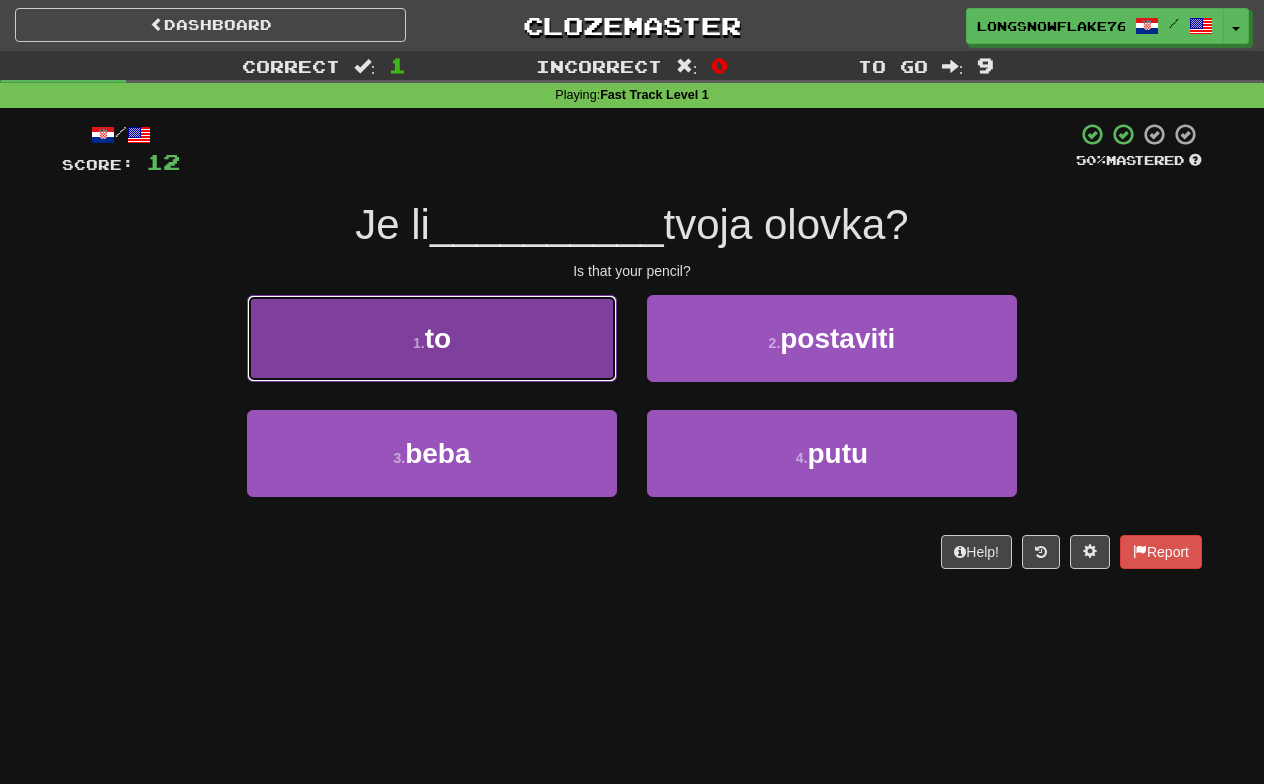 click on "1 .  to" at bounding box center [432, 338] 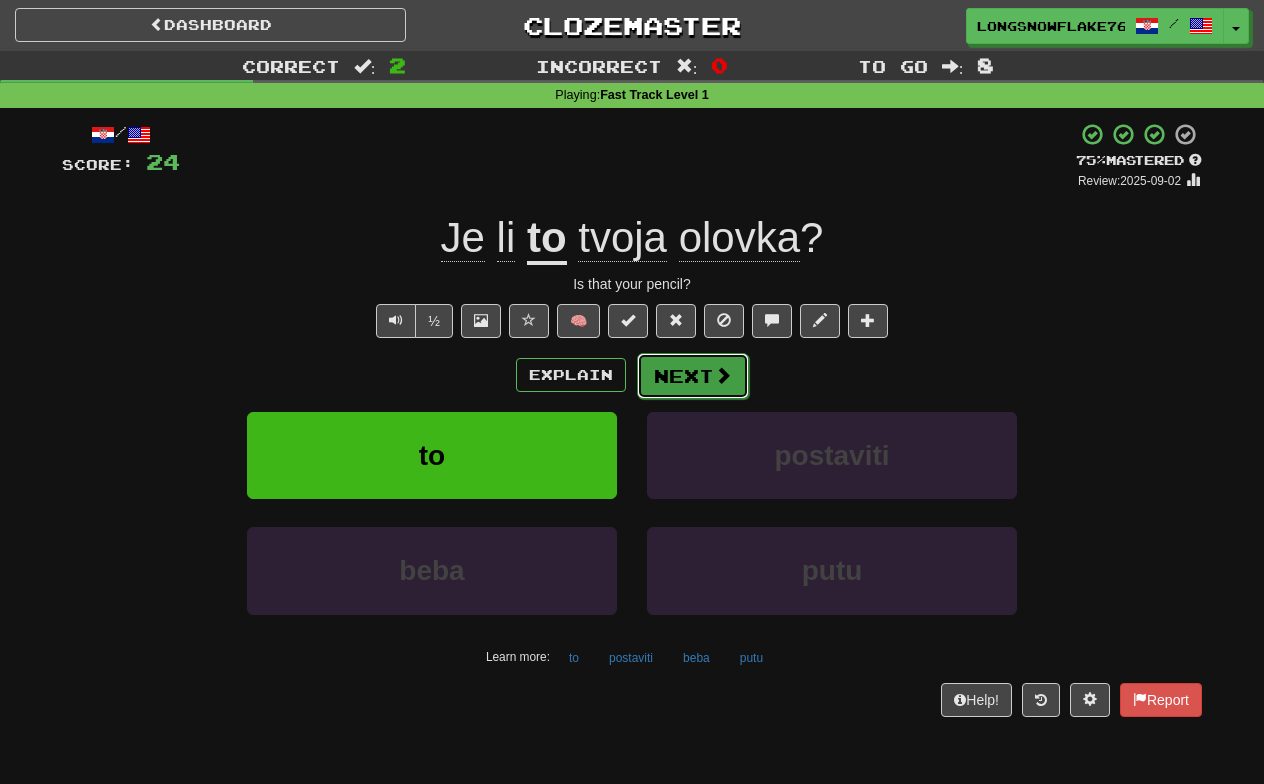 click on "Next" at bounding box center (693, 376) 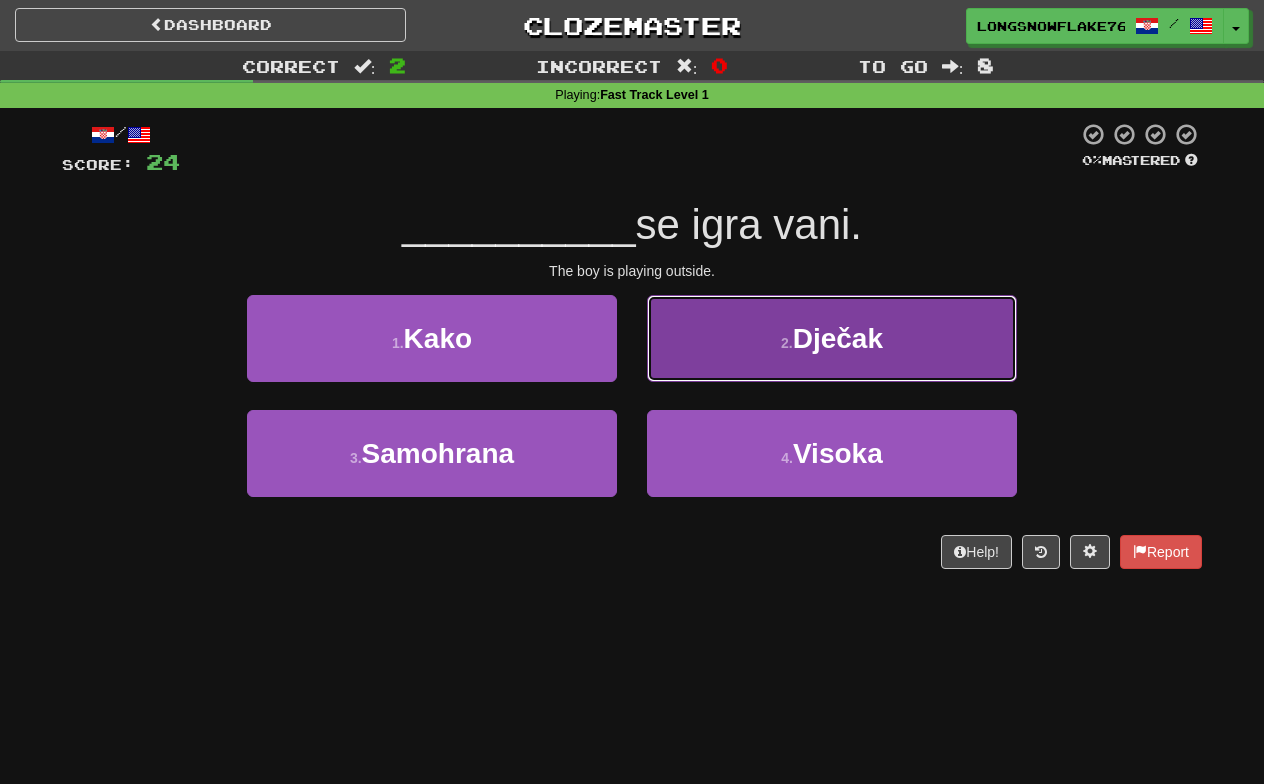 click on "2 .  Dječak" at bounding box center (832, 338) 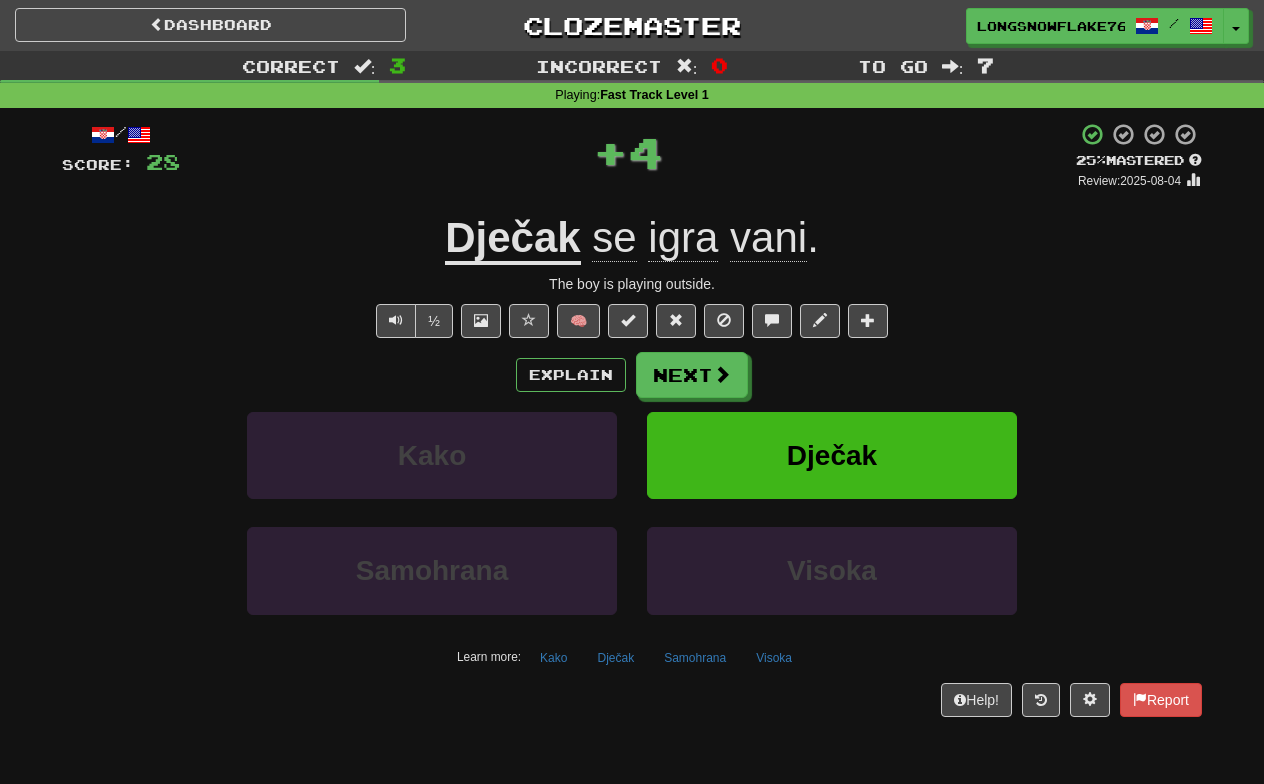 click on "Dječak" at bounding box center (512, 239) 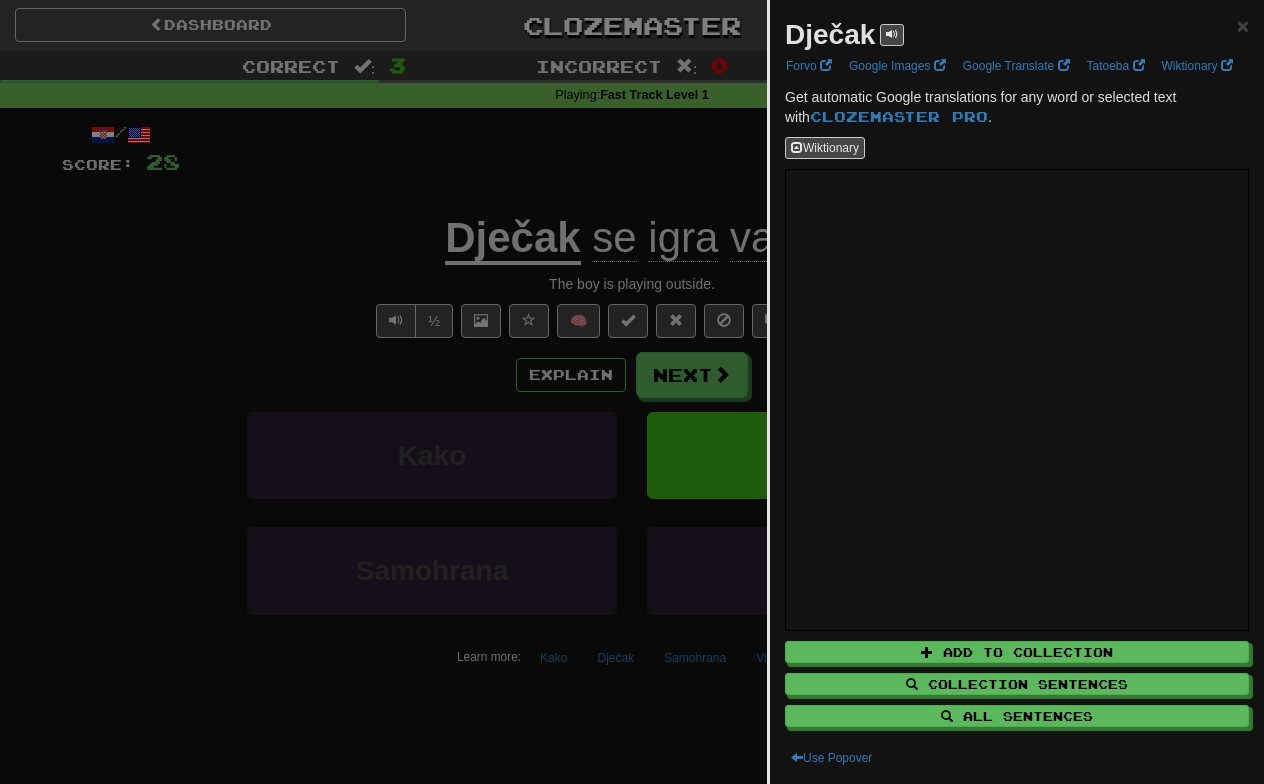 click at bounding box center (632, 392) 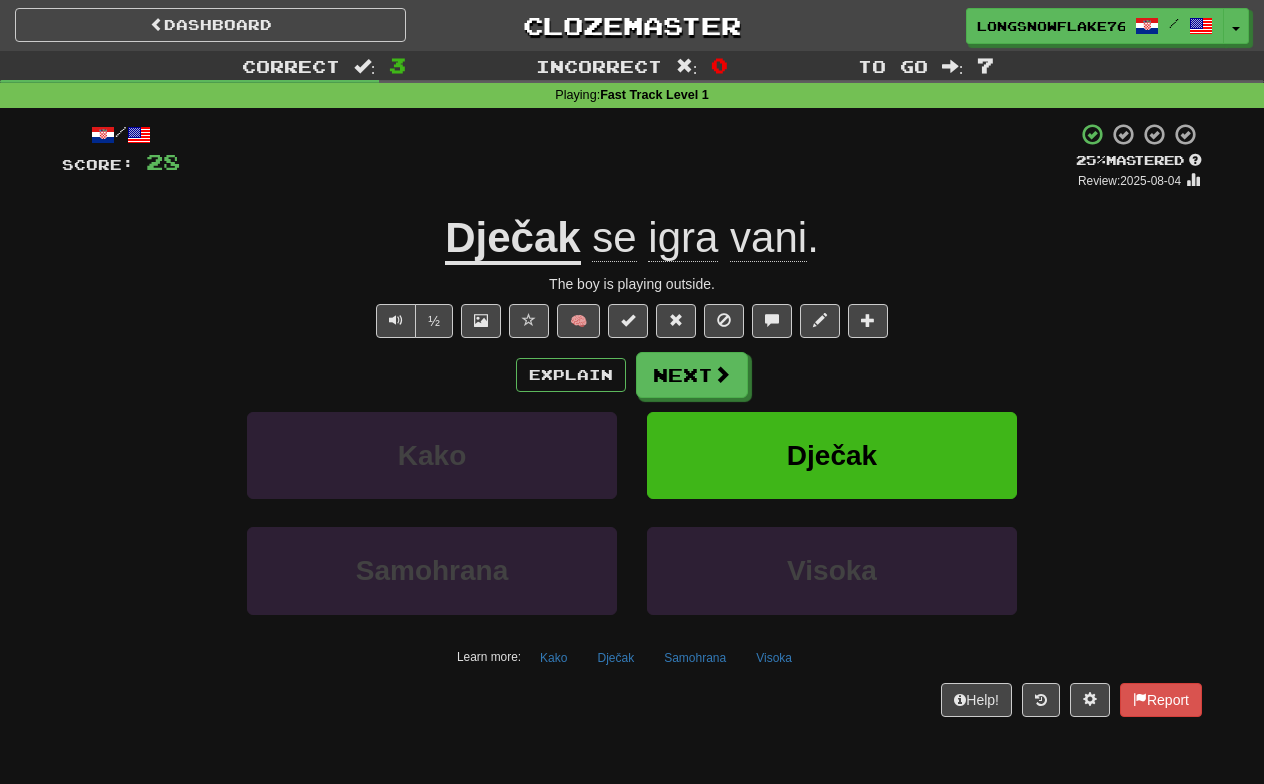 click on "igra" at bounding box center [683, 238] 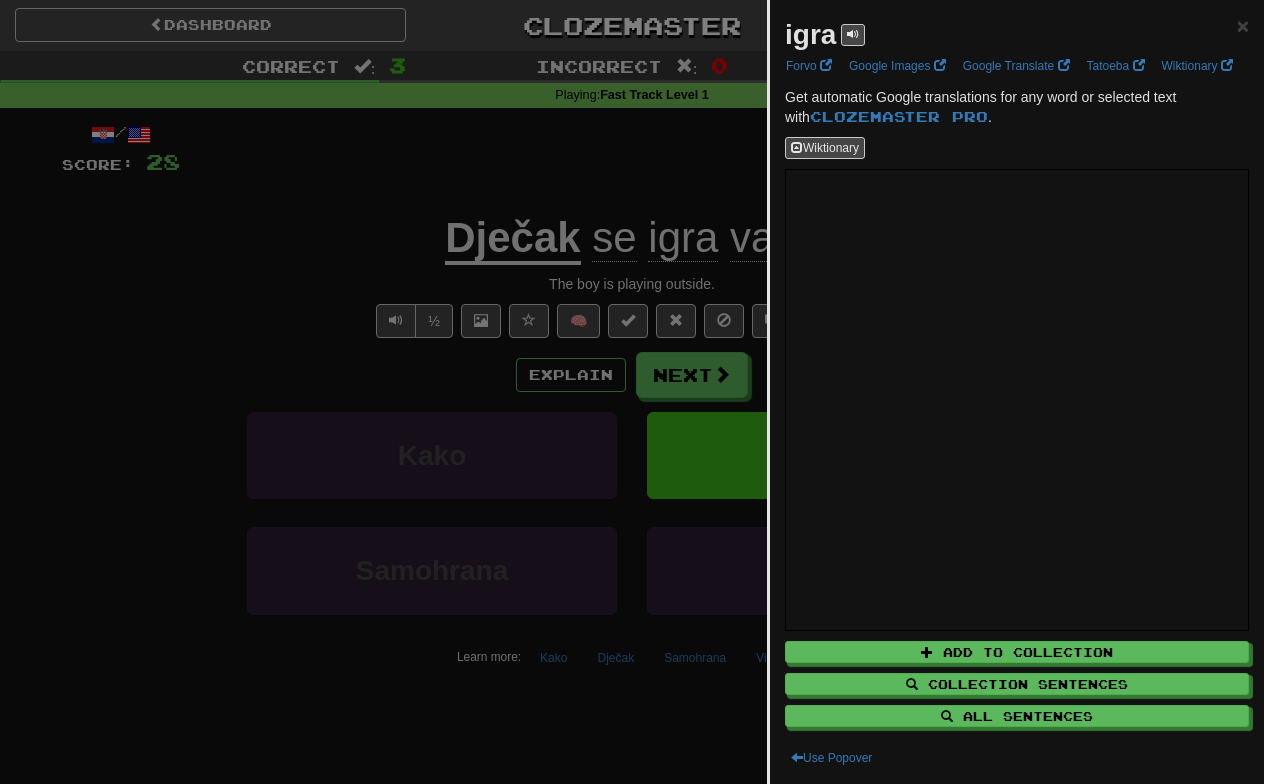 click at bounding box center [632, 392] 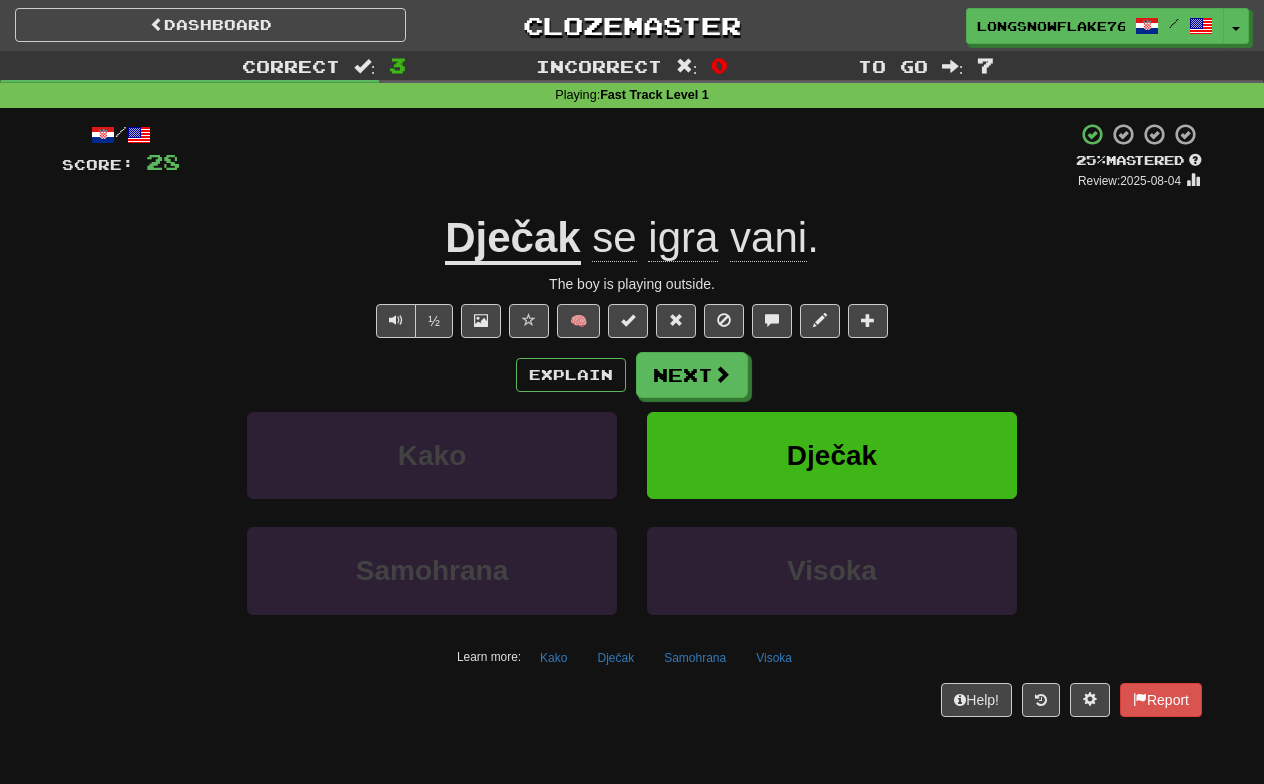 click on "vani" at bounding box center [768, 238] 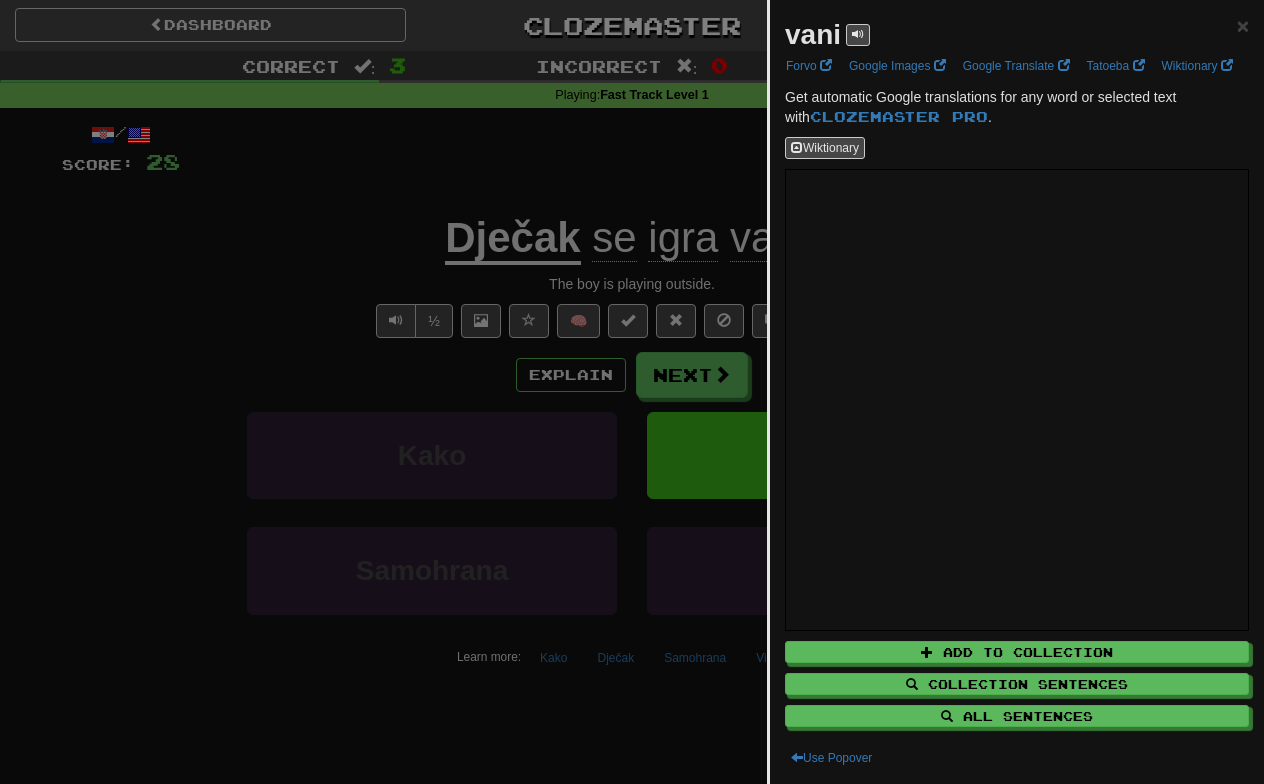 click at bounding box center (632, 392) 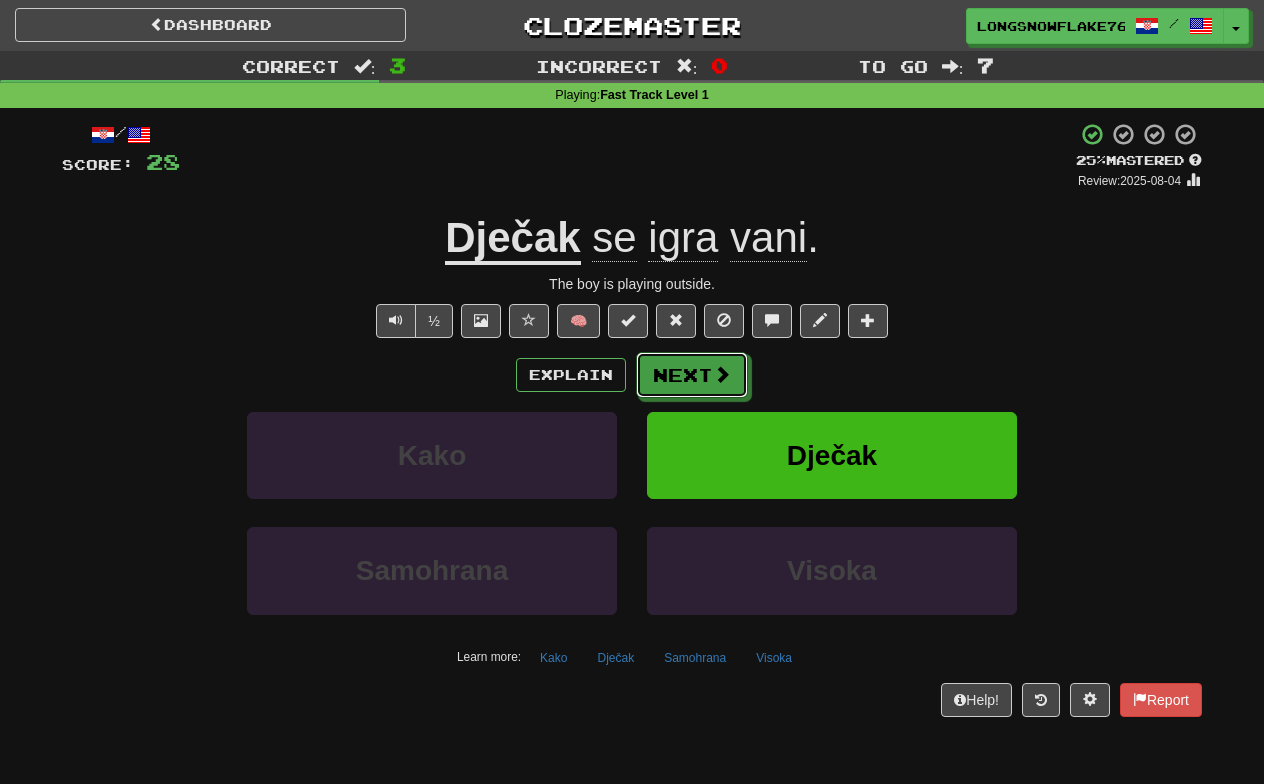 click on "Next" at bounding box center [692, 375] 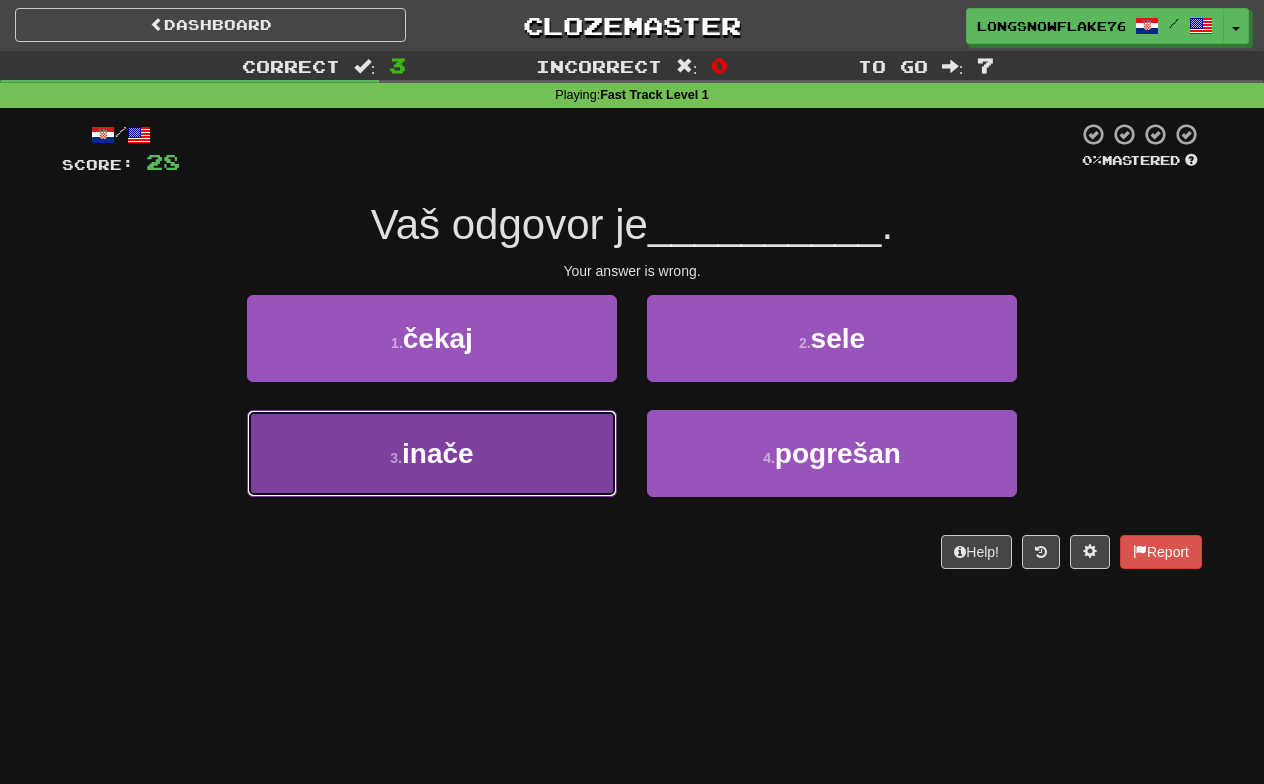click on "3 .  inače" at bounding box center [432, 453] 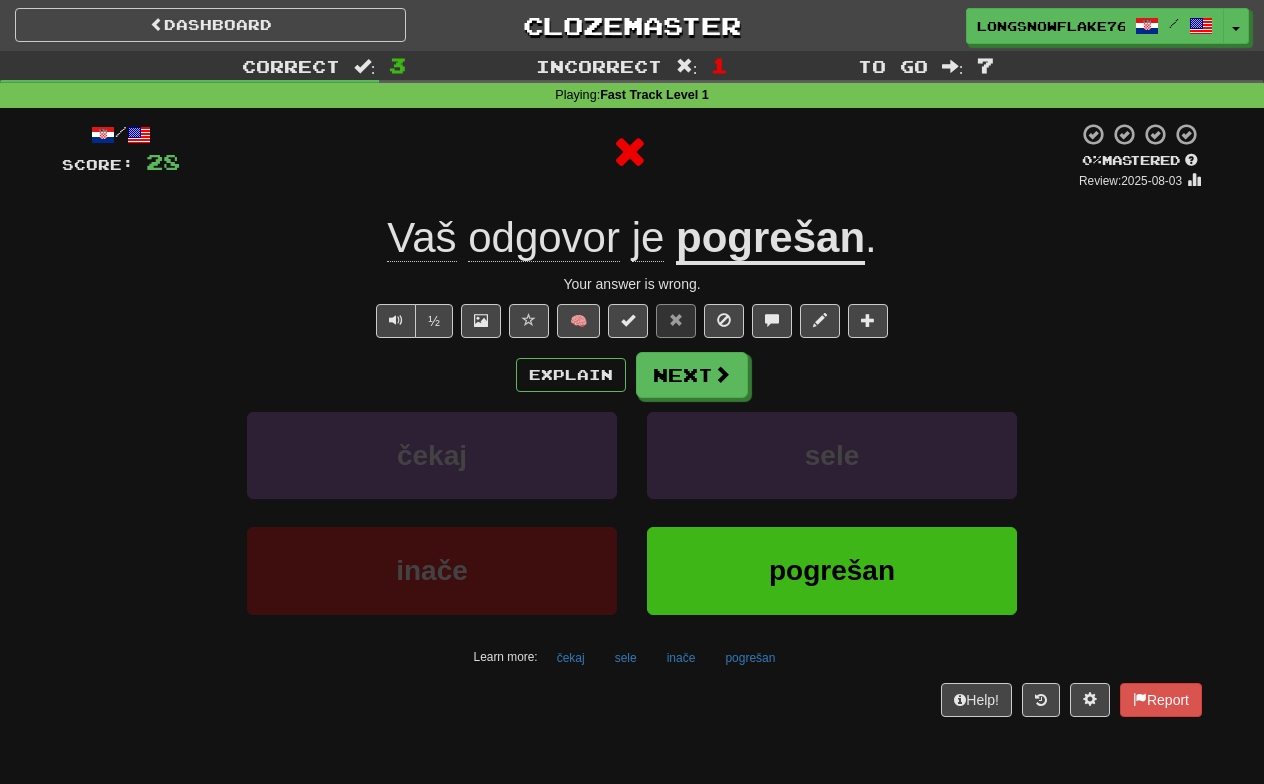 click on "pogrešan" at bounding box center (770, 239) 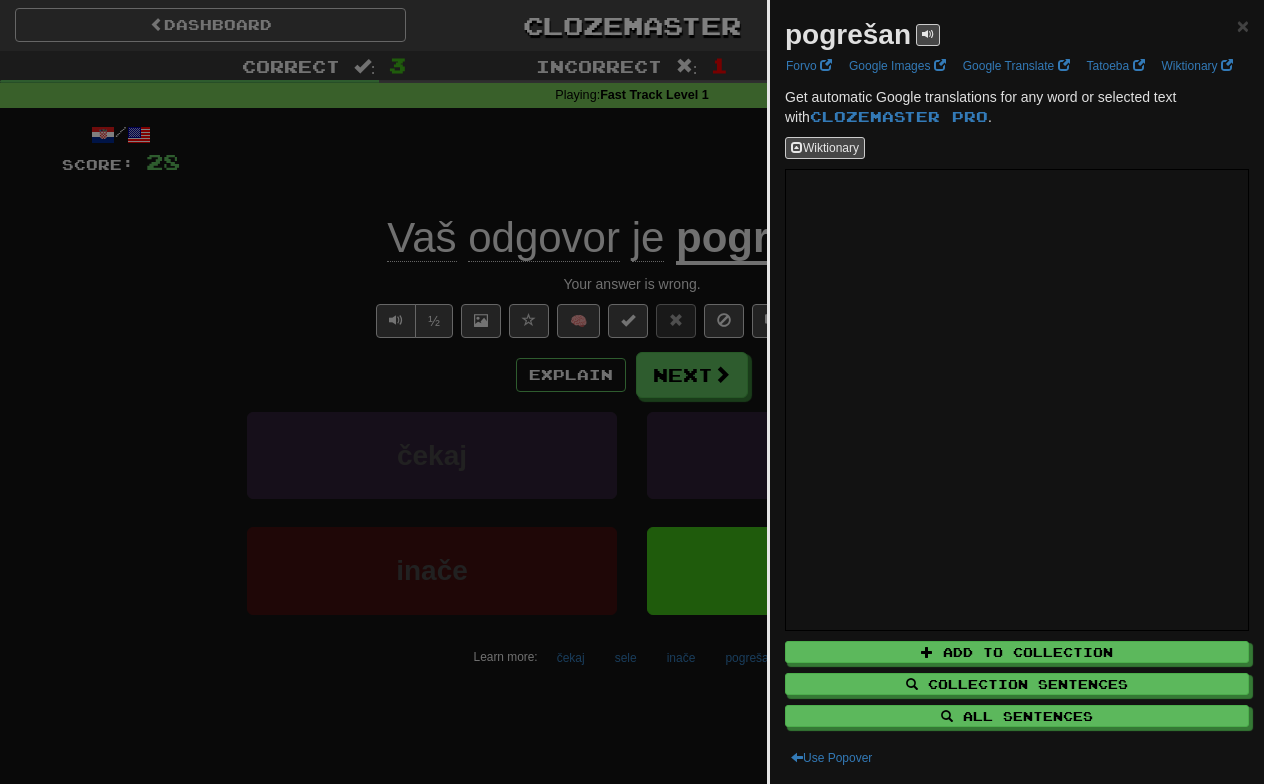 click at bounding box center (632, 392) 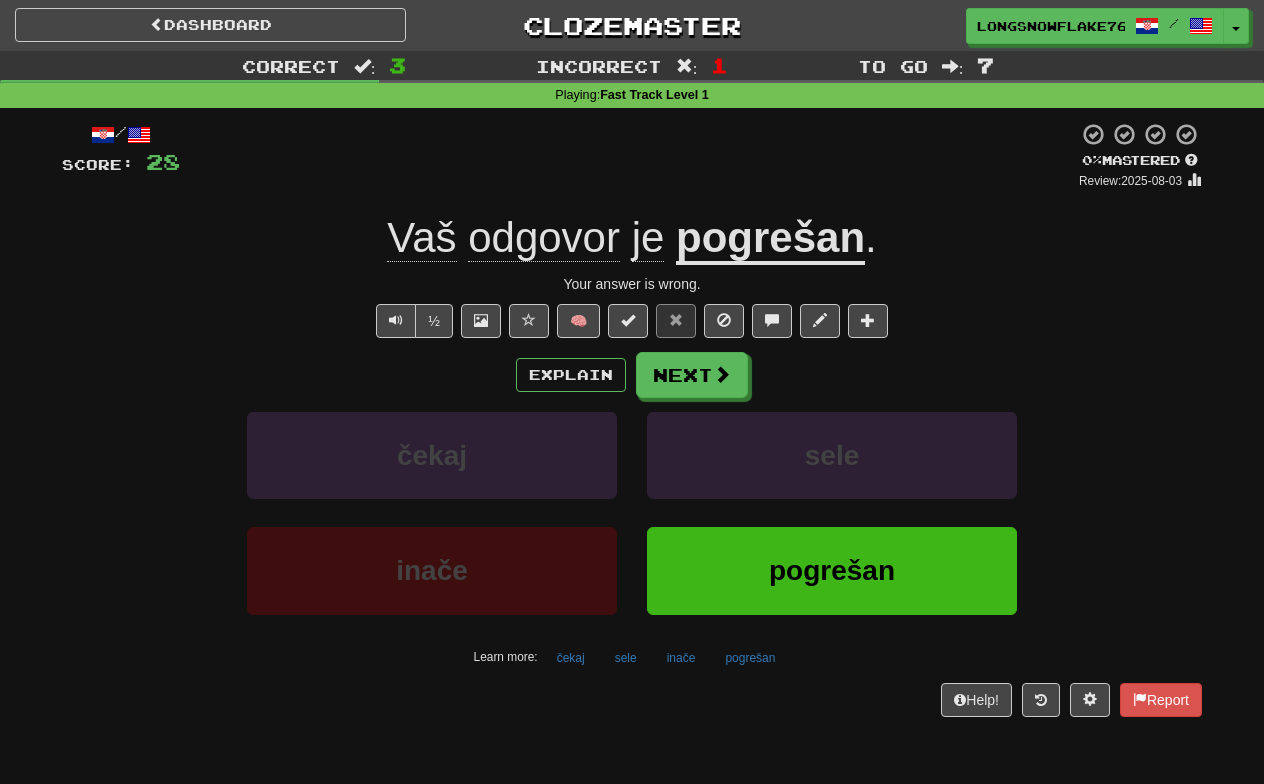 click on "pogrešan" at bounding box center (770, 239) 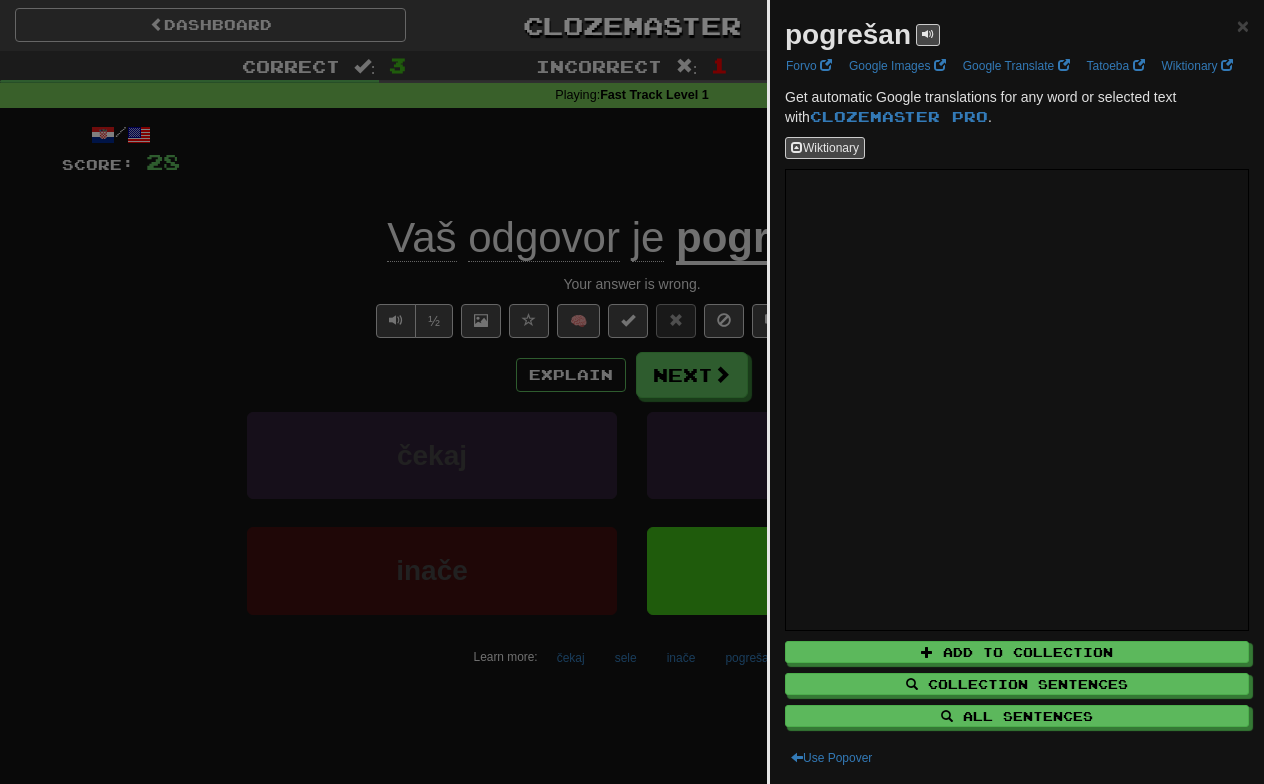click at bounding box center [632, 392] 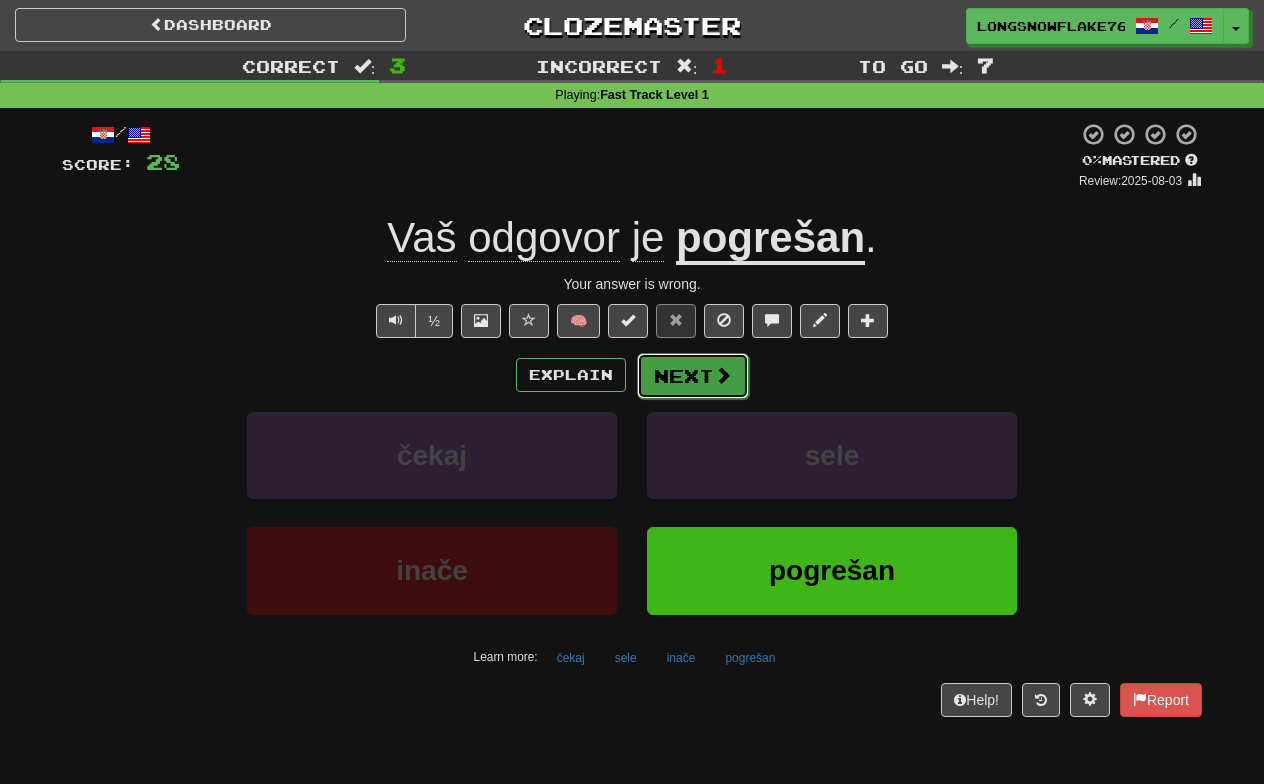 click on "Next" at bounding box center (693, 376) 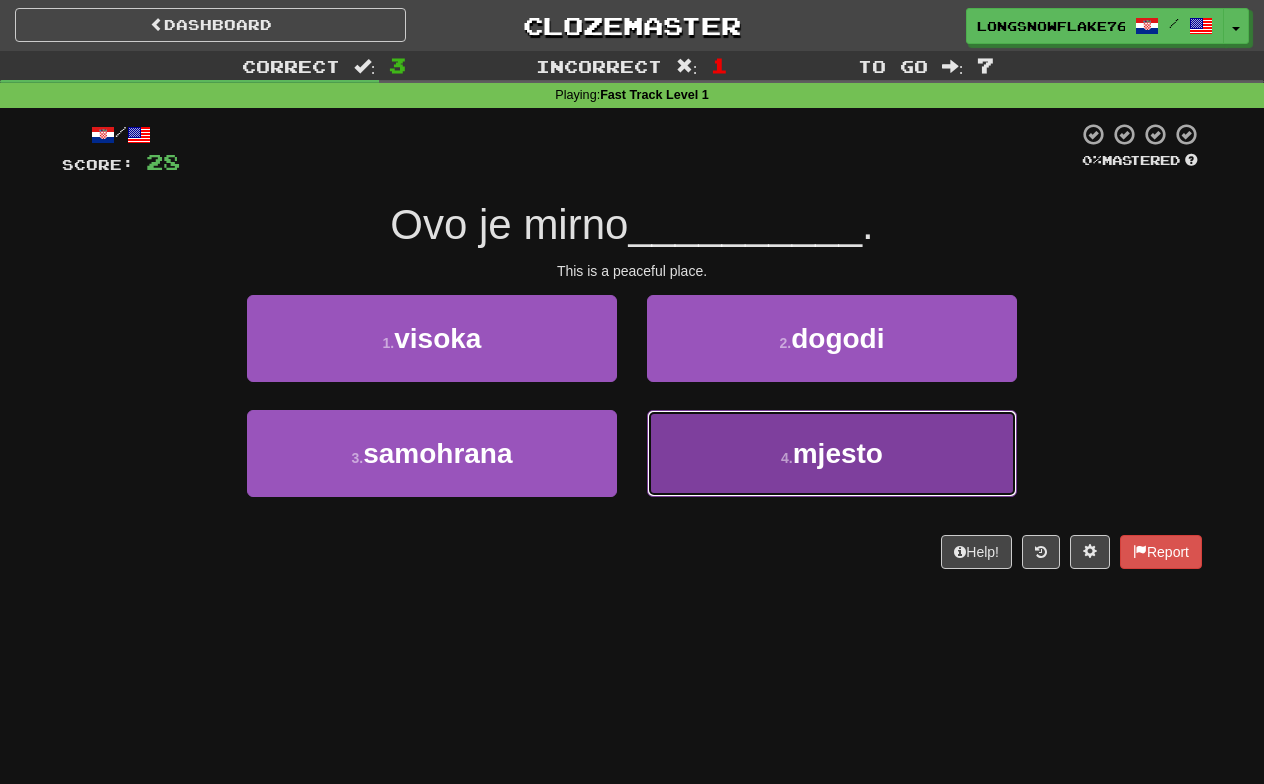 click on "4 .  mjesto" at bounding box center (832, 453) 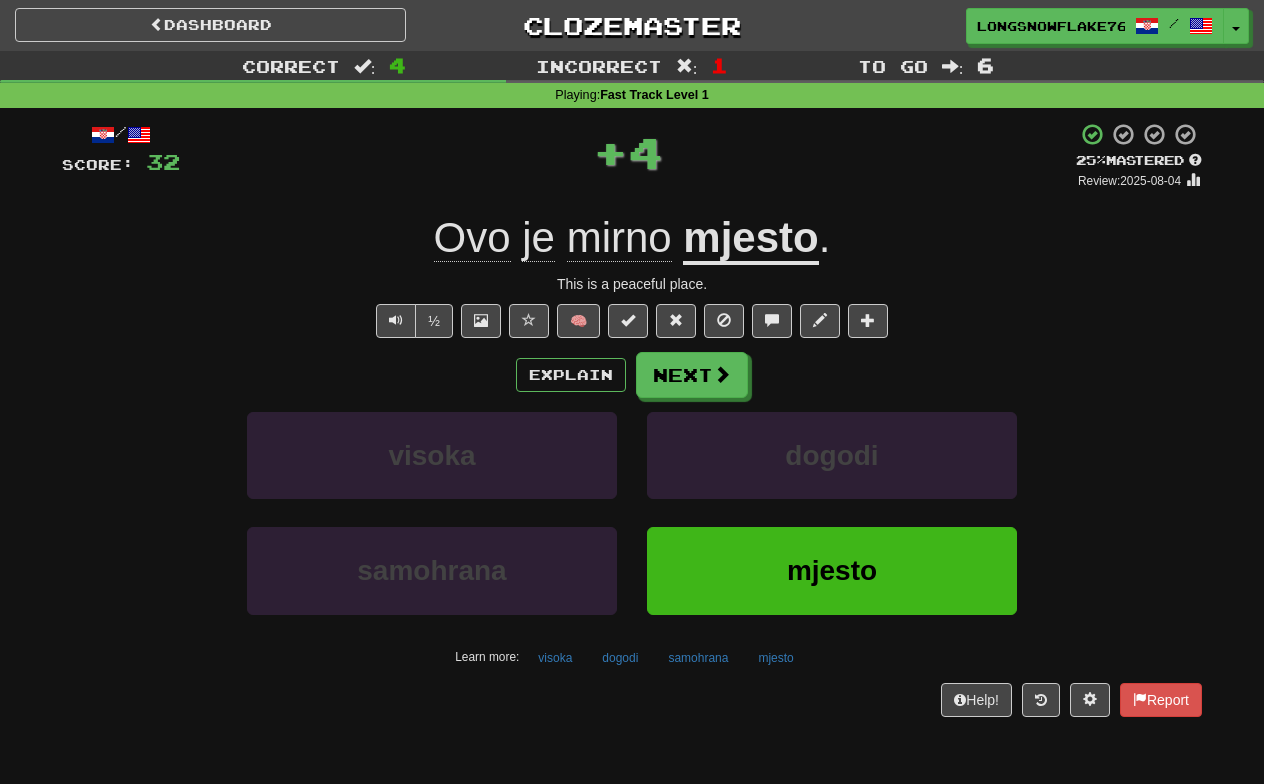 click on "mirno" 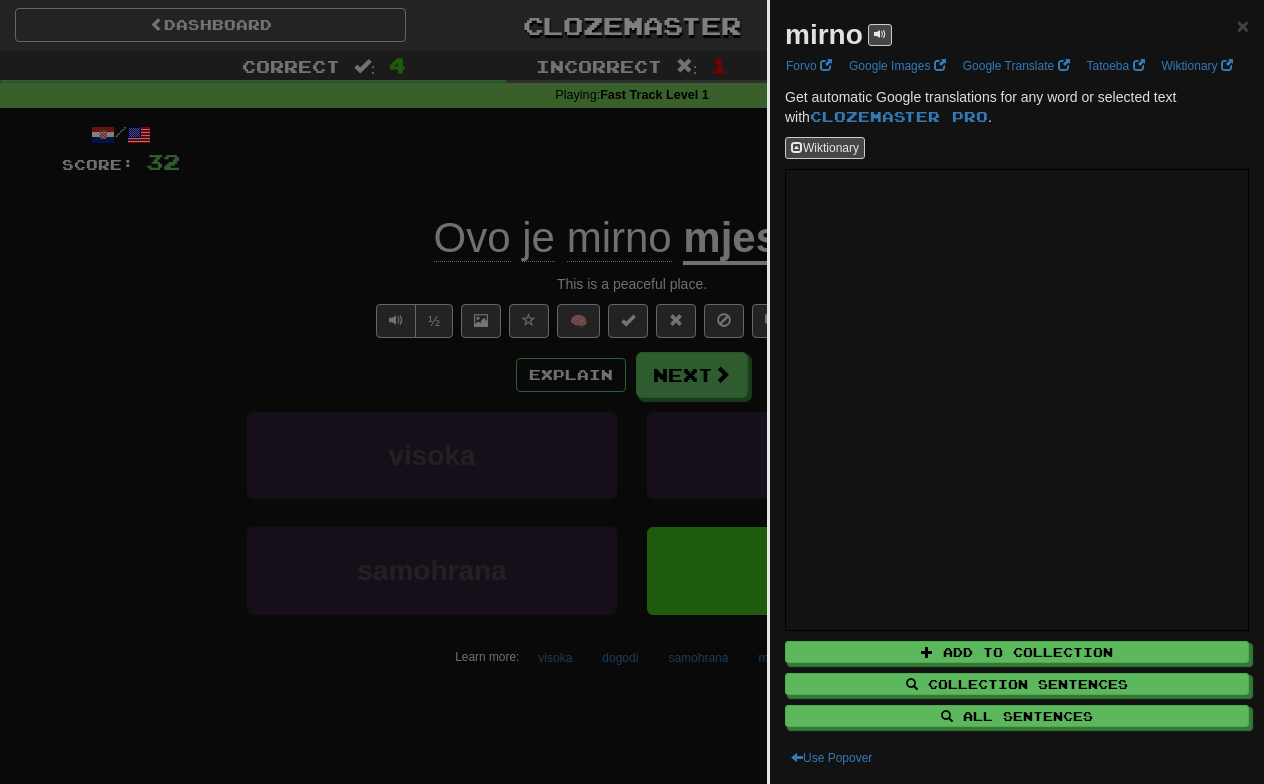 click at bounding box center [632, 392] 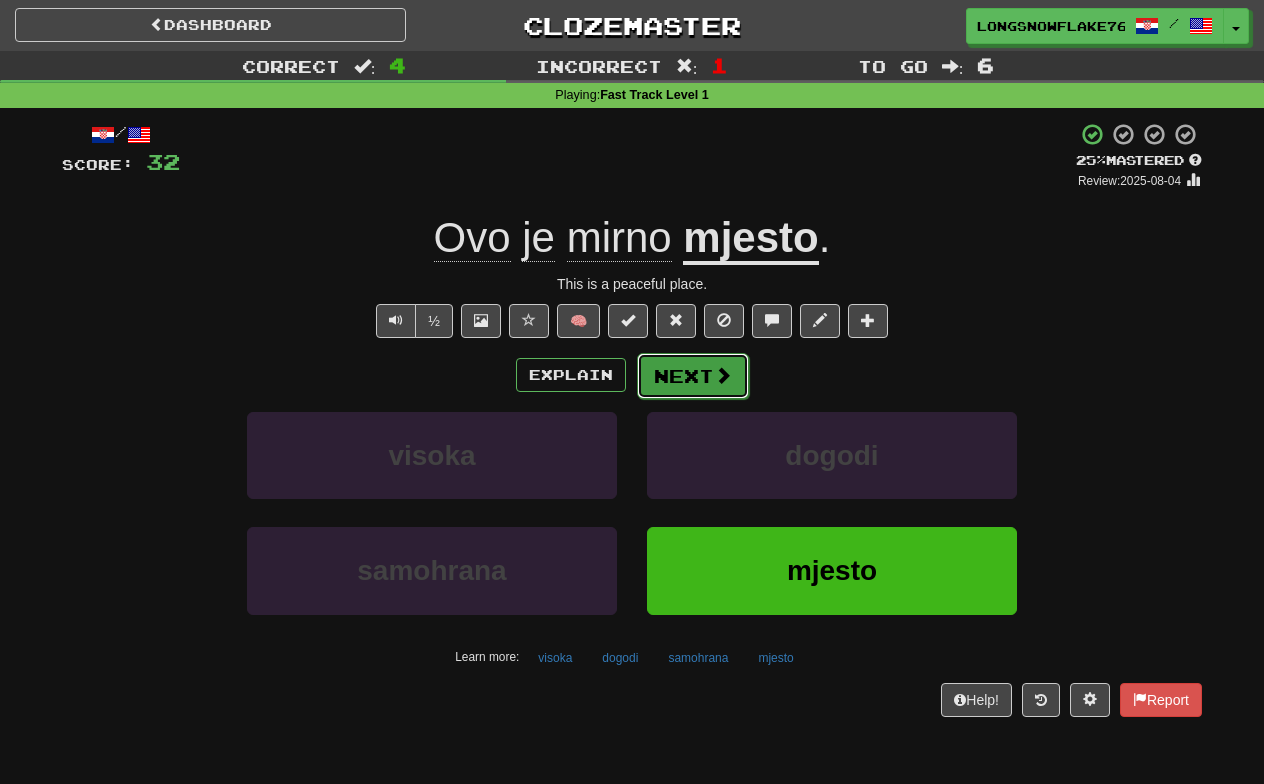 click on "Next" at bounding box center (693, 376) 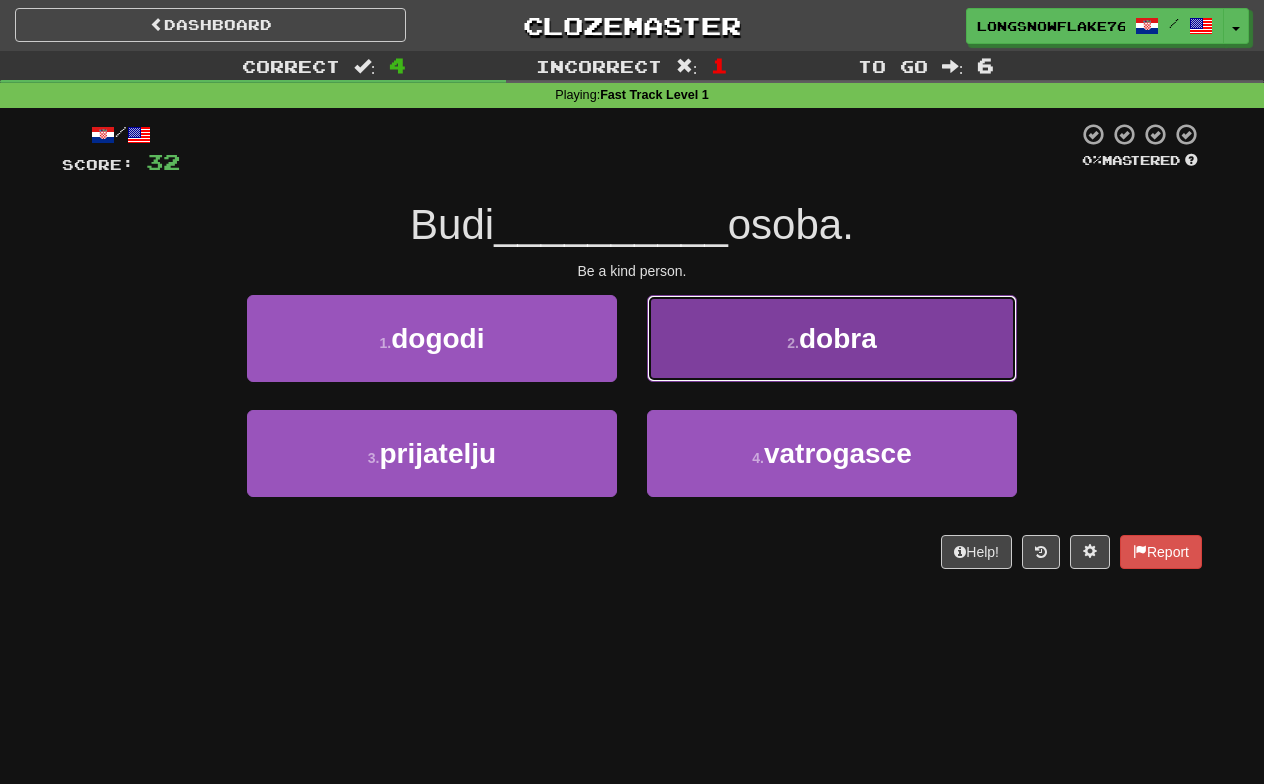click on "2 .  dobra" at bounding box center (832, 338) 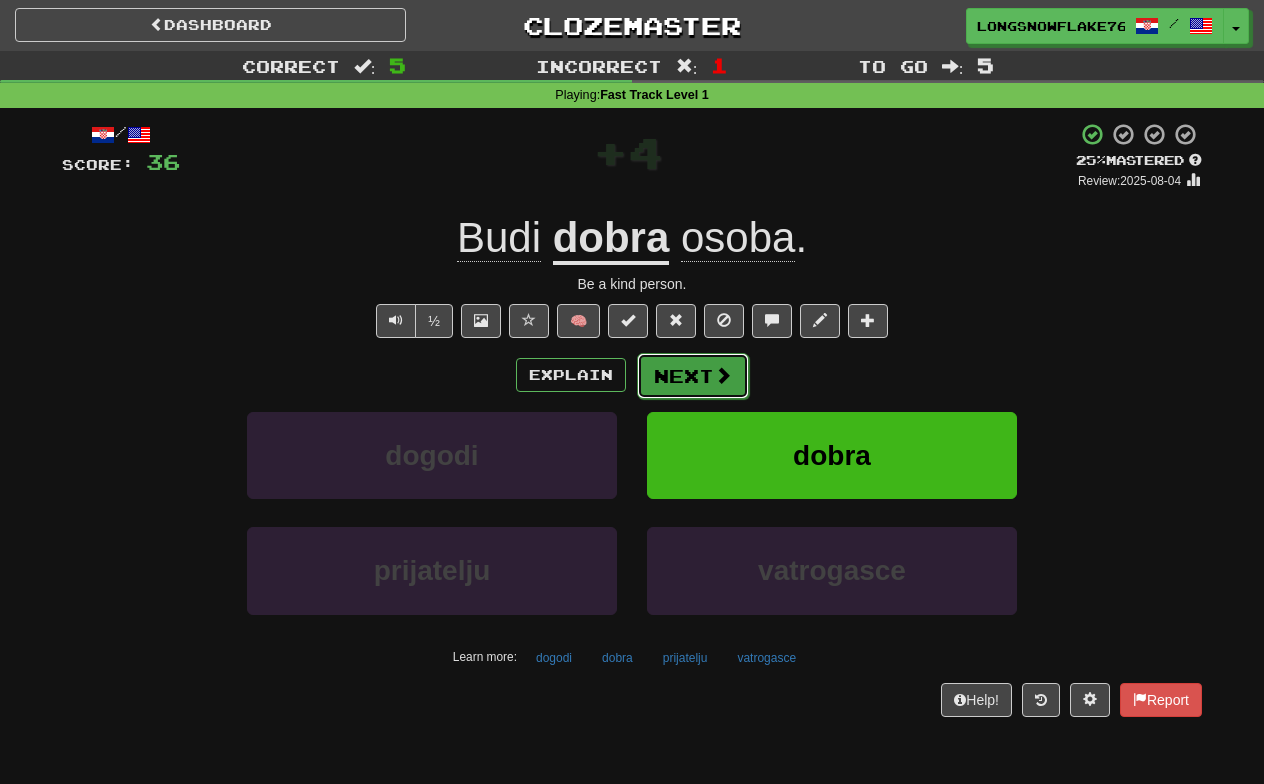 click on "Next" at bounding box center [693, 376] 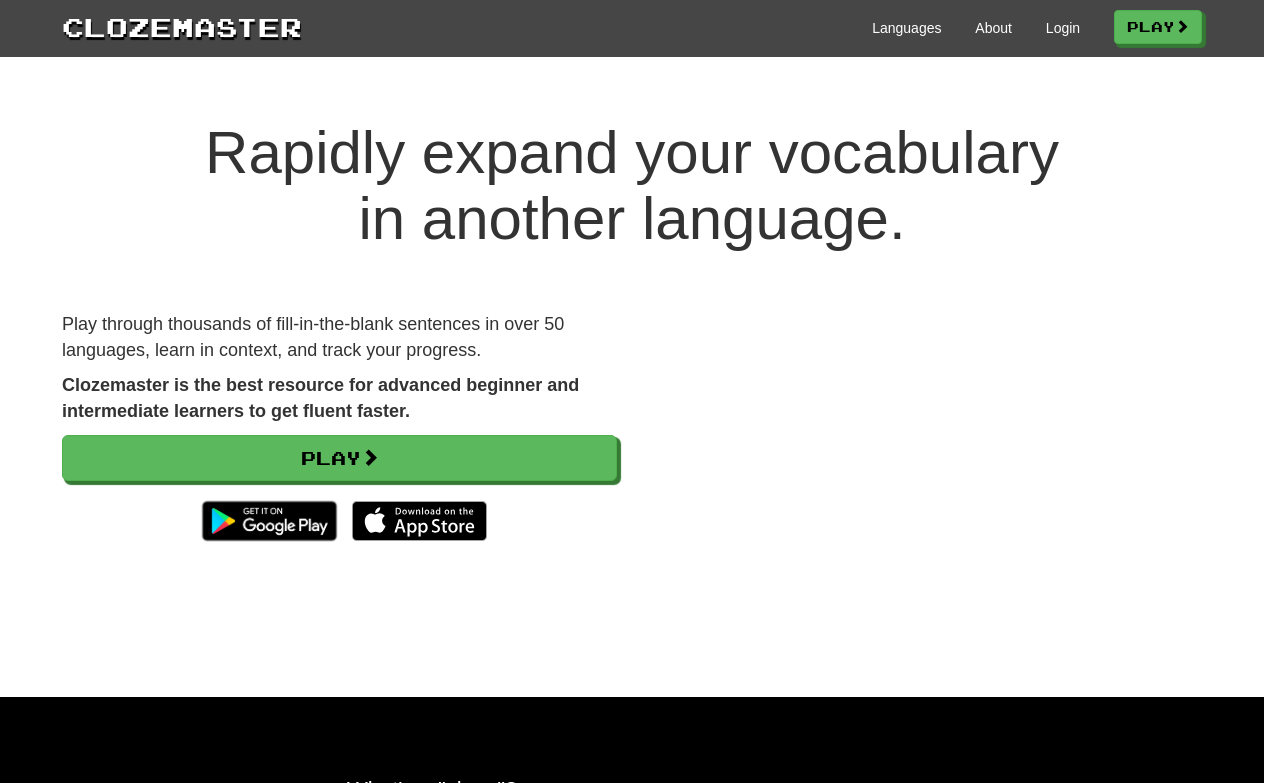 scroll, scrollTop: 0, scrollLeft: 0, axis: both 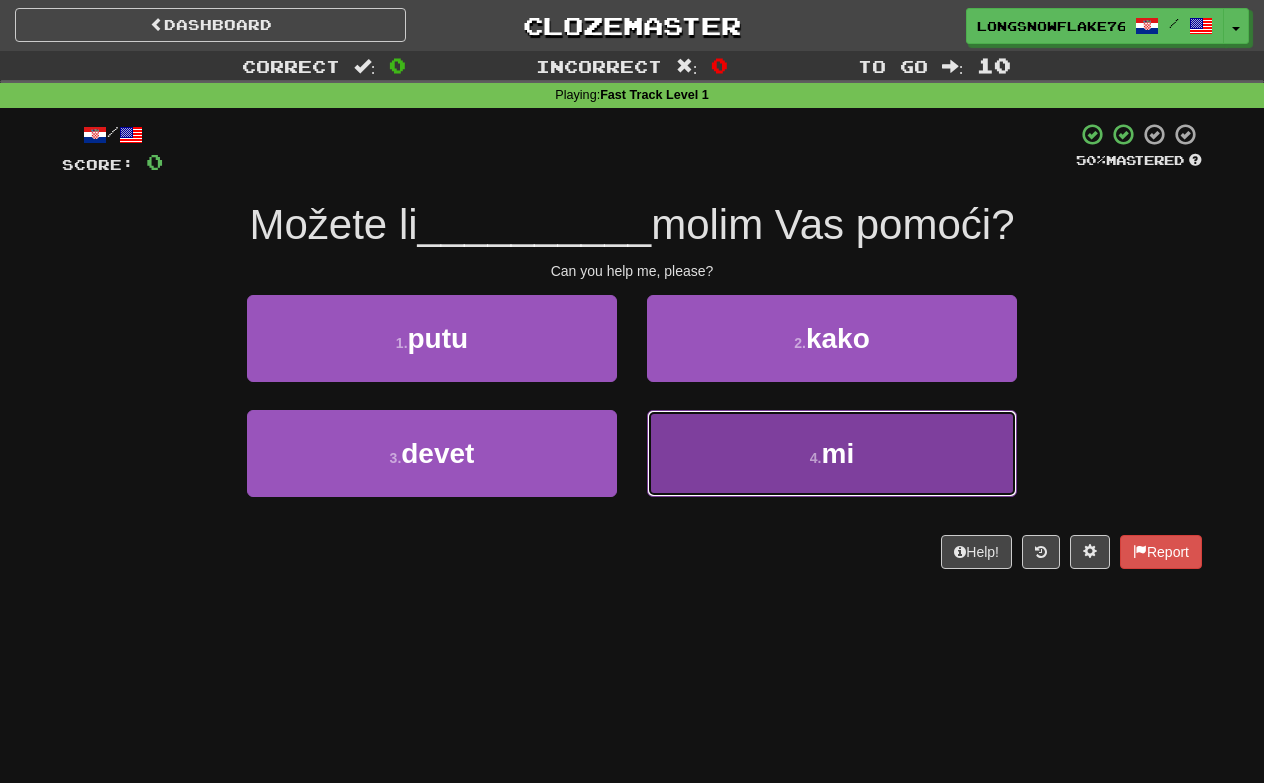 click on "4 .  mi" at bounding box center [832, 453] 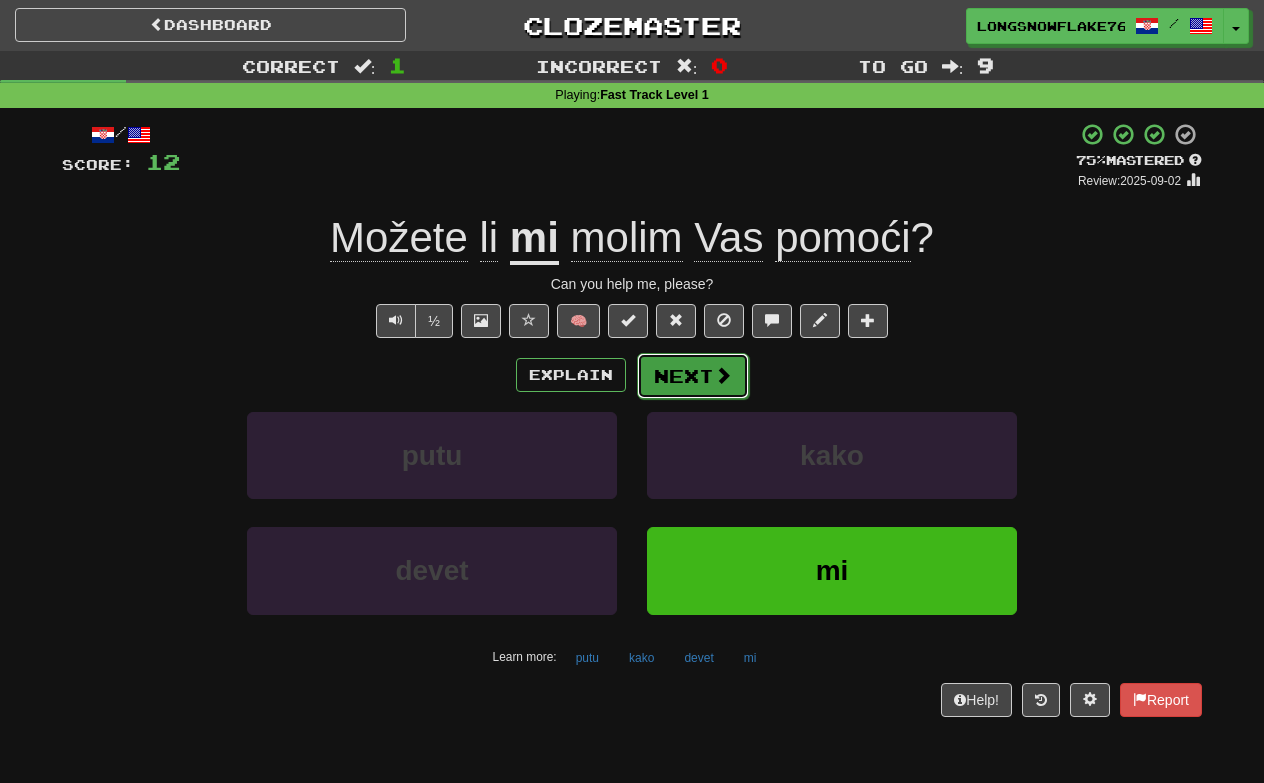 click on "Next" at bounding box center [693, 376] 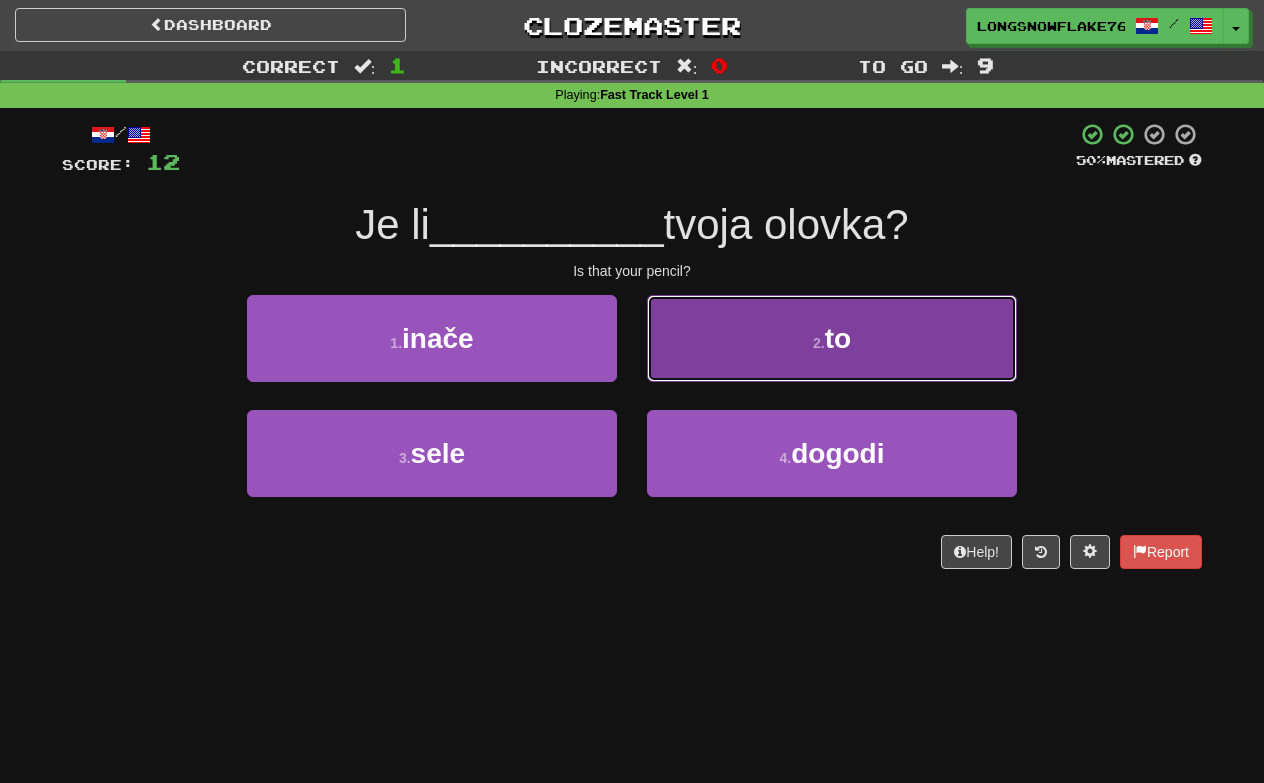 click on "2 .  to" at bounding box center [832, 338] 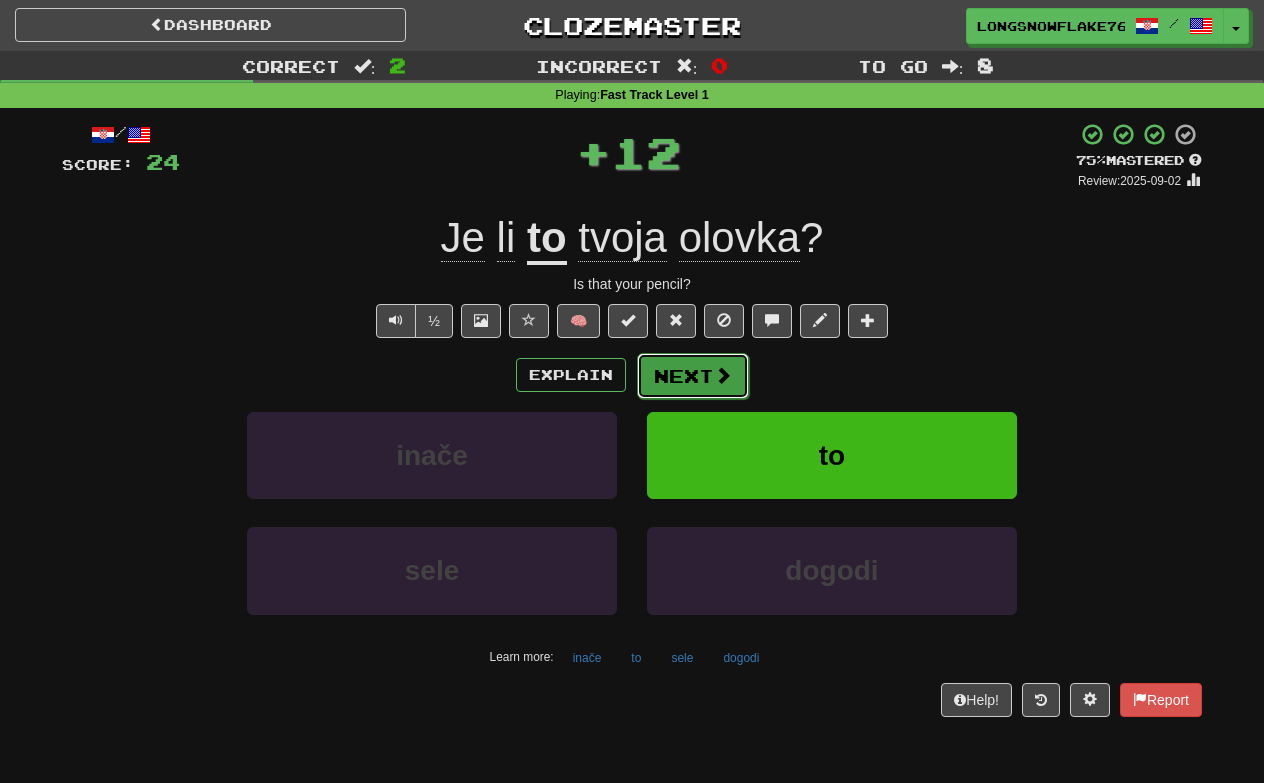 click on "Next" at bounding box center [693, 376] 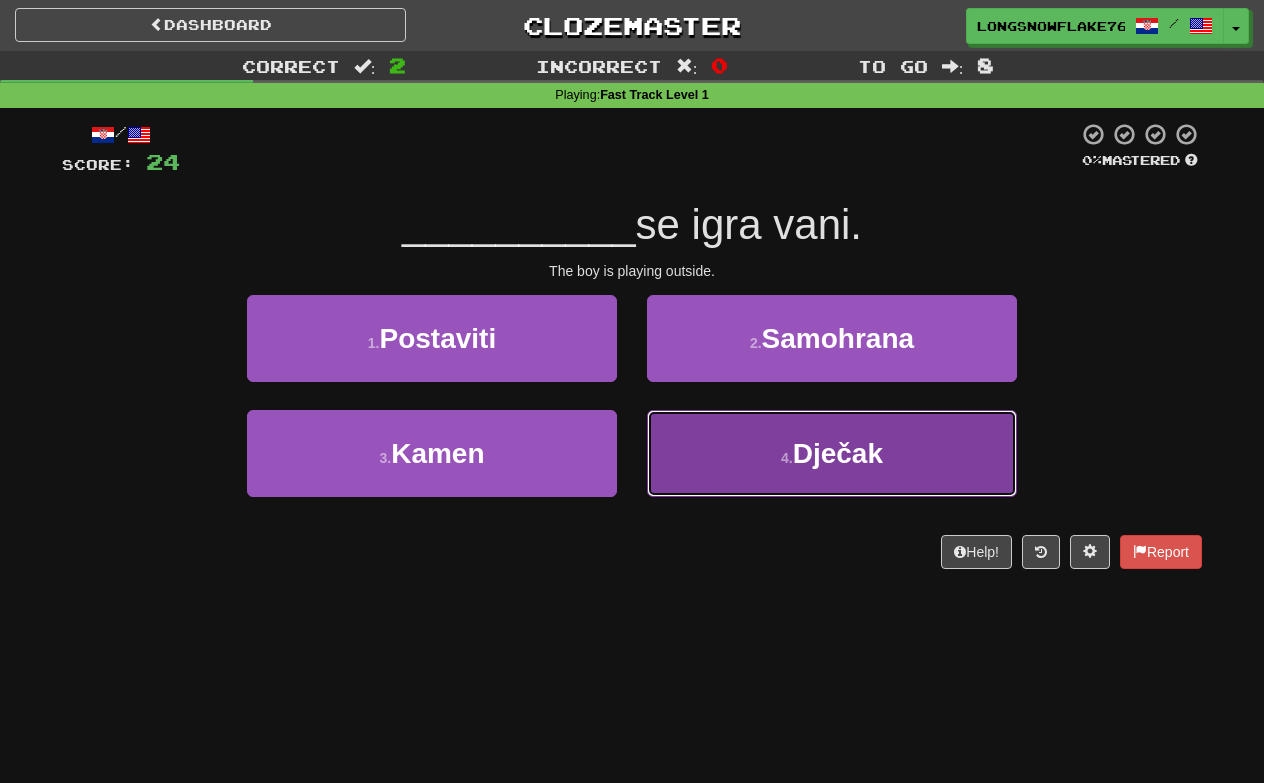 click on "4 .  Dječak" at bounding box center (832, 453) 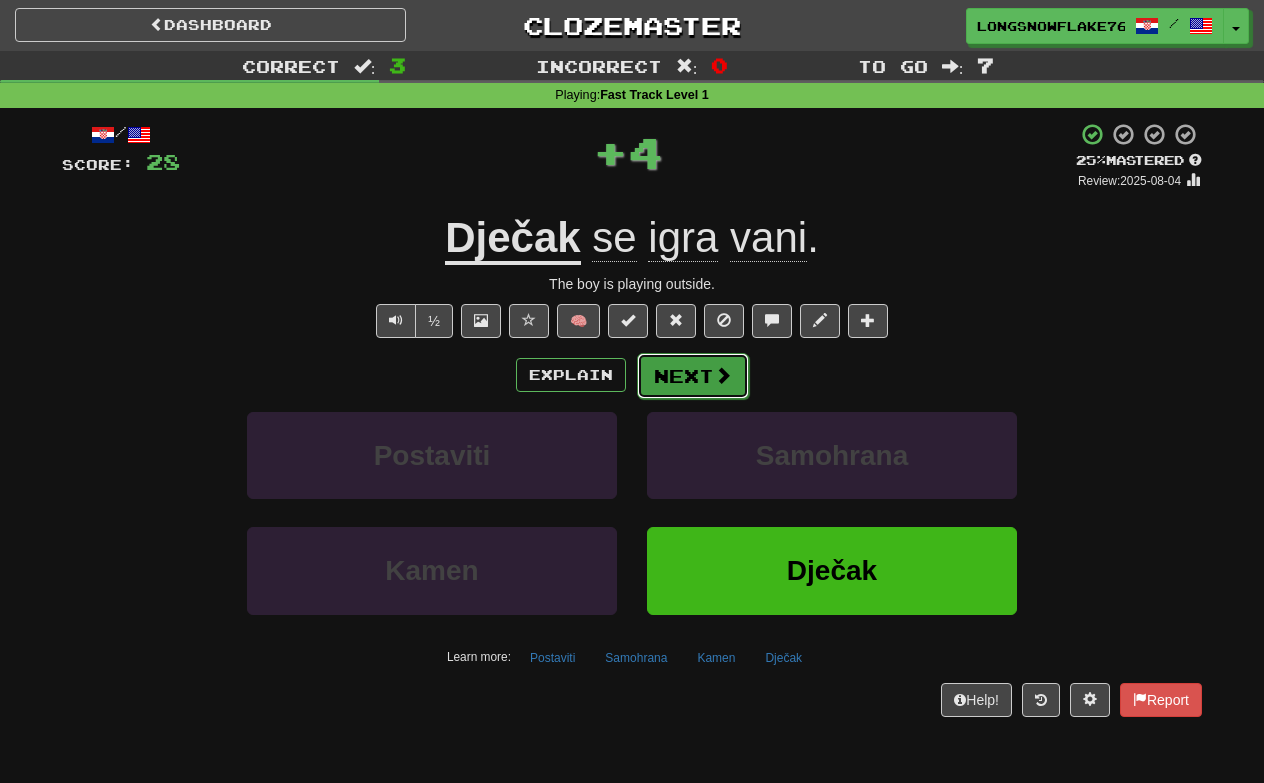 click on "Next" at bounding box center [693, 376] 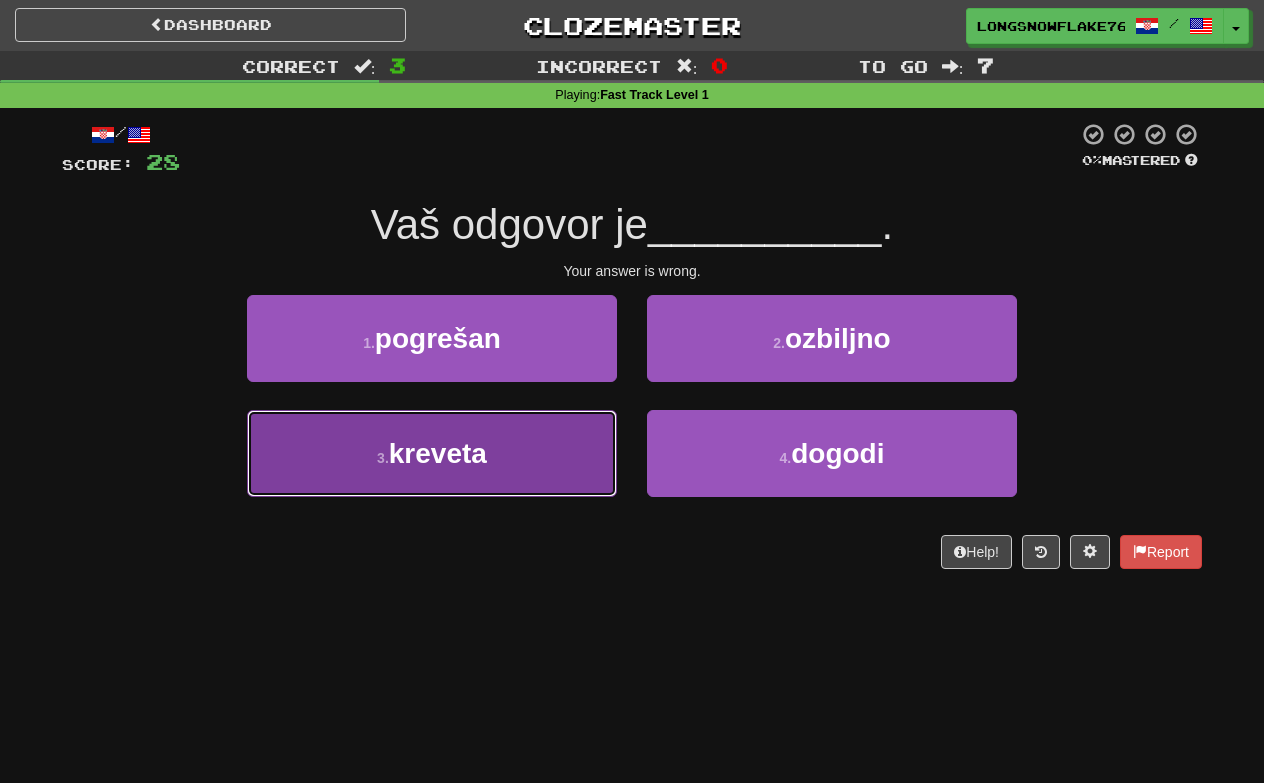 click on "3 .  kreveta" at bounding box center [432, 453] 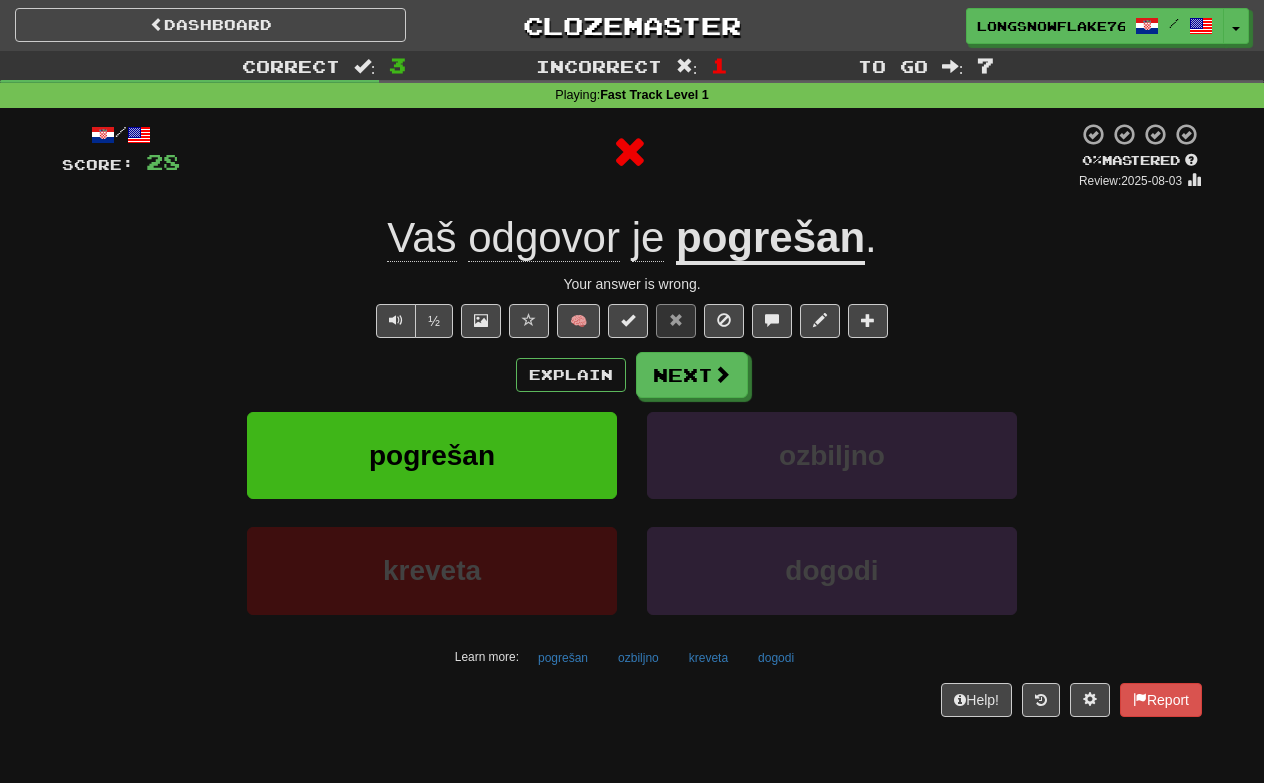click on "pogrešan" at bounding box center [770, 239] 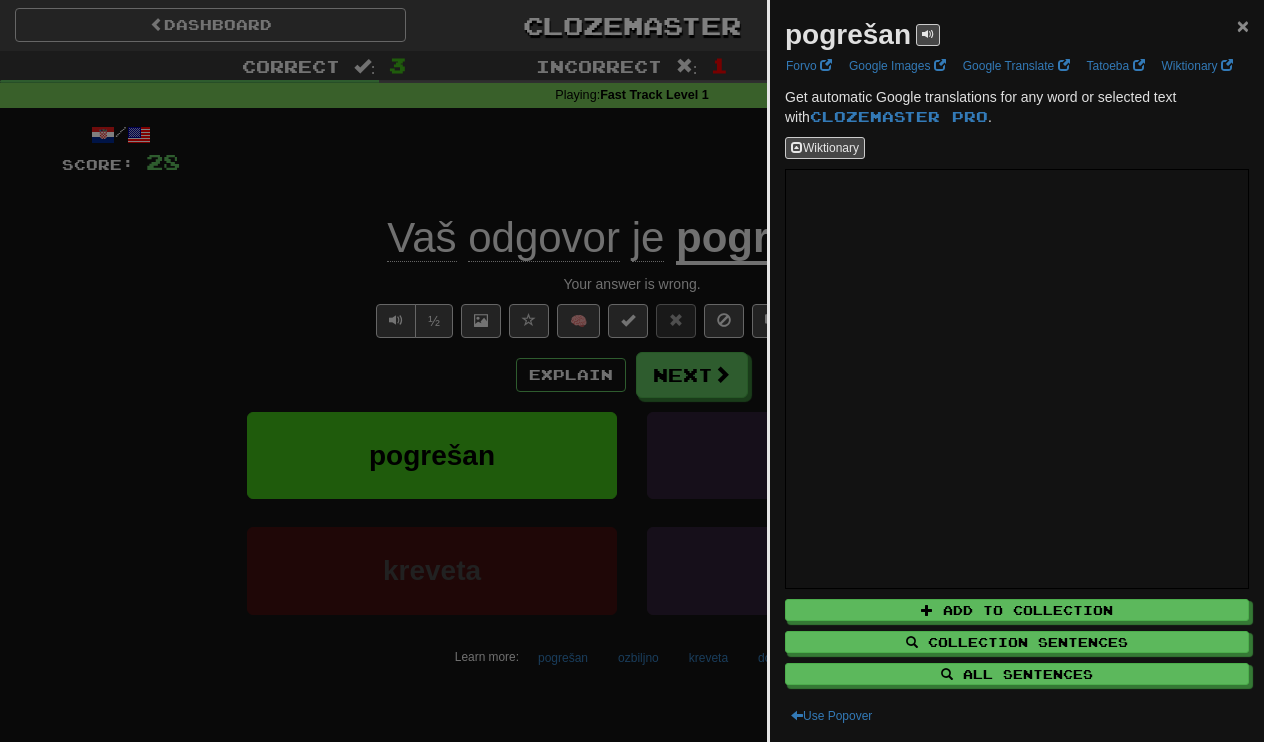 click on "×" at bounding box center [1243, 25] 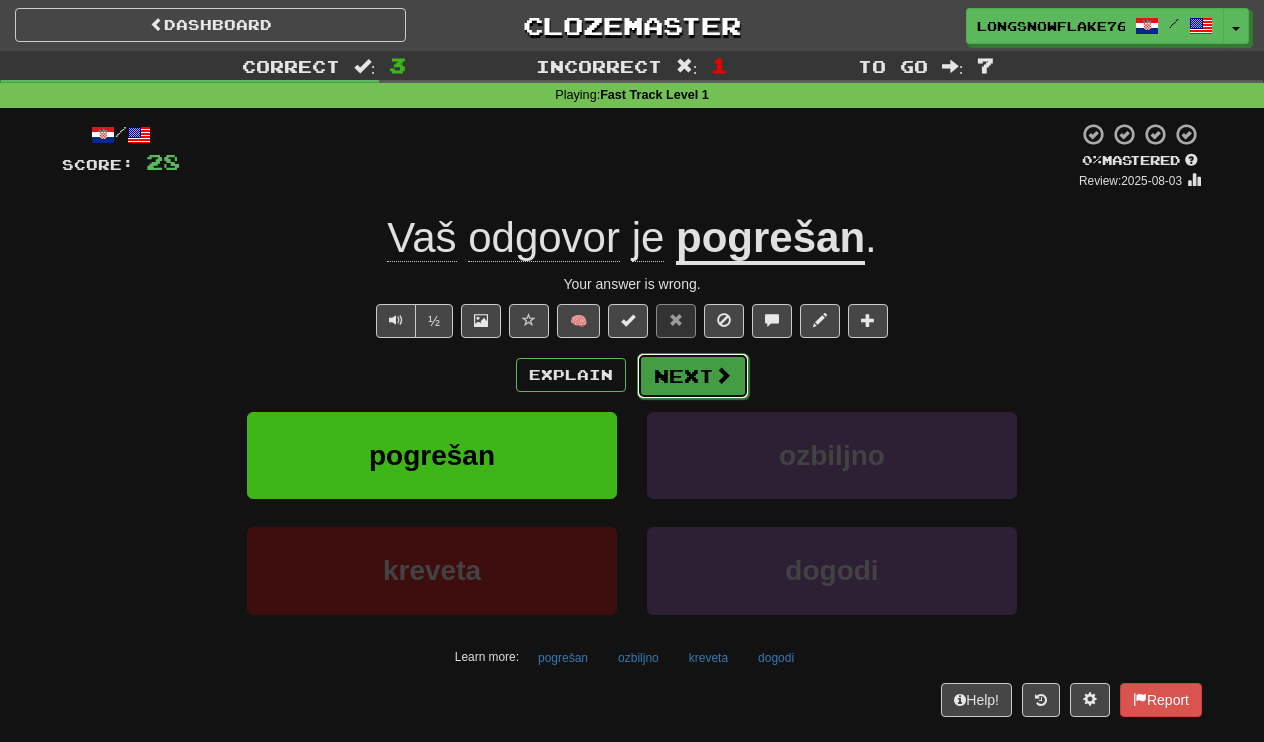 click on "Next" at bounding box center (693, 376) 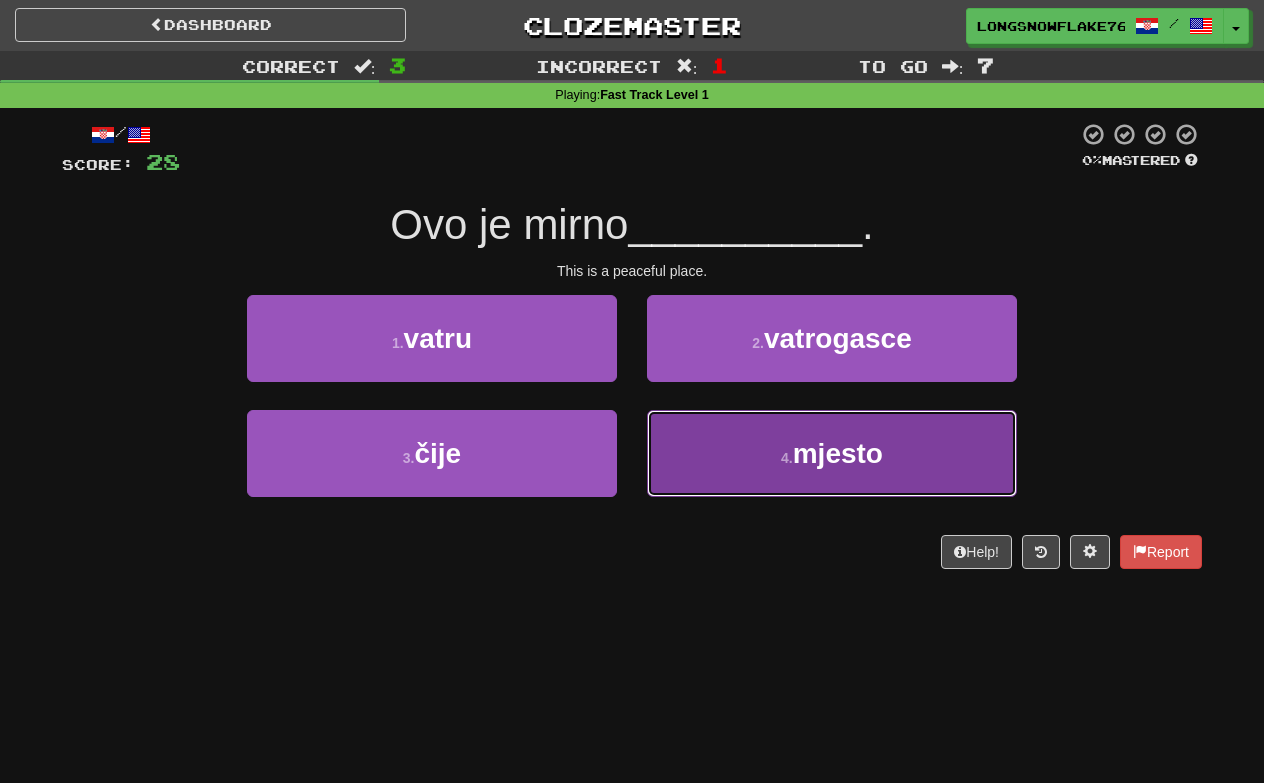 click on "4 .  mjesto" at bounding box center (832, 453) 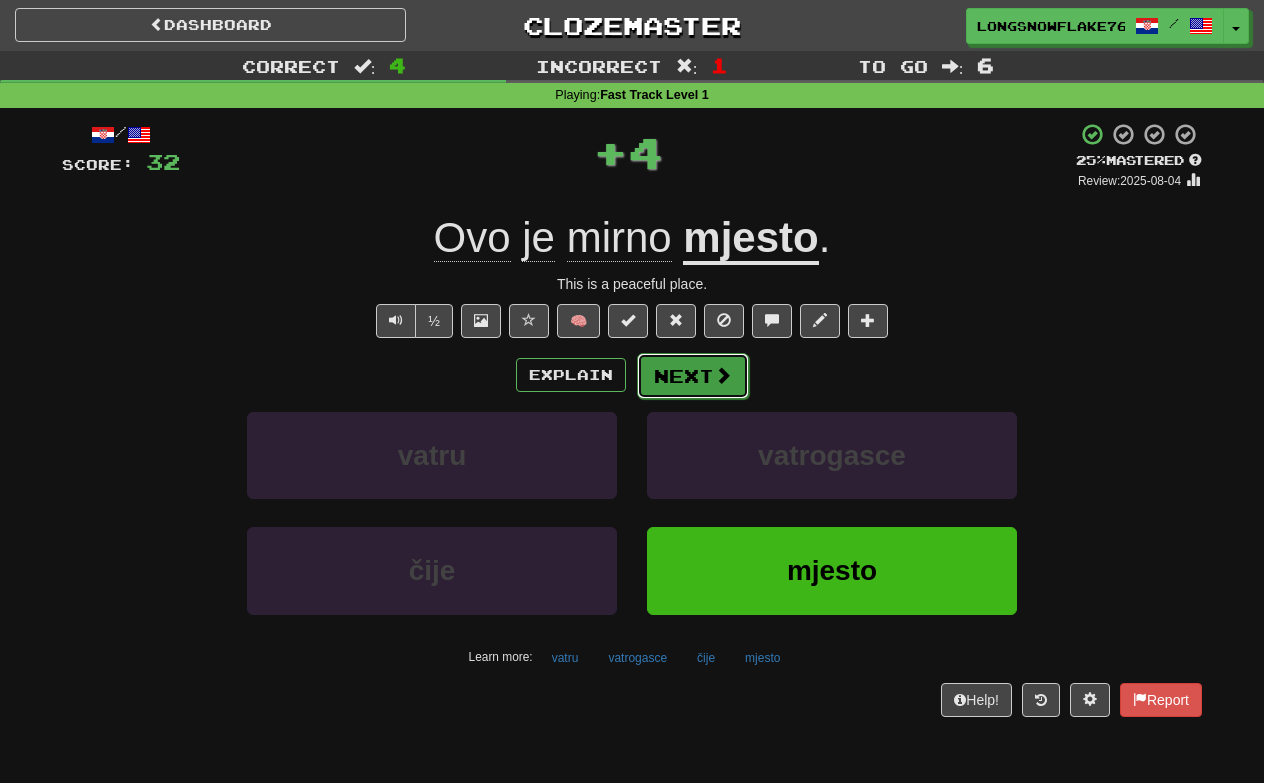 click at bounding box center [723, 375] 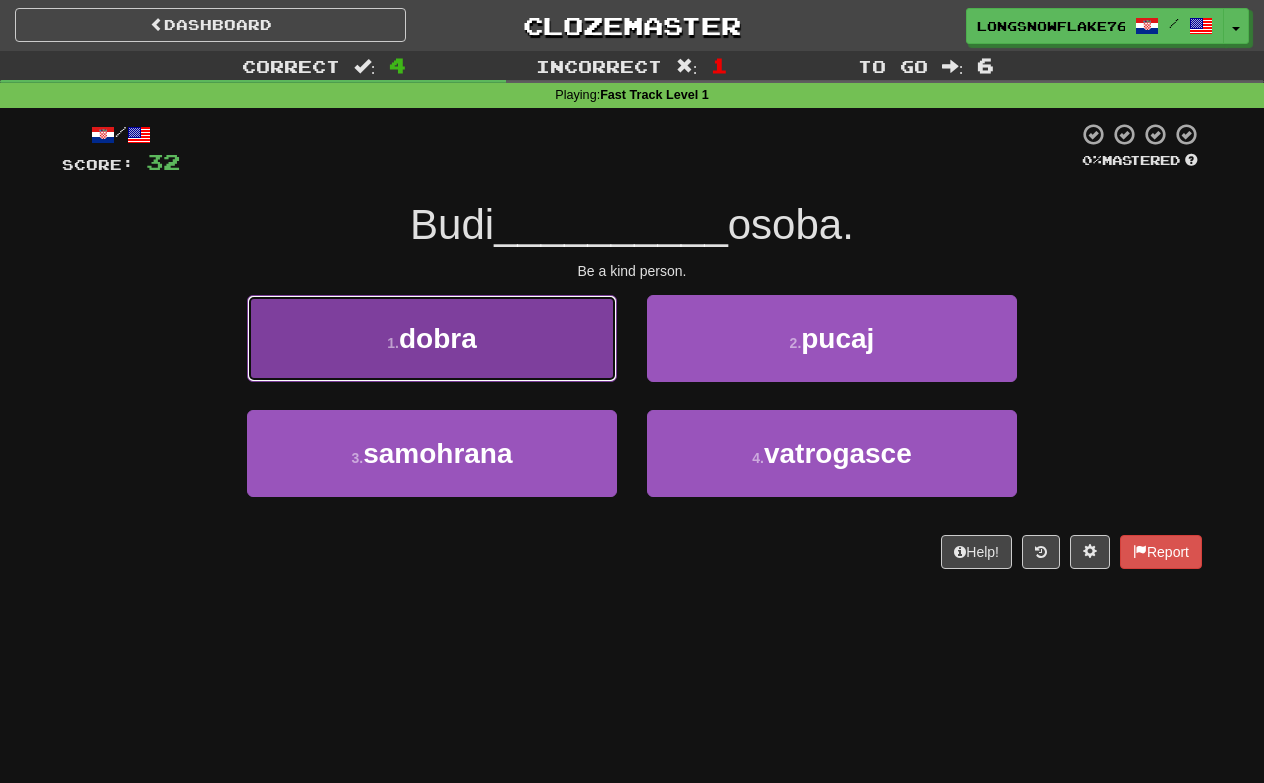 click on "1 .  dobra" at bounding box center [432, 338] 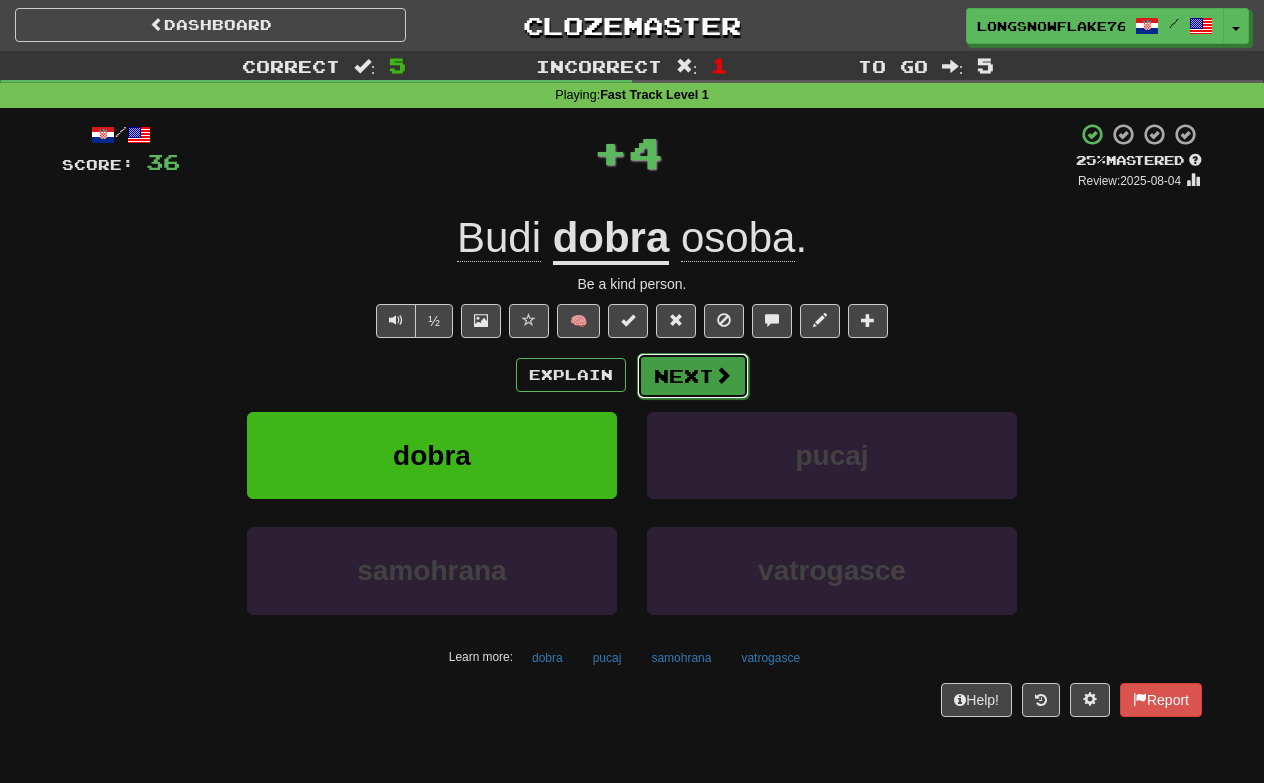 click on "Next" at bounding box center [693, 376] 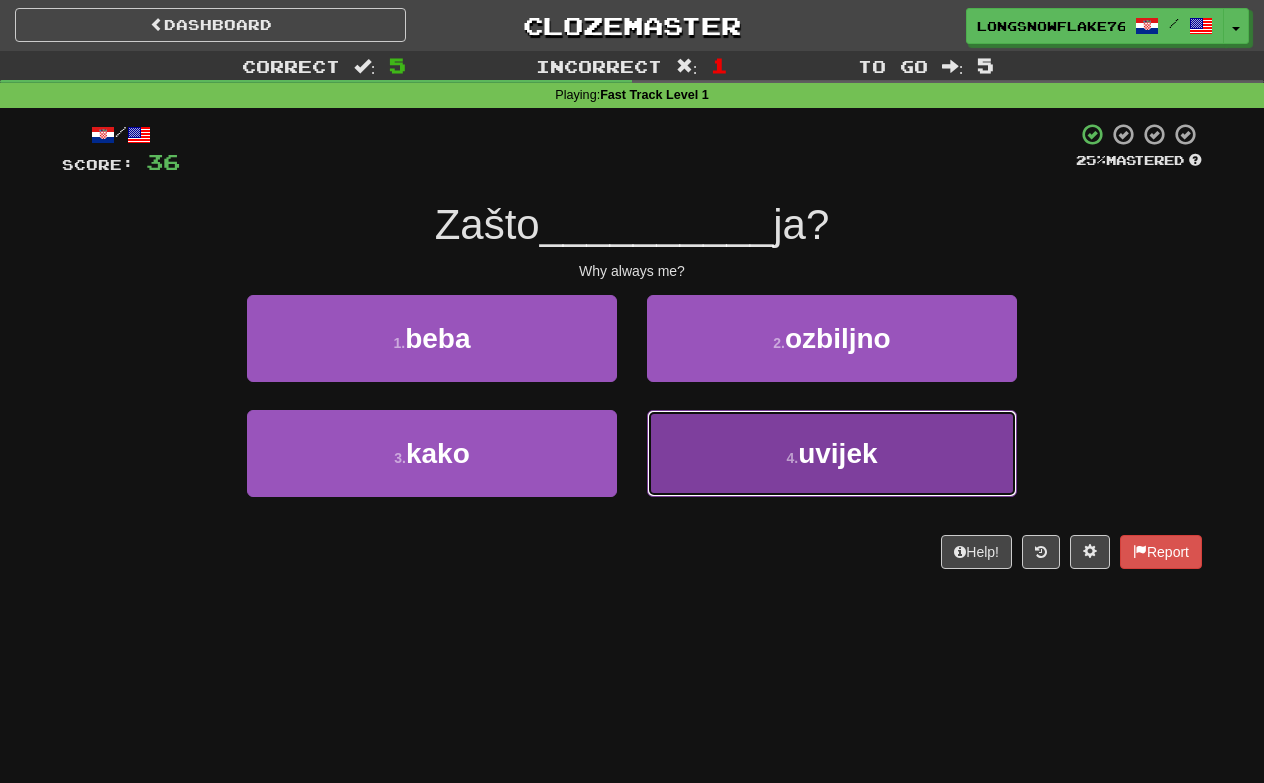 click on "4 .  uvijek" at bounding box center [832, 453] 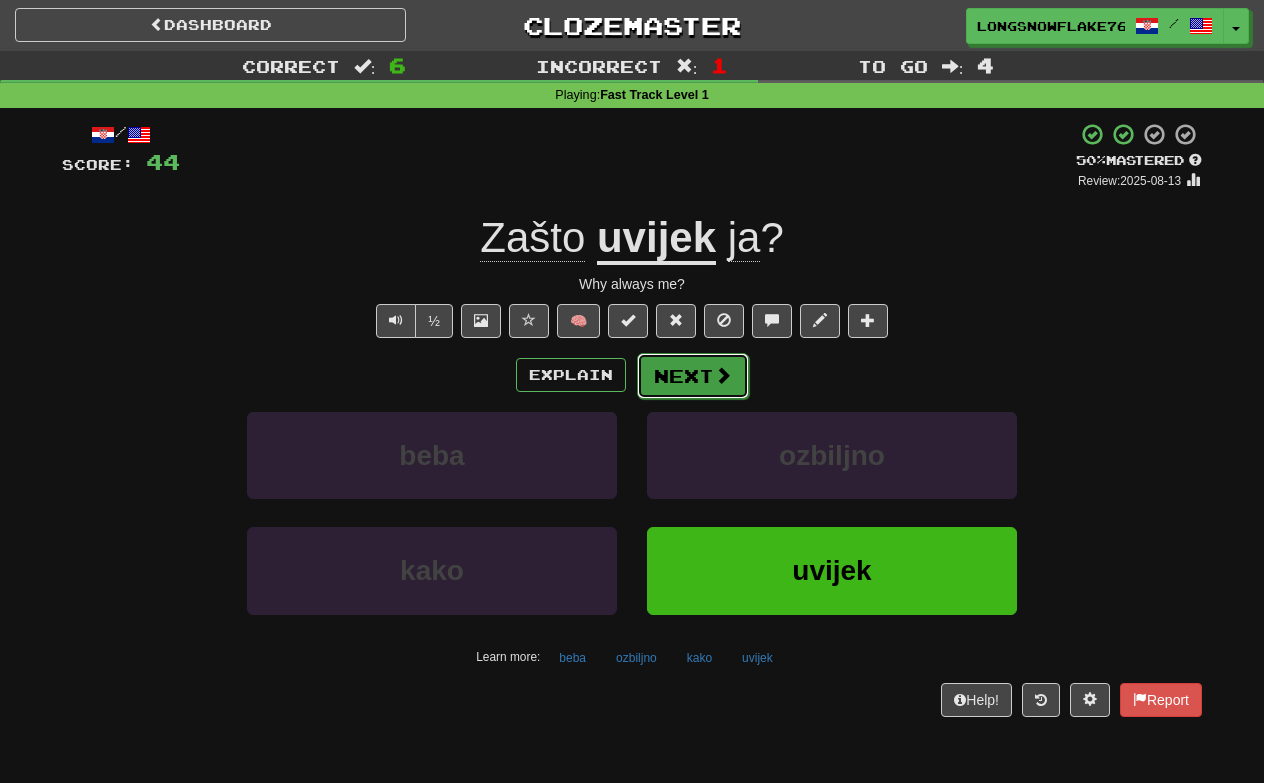 click at bounding box center (723, 375) 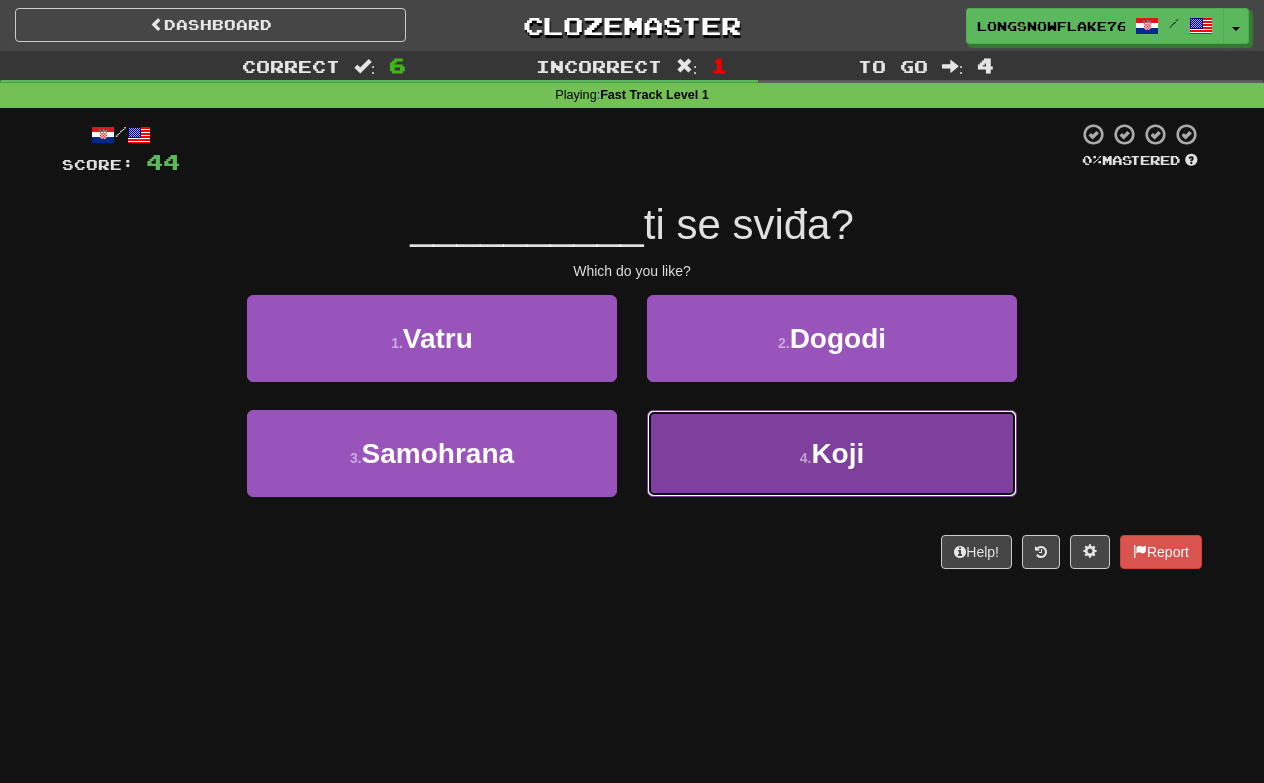 click on "4 .  Koji" at bounding box center [832, 453] 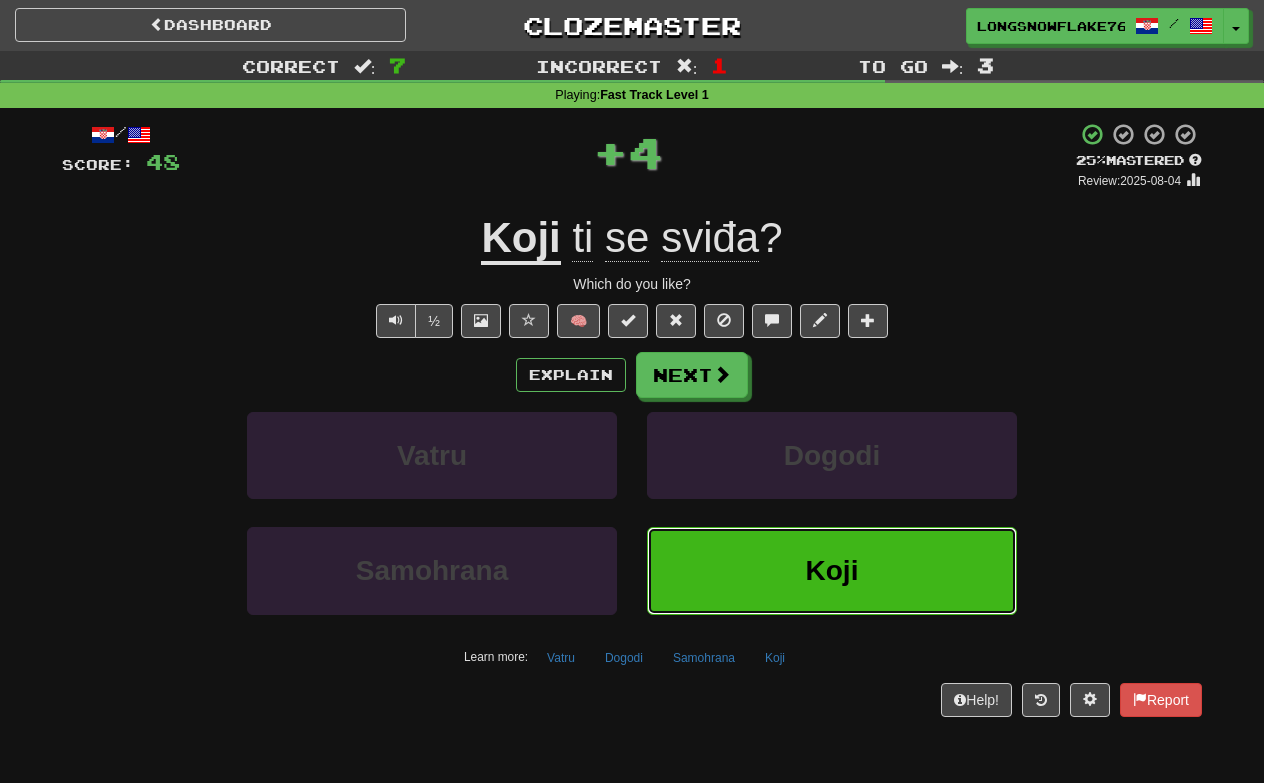 type 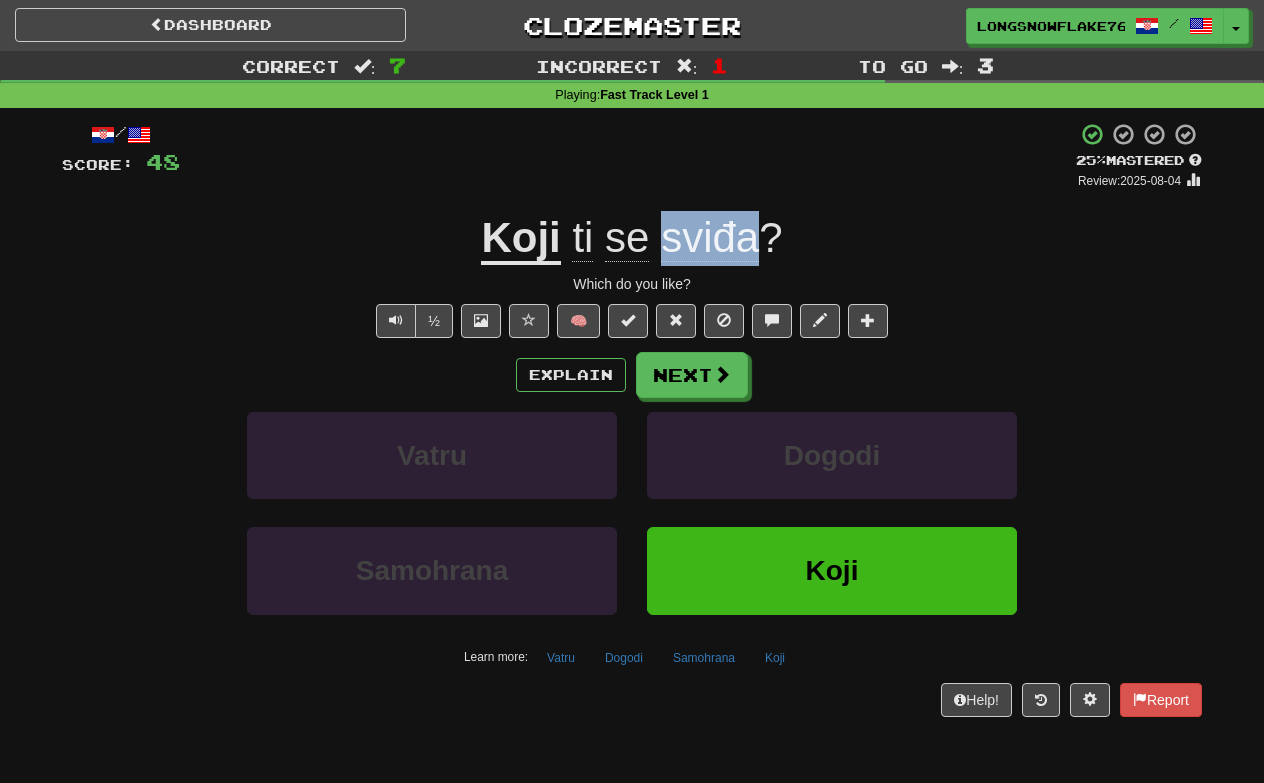 click on "Explain Next" at bounding box center [632, 375] 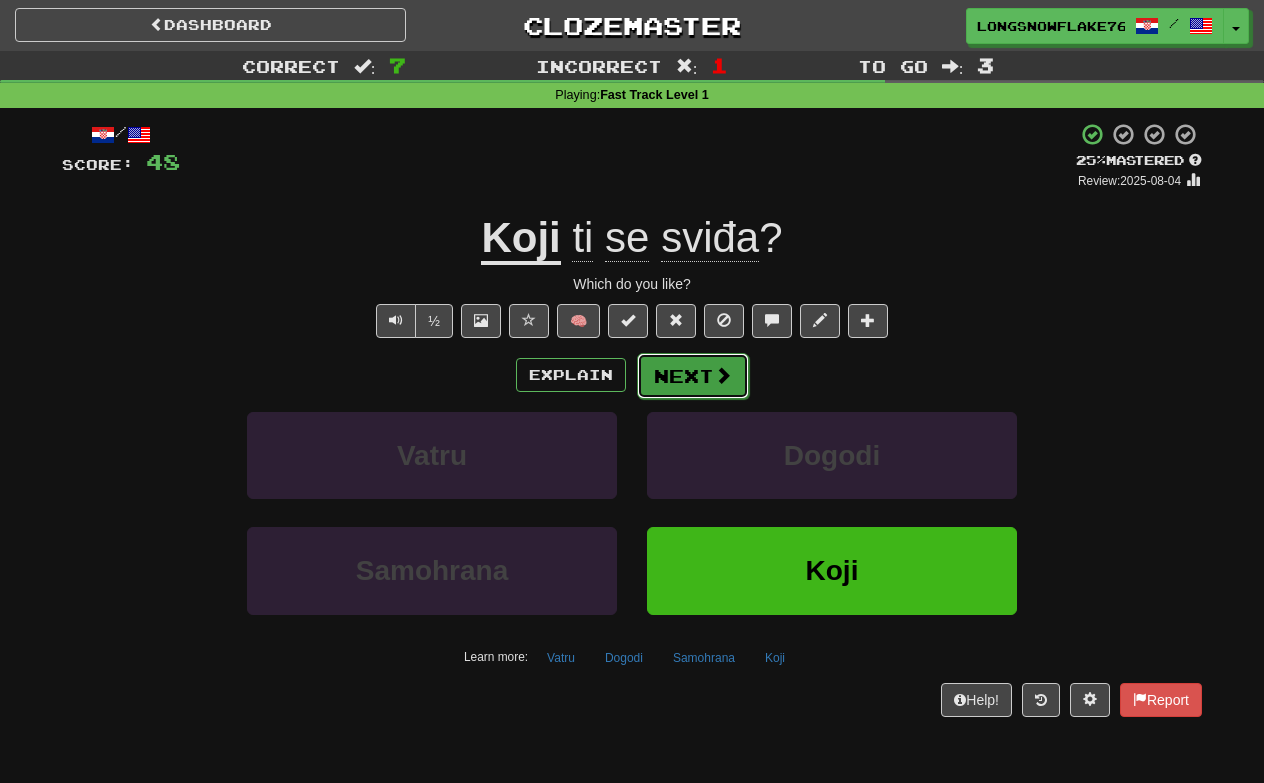 click at bounding box center (723, 375) 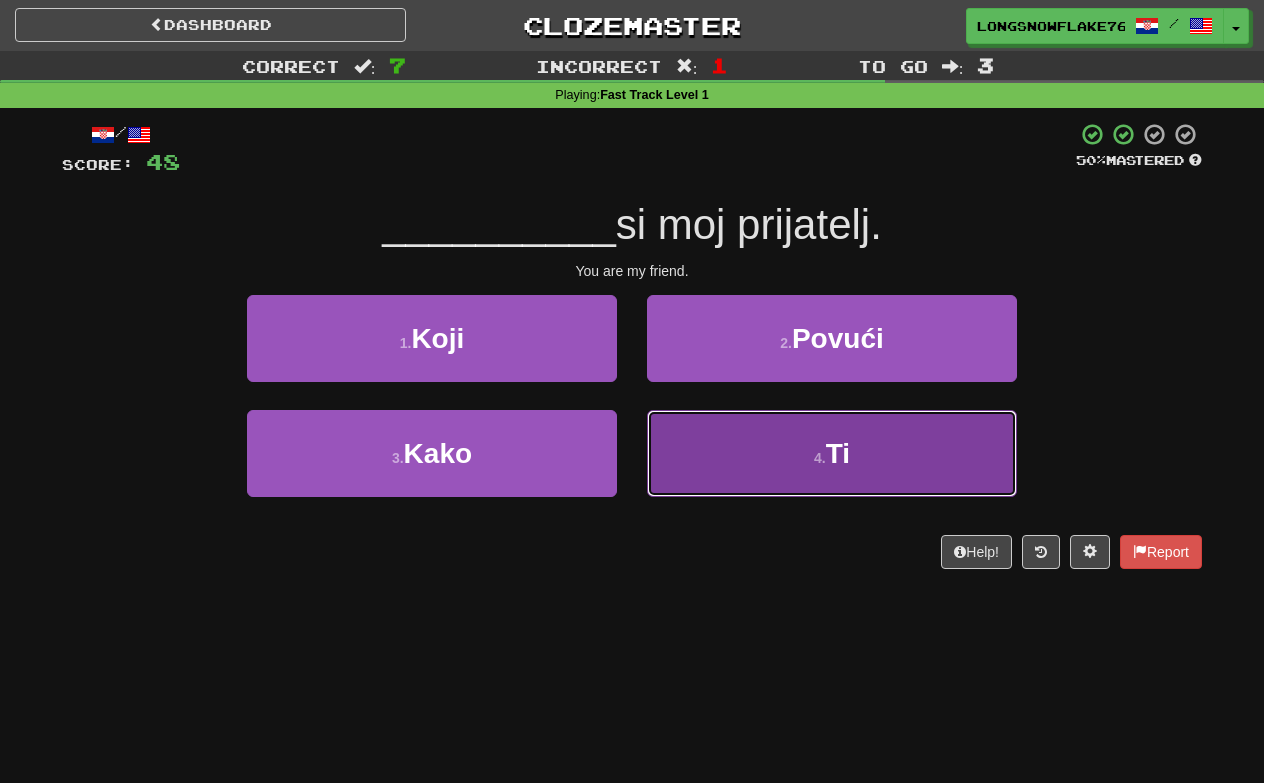 click on "4 .  Ti" at bounding box center (832, 453) 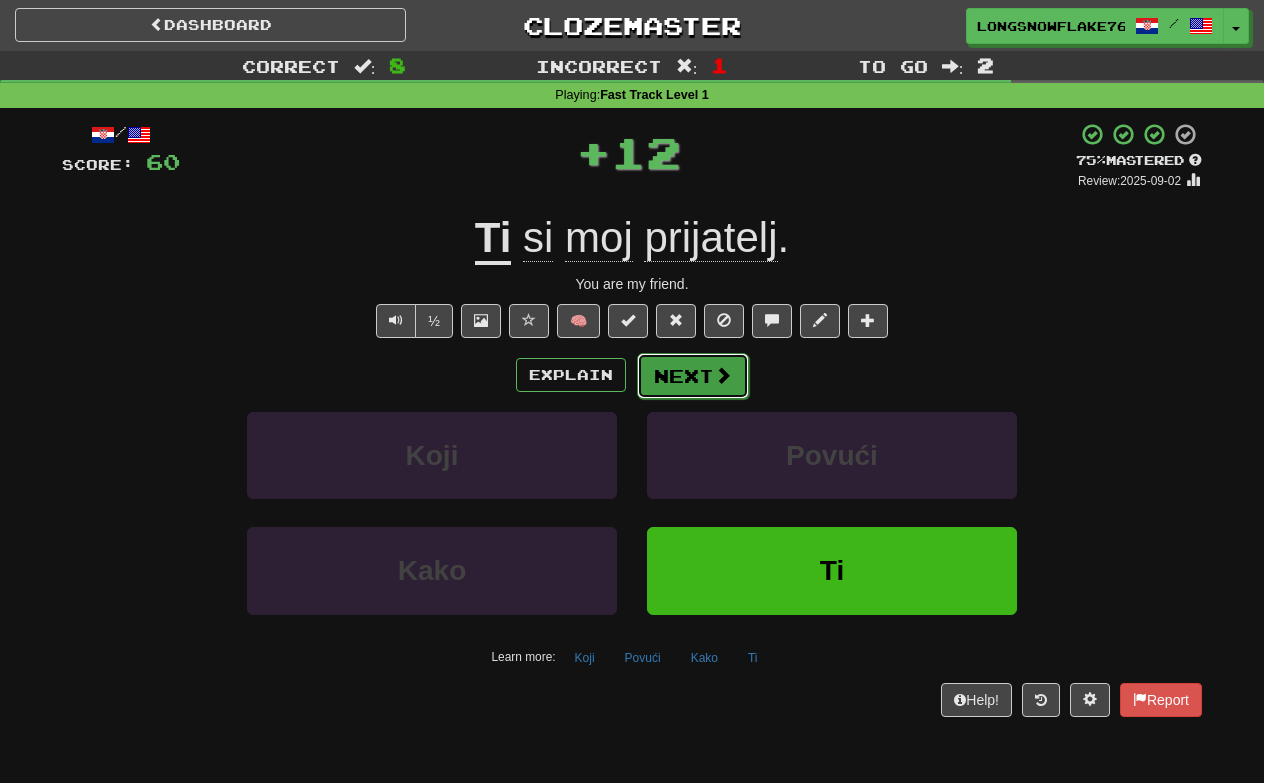 click on "Next" at bounding box center (693, 376) 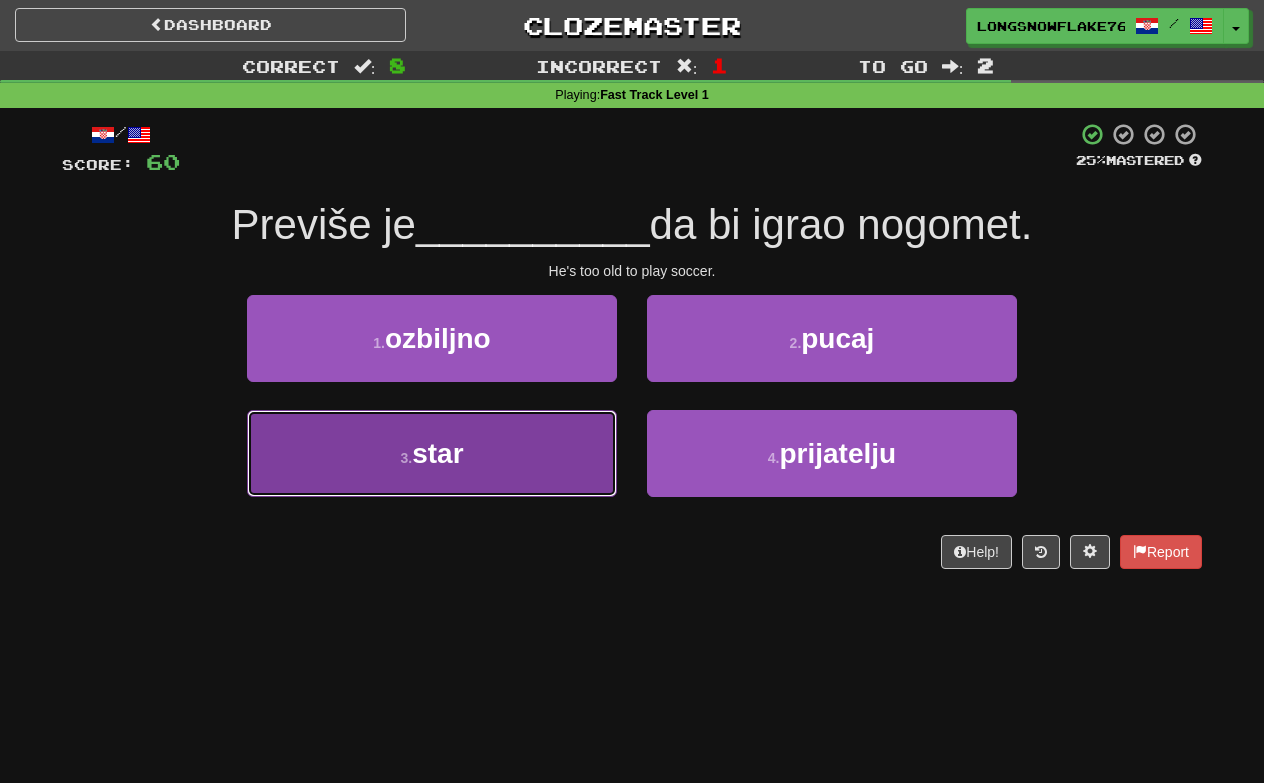 click on "3 .  star" at bounding box center (432, 453) 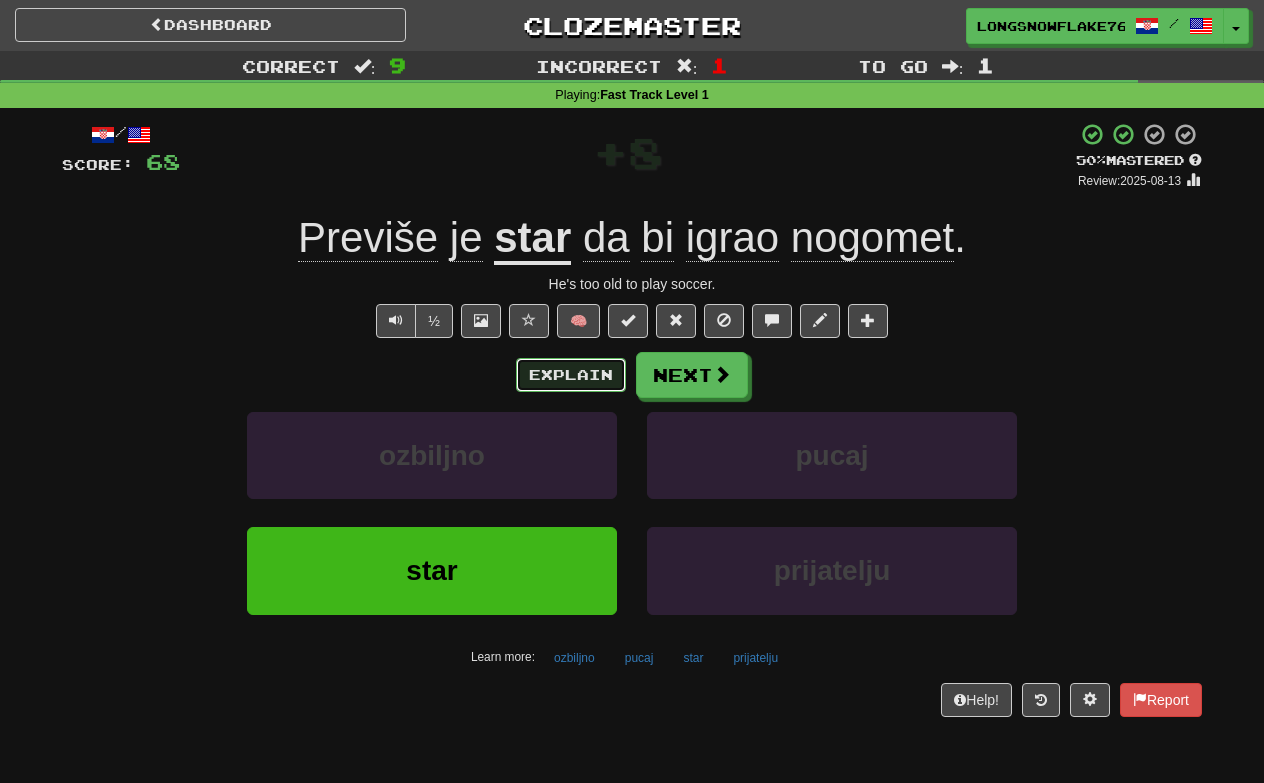 click on "Explain" at bounding box center (571, 375) 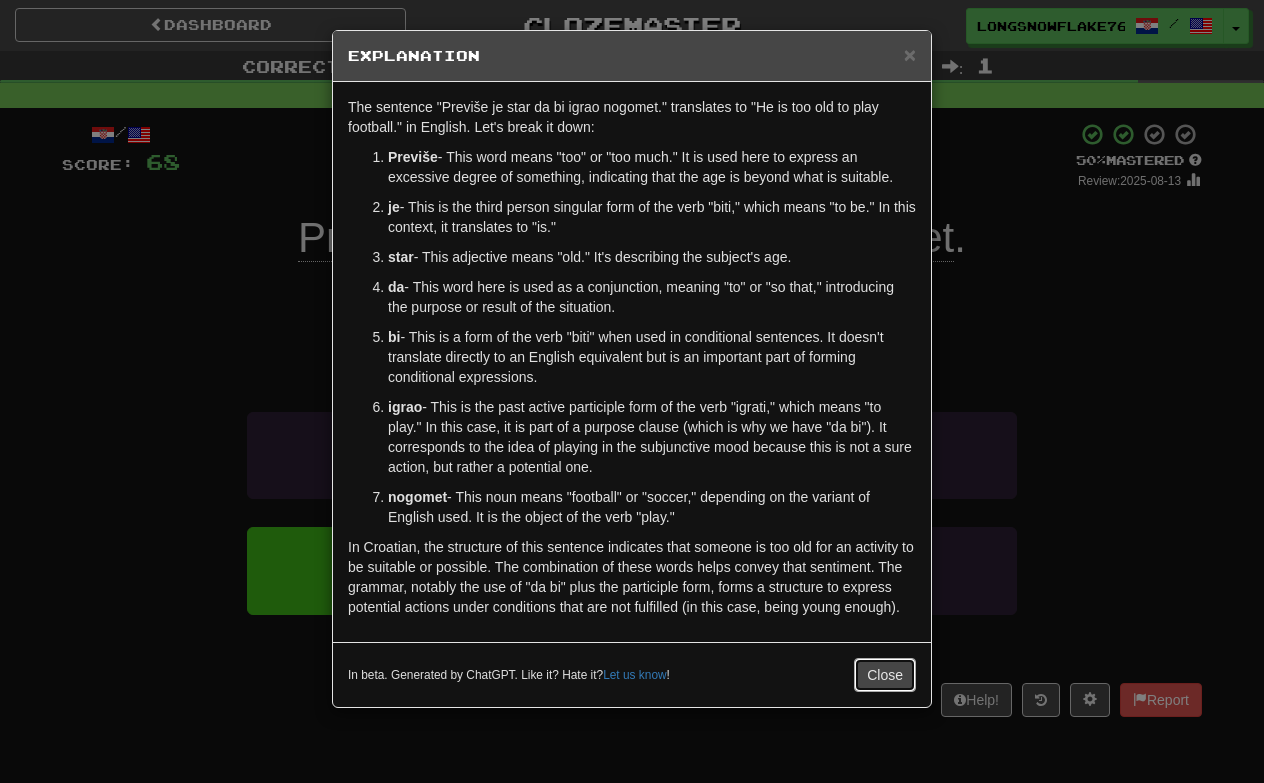 click on "Close" at bounding box center [885, 675] 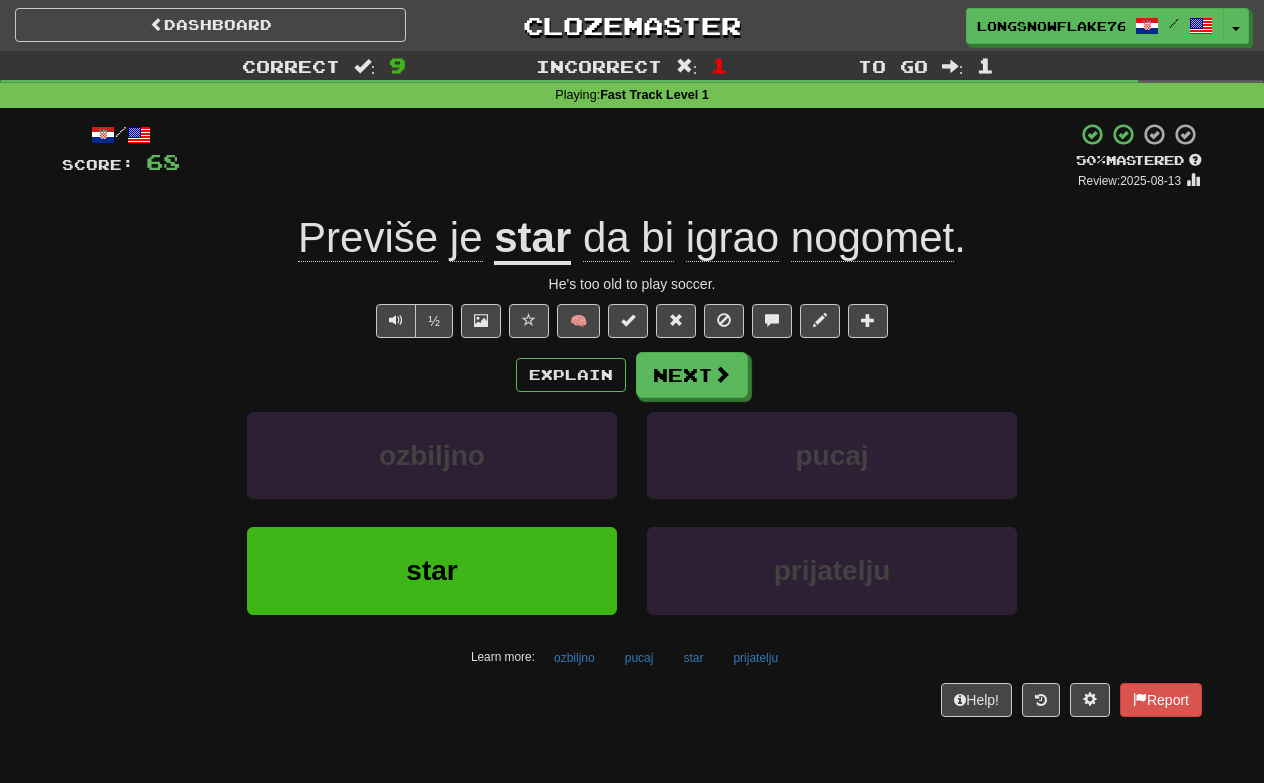 click on "bi" at bounding box center (657, 238) 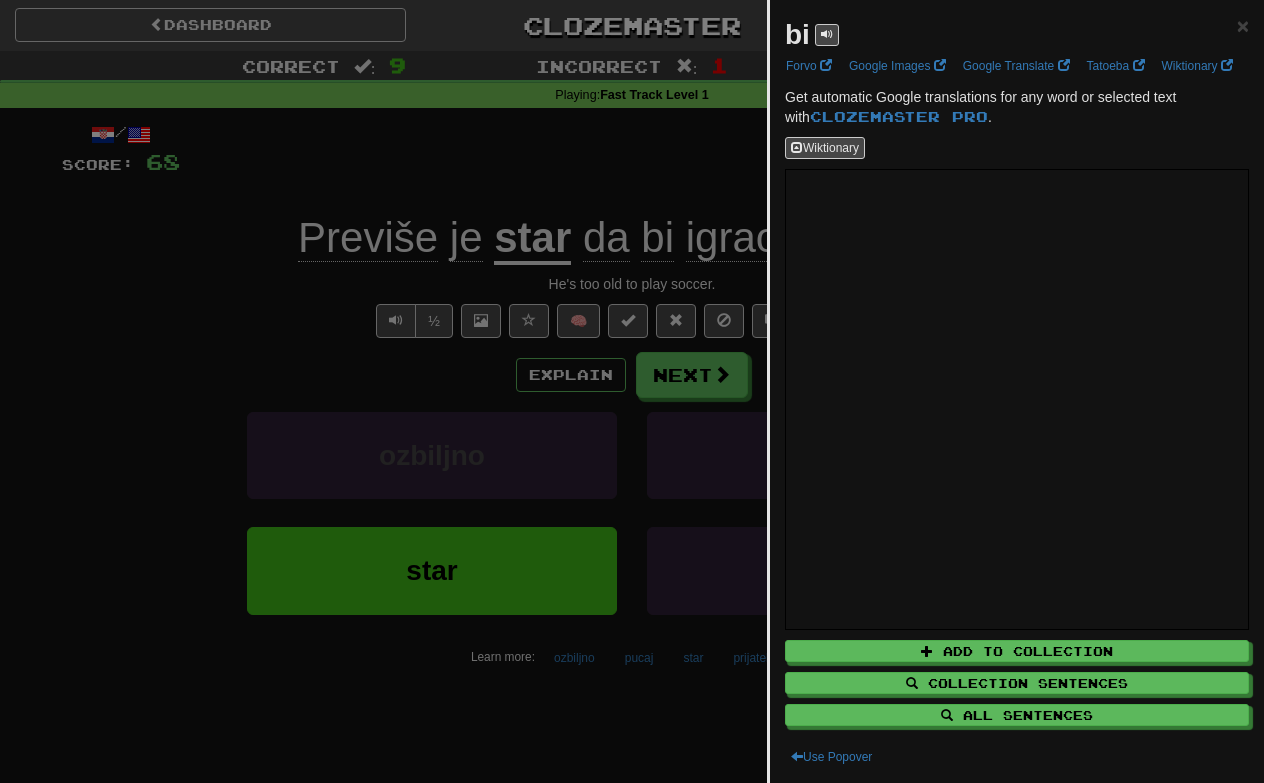 click at bounding box center (632, 391) 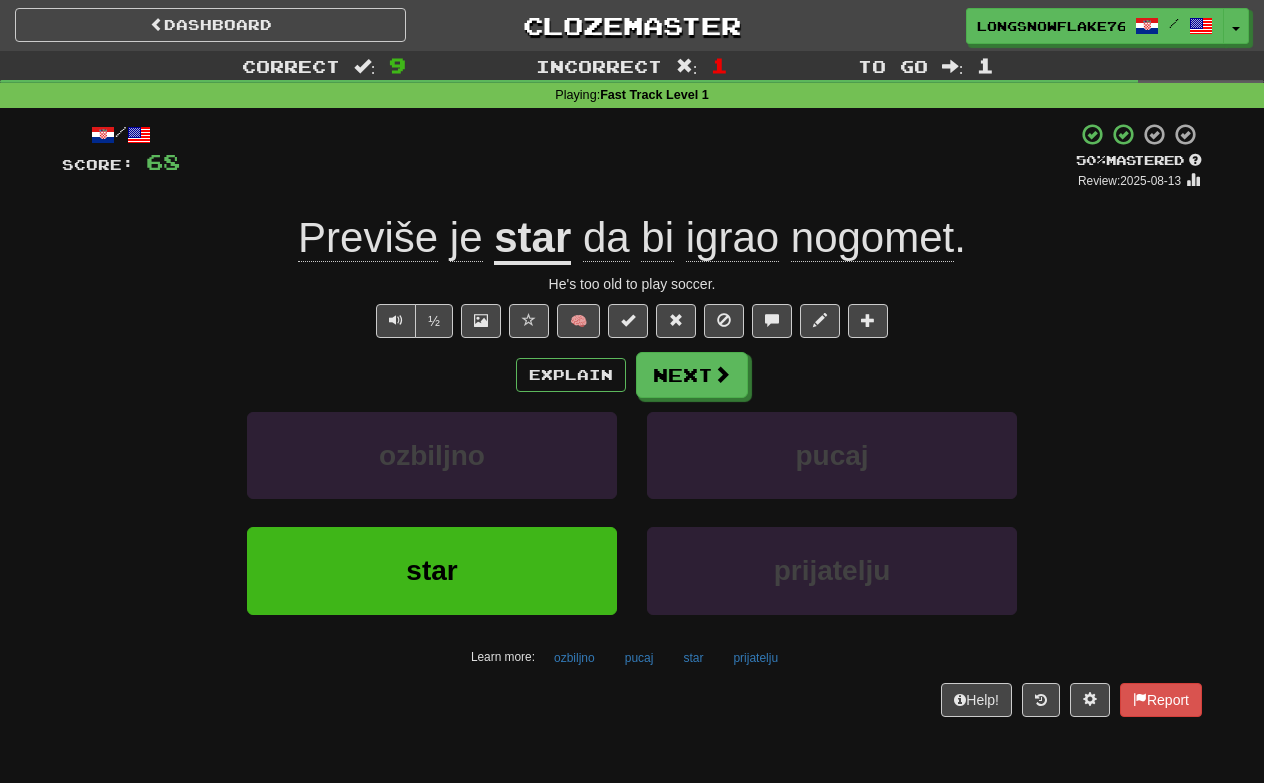 click on "da" at bounding box center [606, 238] 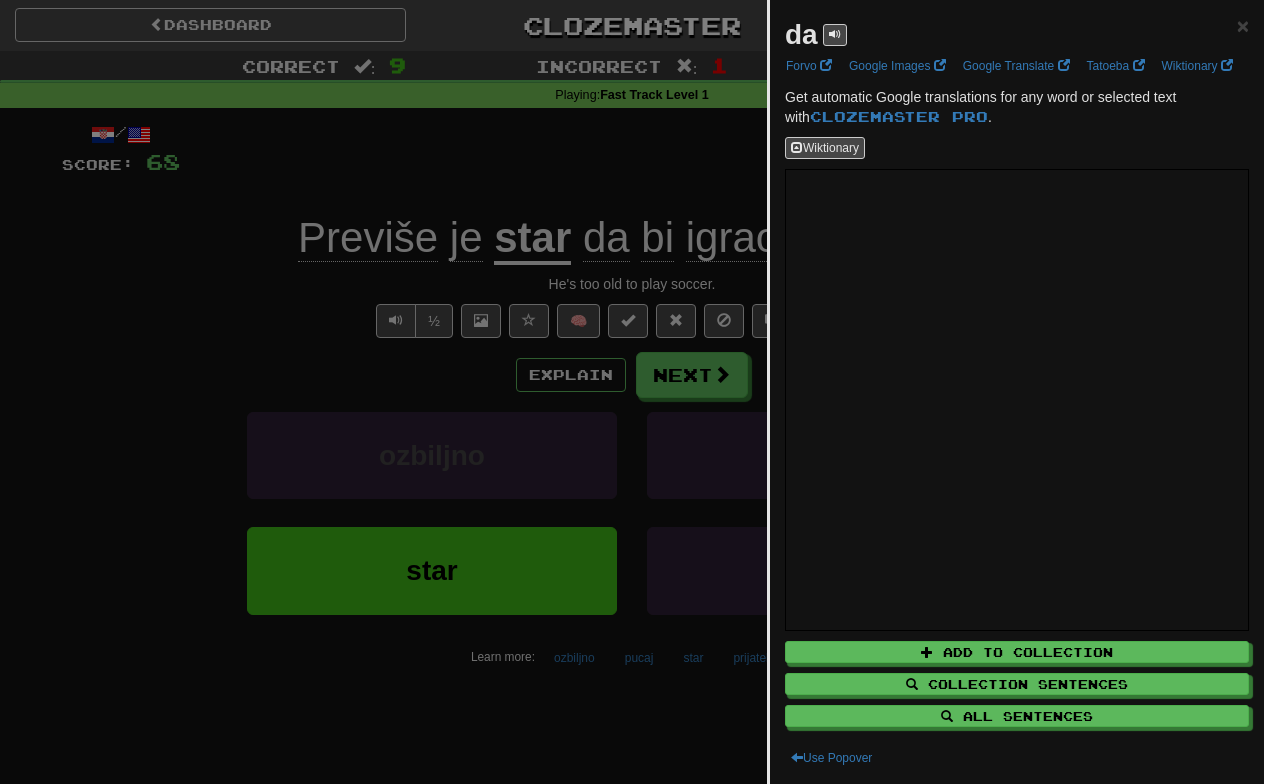 click at bounding box center (632, 392) 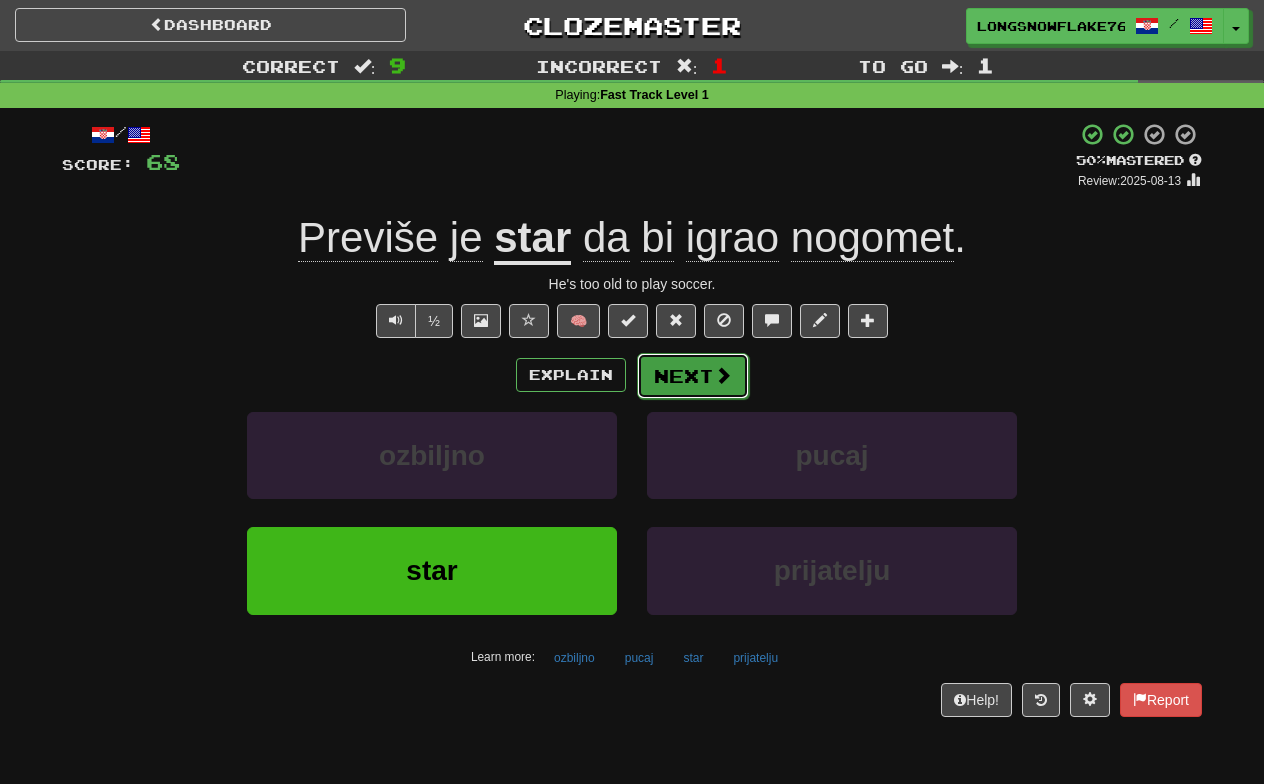 click on "Next" at bounding box center (693, 376) 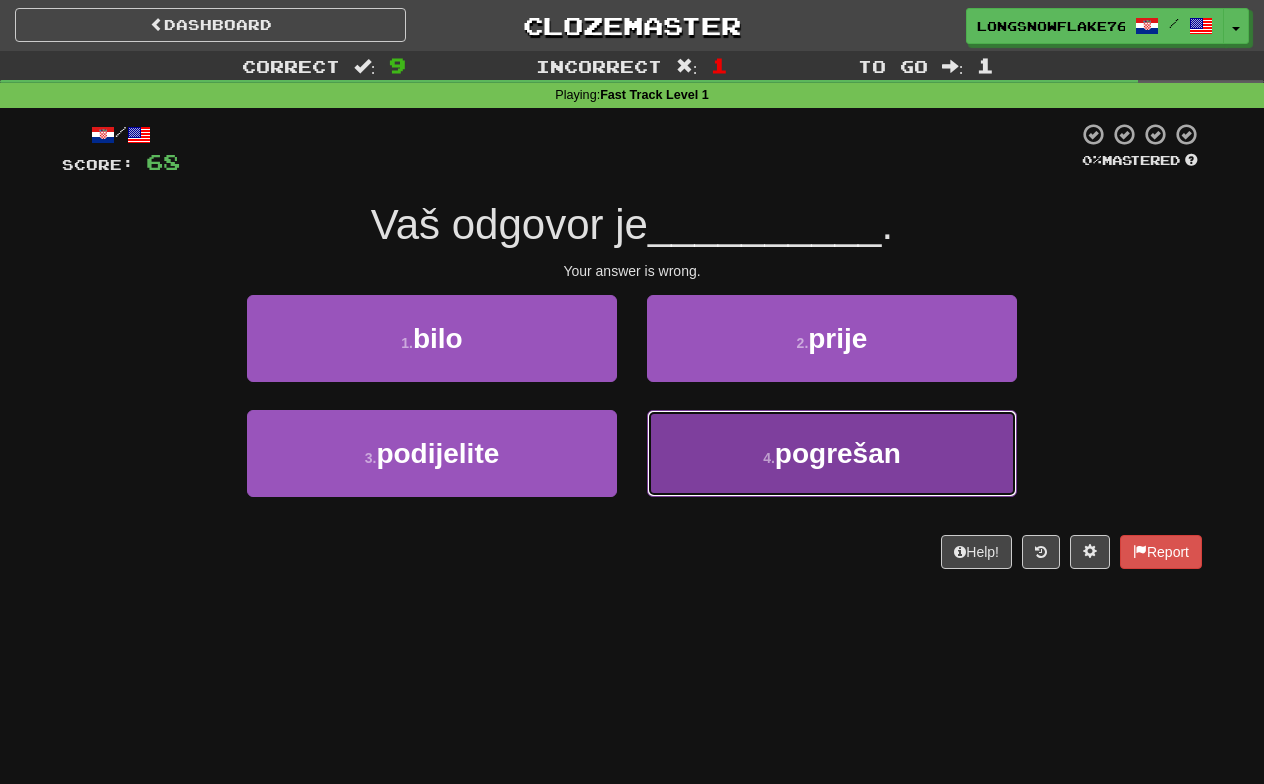 click on "4 .  pogrešan" at bounding box center (832, 453) 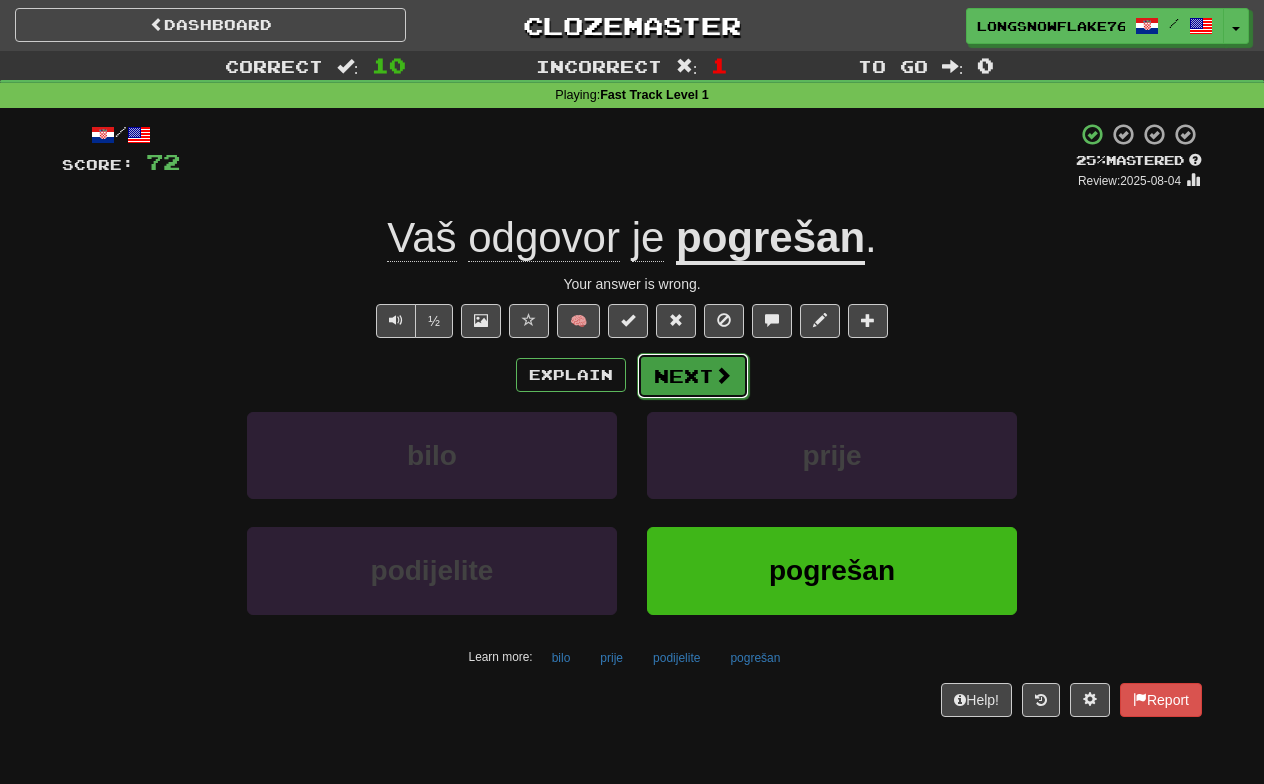 click on "Next" at bounding box center (693, 376) 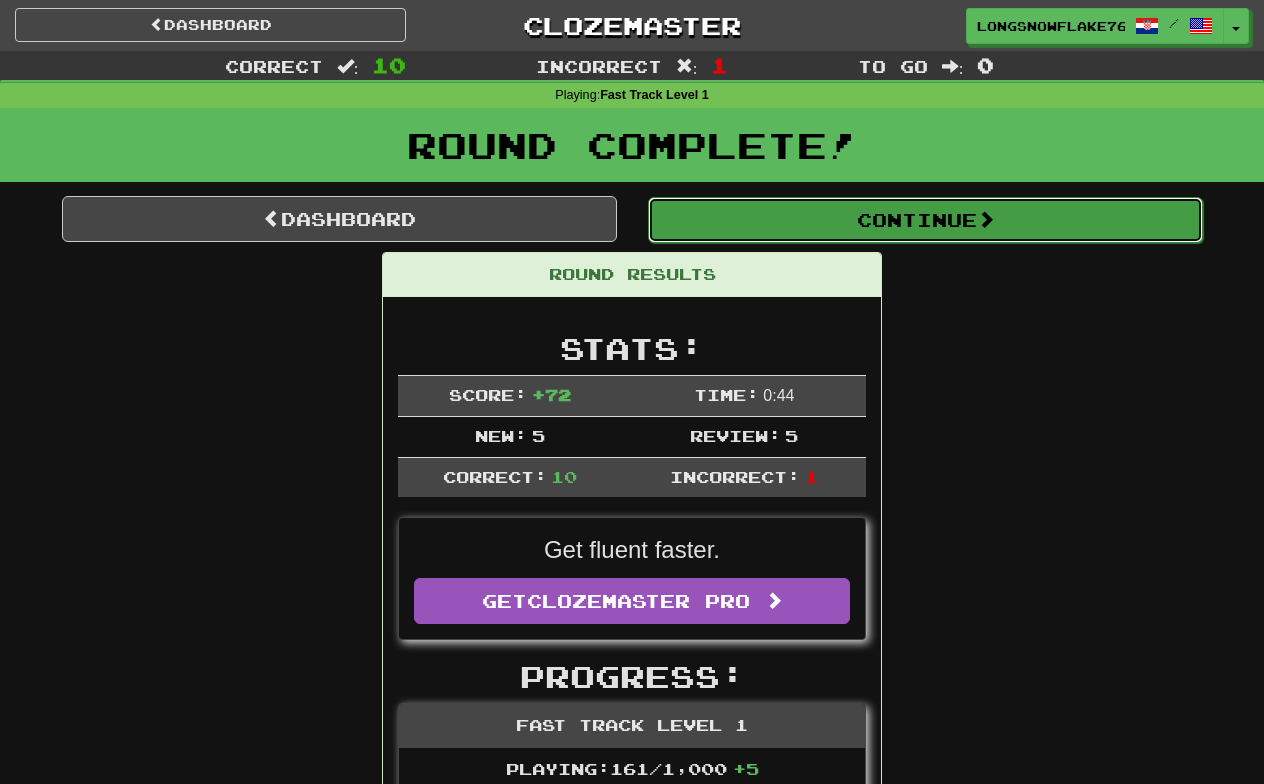 click on "Continue" at bounding box center (925, 220) 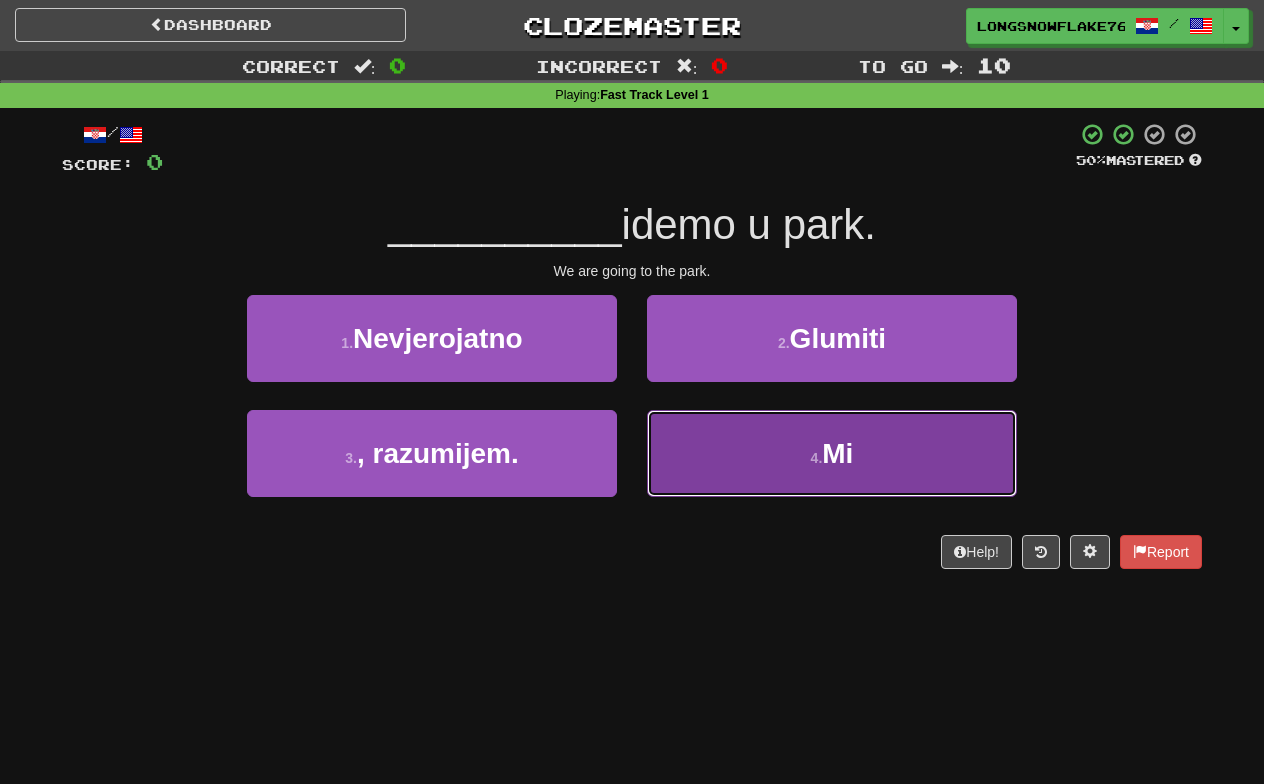 click on "4 .  Mi" at bounding box center [832, 453] 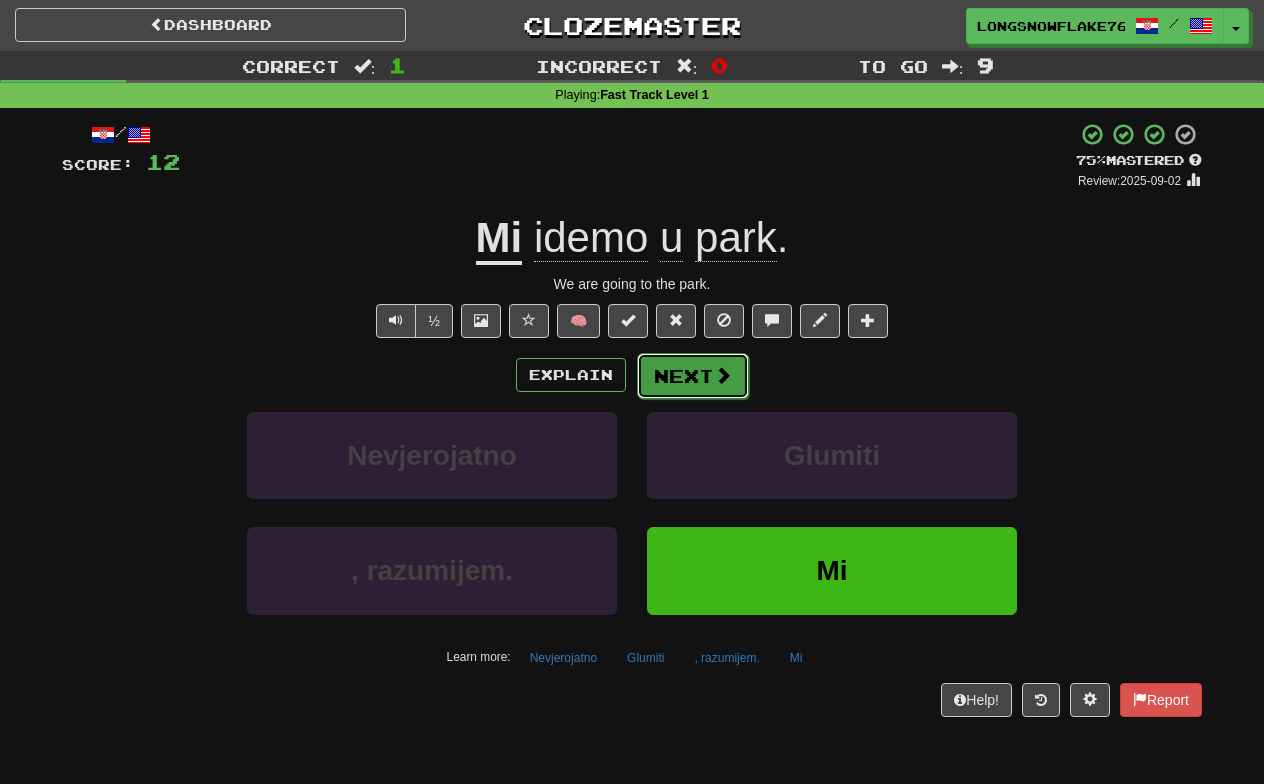 click on "Next" at bounding box center (693, 376) 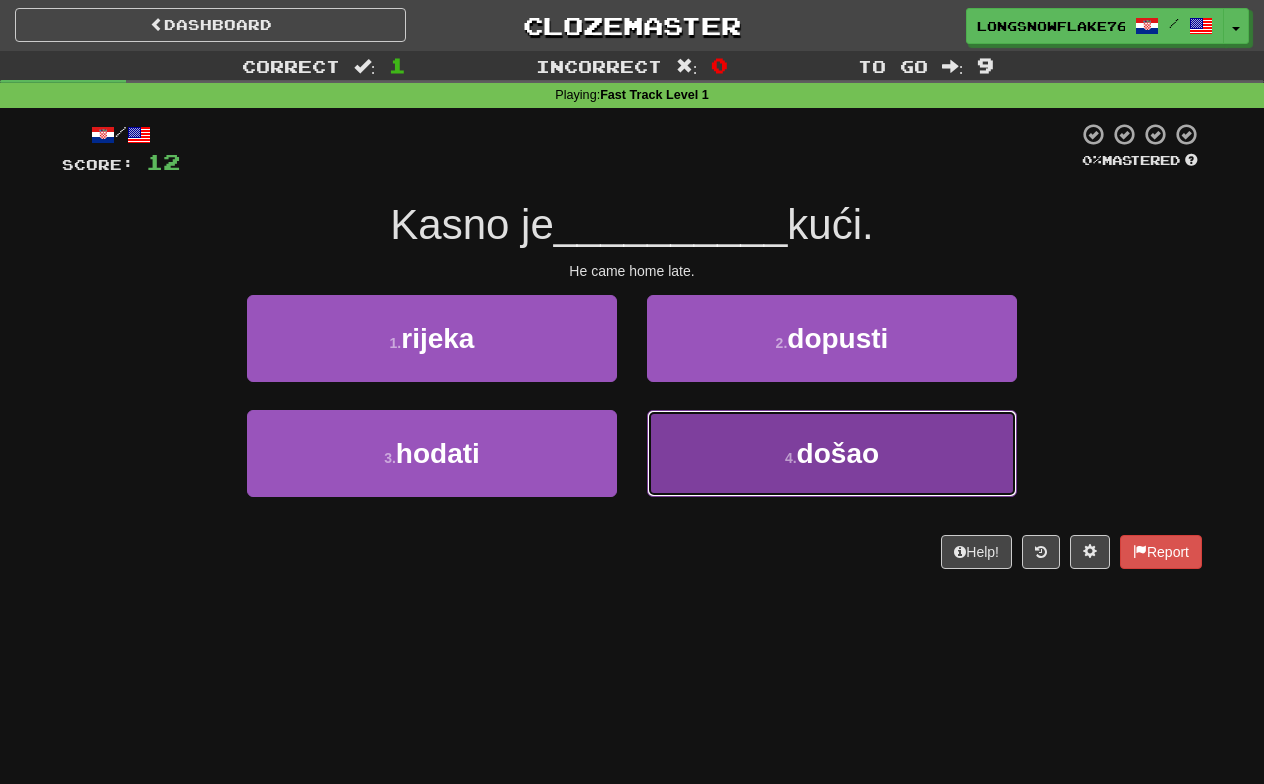 click on "4 .  došao" at bounding box center (832, 453) 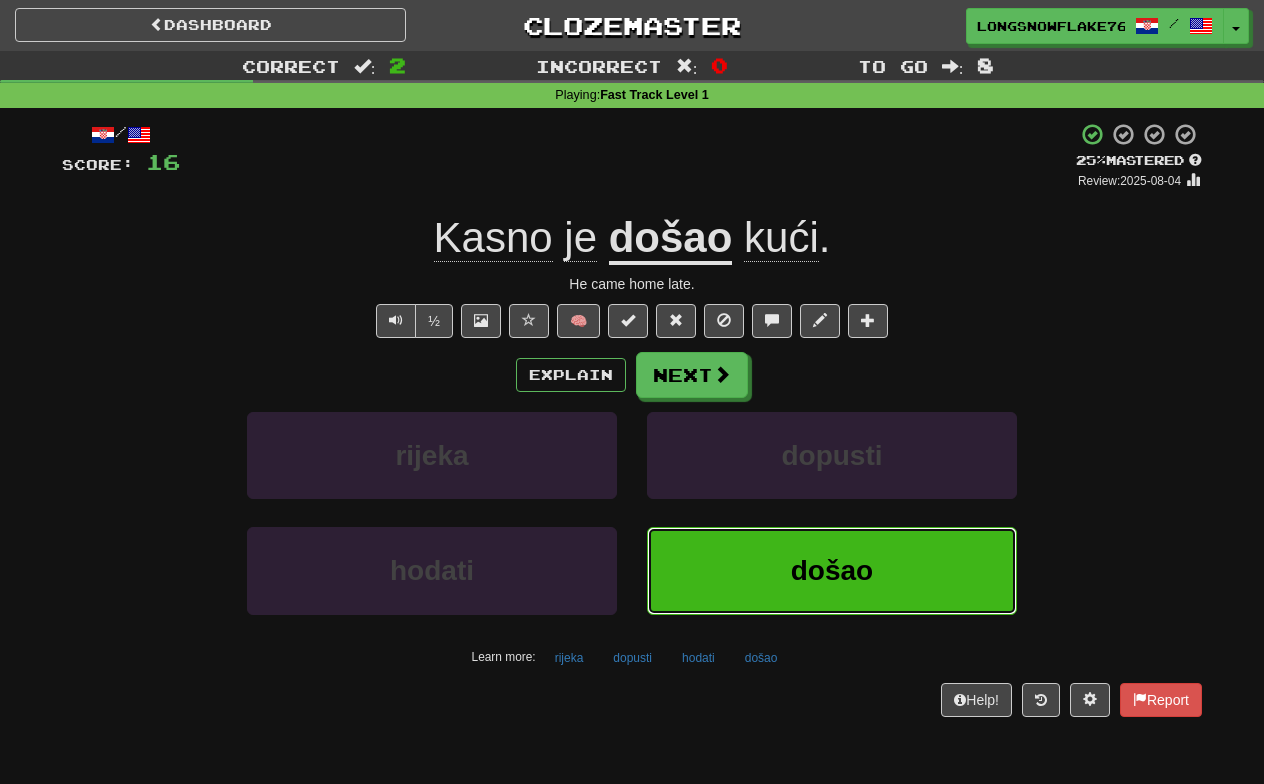 type 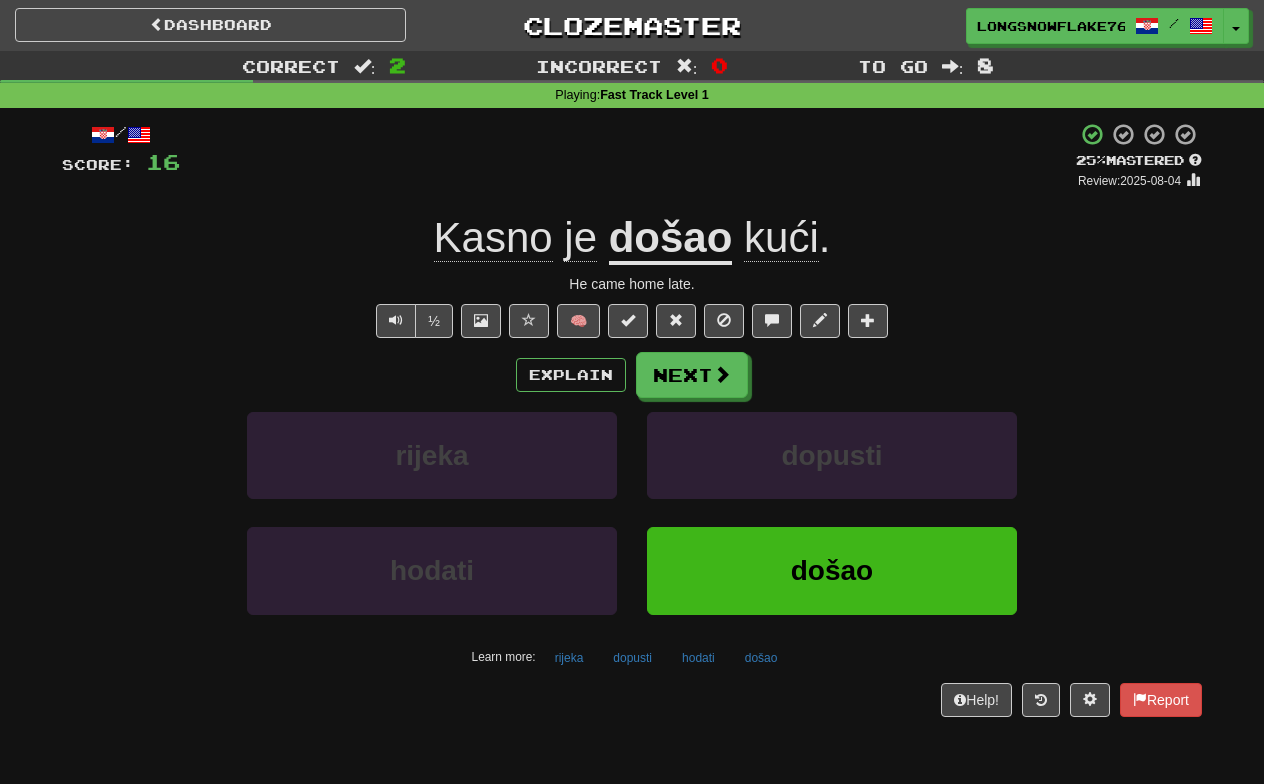 click on "došao" at bounding box center (671, 239) 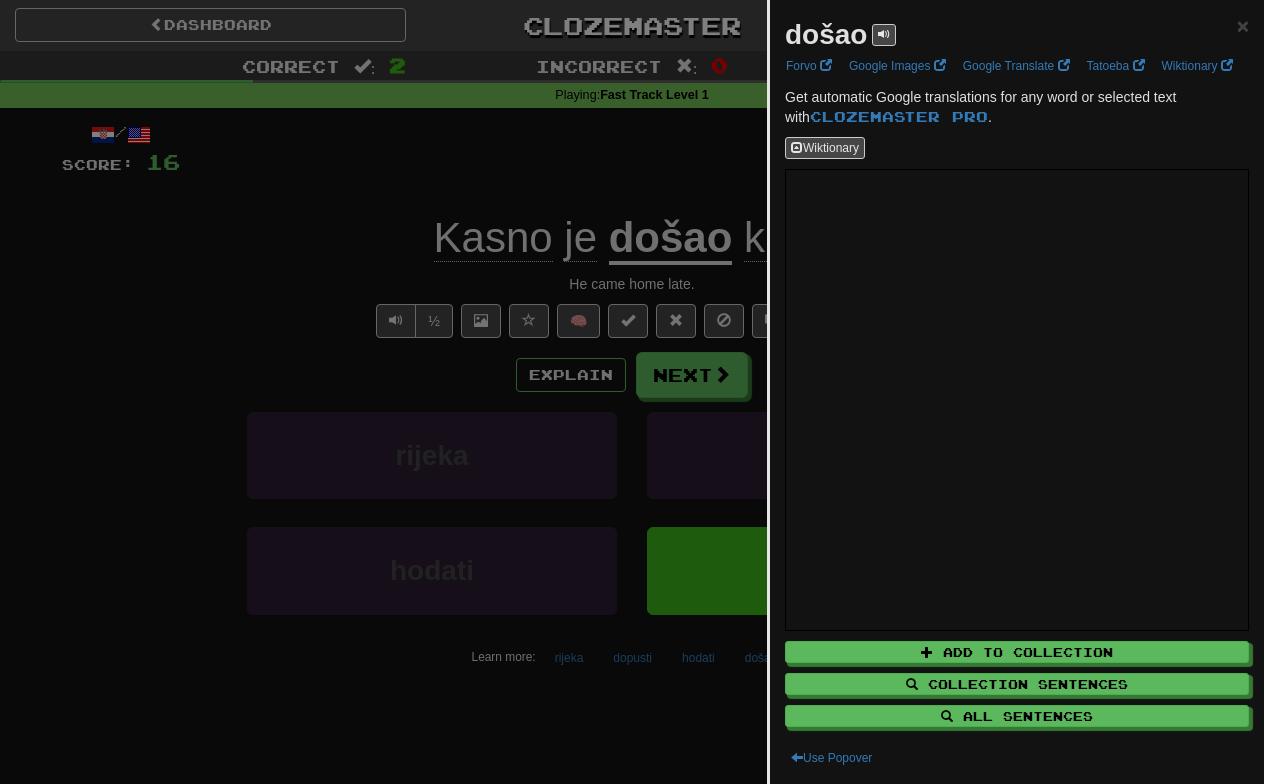 click at bounding box center [632, 392] 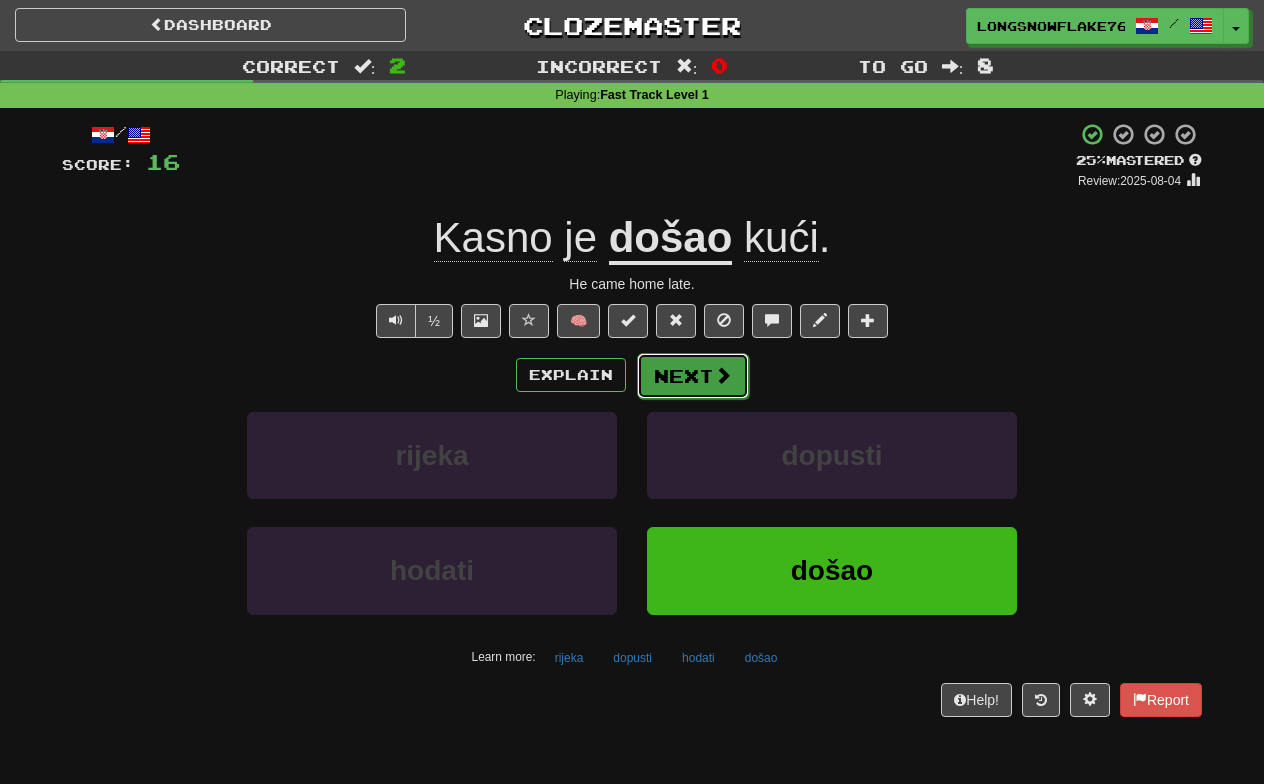 click on "Next" at bounding box center (693, 376) 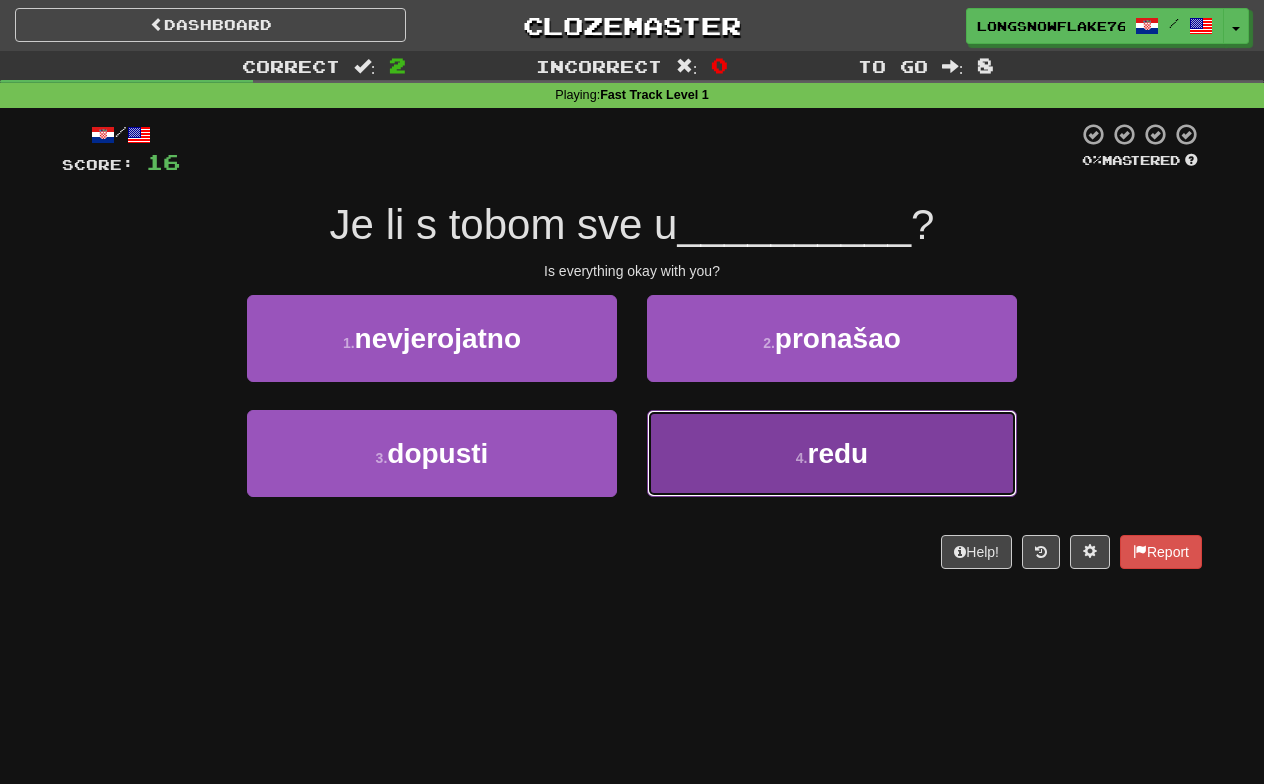 click on "4 .  redu" at bounding box center (832, 453) 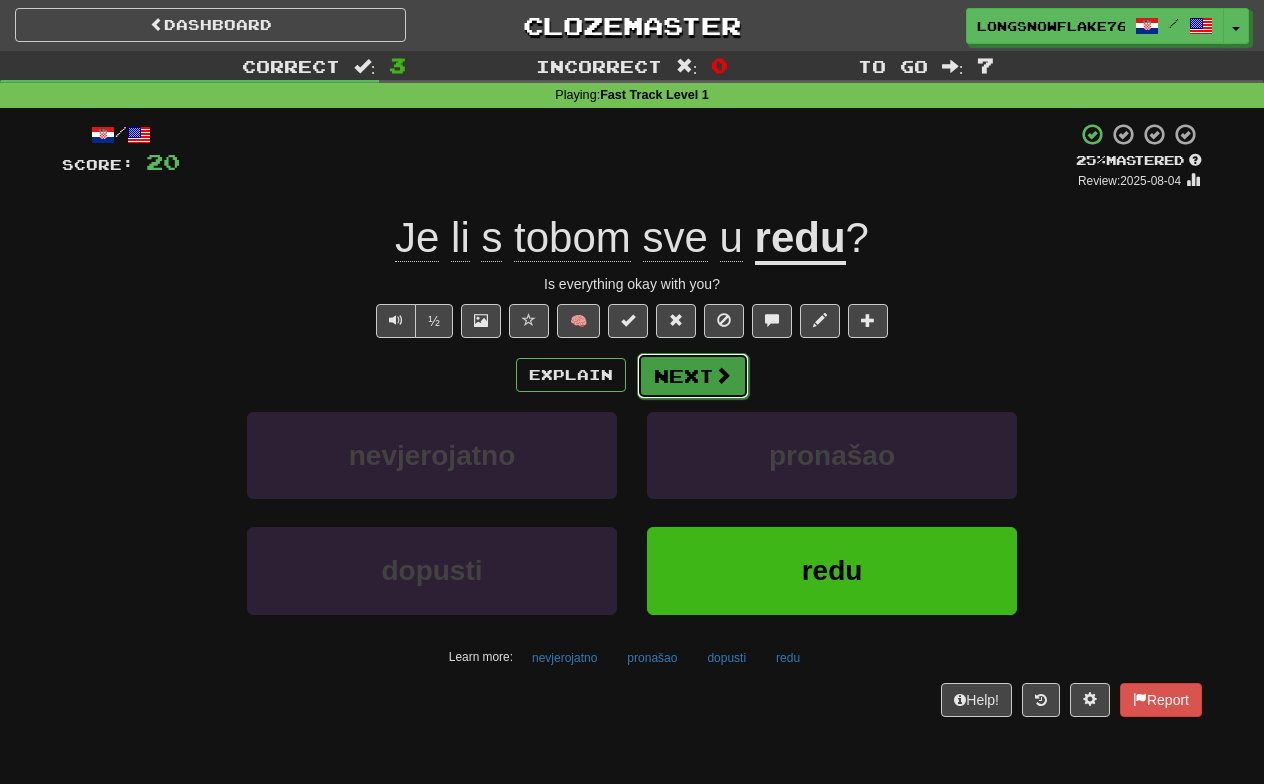 click on "Next" at bounding box center [693, 376] 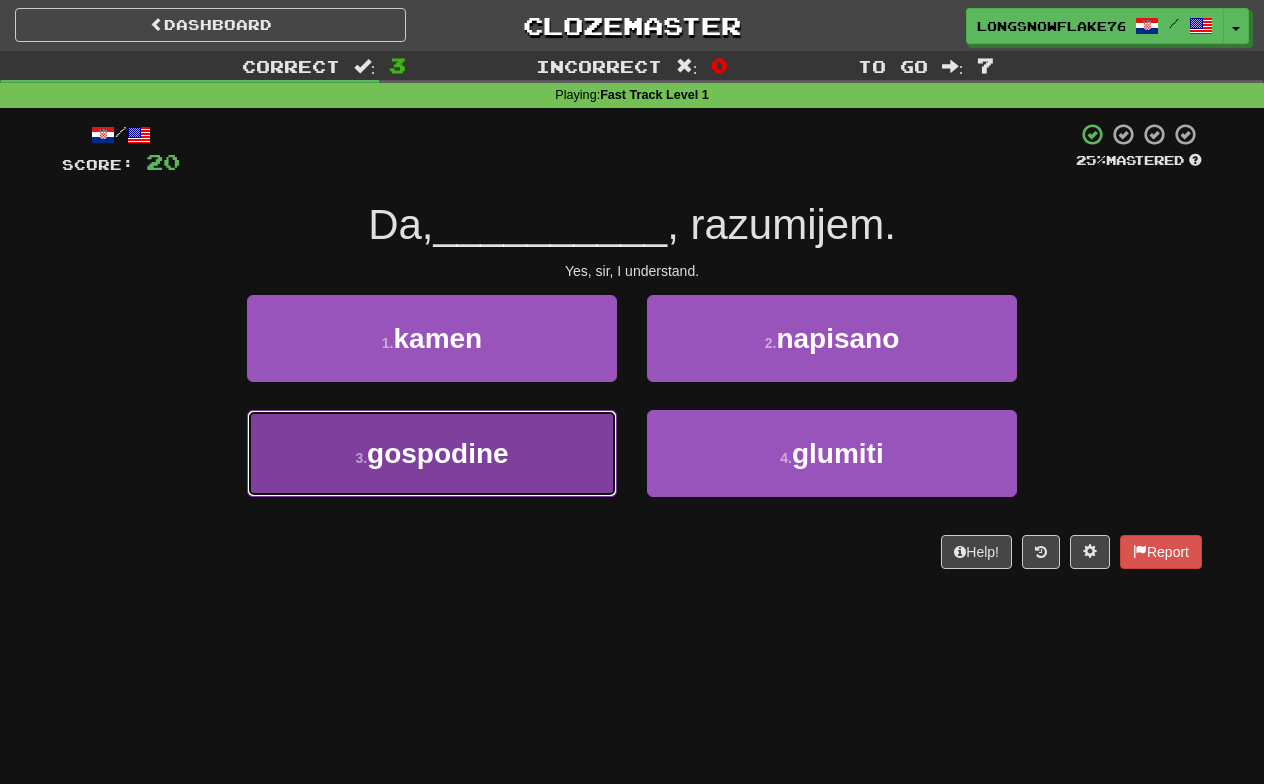 click on "3 .  gospodine" at bounding box center [432, 453] 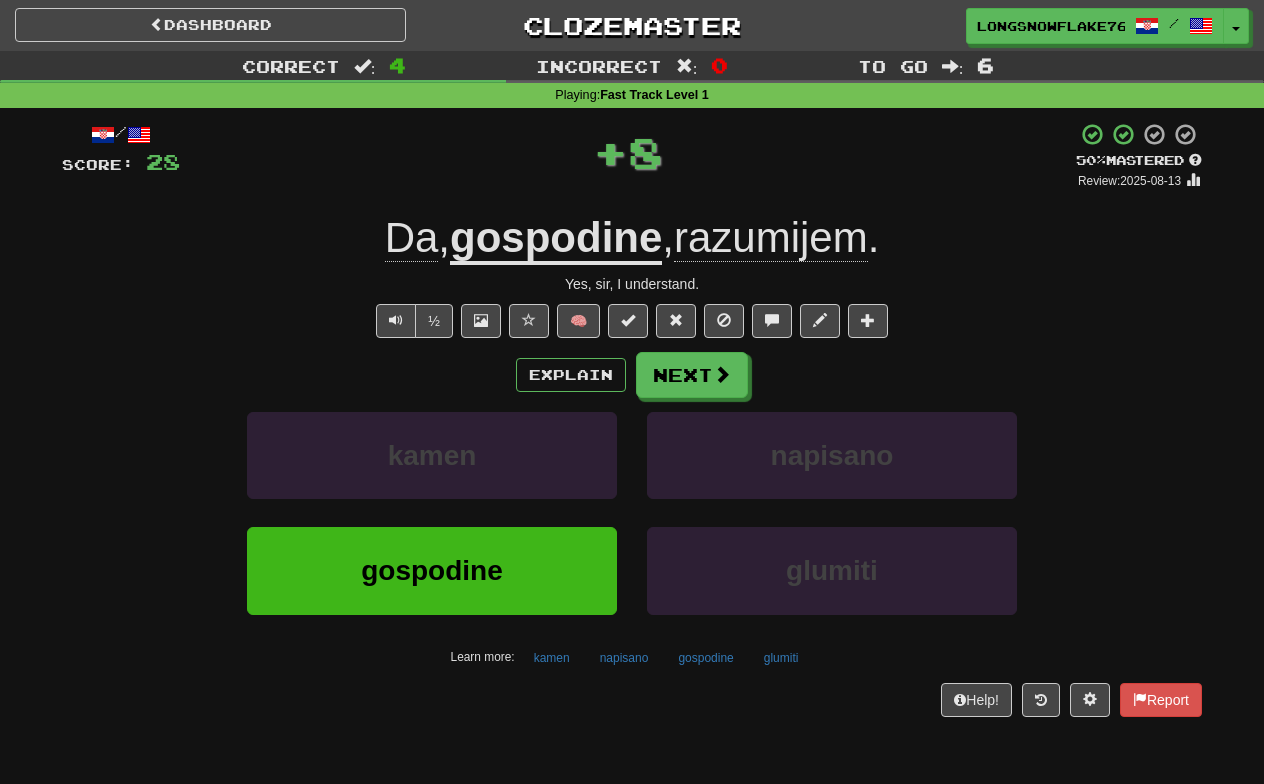 click on "gospodine" at bounding box center [556, 239] 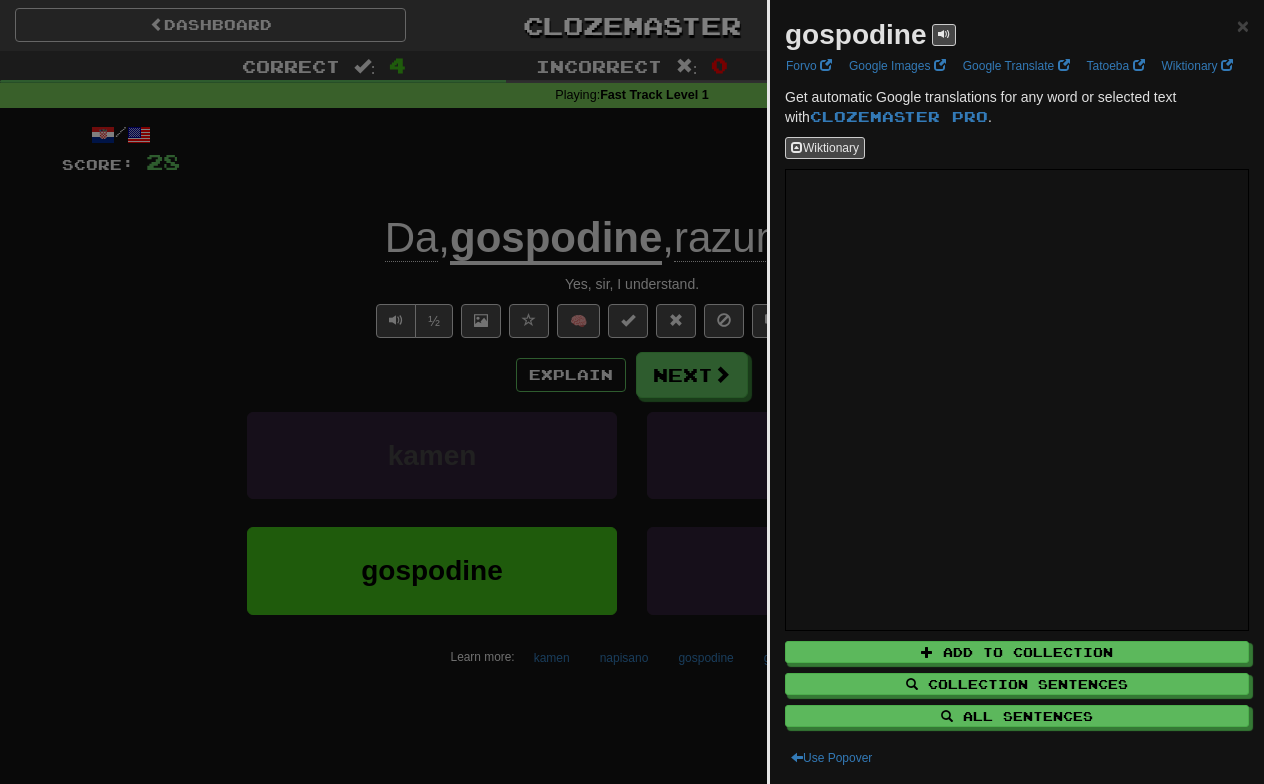 click at bounding box center [632, 392] 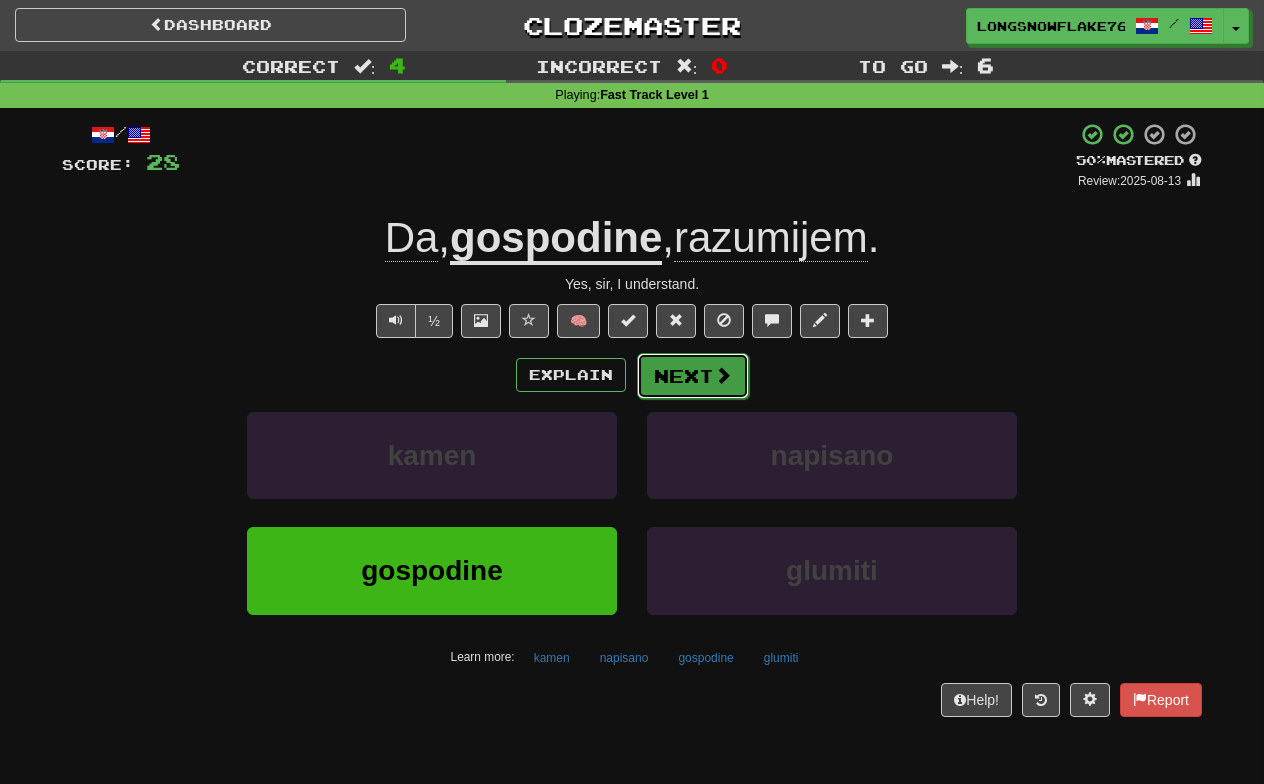 click on "Next" at bounding box center [693, 376] 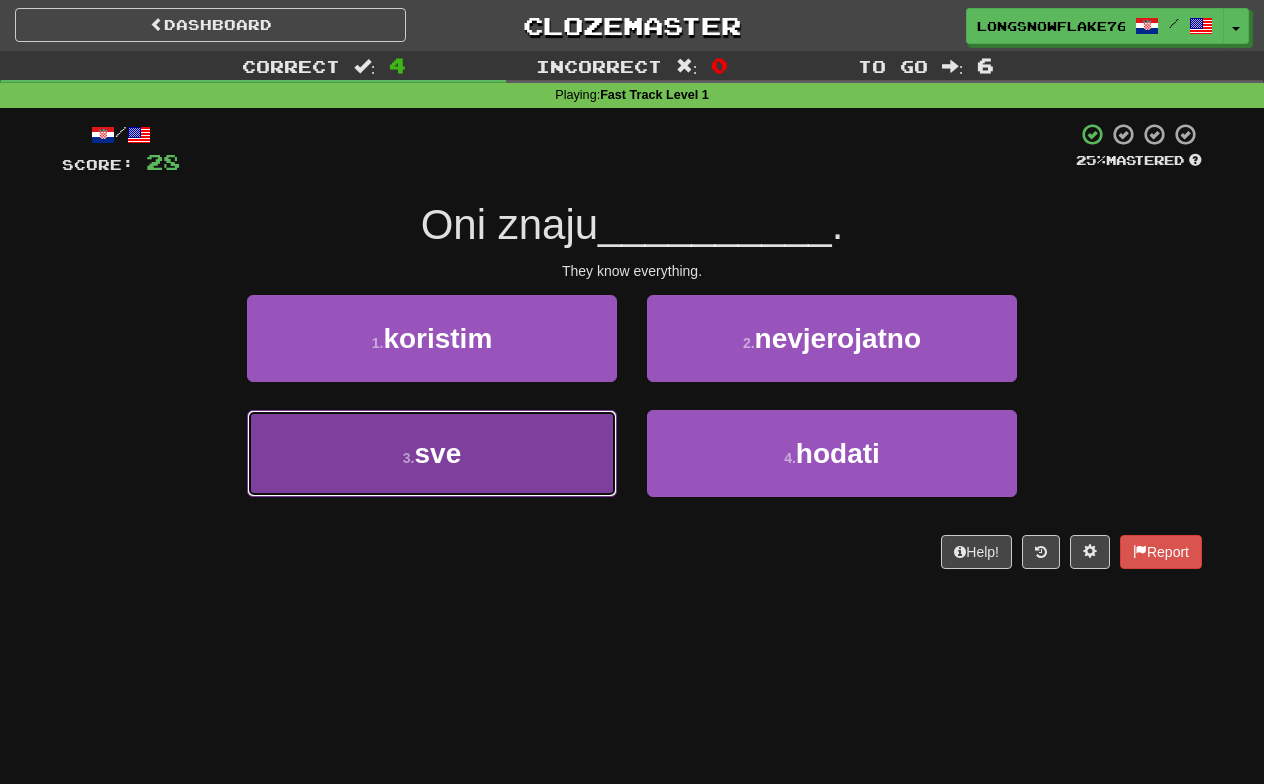 click on "3 .  sve" at bounding box center [432, 453] 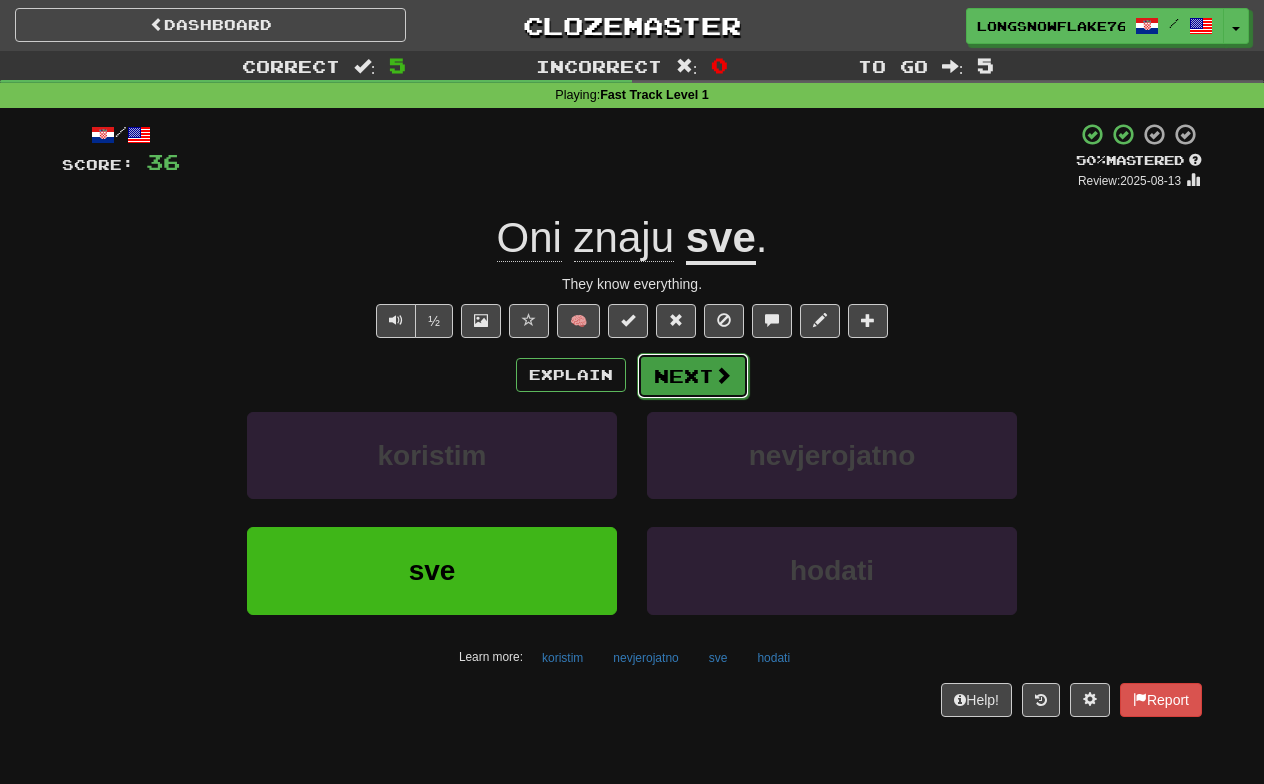click at bounding box center (723, 375) 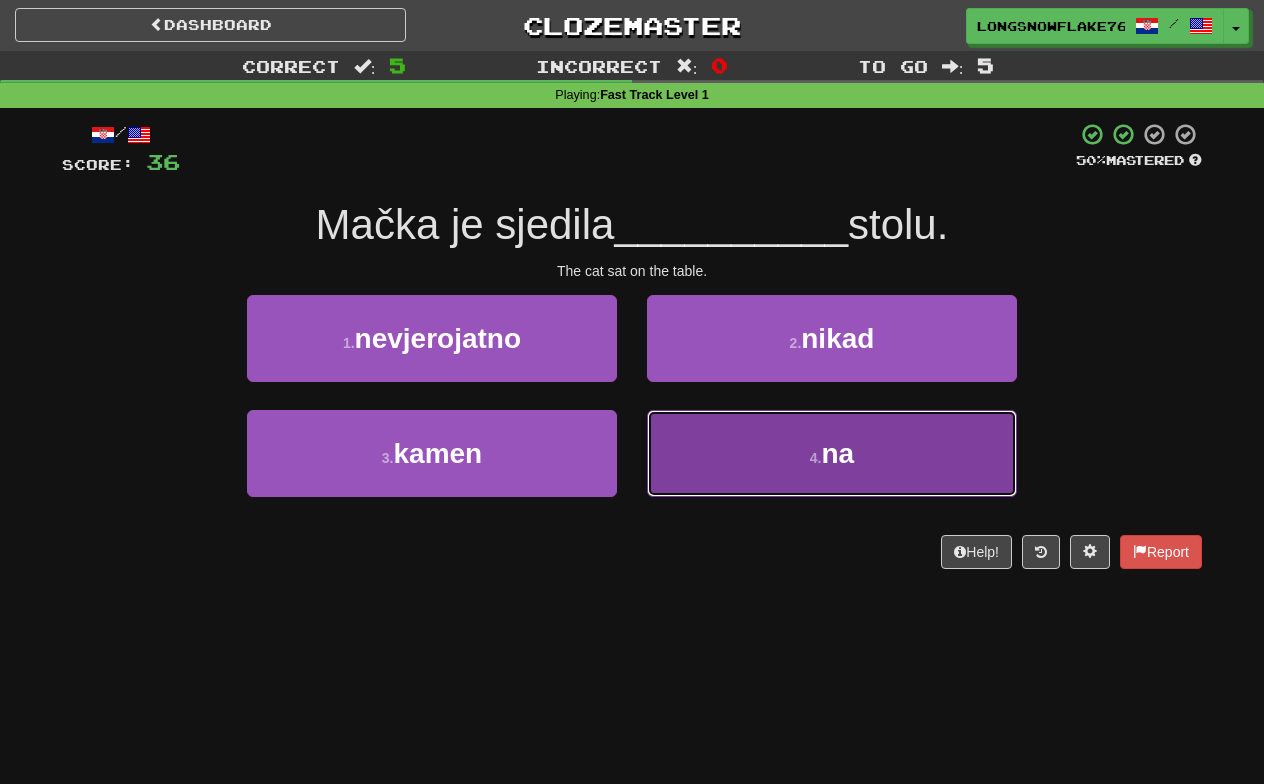 click on "4 .  na" at bounding box center [832, 453] 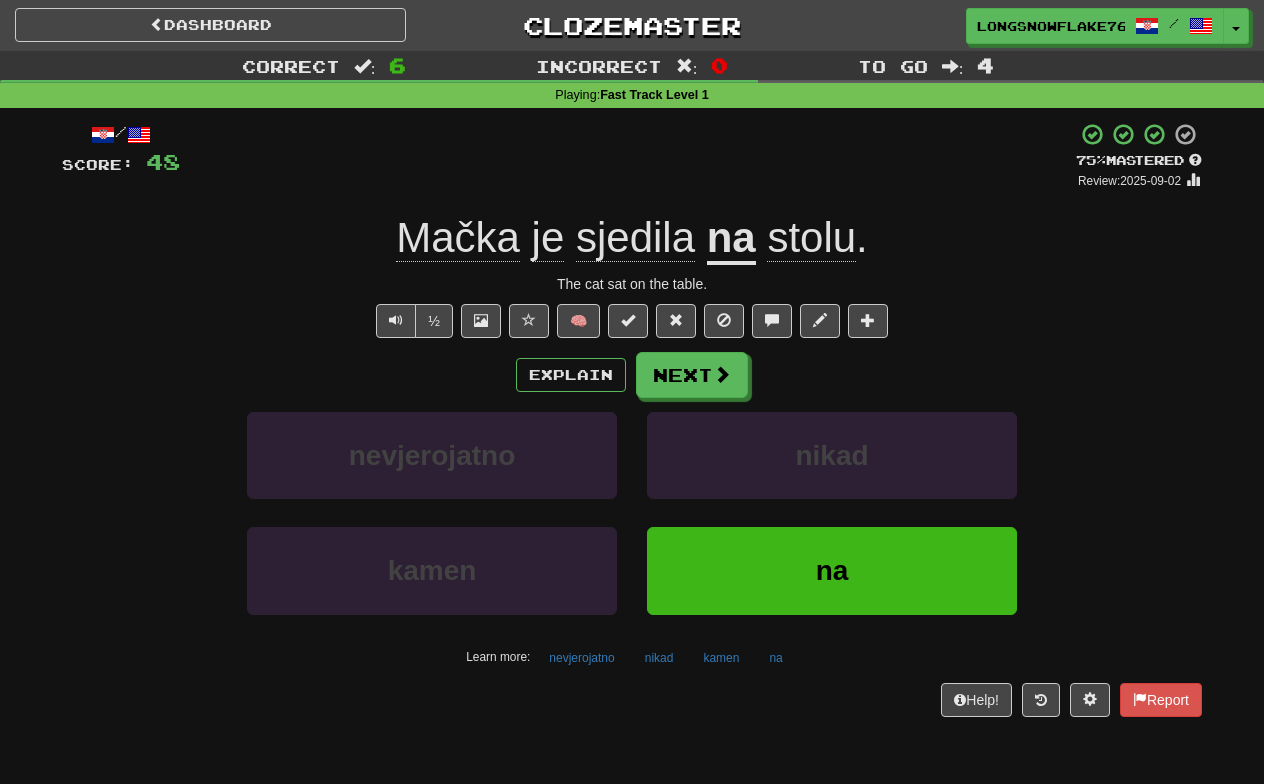 click on "sjedila" 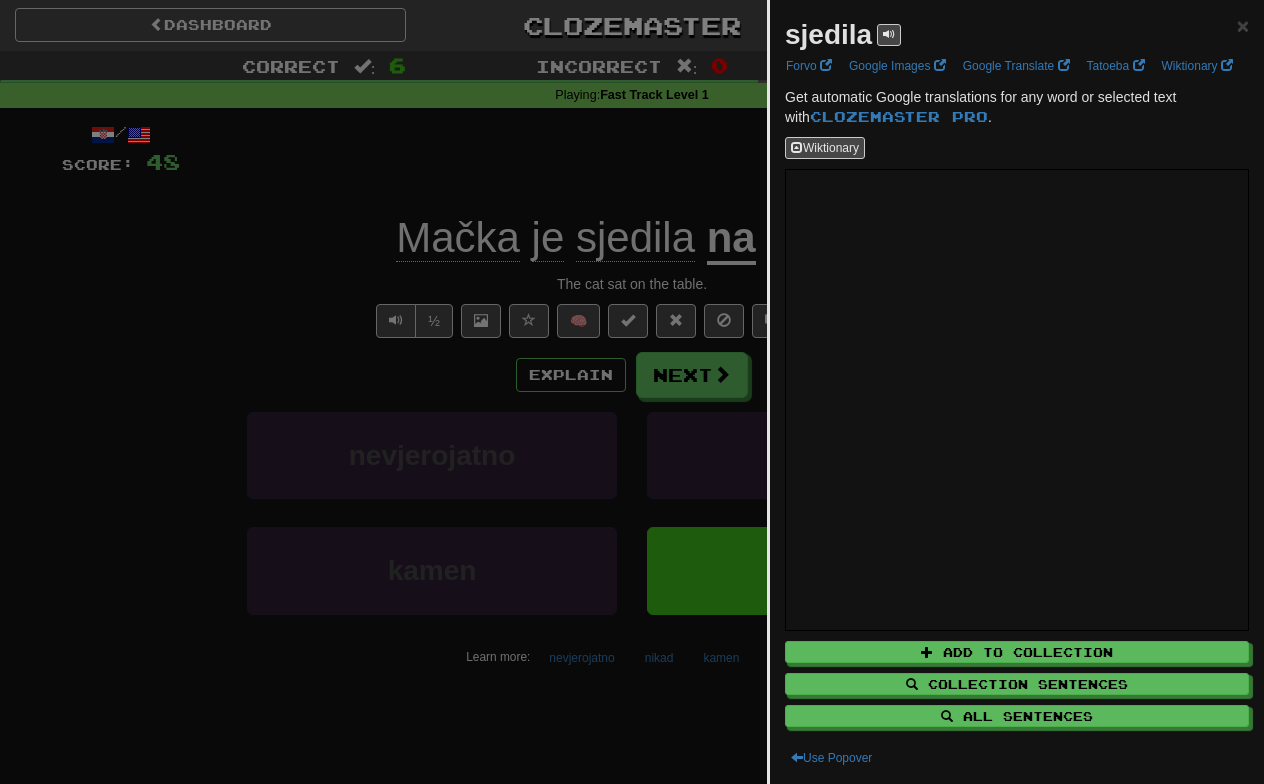 click at bounding box center (632, 392) 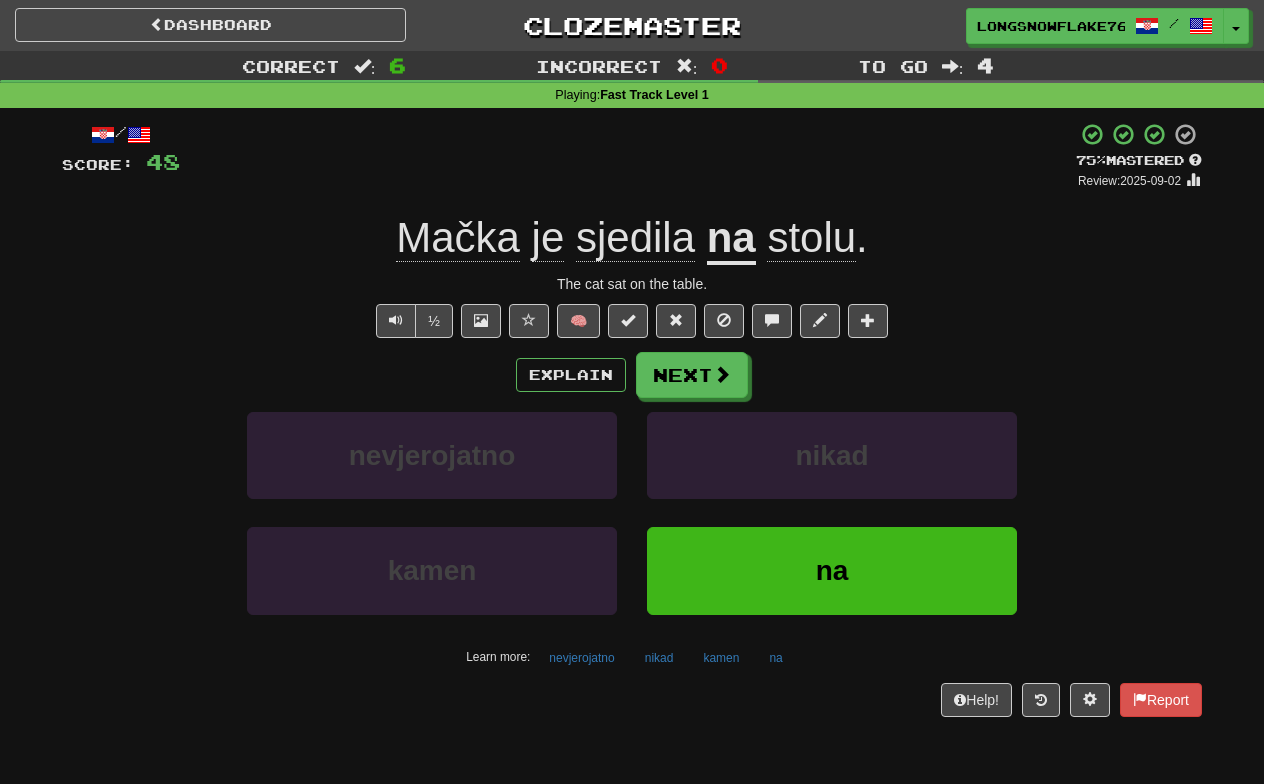 click on "sjedila" 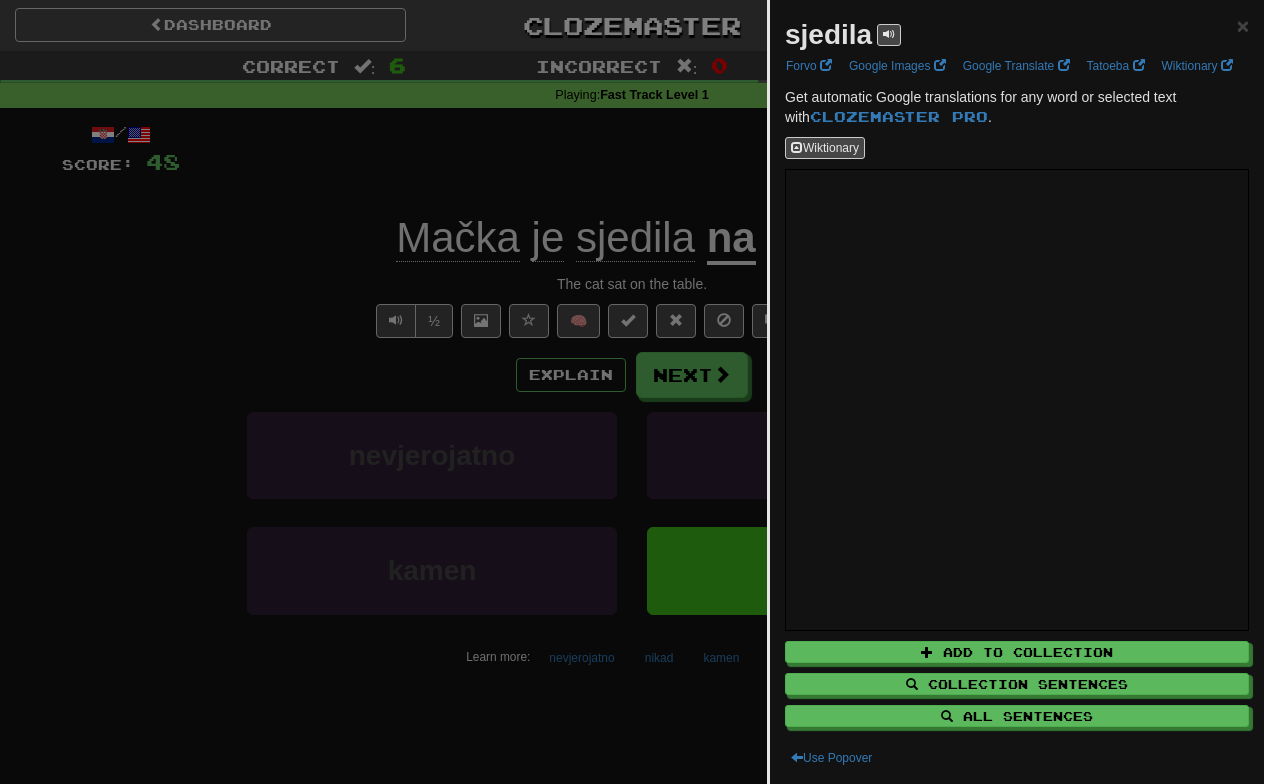 click at bounding box center [632, 392] 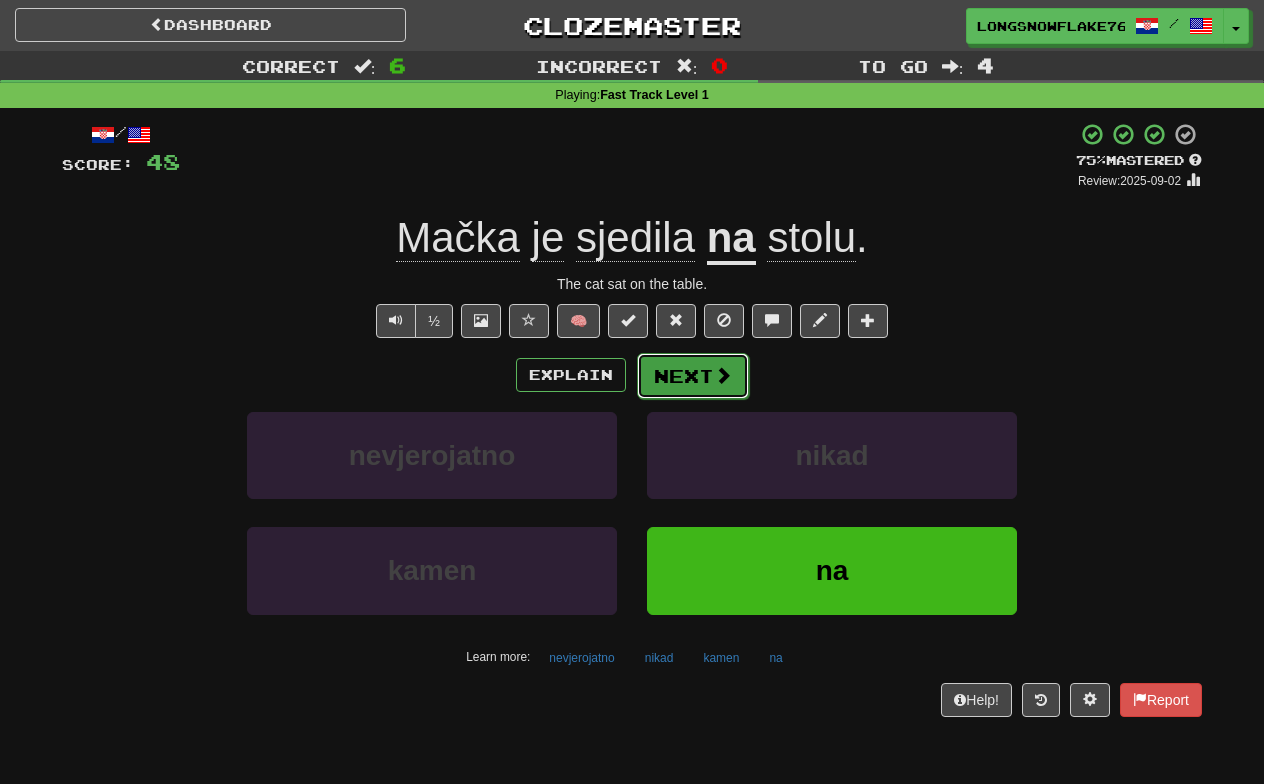 click on "Next" at bounding box center [693, 376] 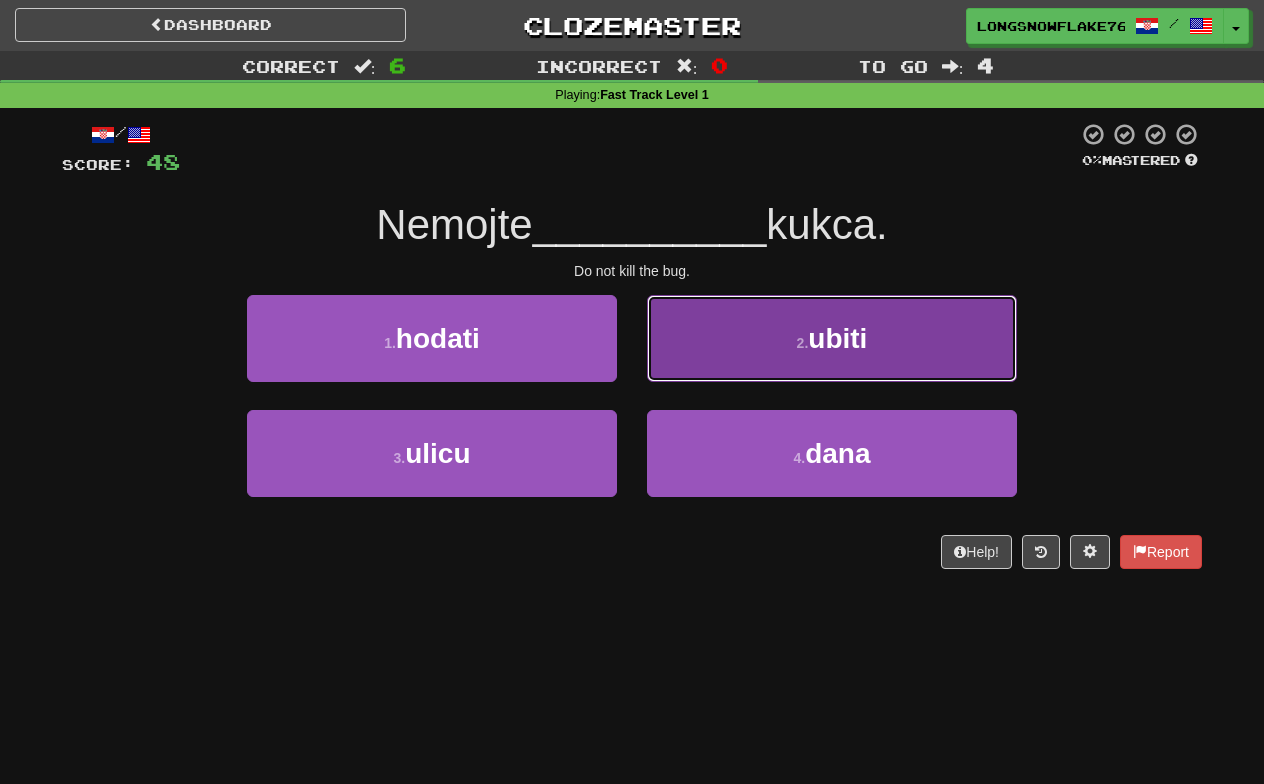 click on "2 .  ubiti" at bounding box center [832, 338] 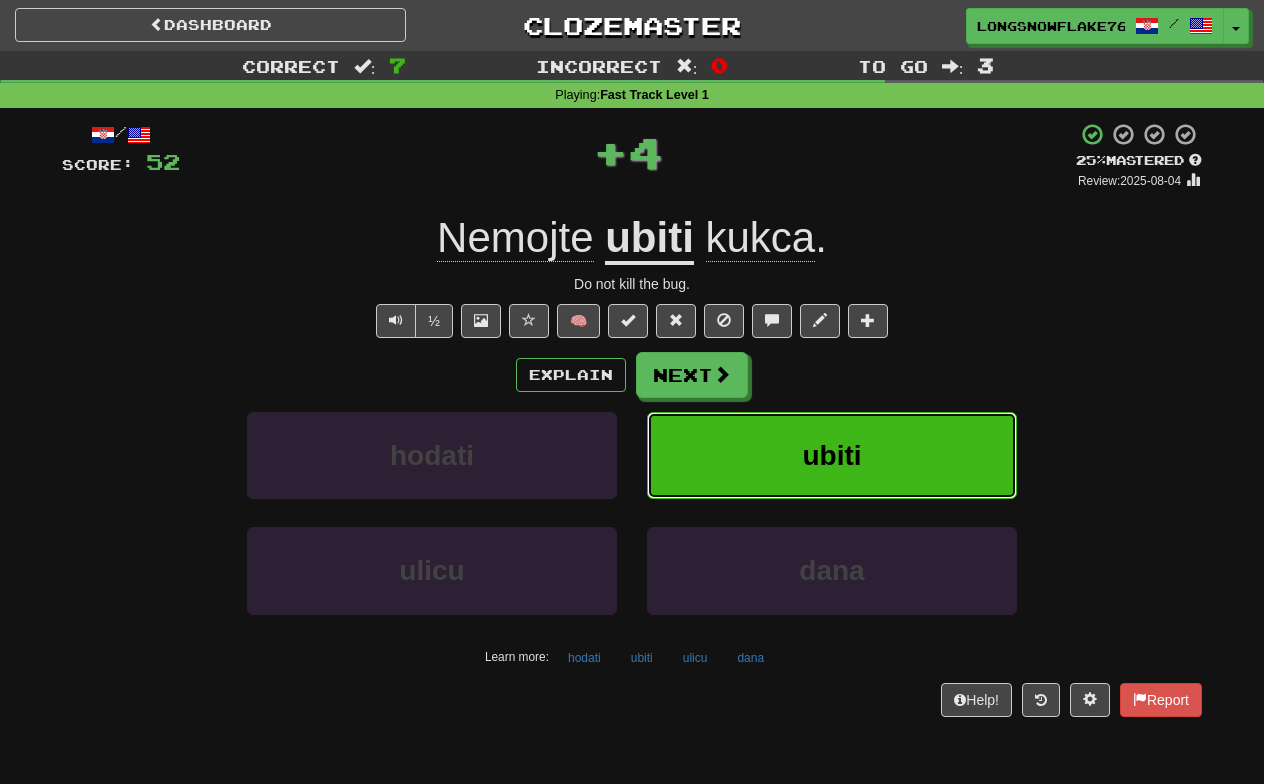 type 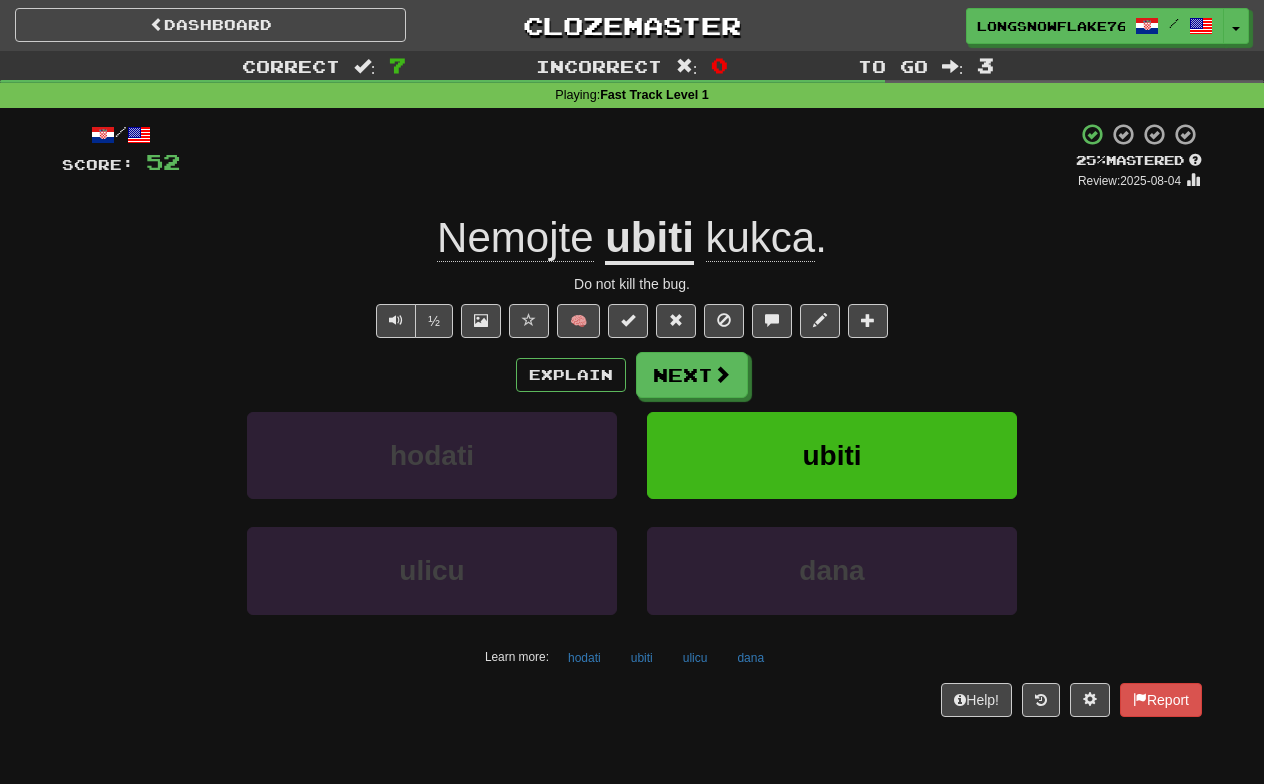 click on "+ 4" at bounding box center (628, 156) 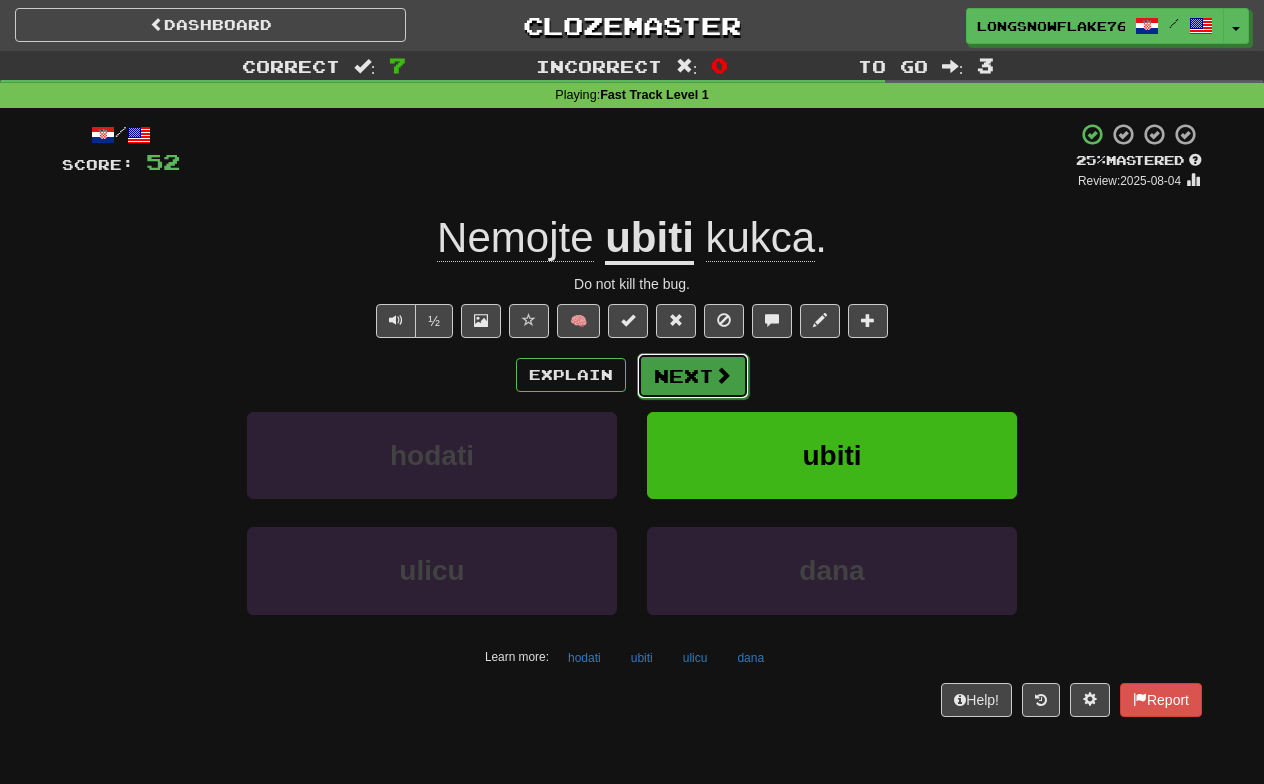 click on "Next" at bounding box center (693, 376) 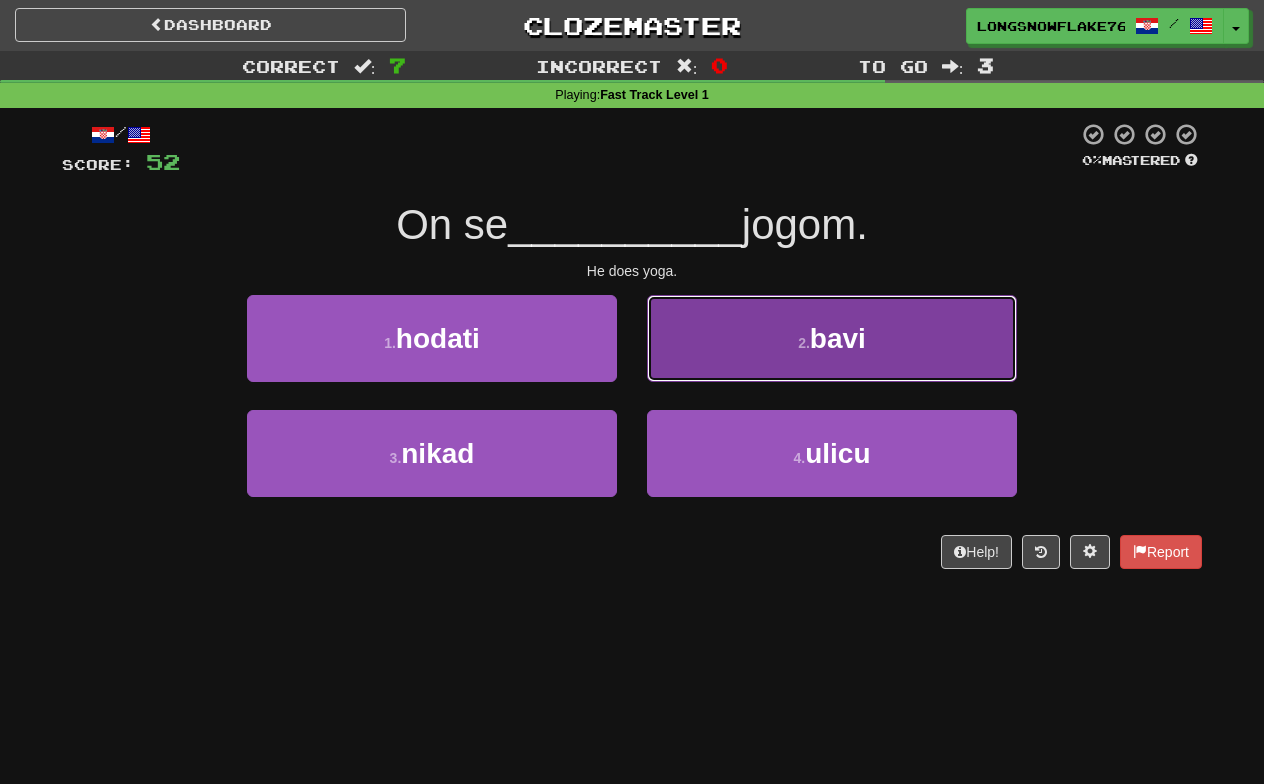click on "2 .  bavi" at bounding box center (832, 338) 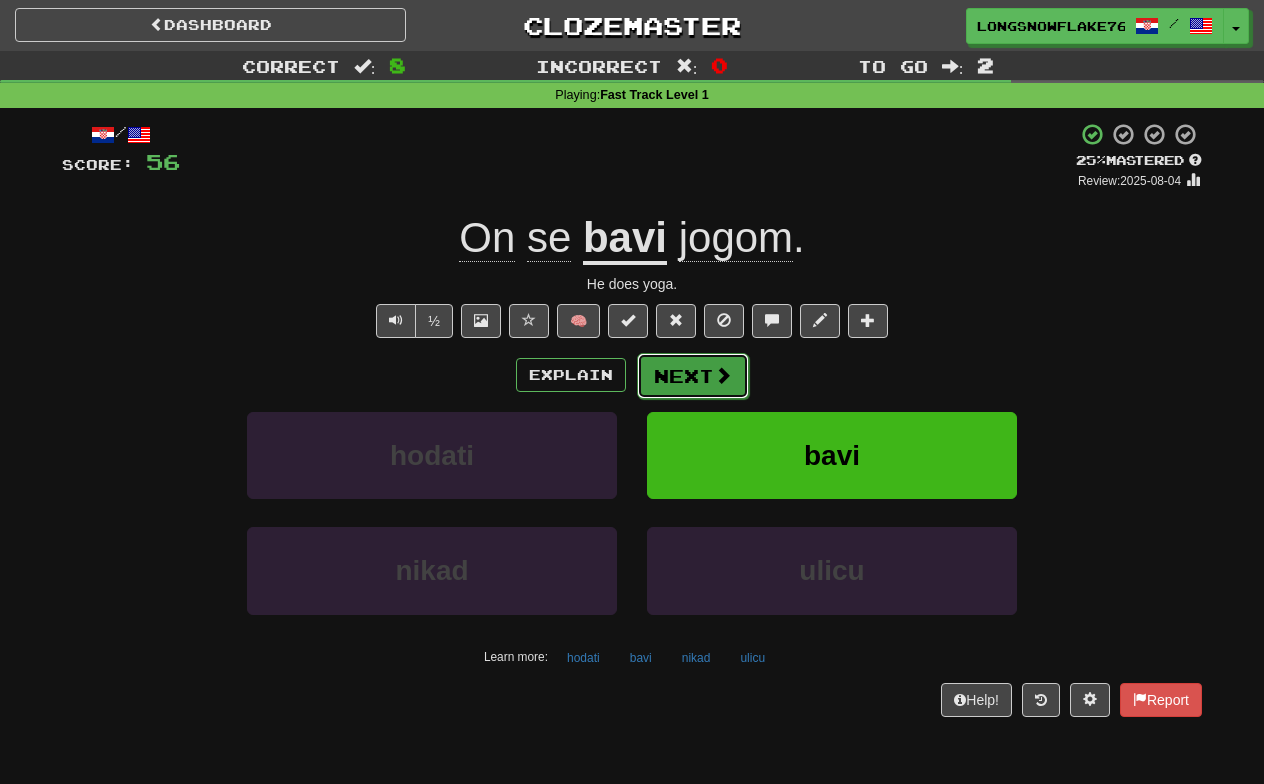 click on "Next" at bounding box center (693, 376) 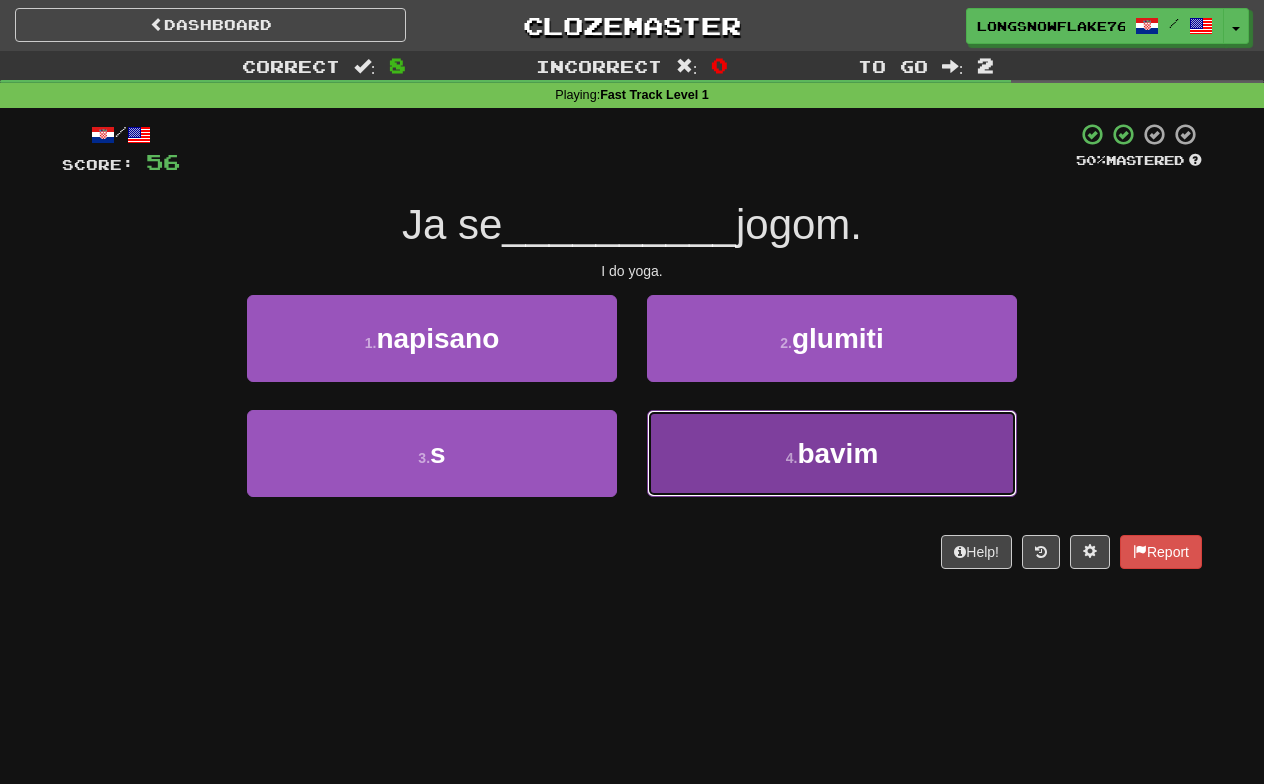 click on "4 .  bavim" at bounding box center (832, 453) 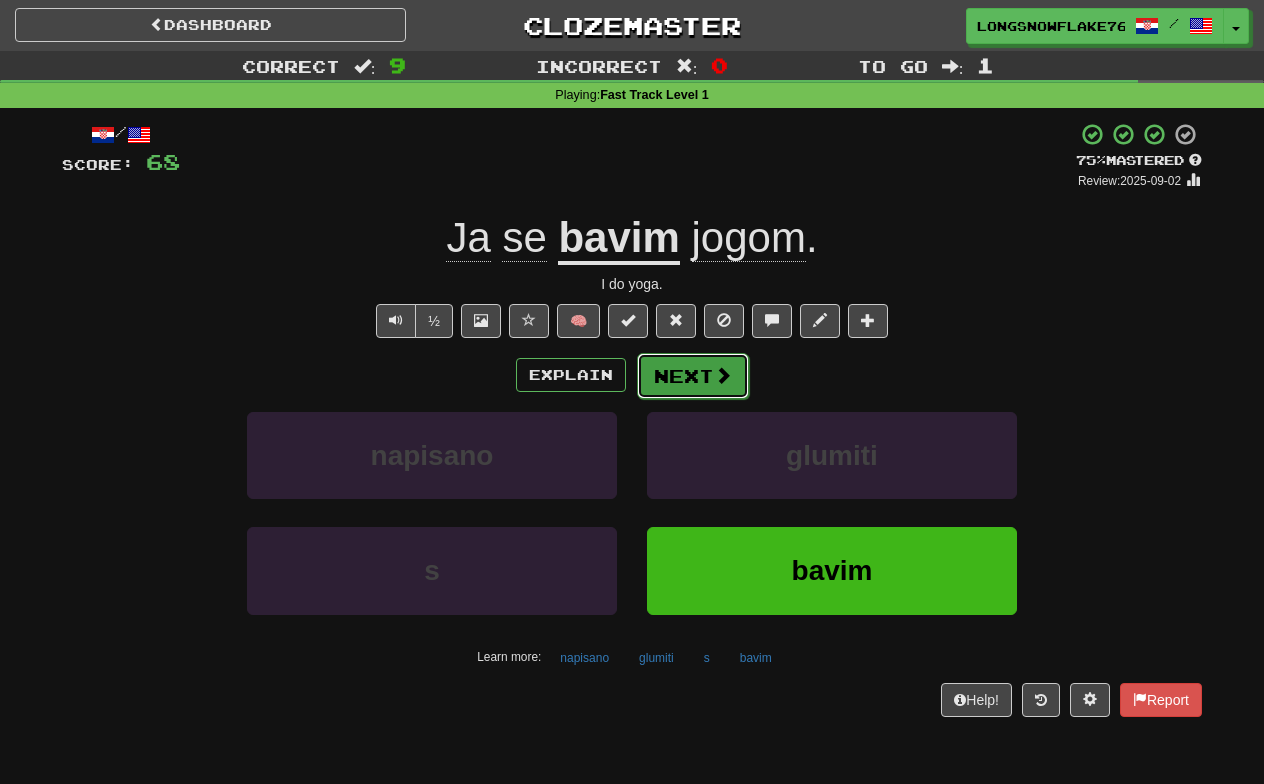 click on "Next" at bounding box center [693, 376] 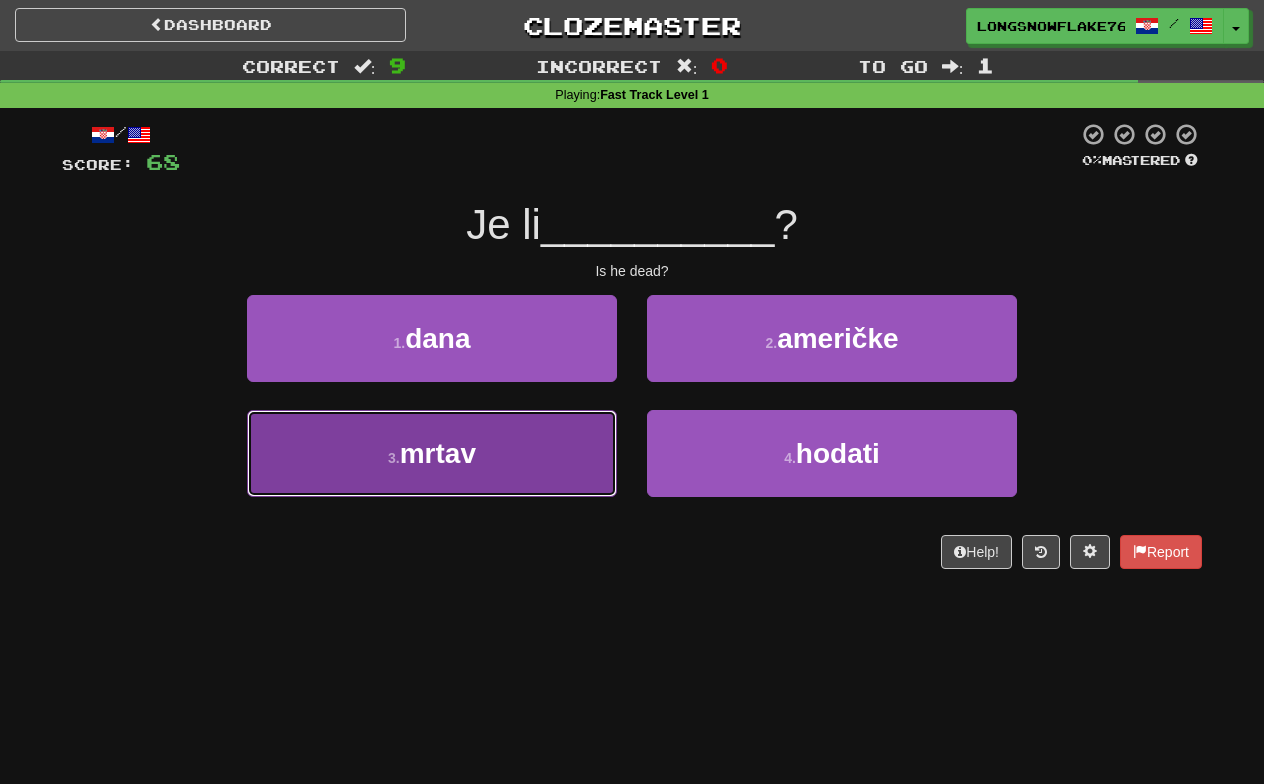 click on "3 .  mrtav" at bounding box center (432, 453) 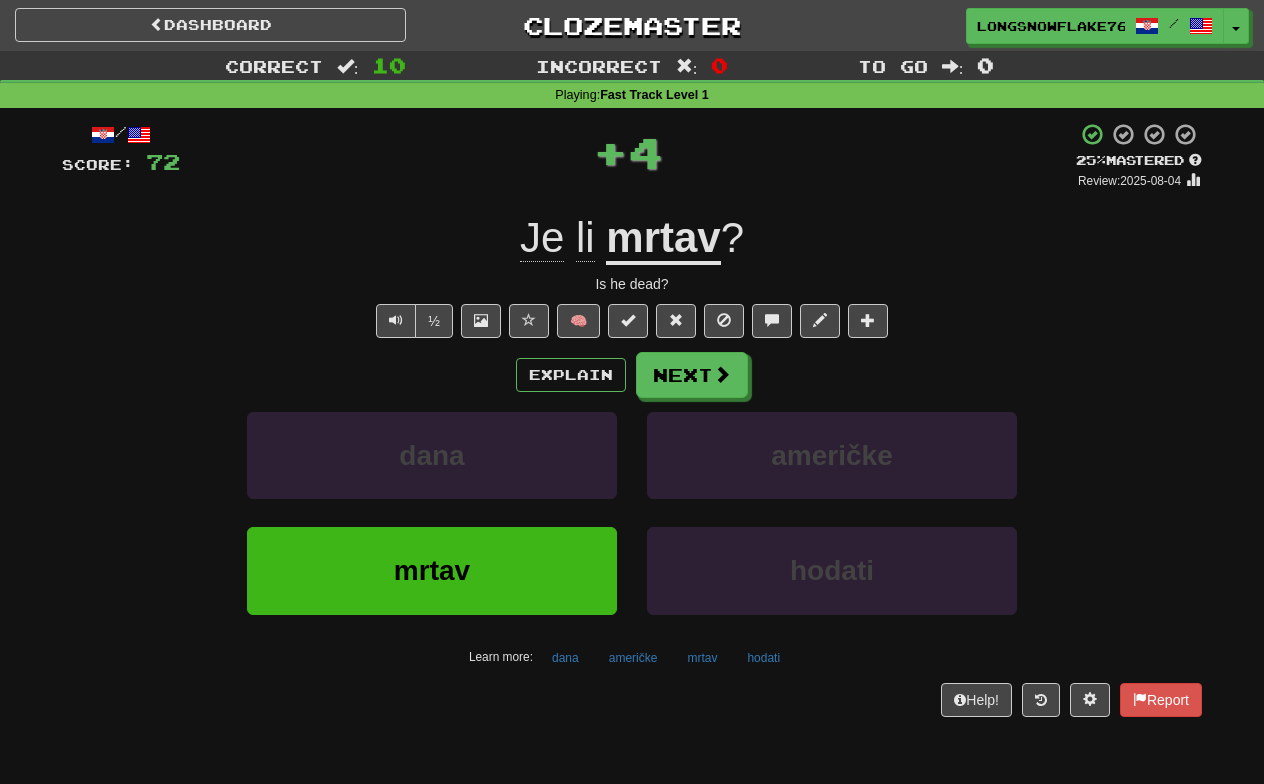 click on "mrtav" at bounding box center [663, 239] 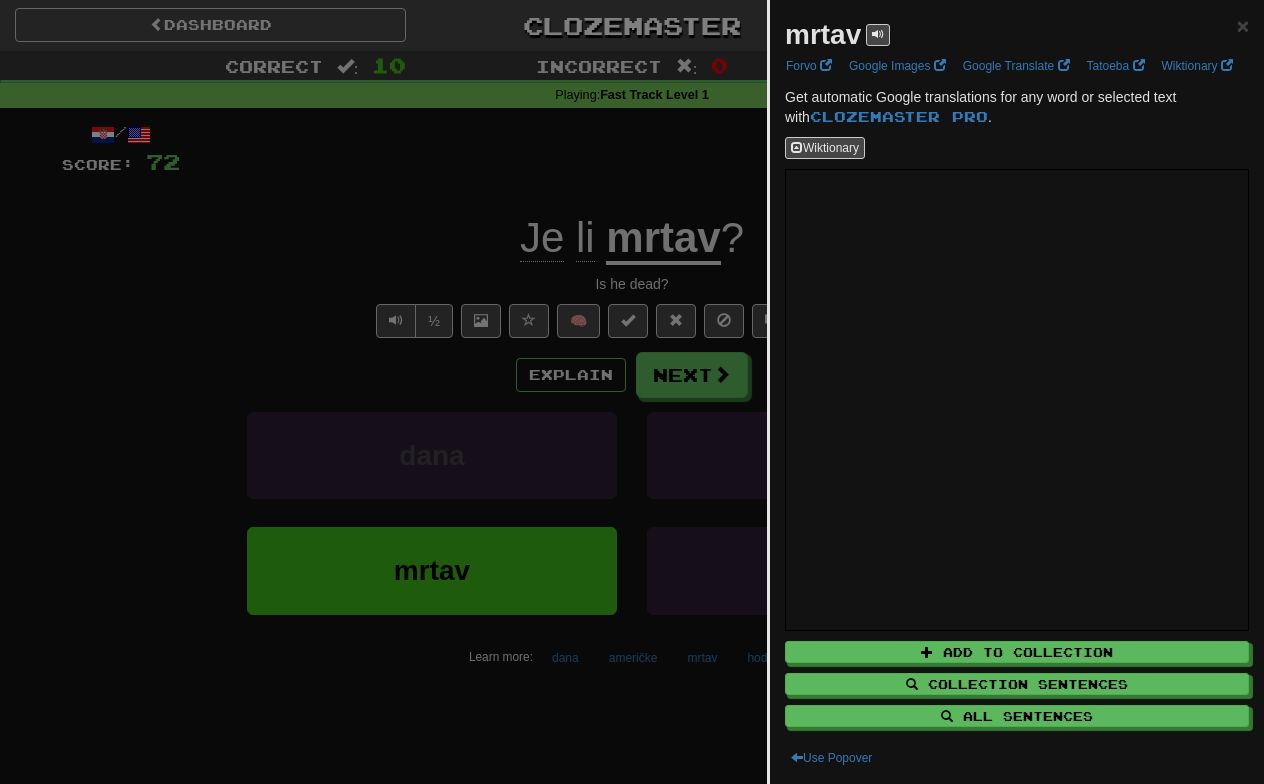 click at bounding box center (632, 392) 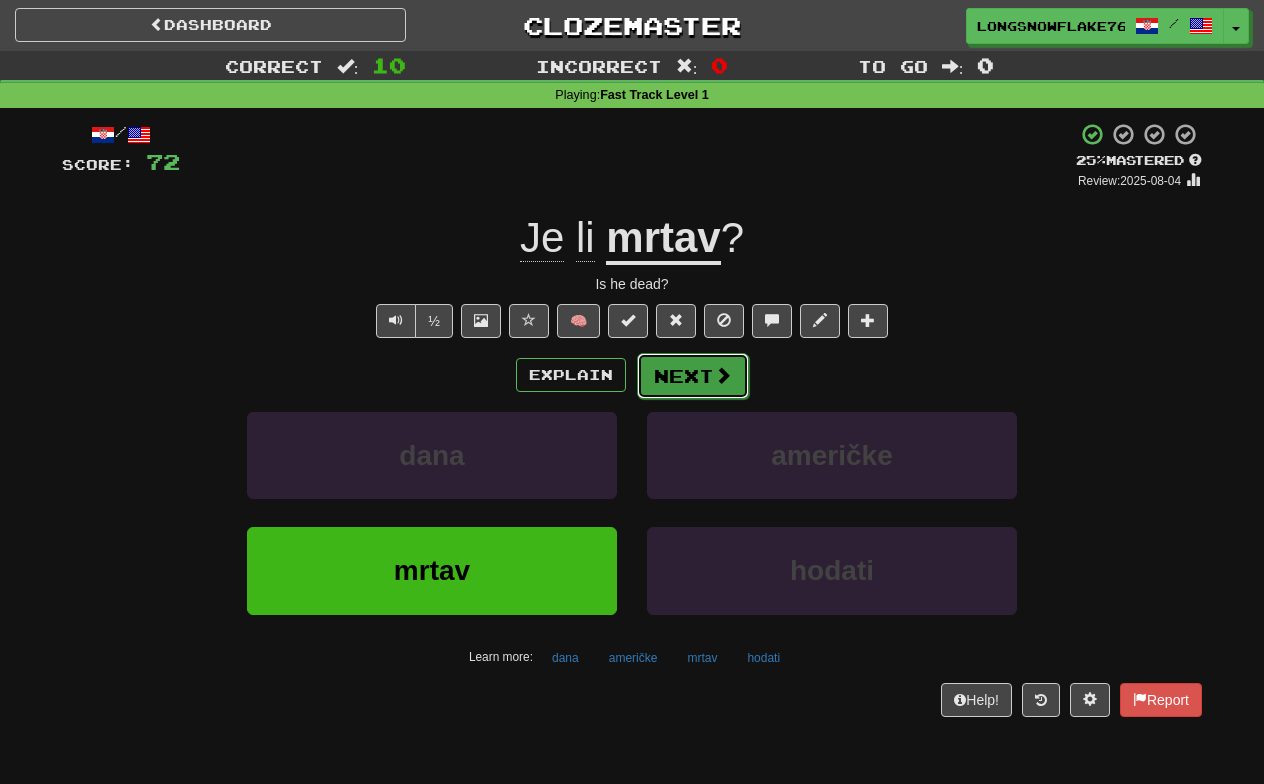 click on "Next" at bounding box center (693, 376) 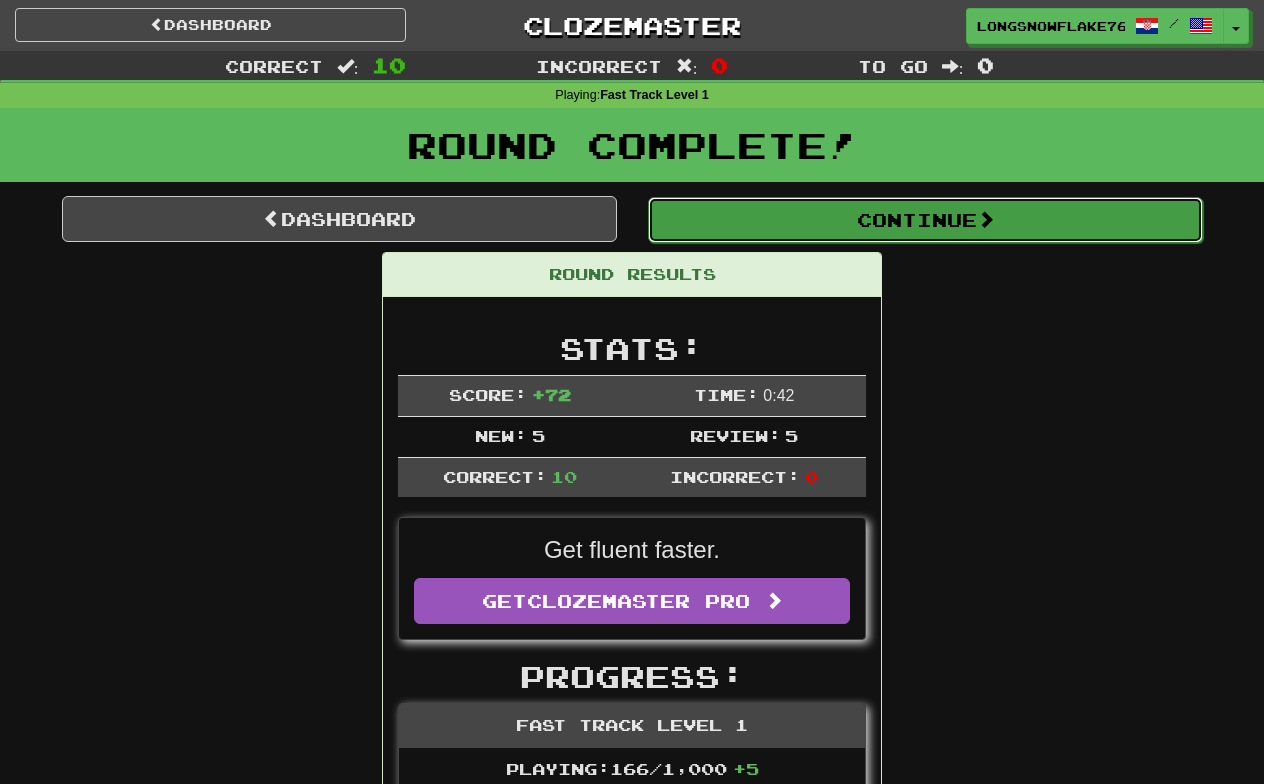 click on "Continue" at bounding box center [925, 220] 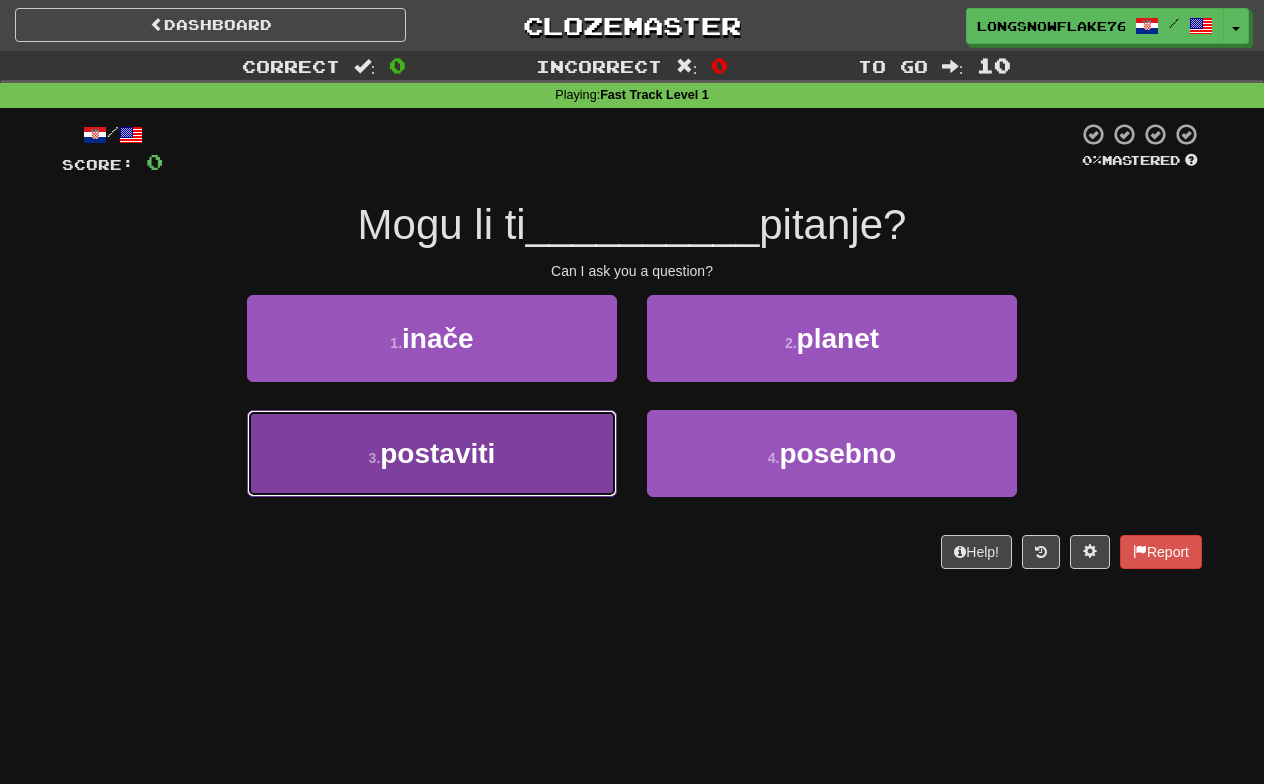 click on "3 .  postaviti" at bounding box center [432, 453] 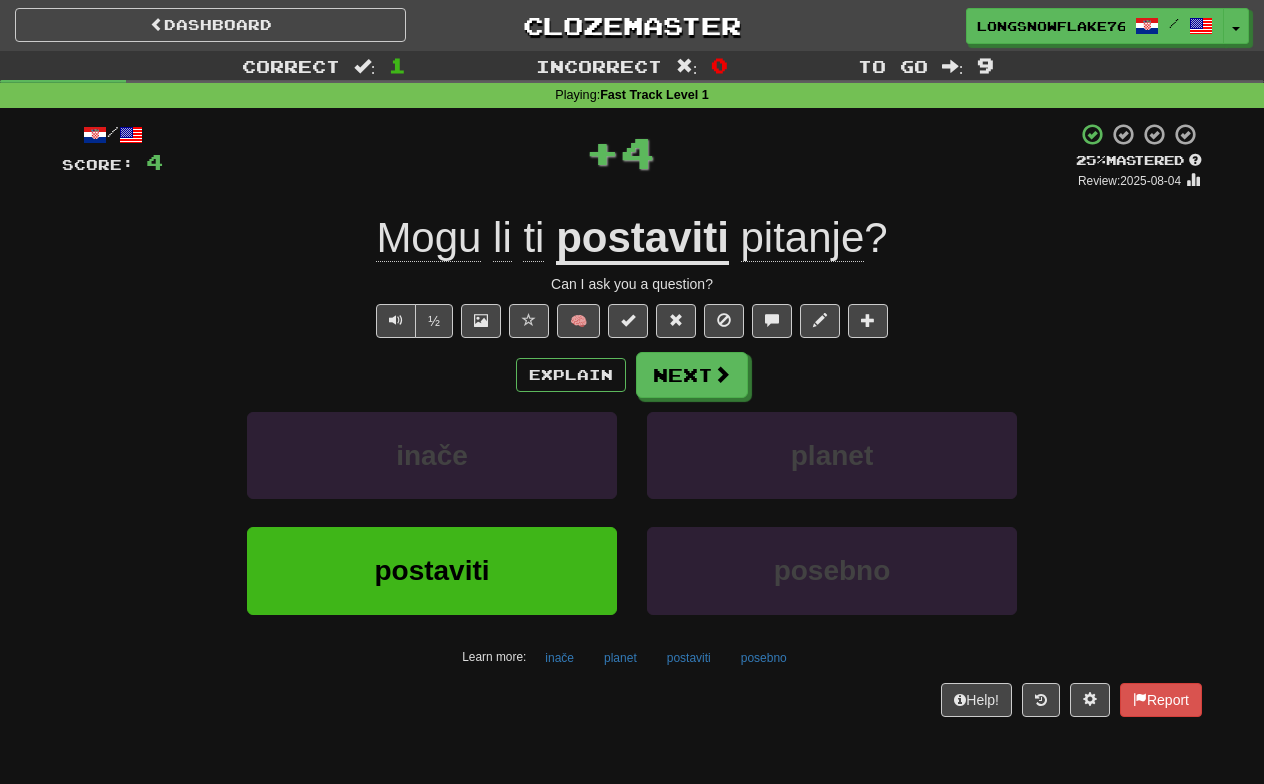 click on "postaviti" at bounding box center (642, 239) 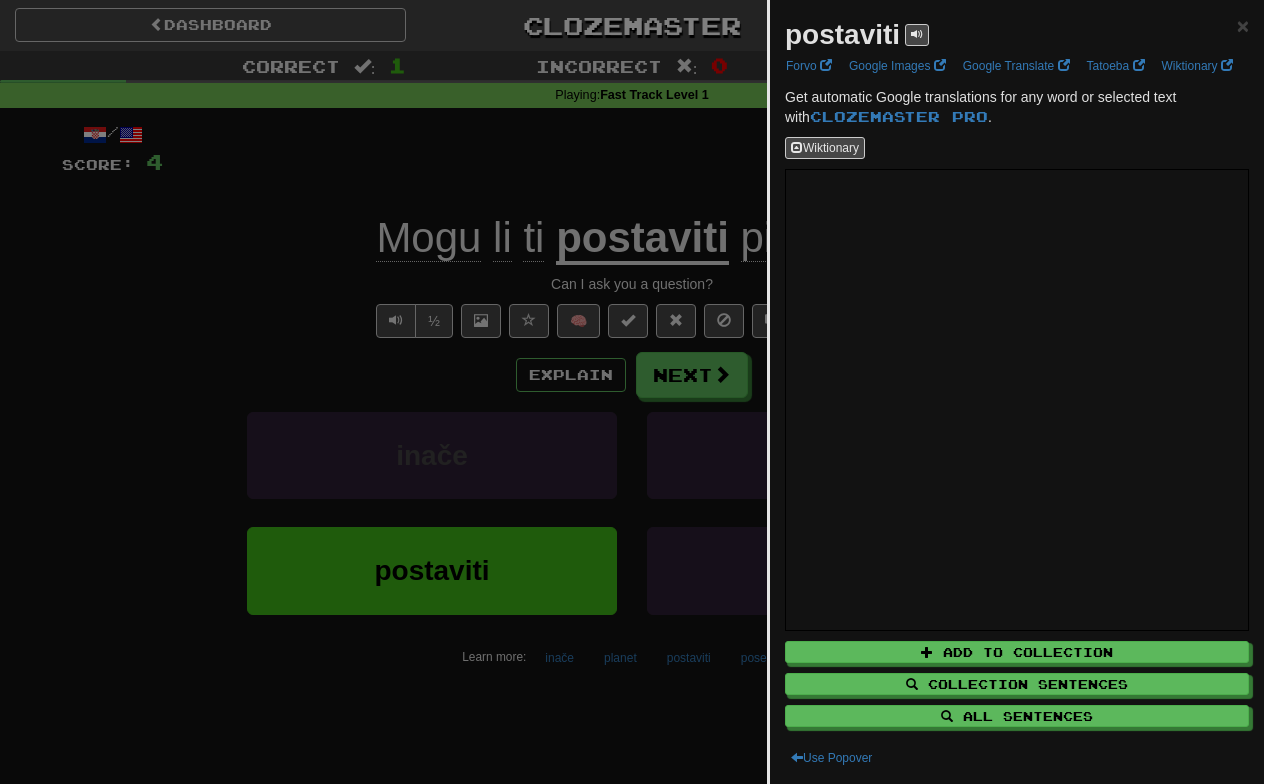click at bounding box center [632, 392] 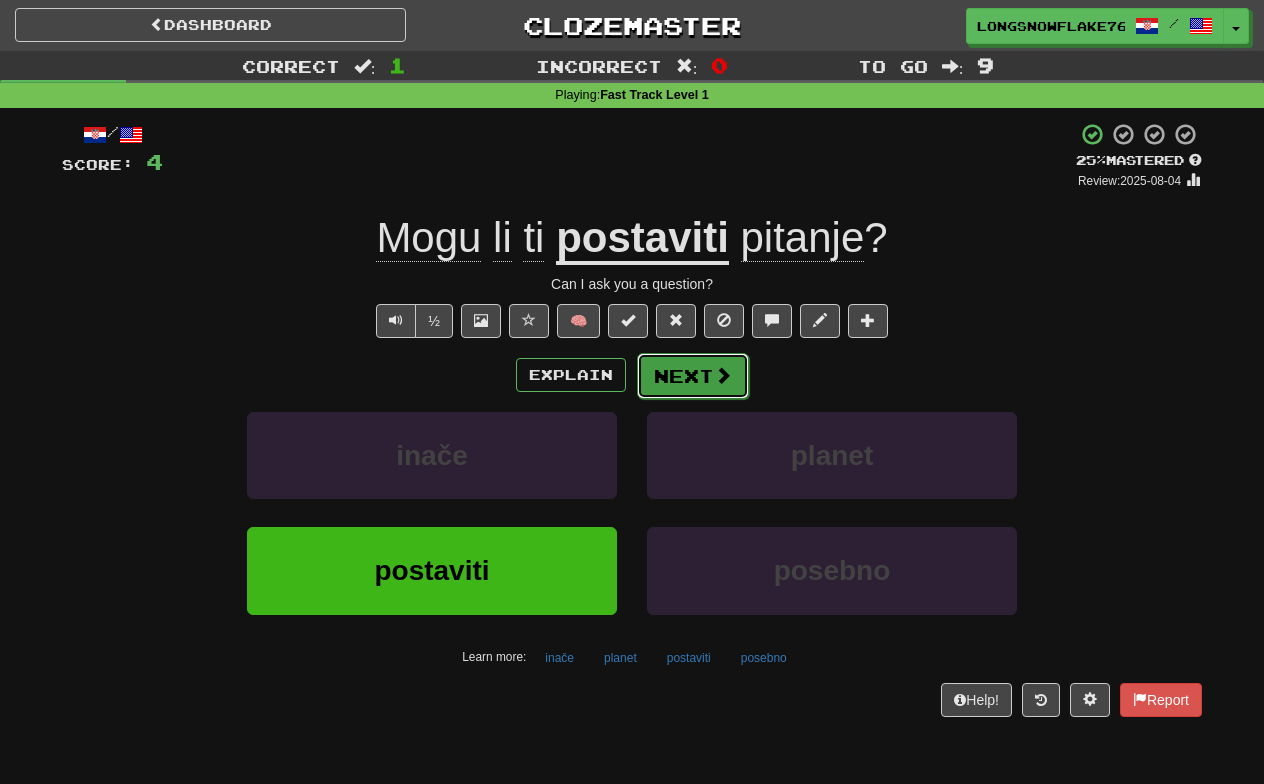 click on "Next" at bounding box center (693, 376) 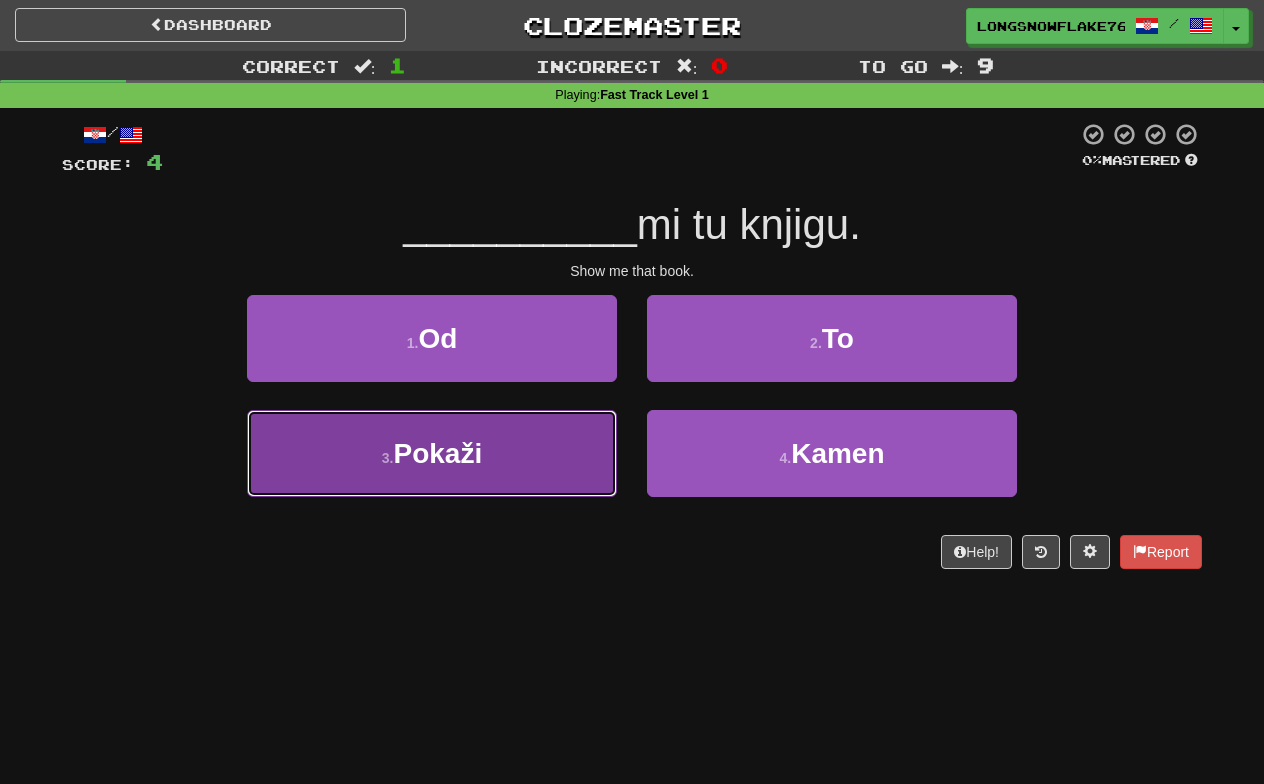 click on "3 .  Pokaži" at bounding box center [432, 453] 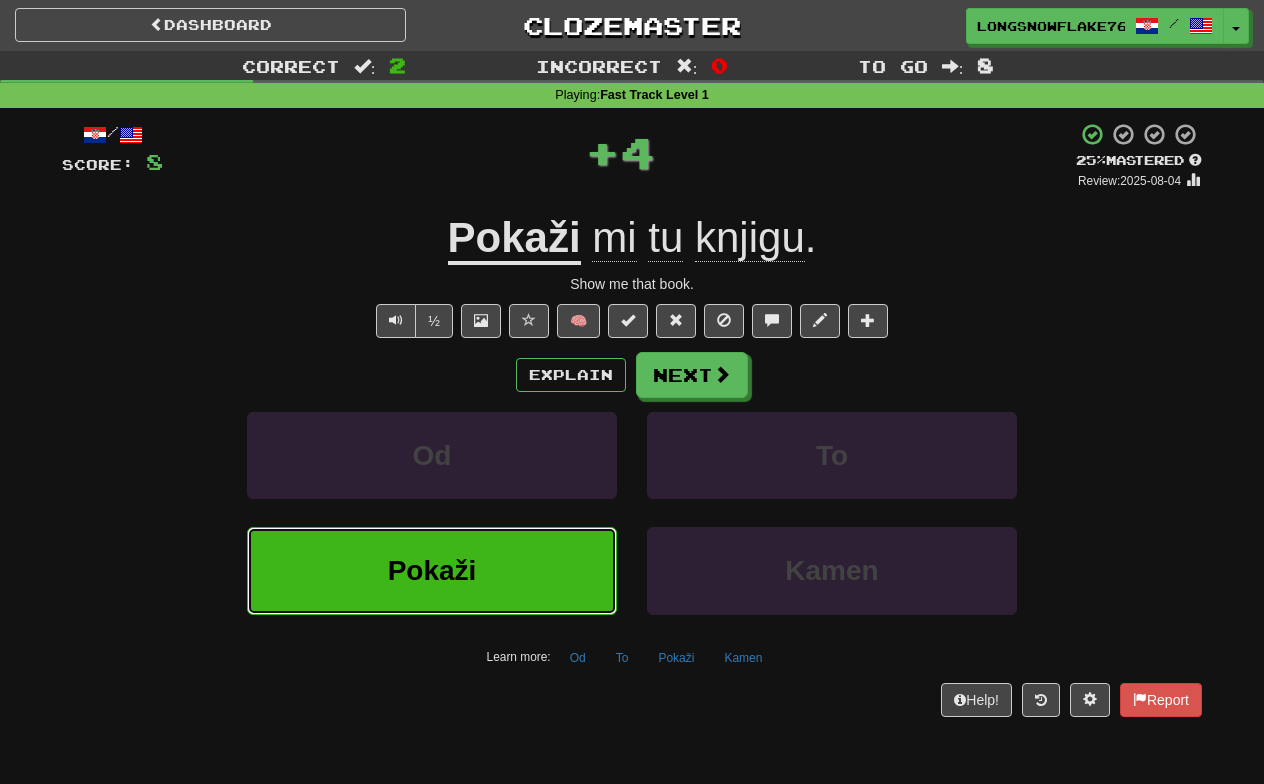 type 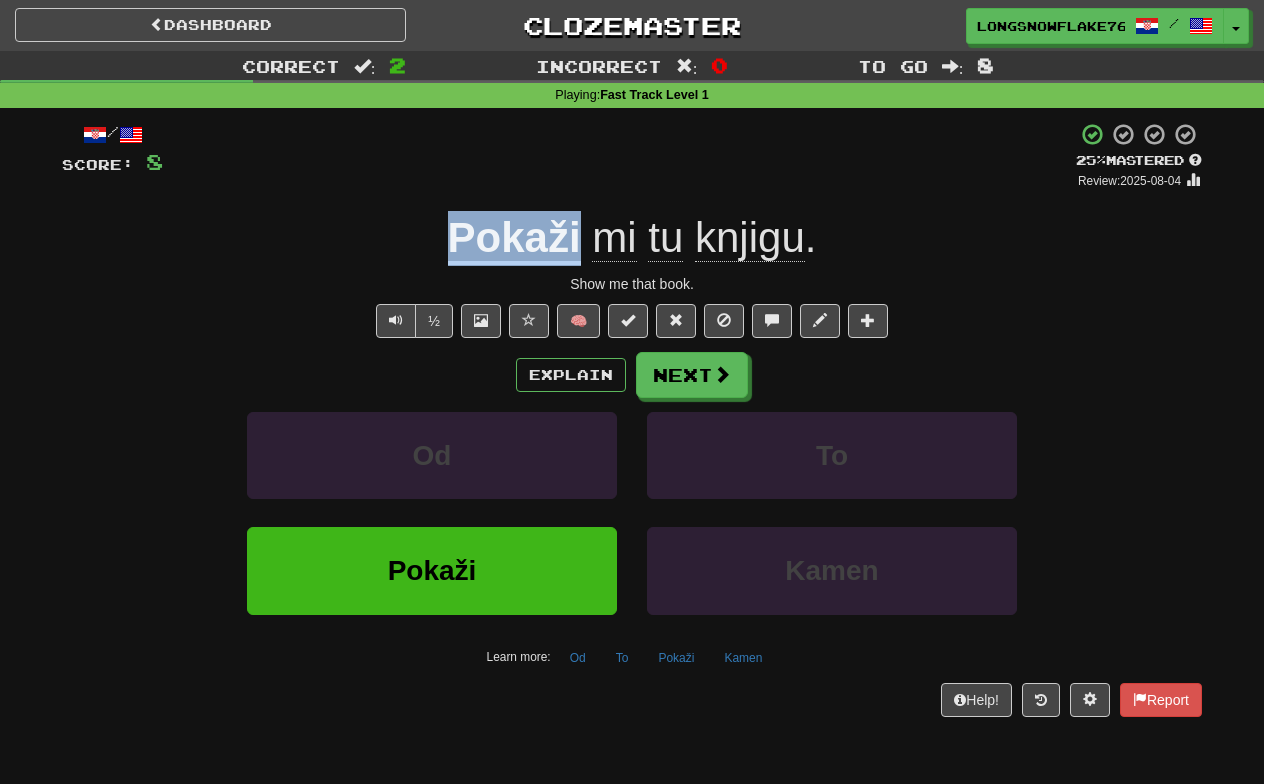 click on "/  Score:   8 + 4 25 %  Mastered Review:  2025-08-04 Pokaži   mi   tu   knjigu . Show me that book. ½ 🧠 Explain Next Od To Pokaži Kamen Learn more: Od To Pokaži Kamen  Help!  Report" at bounding box center (632, 419) 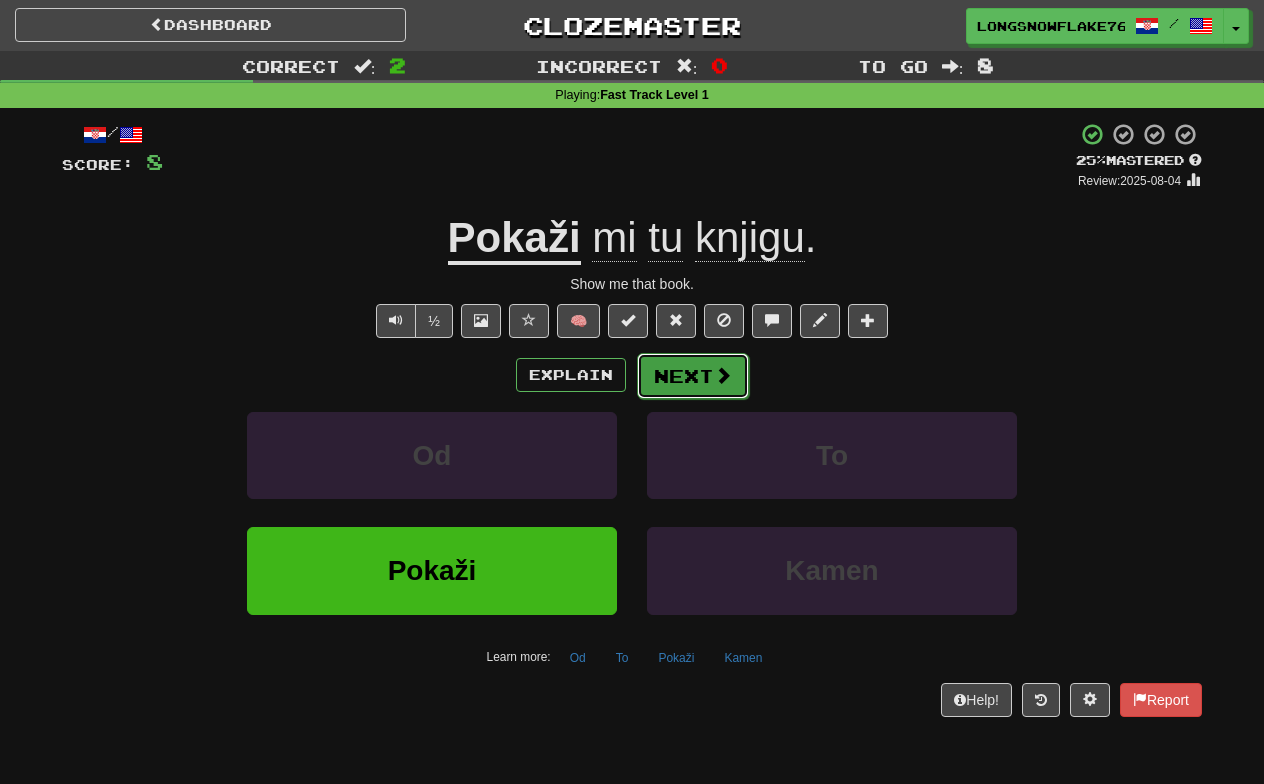 click on "Next" at bounding box center [693, 376] 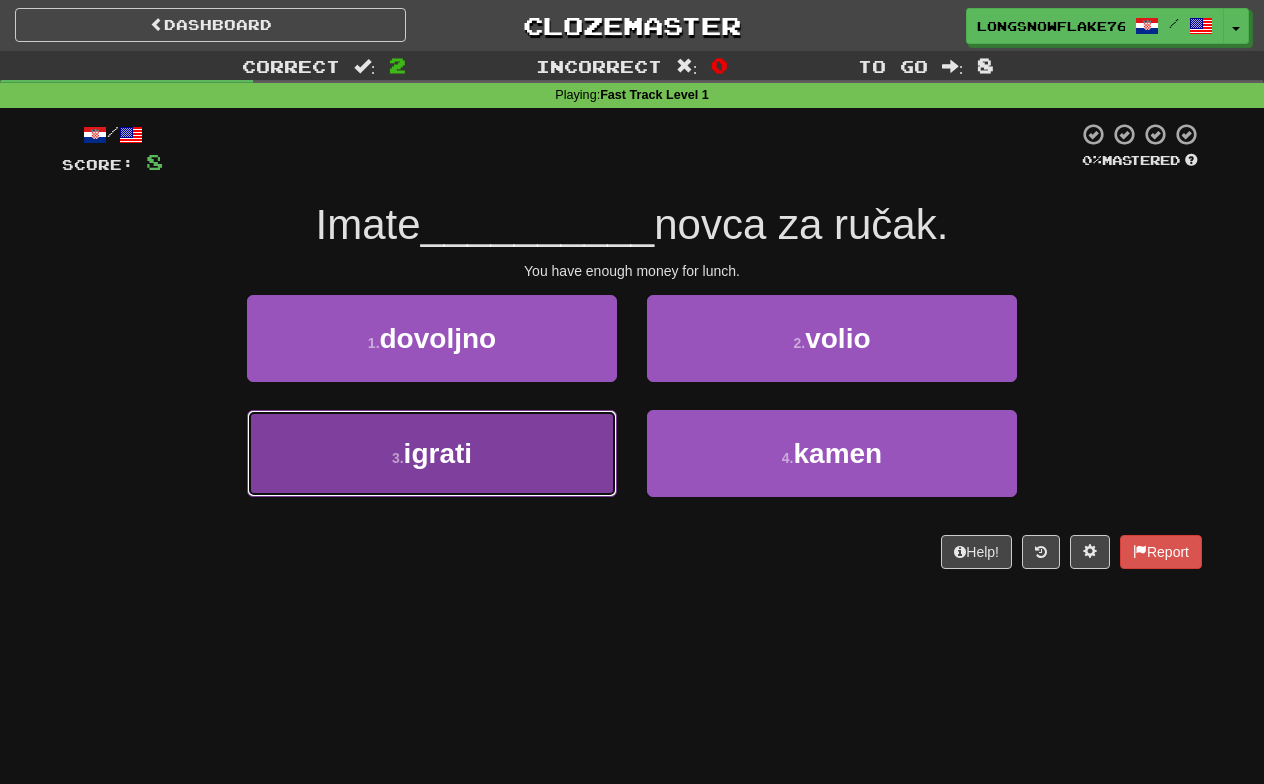 click on "3 .  igrati" at bounding box center [432, 453] 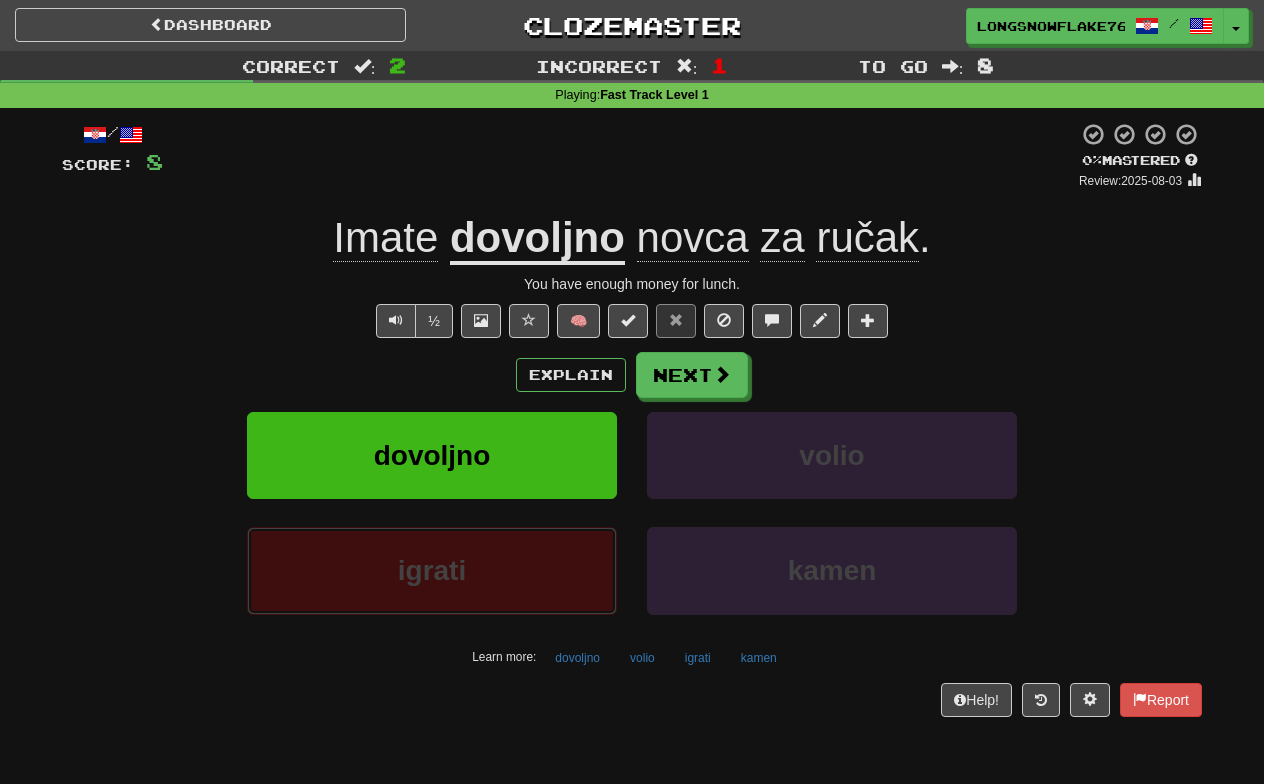 type 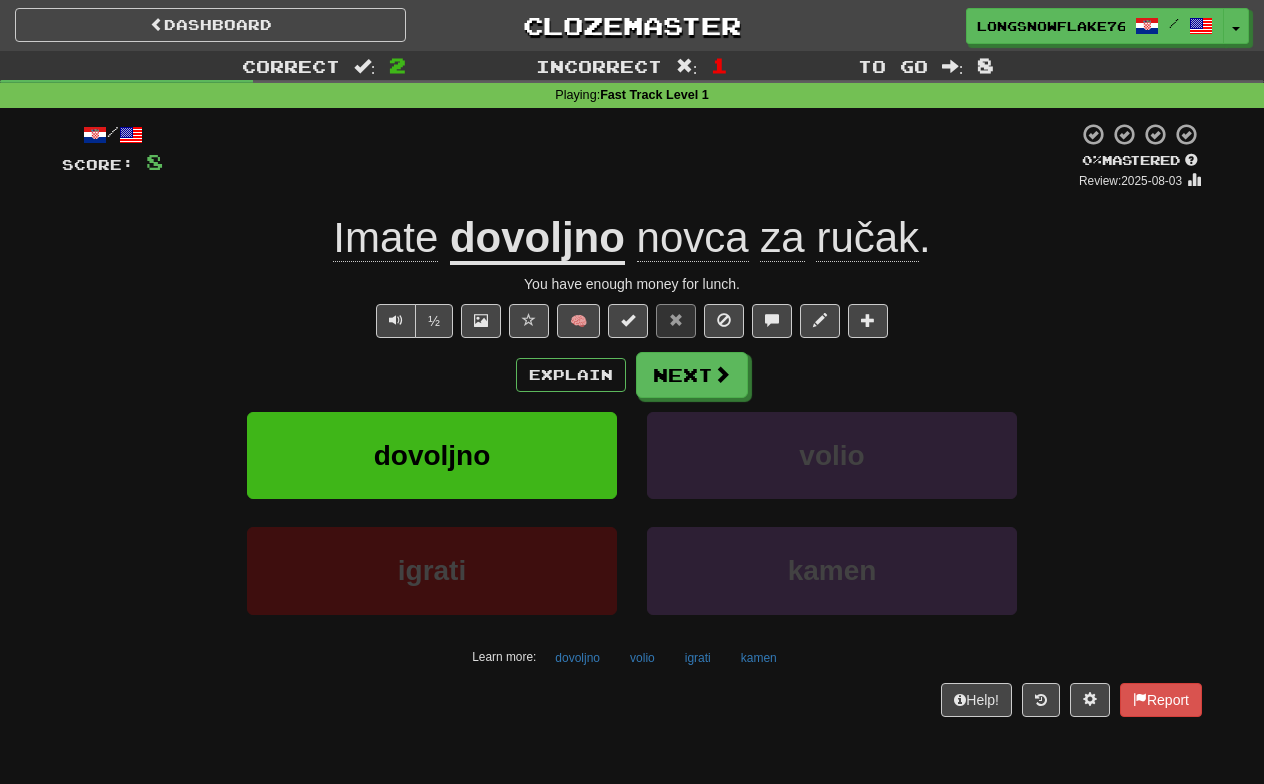 click on "dovoljno" at bounding box center [537, 239] 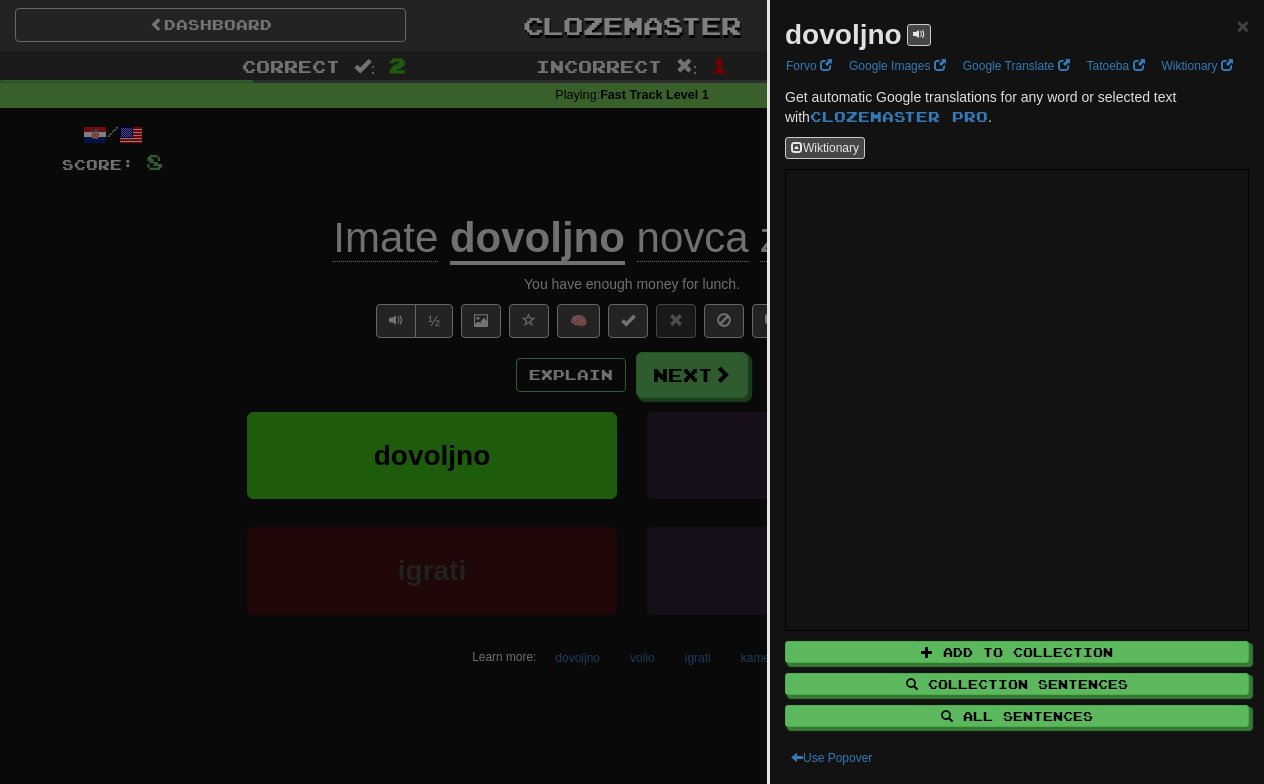 click at bounding box center (632, 392) 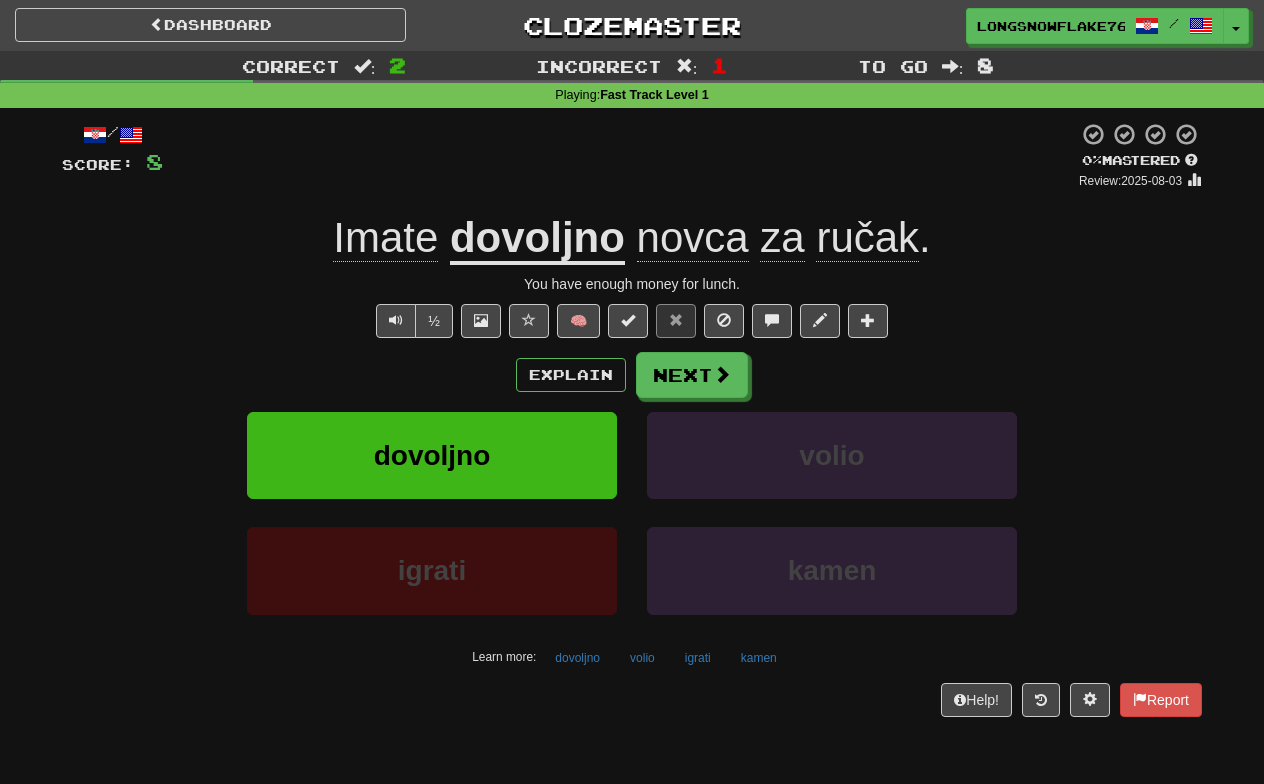 click on "ručak" at bounding box center [867, 238] 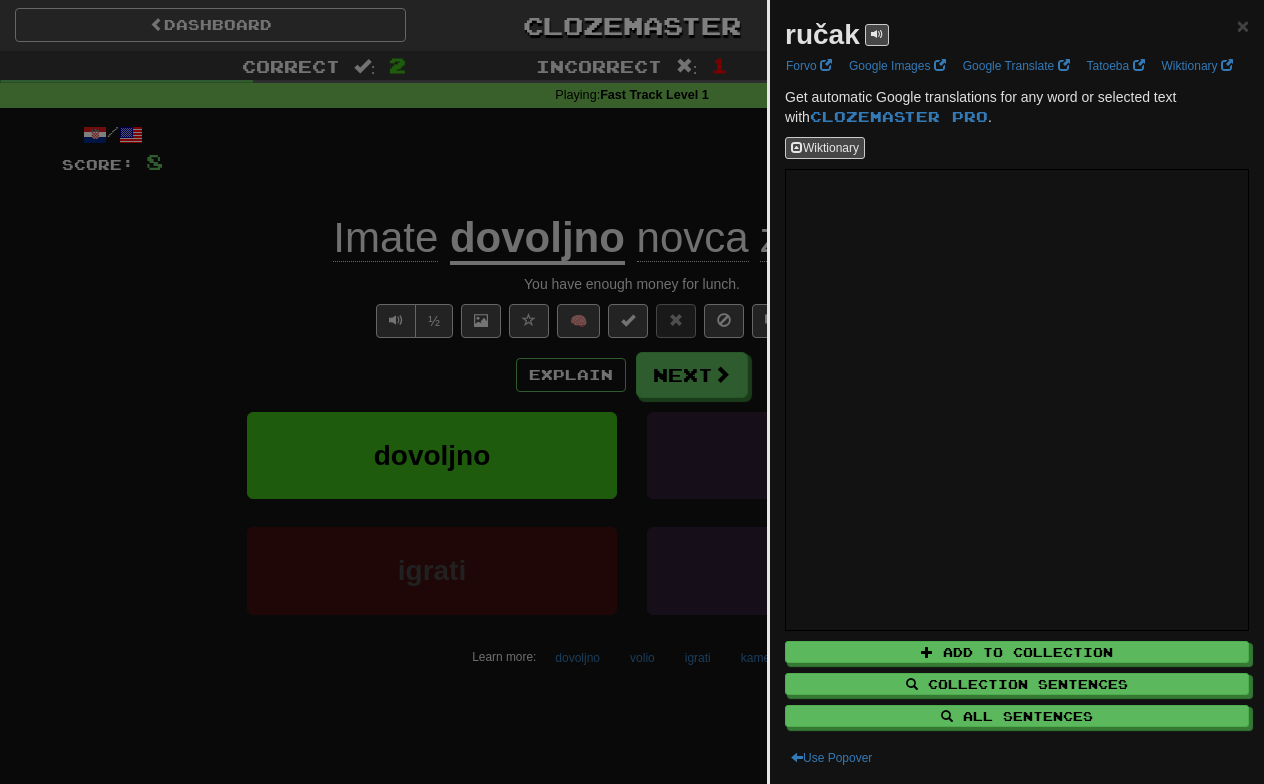 click at bounding box center (632, 392) 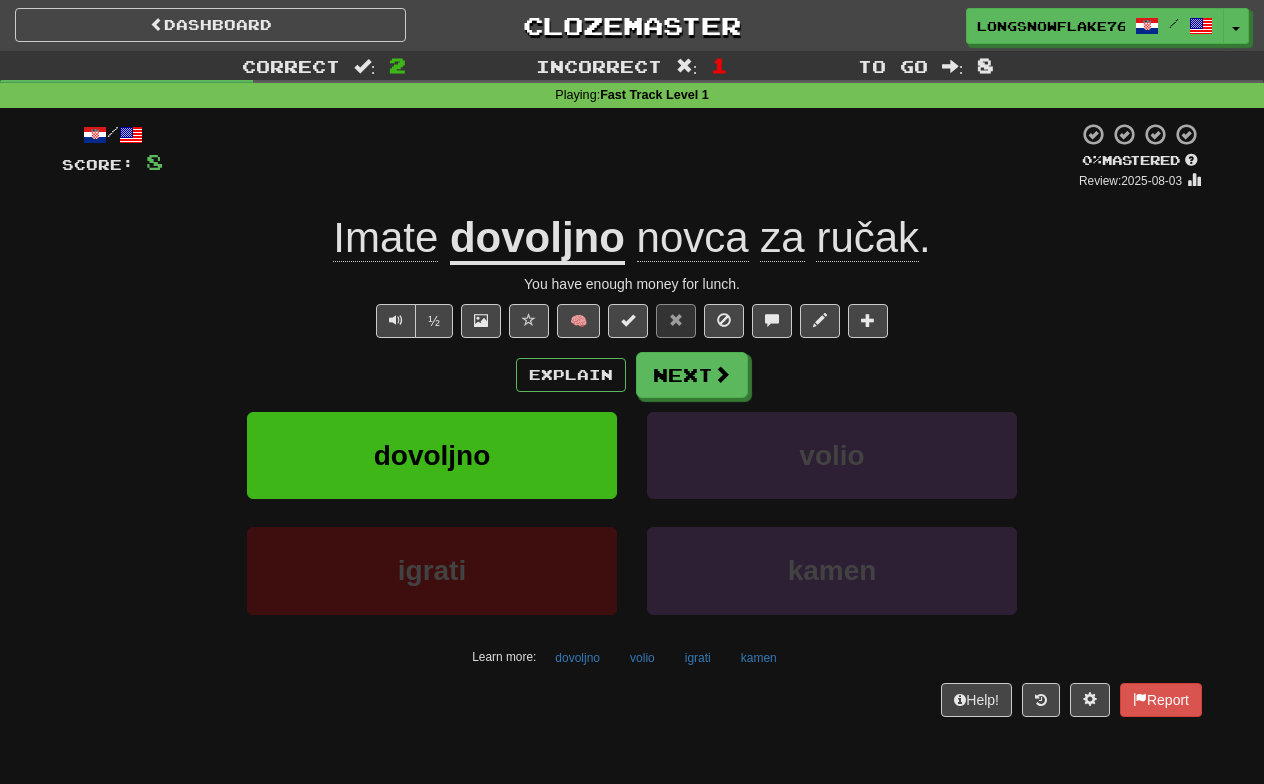 click on "ručak" at bounding box center [867, 238] 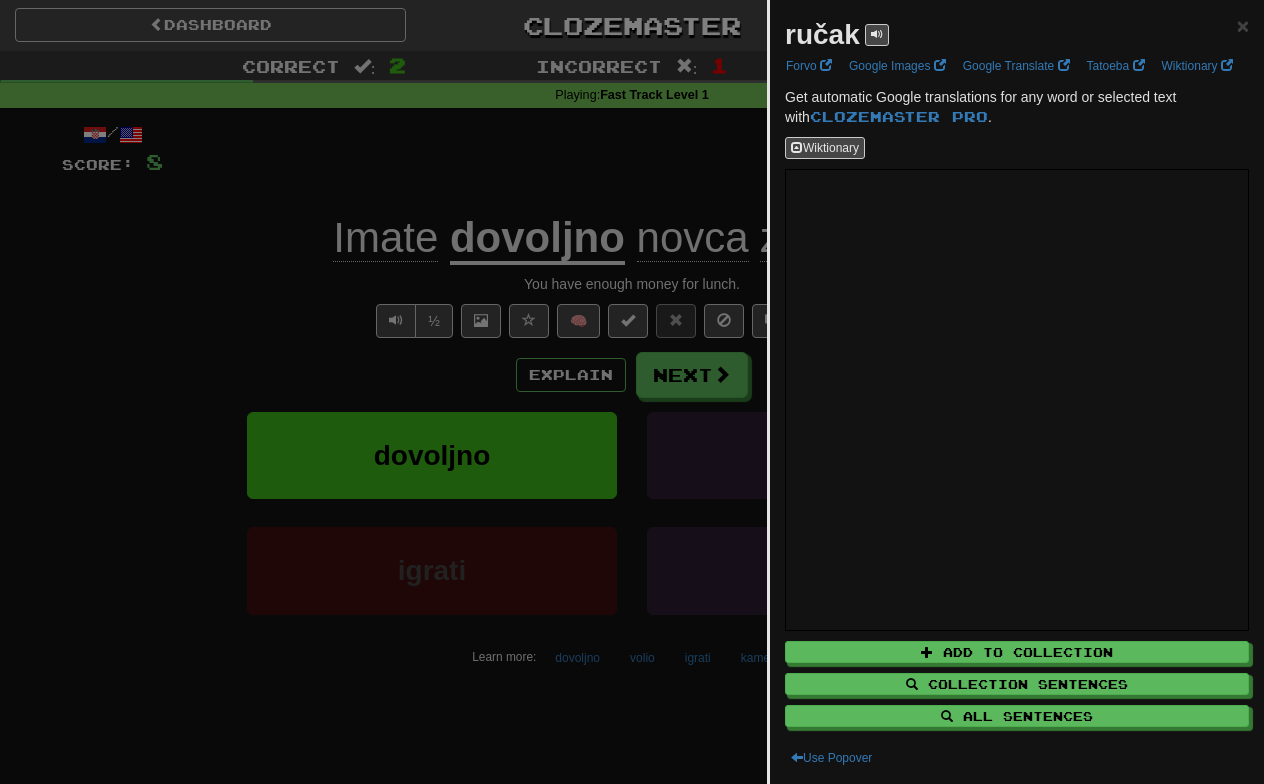 click at bounding box center (632, 392) 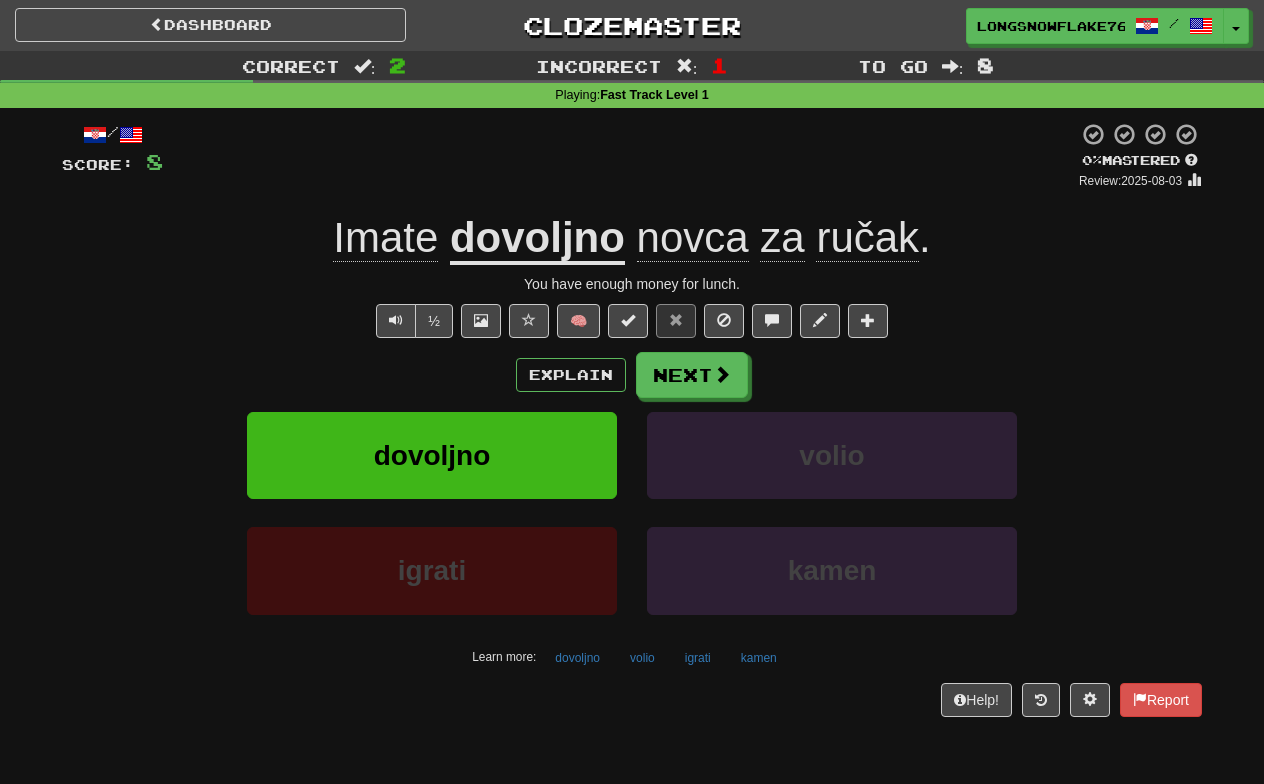 click on "za" at bounding box center [782, 238] 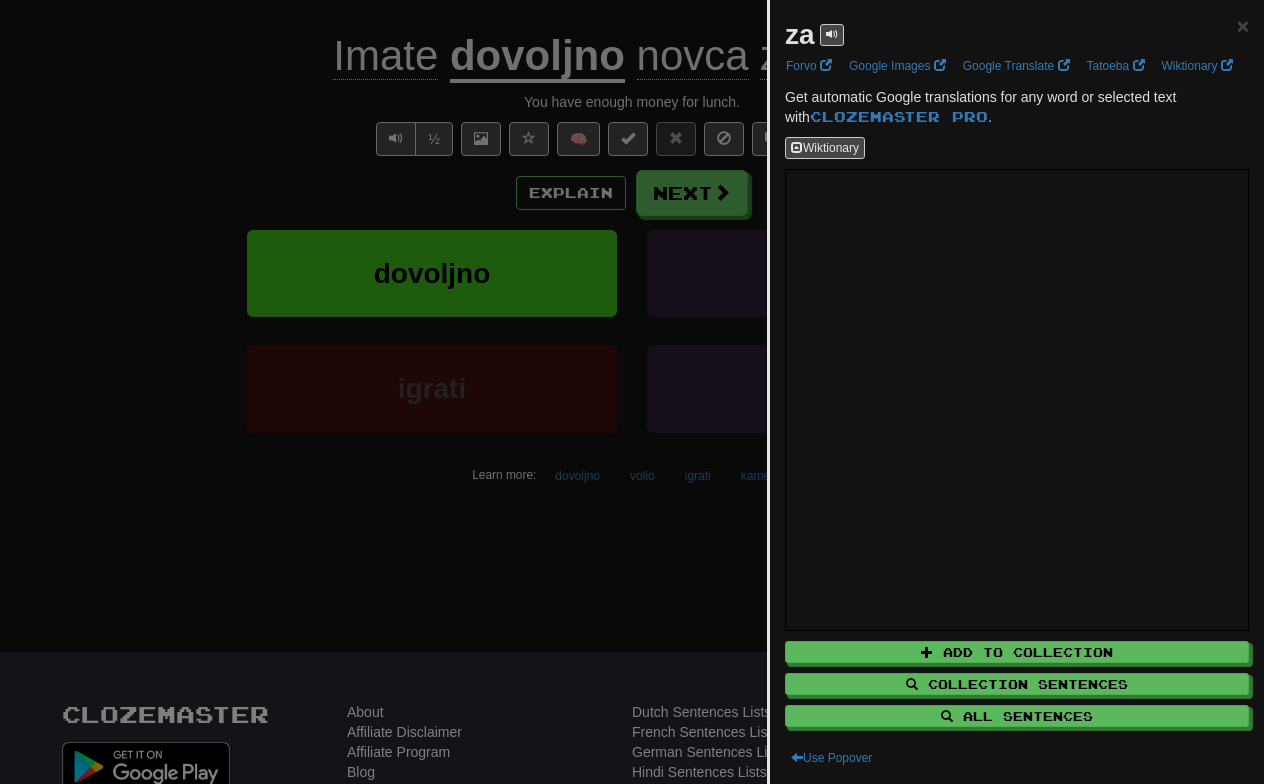 scroll, scrollTop: 198, scrollLeft: 0, axis: vertical 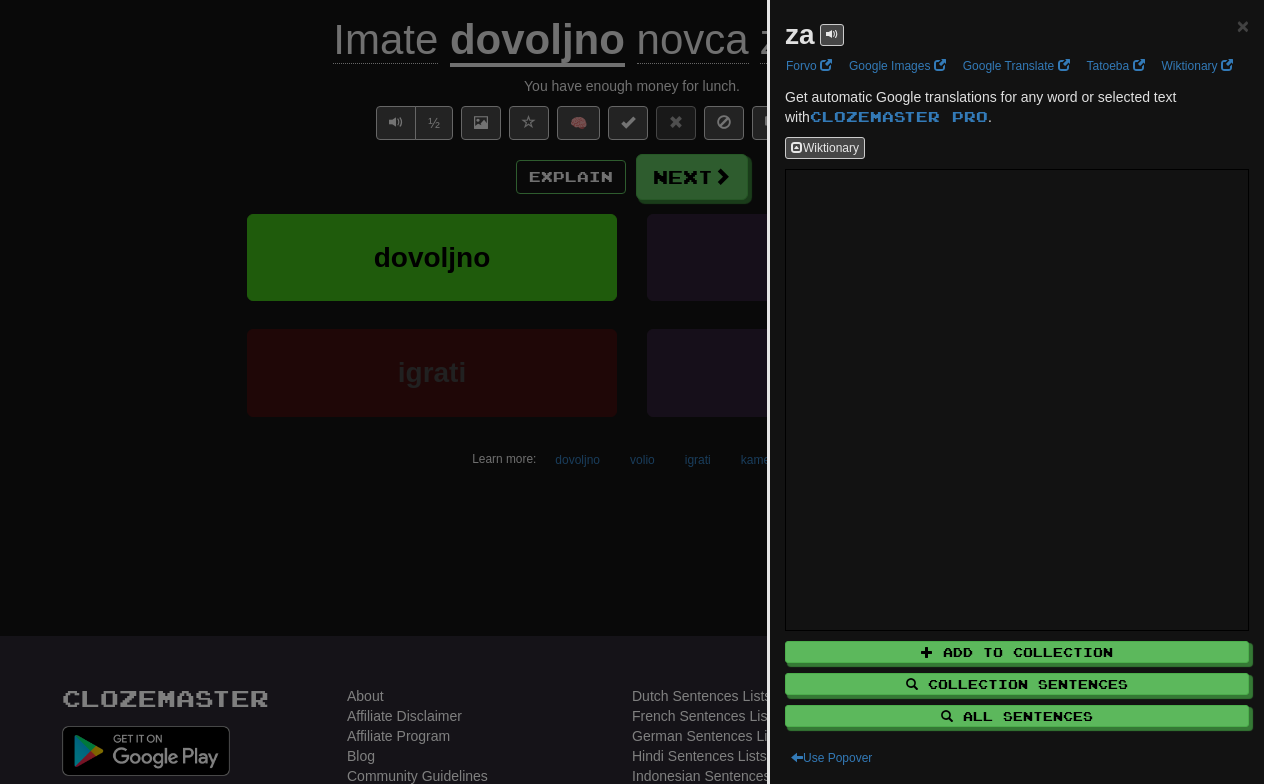 click at bounding box center (632, 392) 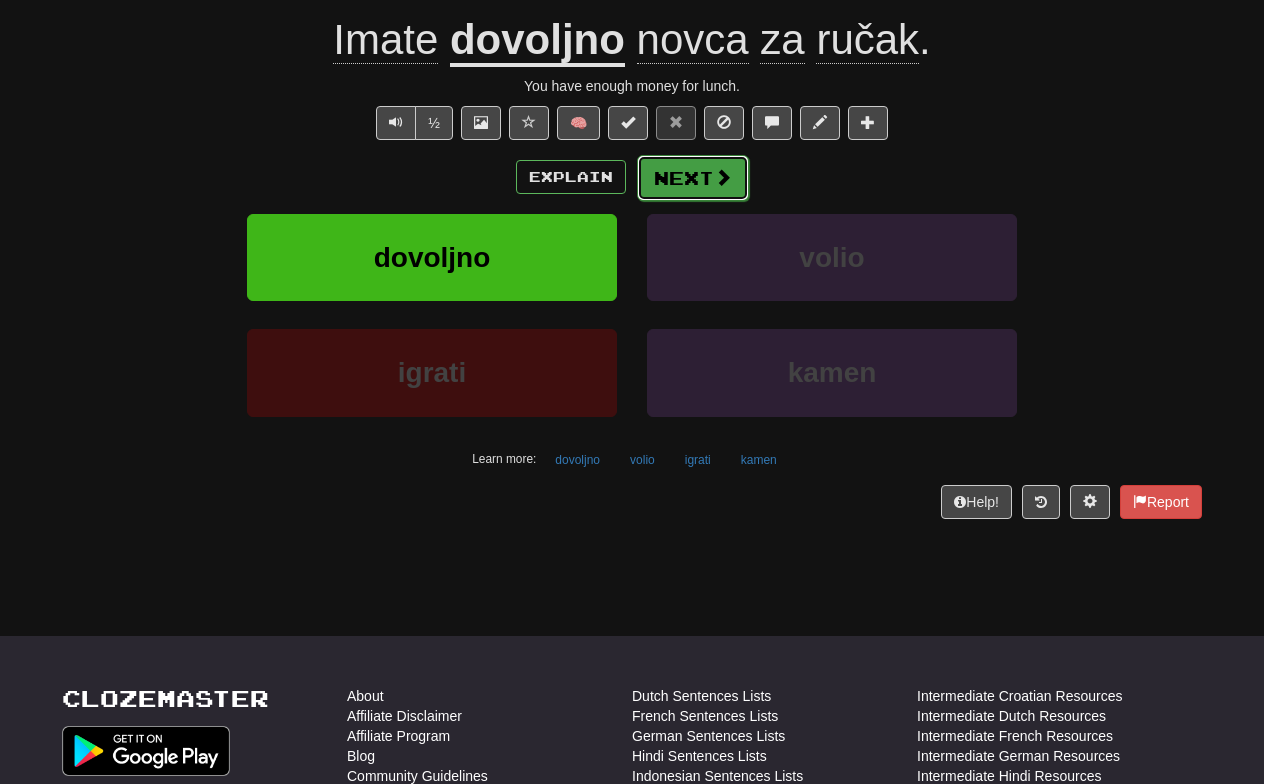 click on "Next" at bounding box center (693, 178) 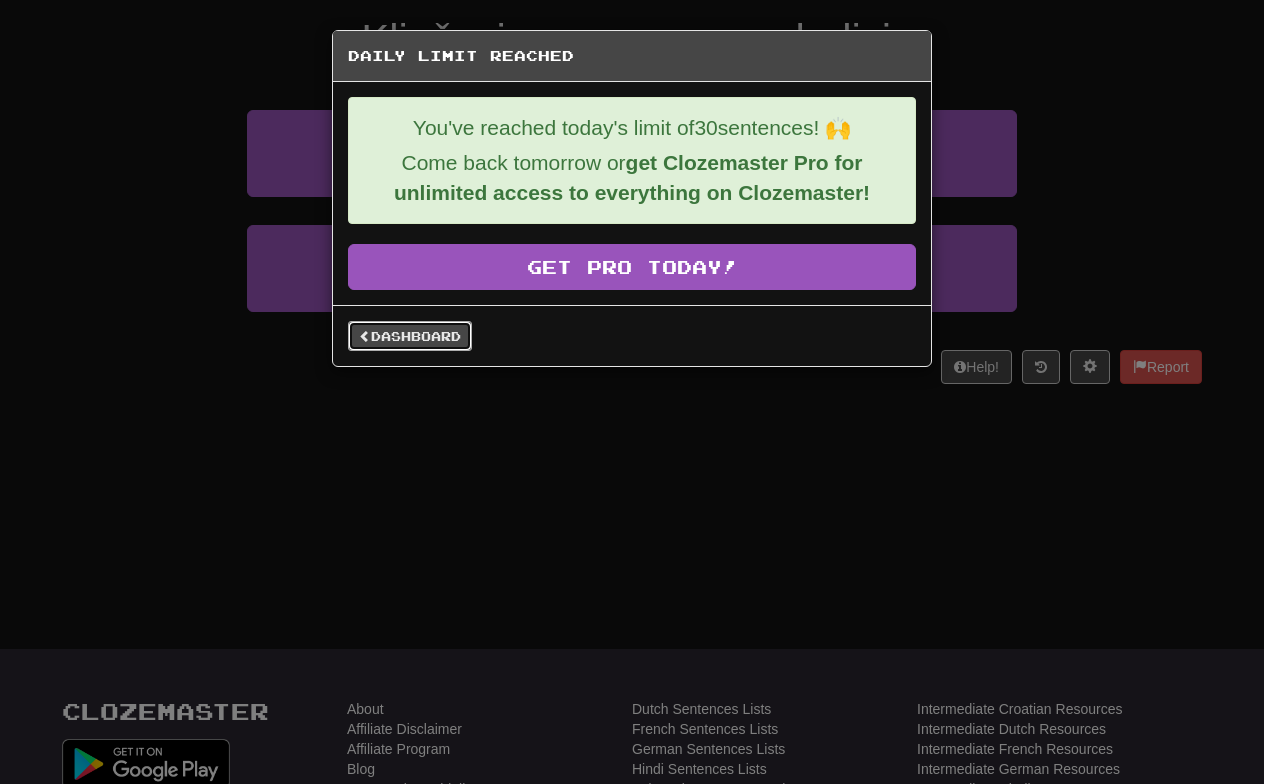 click on "Dashboard" at bounding box center (410, 336) 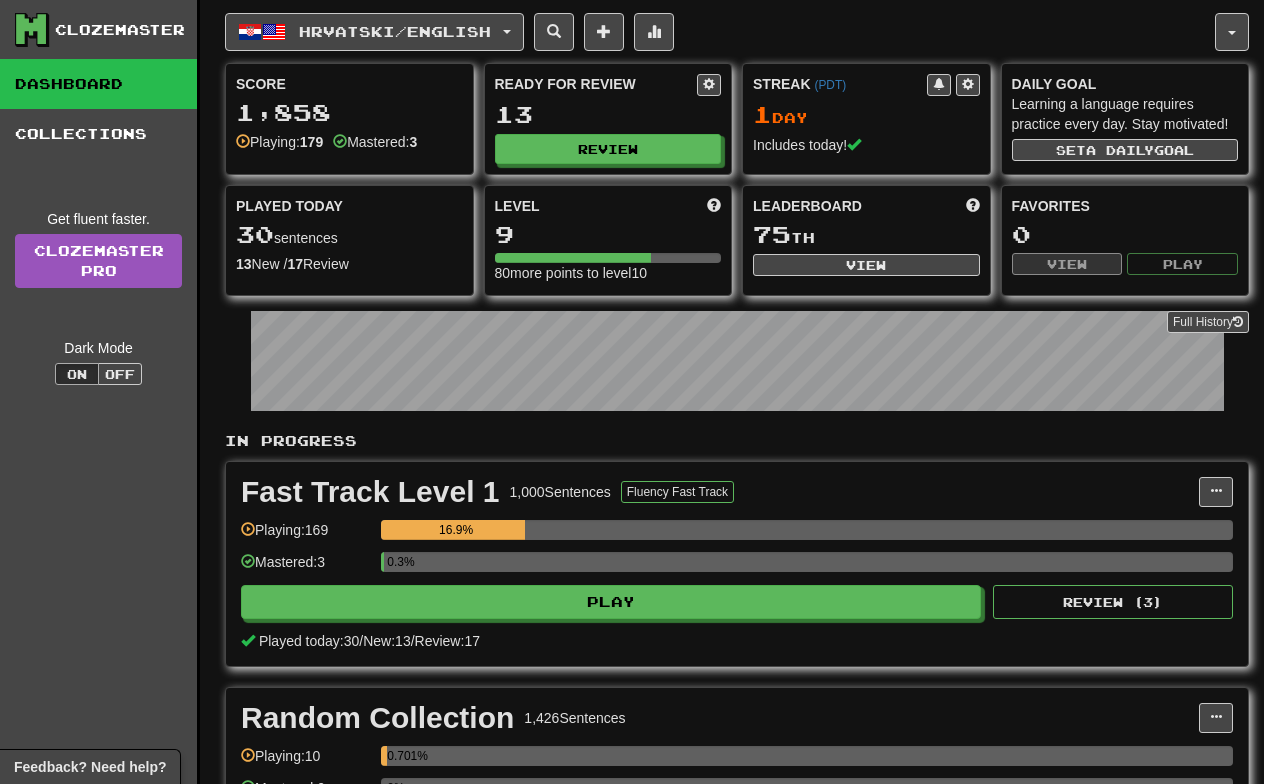 scroll, scrollTop: 0, scrollLeft: 0, axis: both 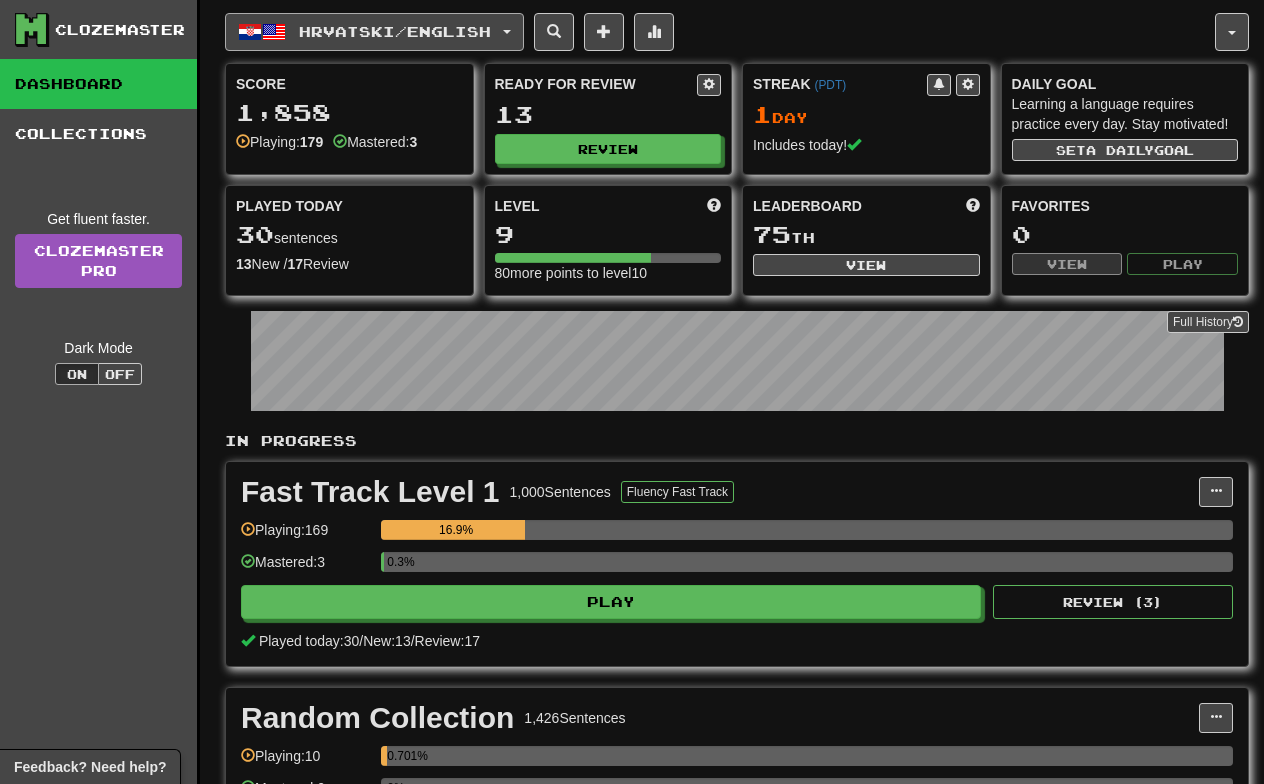 click on "Hrvatski  /  English" at bounding box center (374, 32) 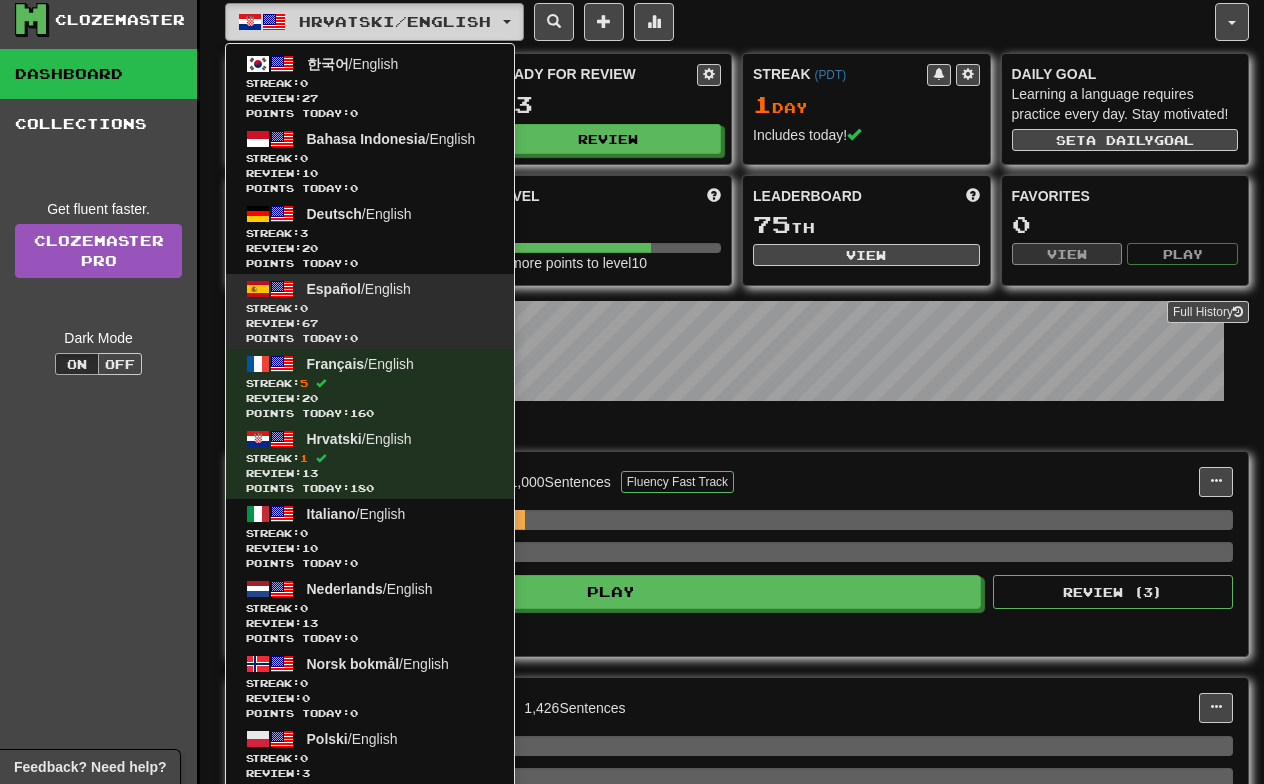 scroll, scrollTop: 11, scrollLeft: 0, axis: vertical 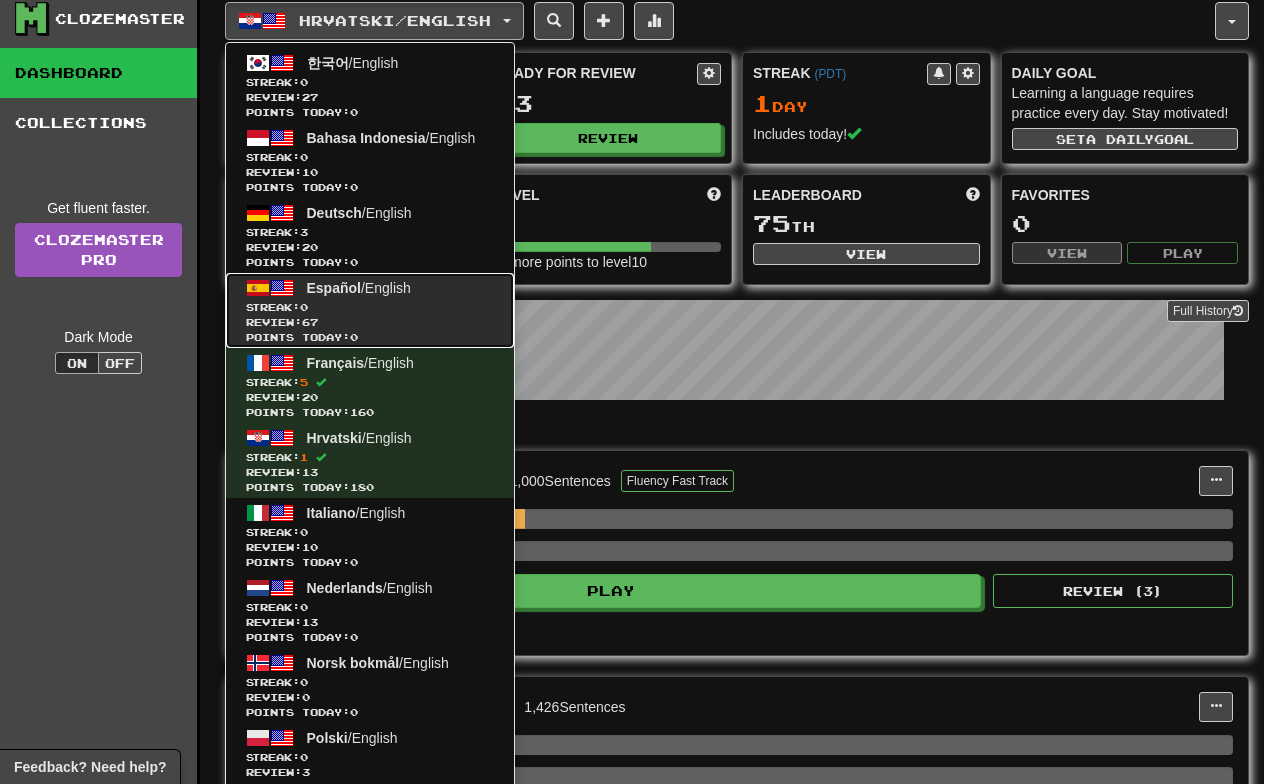 click on "Streak:  0" at bounding box center [370, 307] 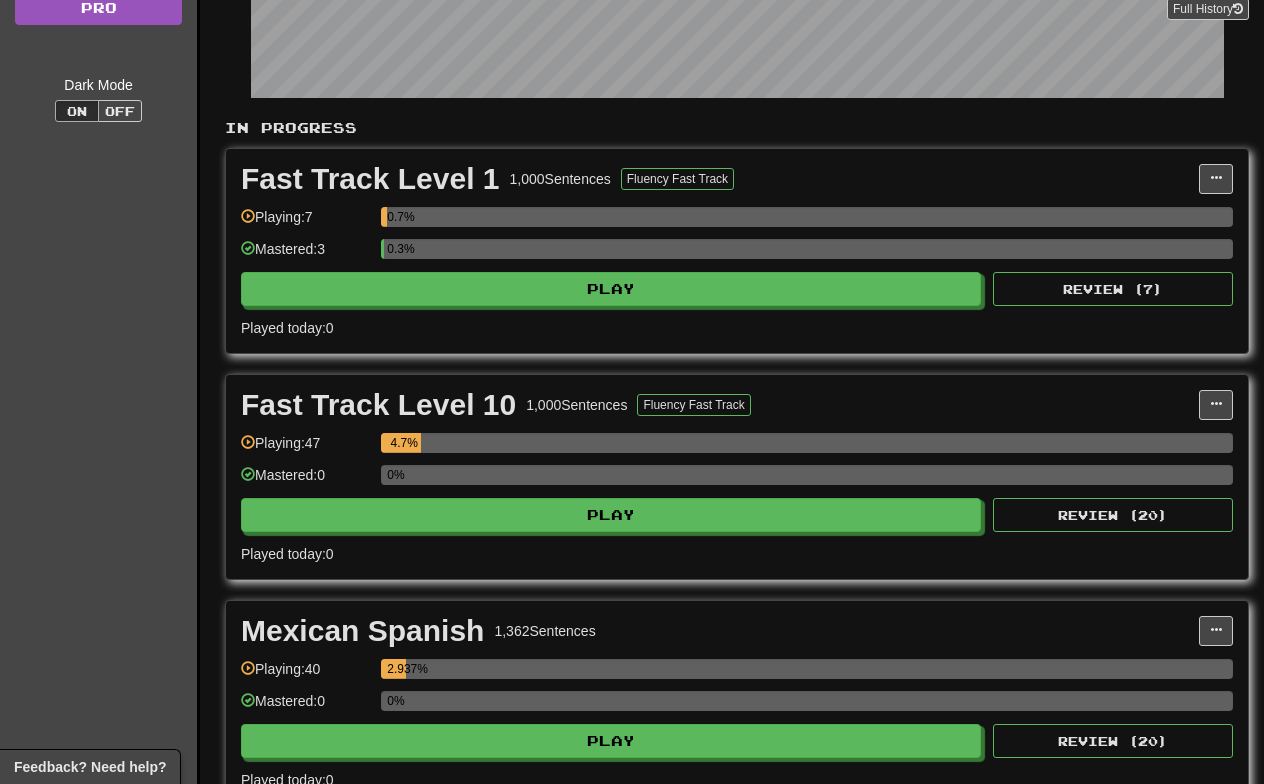 scroll, scrollTop: 341, scrollLeft: 0, axis: vertical 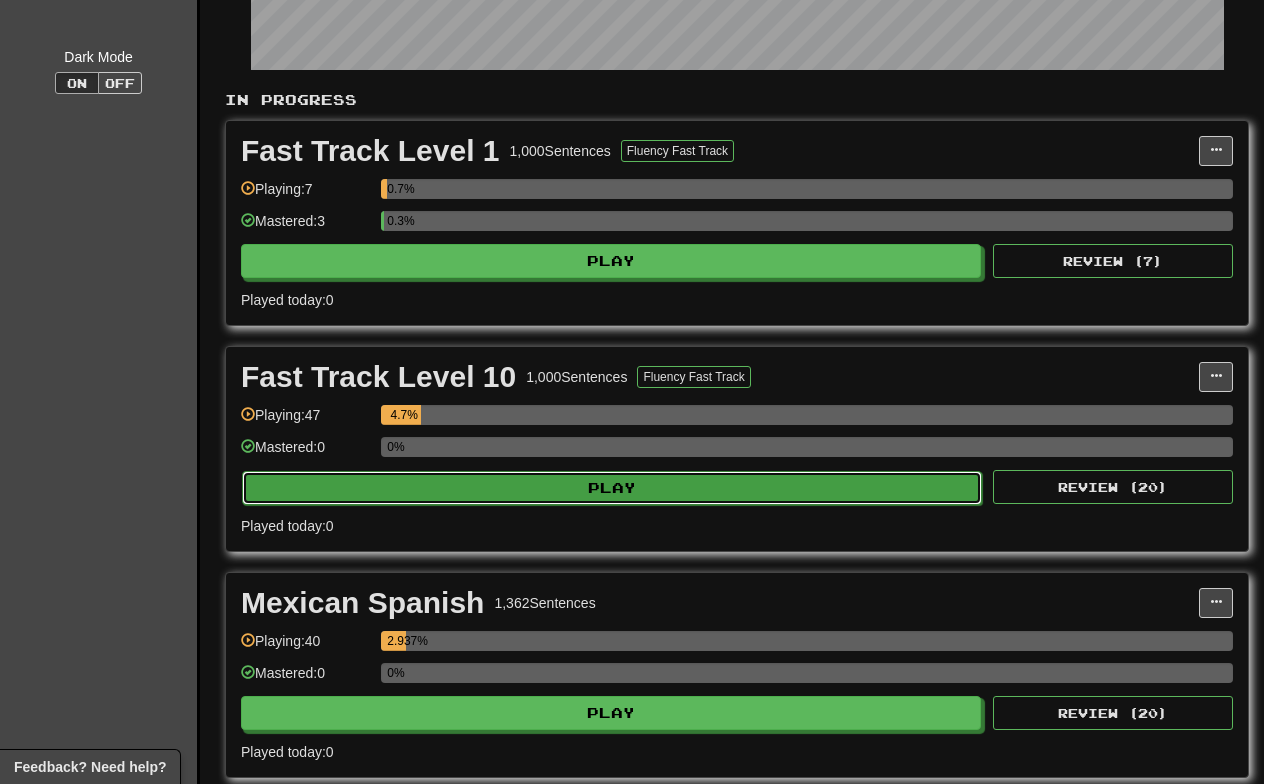 click on "Play" at bounding box center (612, 488) 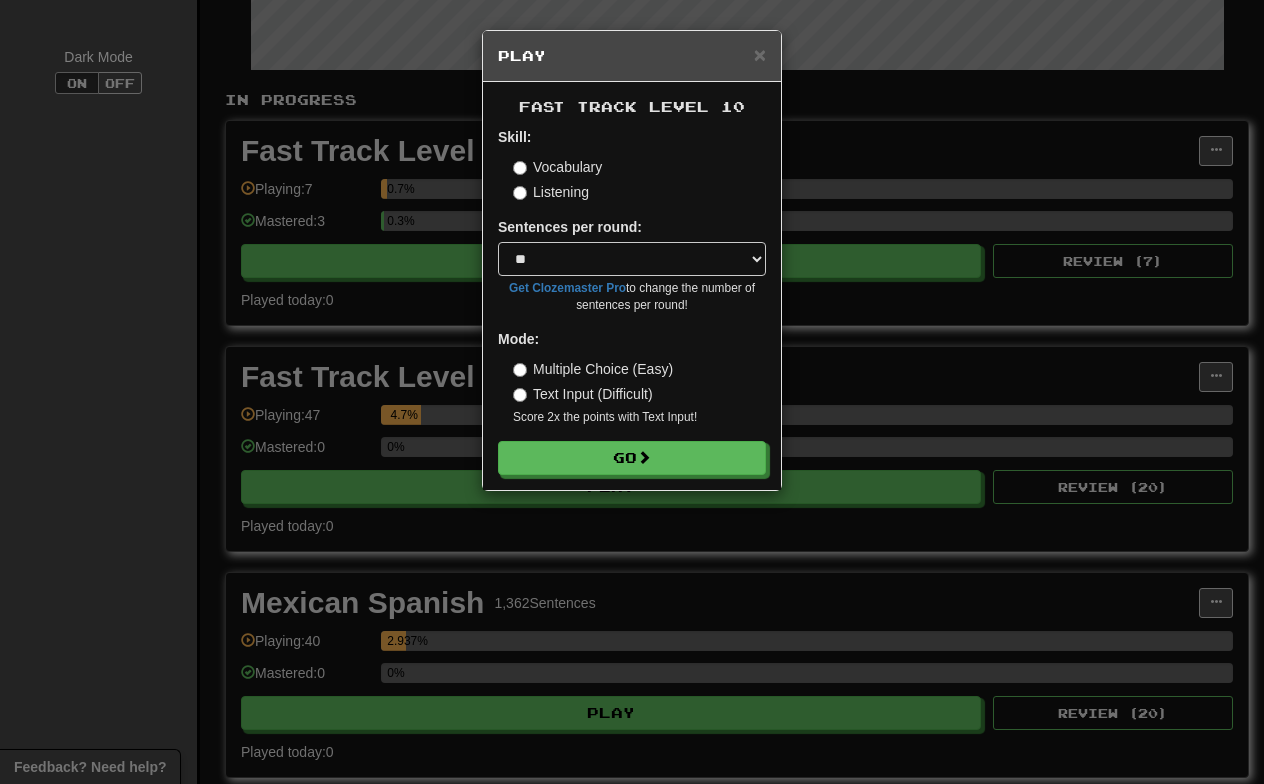 click on "Play" at bounding box center [632, 56] 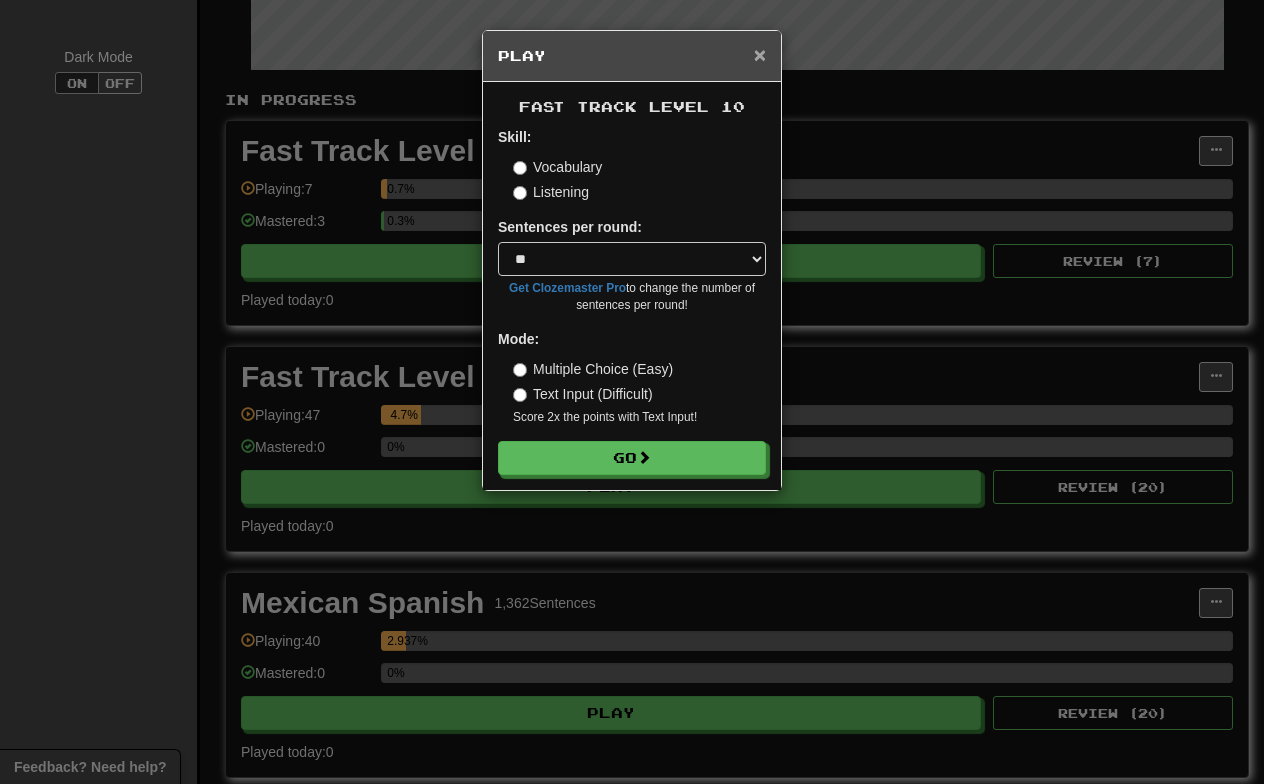 click on "×" at bounding box center (760, 54) 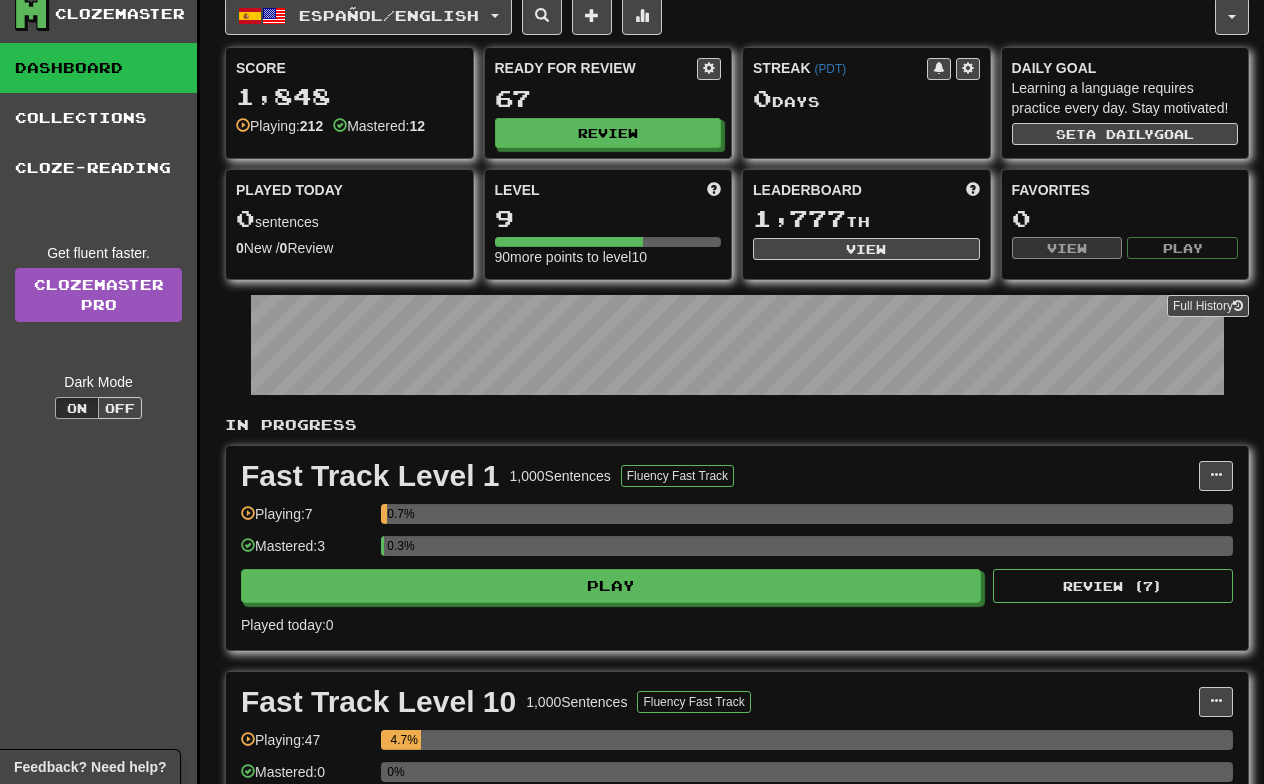 scroll, scrollTop: 0, scrollLeft: 0, axis: both 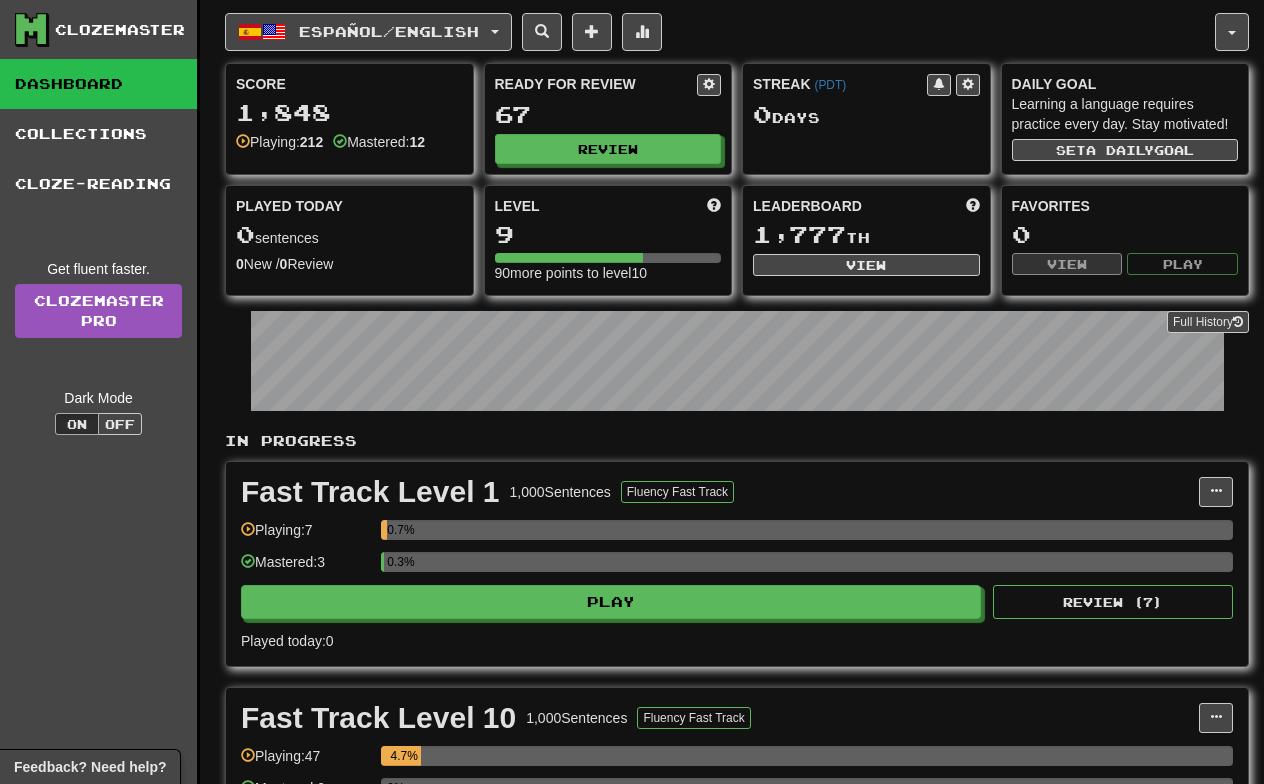 click on "67" at bounding box center [608, 114] 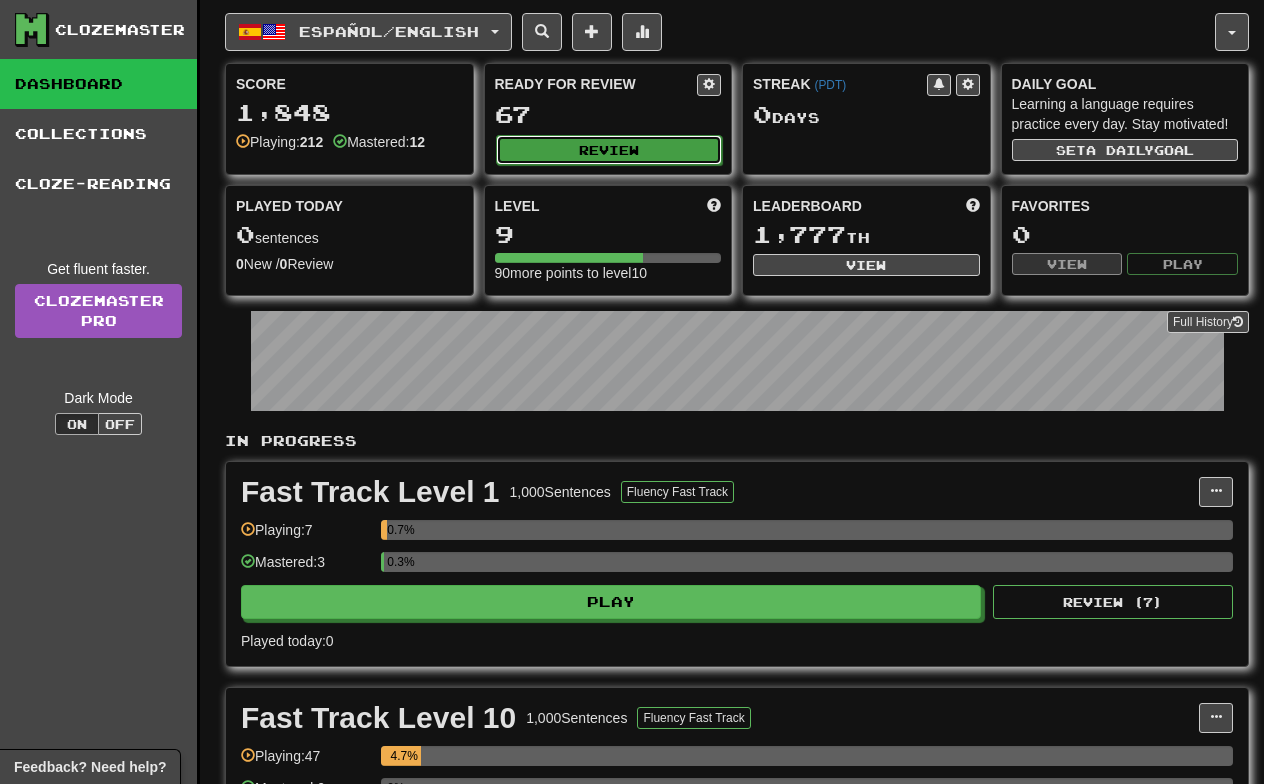 click on "Review" at bounding box center (609, 150) 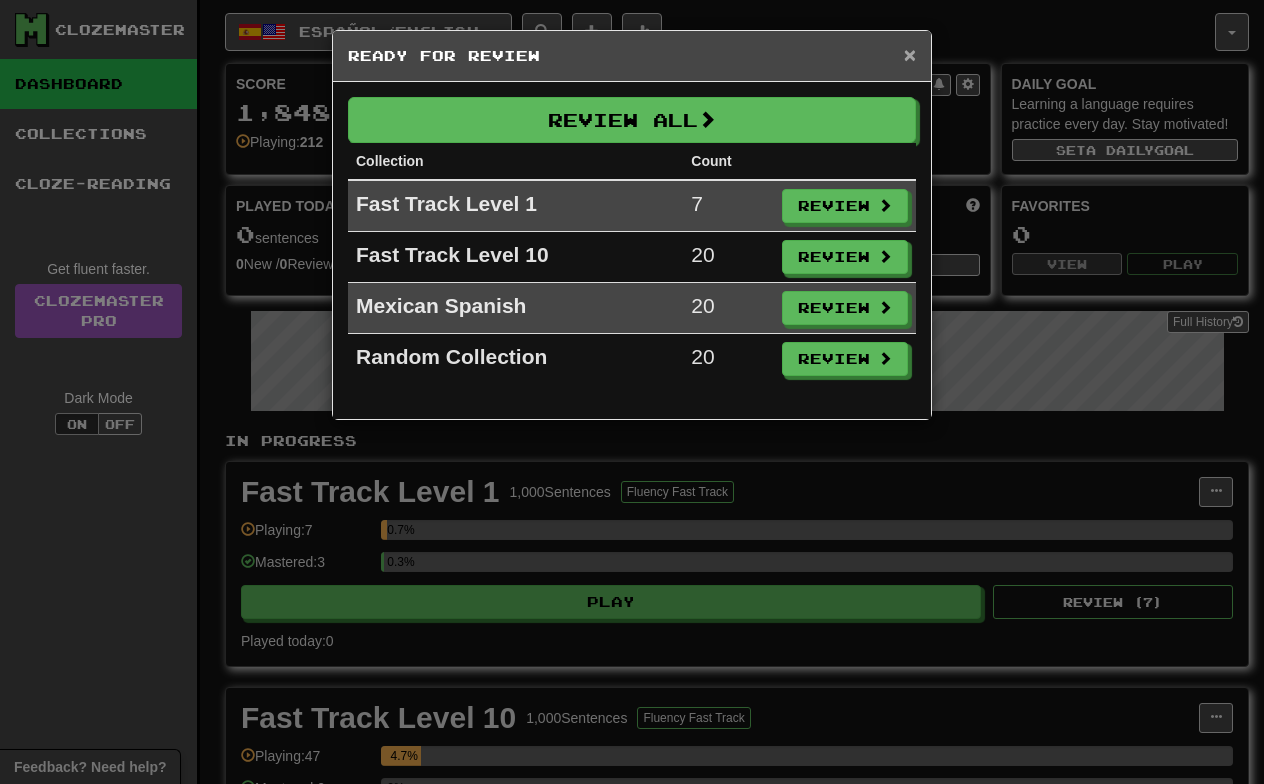 click on "×" at bounding box center [910, 54] 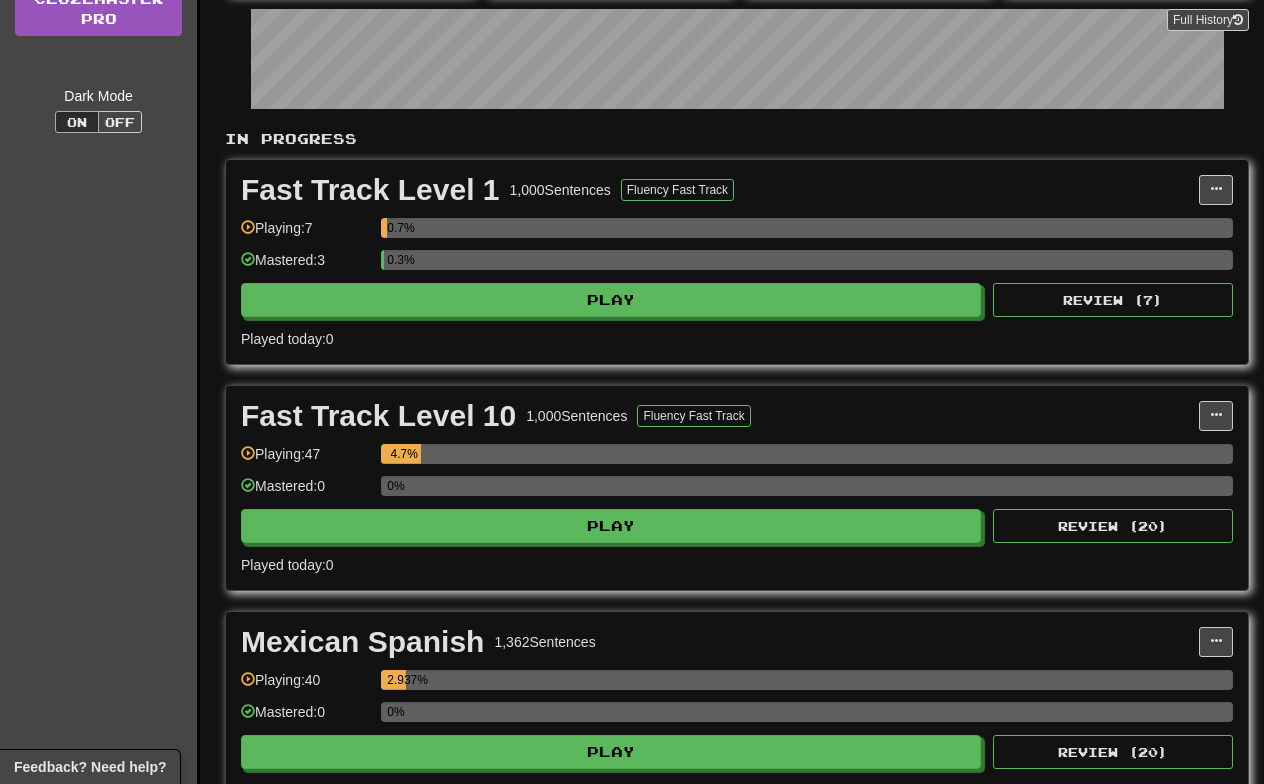 scroll, scrollTop: 460, scrollLeft: 0, axis: vertical 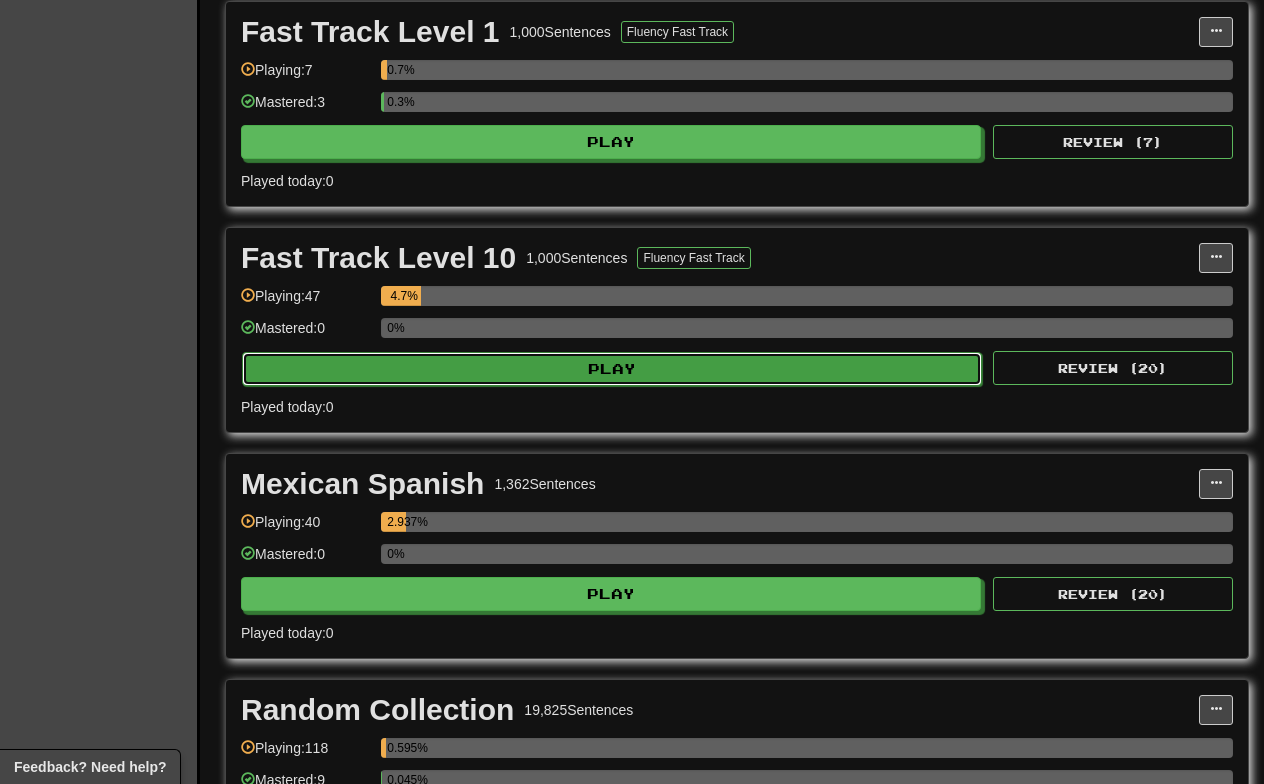 click on "Play" at bounding box center [612, 369] 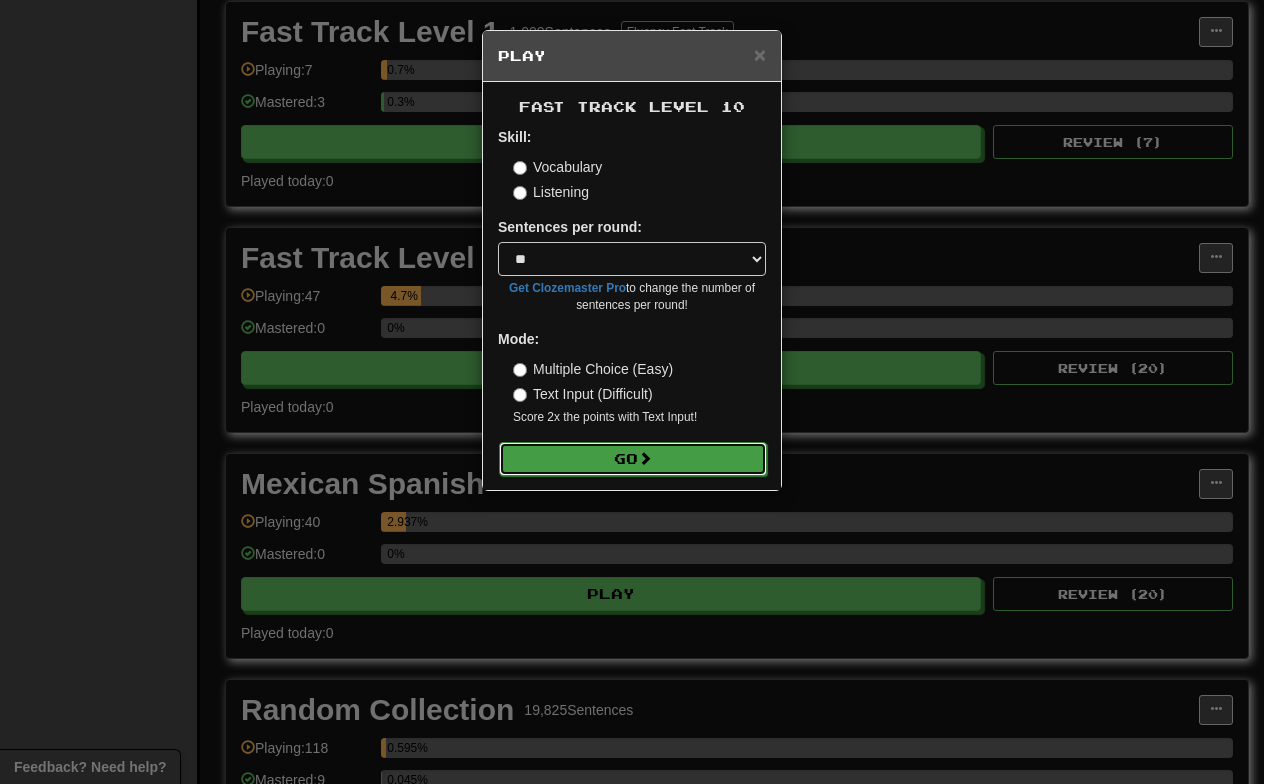 click on "Go" at bounding box center [633, 459] 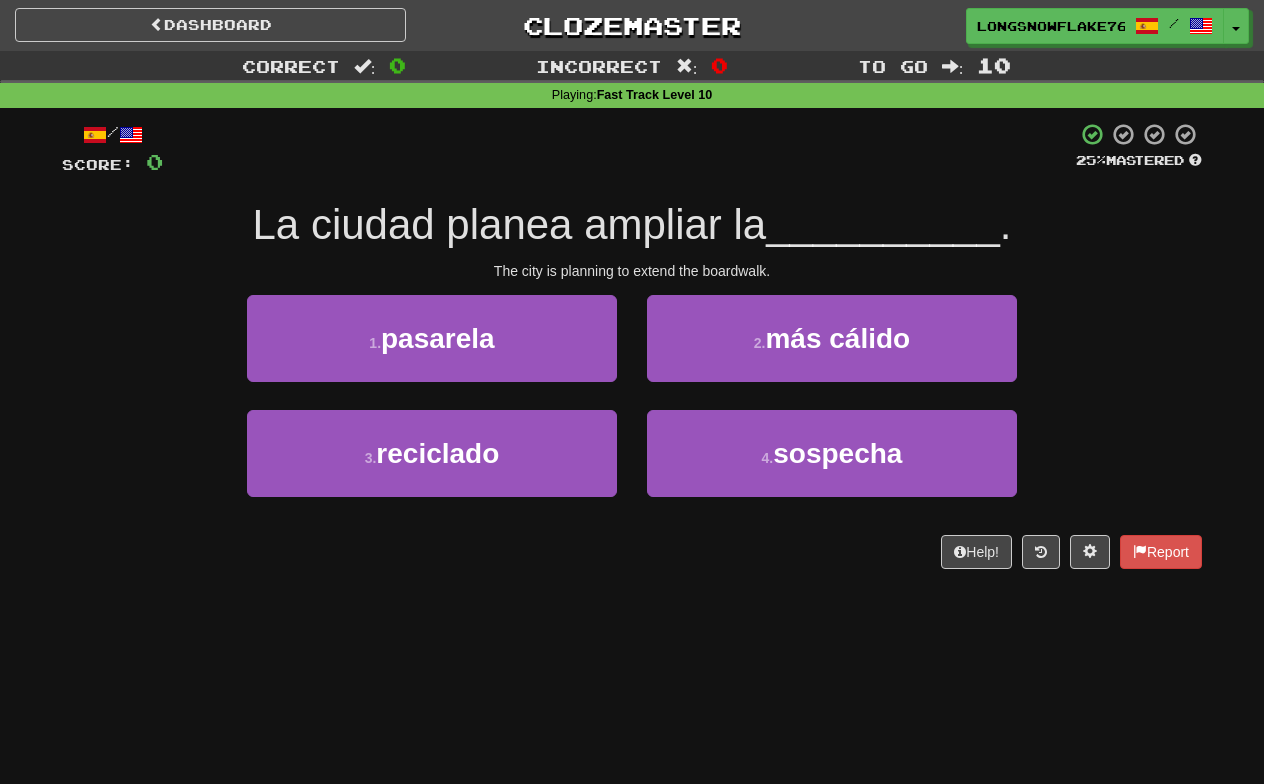 scroll, scrollTop: 0, scrollLeft: 0, axis: both 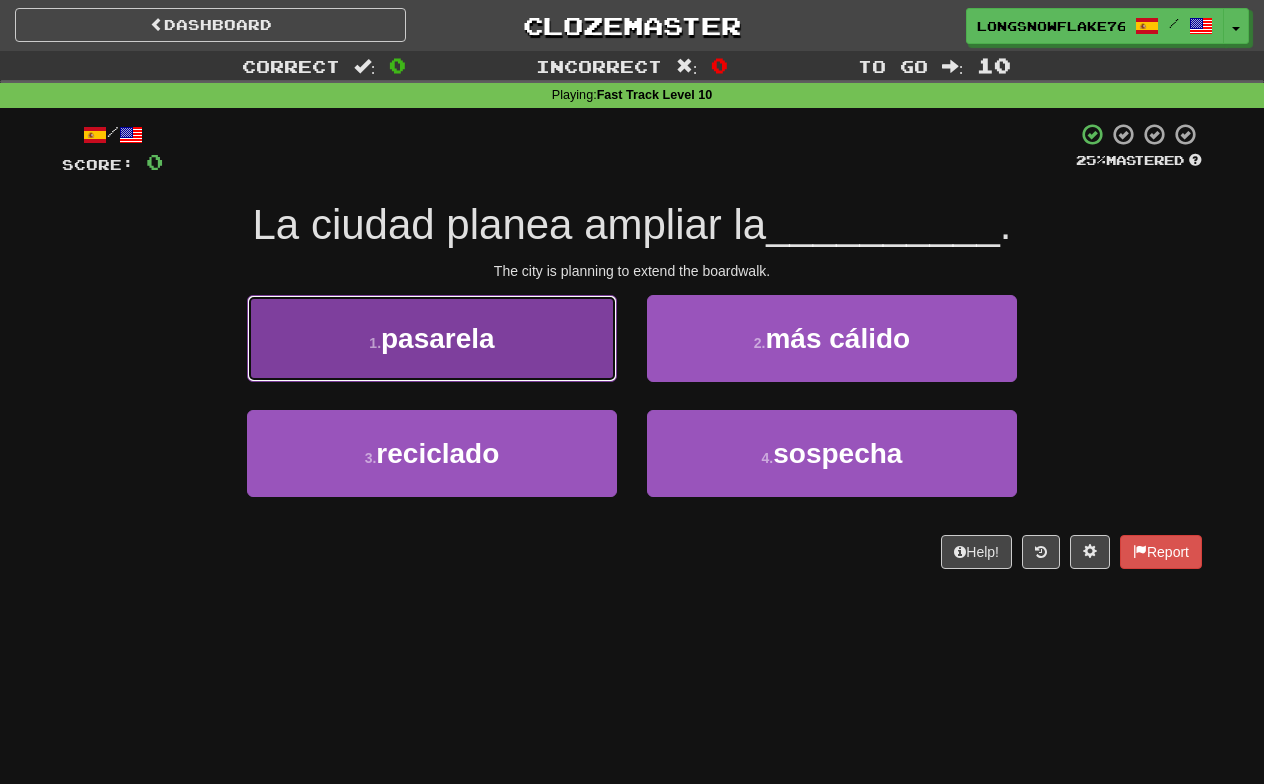 click on "1 .  pasarela" at bounding box center [432, 338] 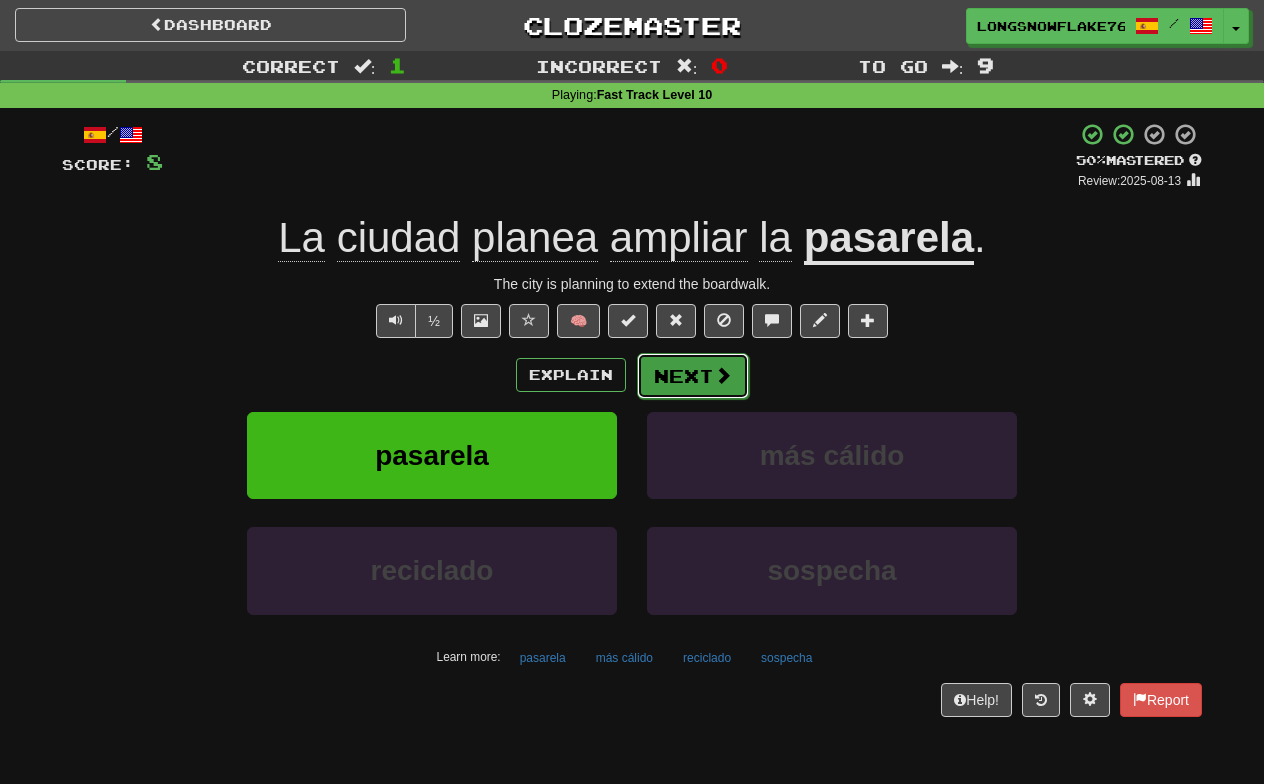 click at bounding box center [723, 375] 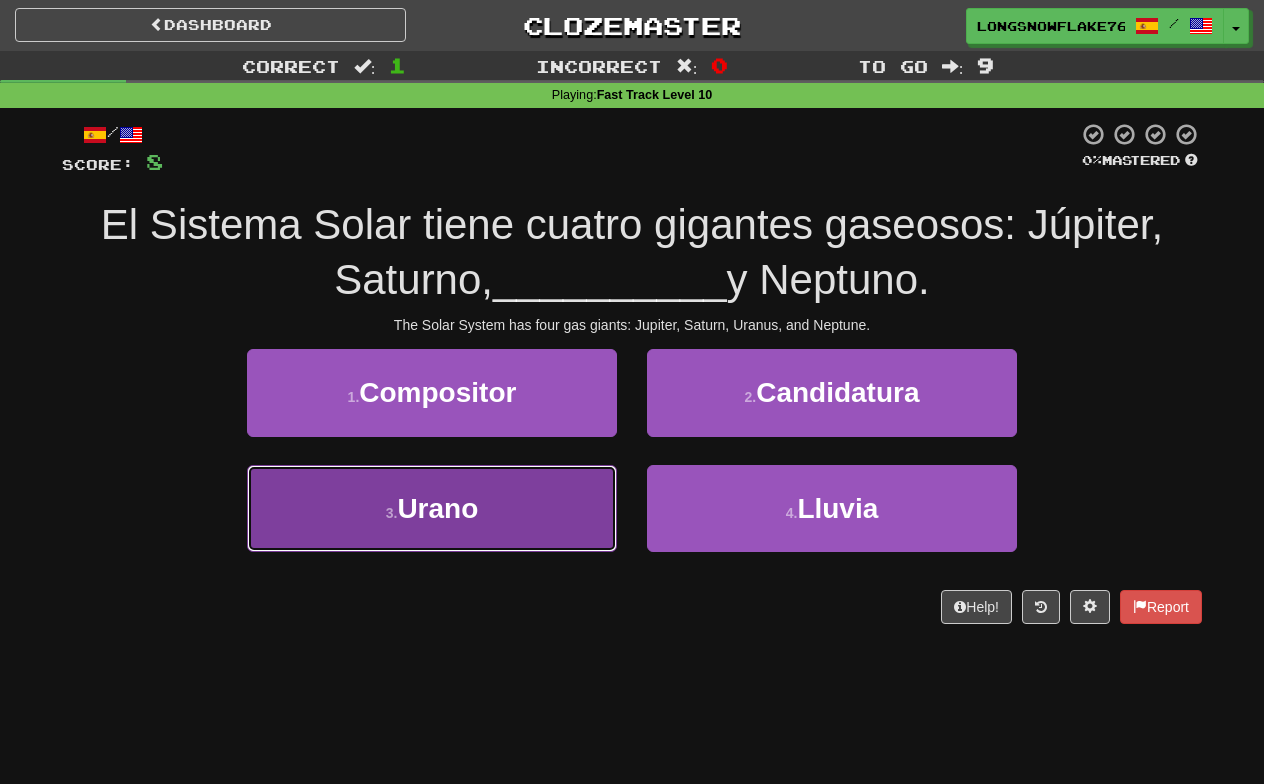 click on "3 .  Urano" at bounding box center [432, 508] 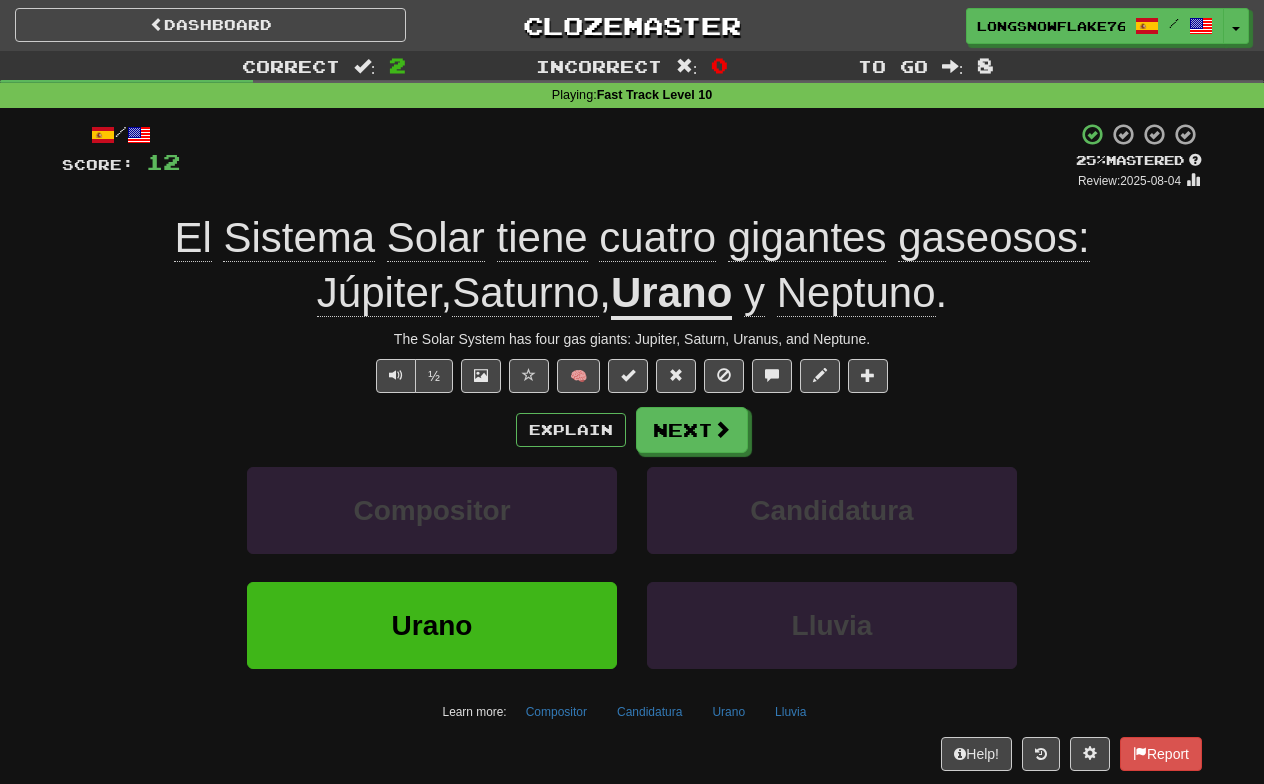 click on "Explain Next Compositor Candidatura Urano Lluvia Learn more: Compositor Candidatura Urano Lluvia" at bounding box center (632, 567) 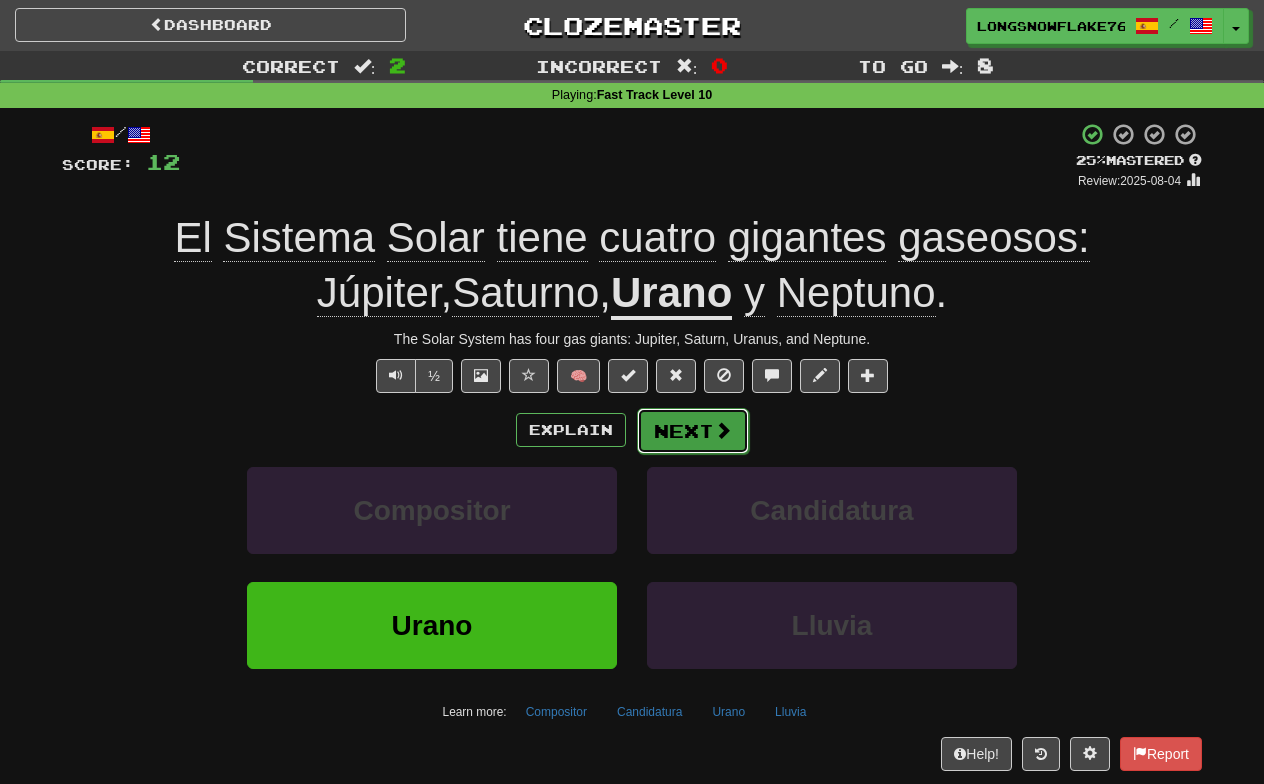 click on "Next" at bounding box center (693, 431) 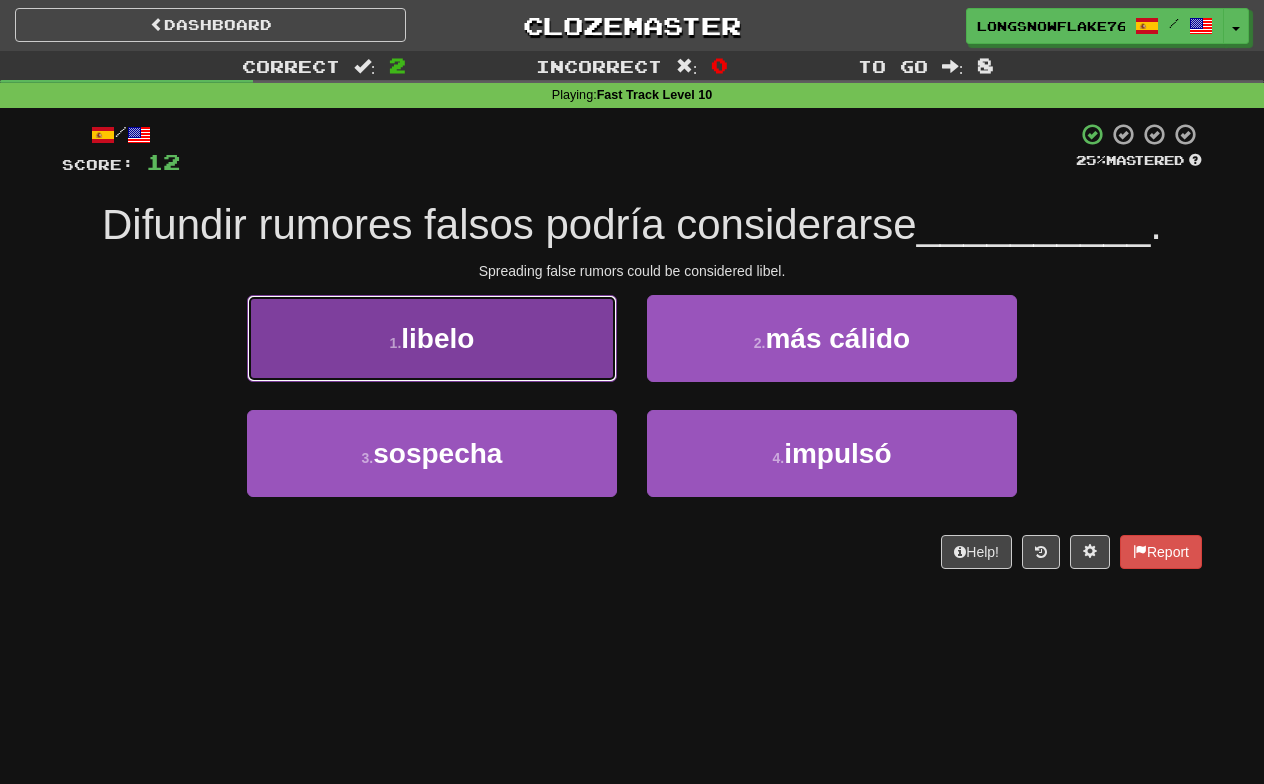 click on "1 .  libelo" at bounding box center (432, 338) 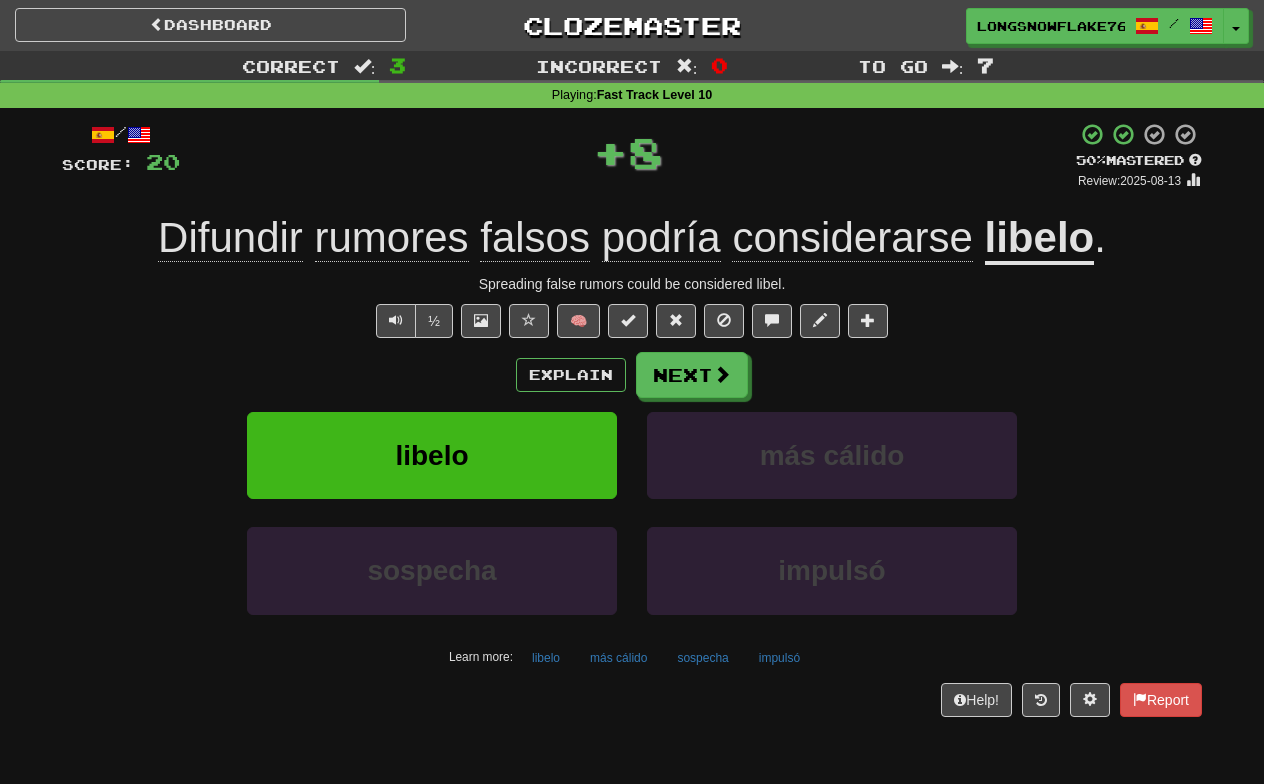 click on "Difundir" 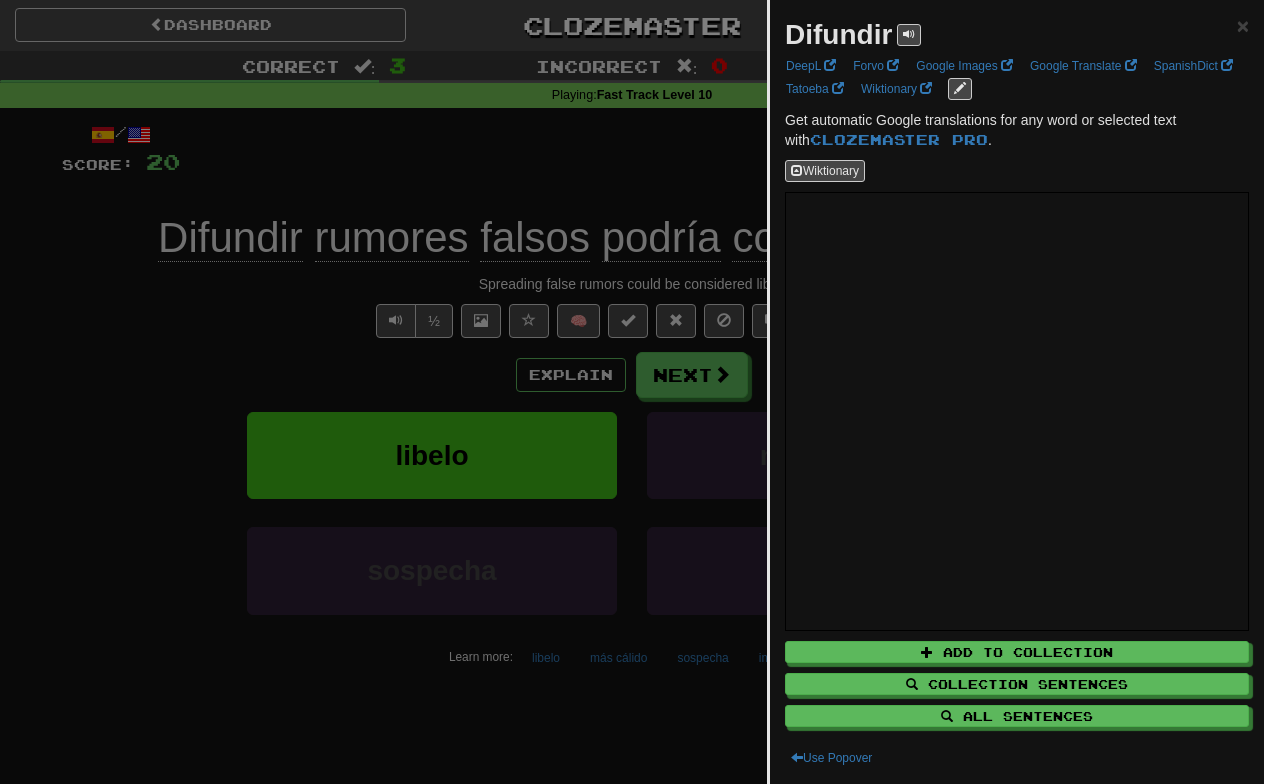 click at bounding box center (632, 392) 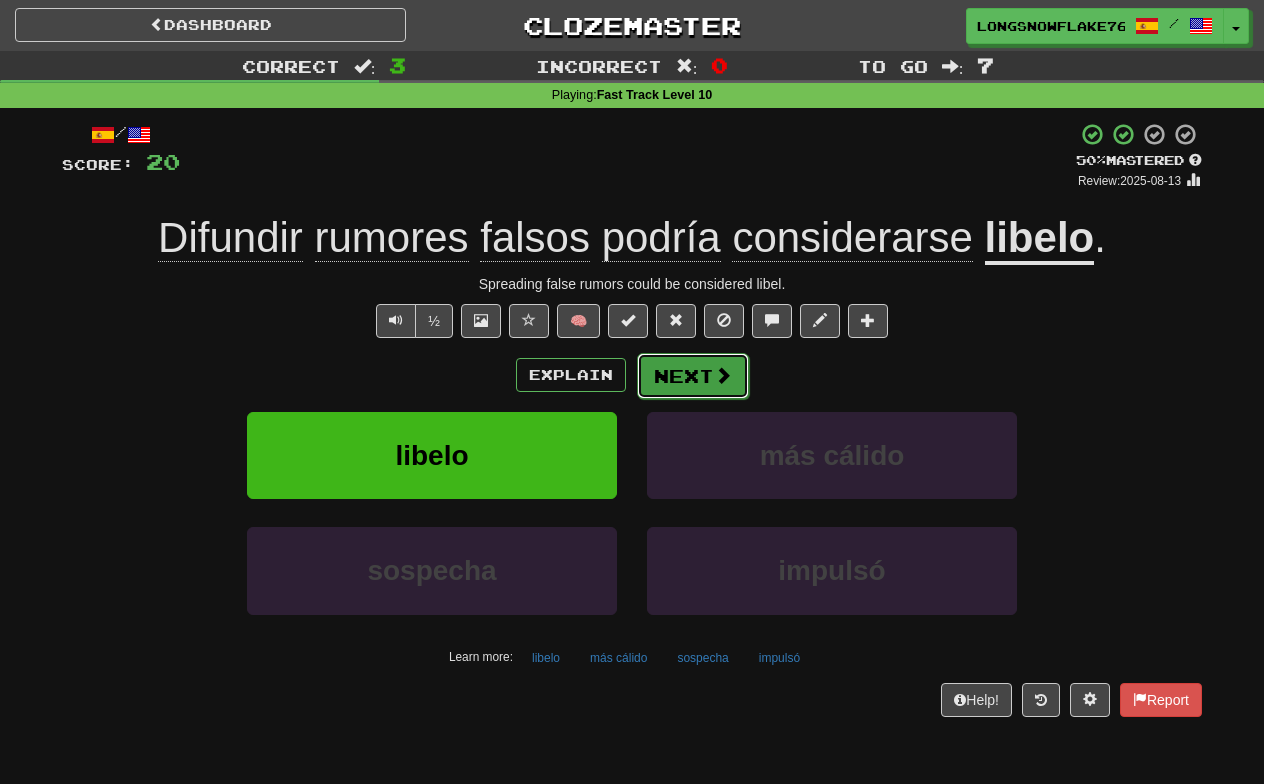 click on "Next" at bounding box center (693, 376) 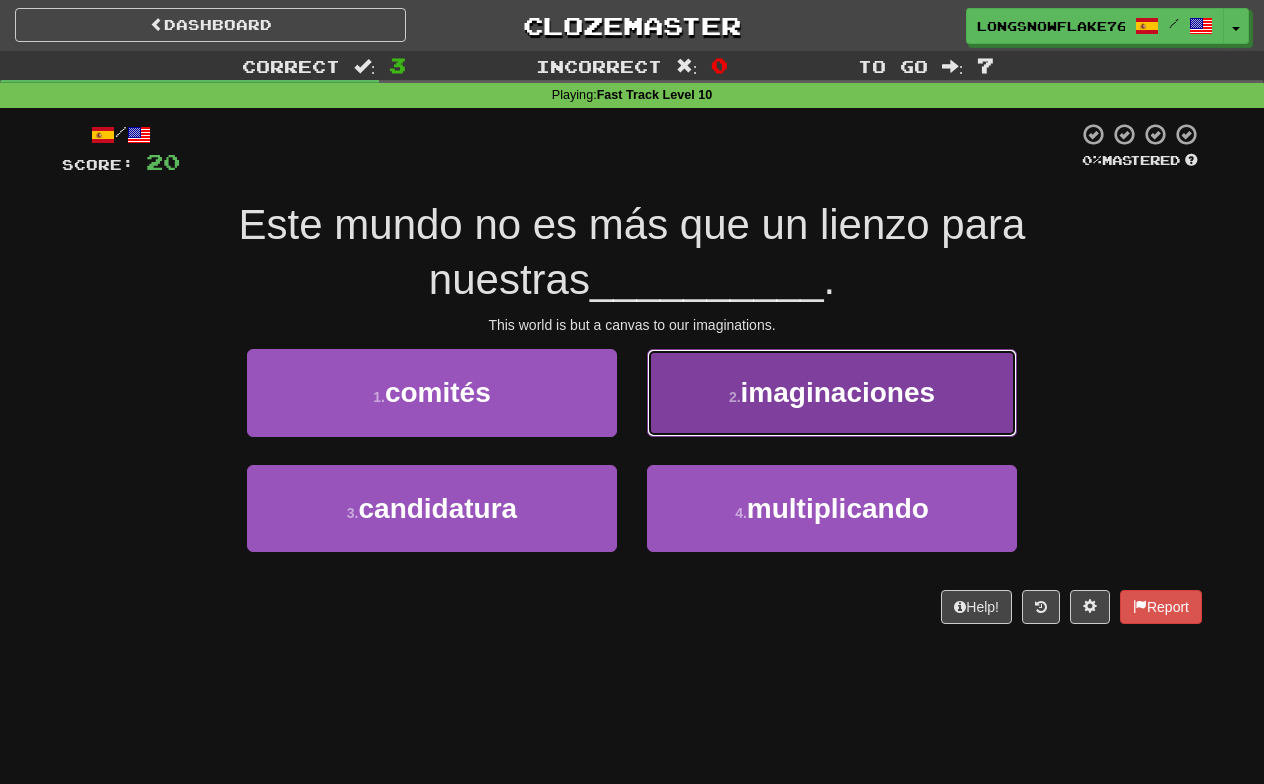 click on "2 .  imaginaciones" at bounding box center (832, 392) 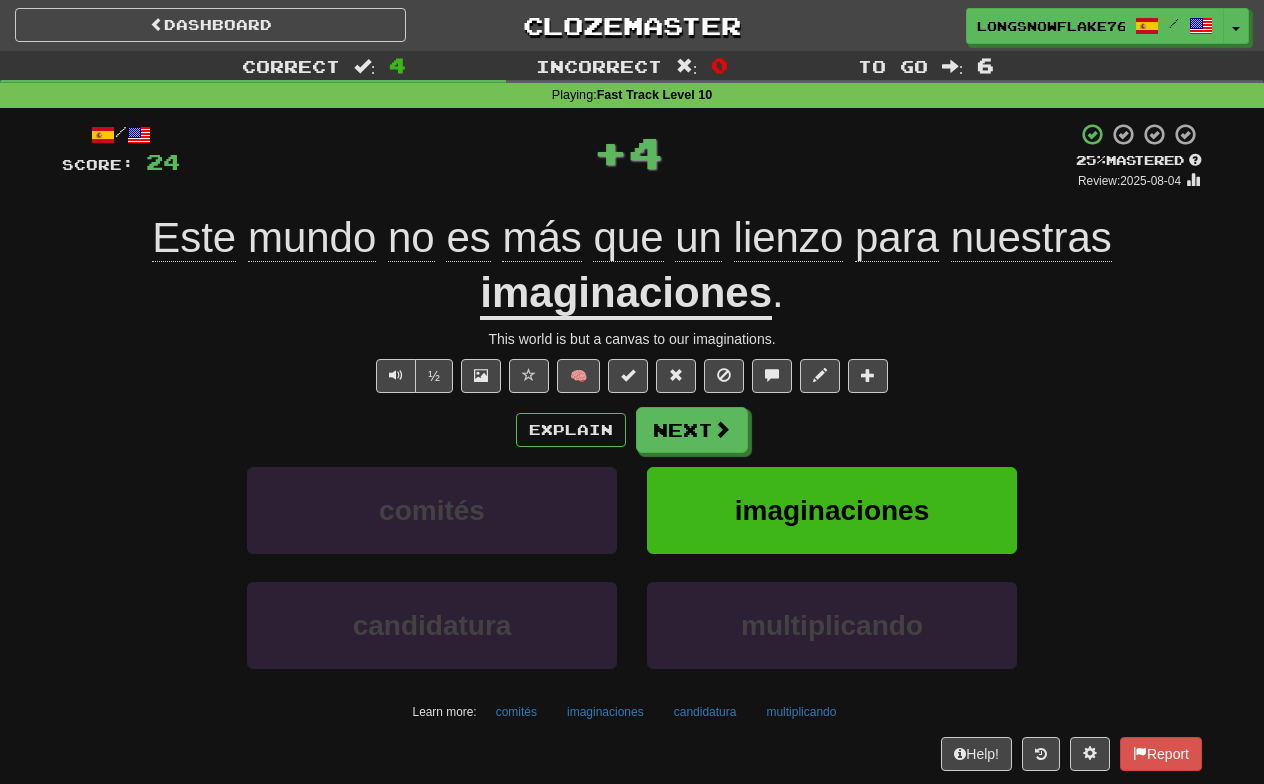 click on "lienzo" 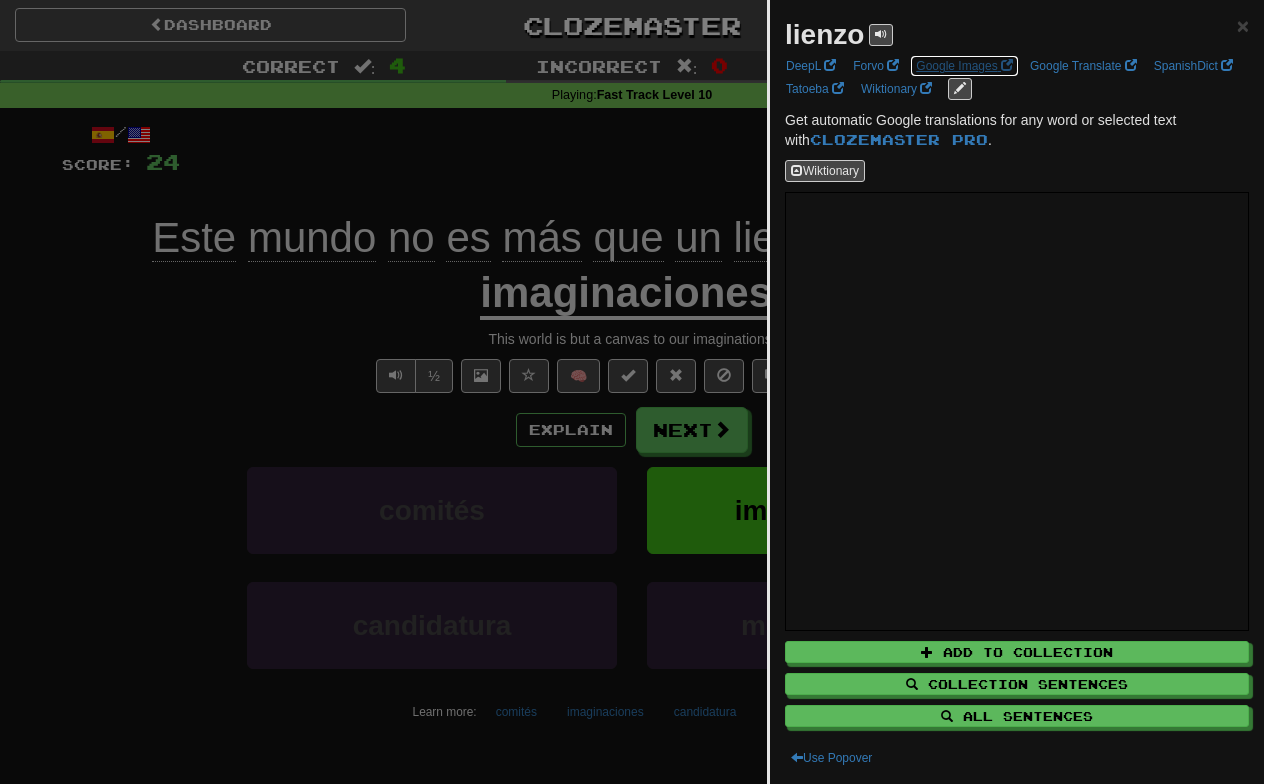 click on "Google Images" at bounding box center (964, 66) 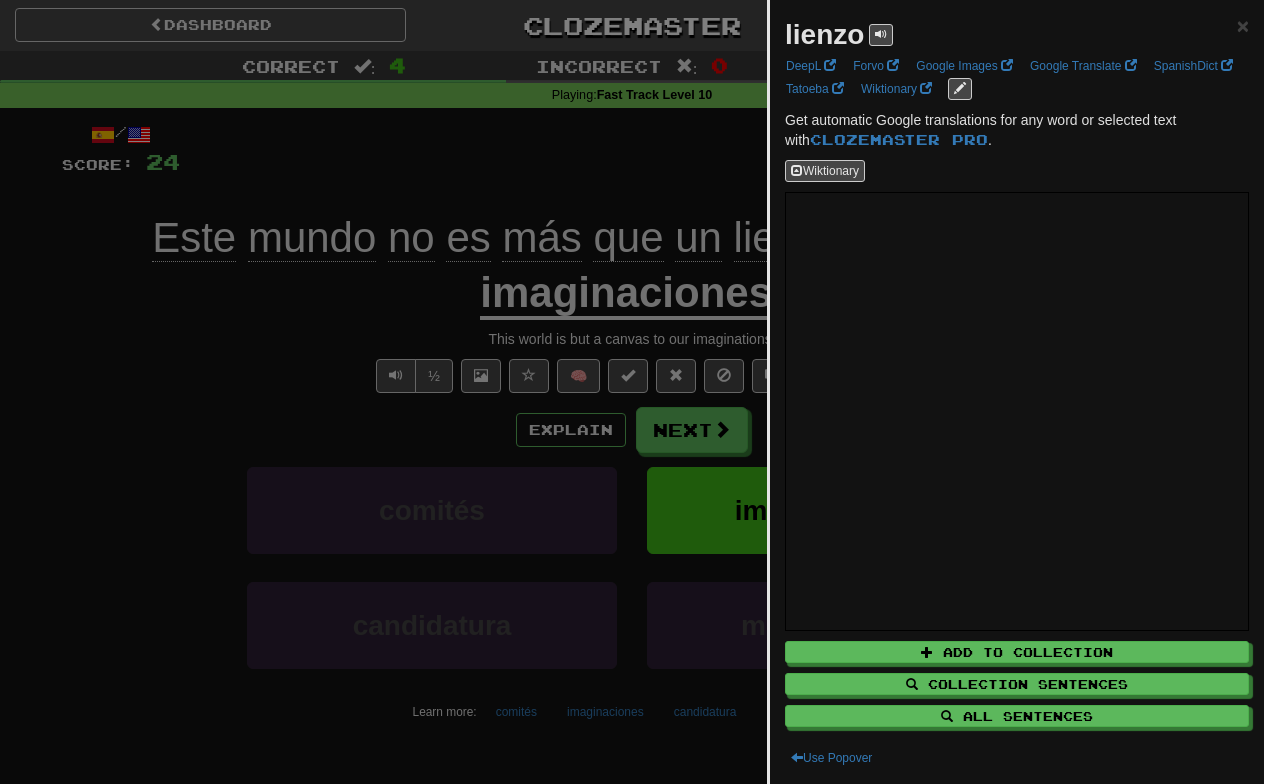 click at bounding box center (632, 392) 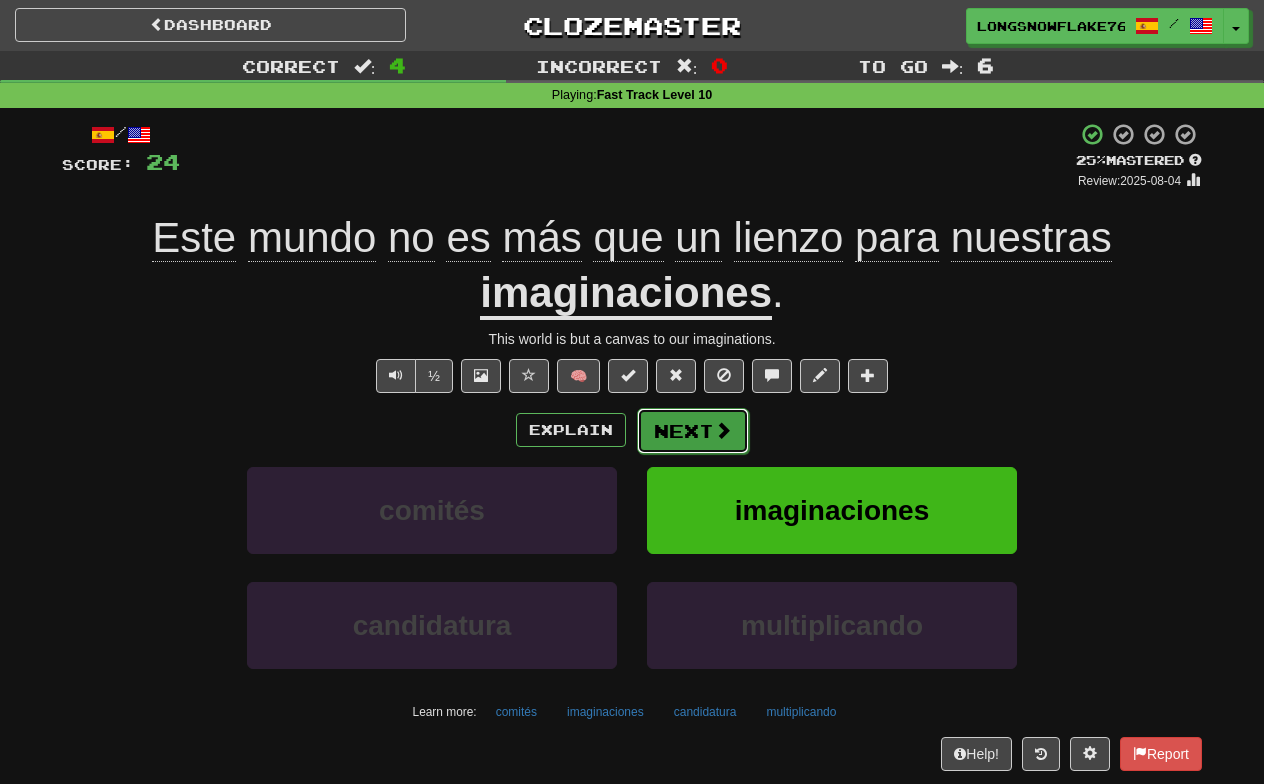 click on "Next" at bounding box center (693, 431) 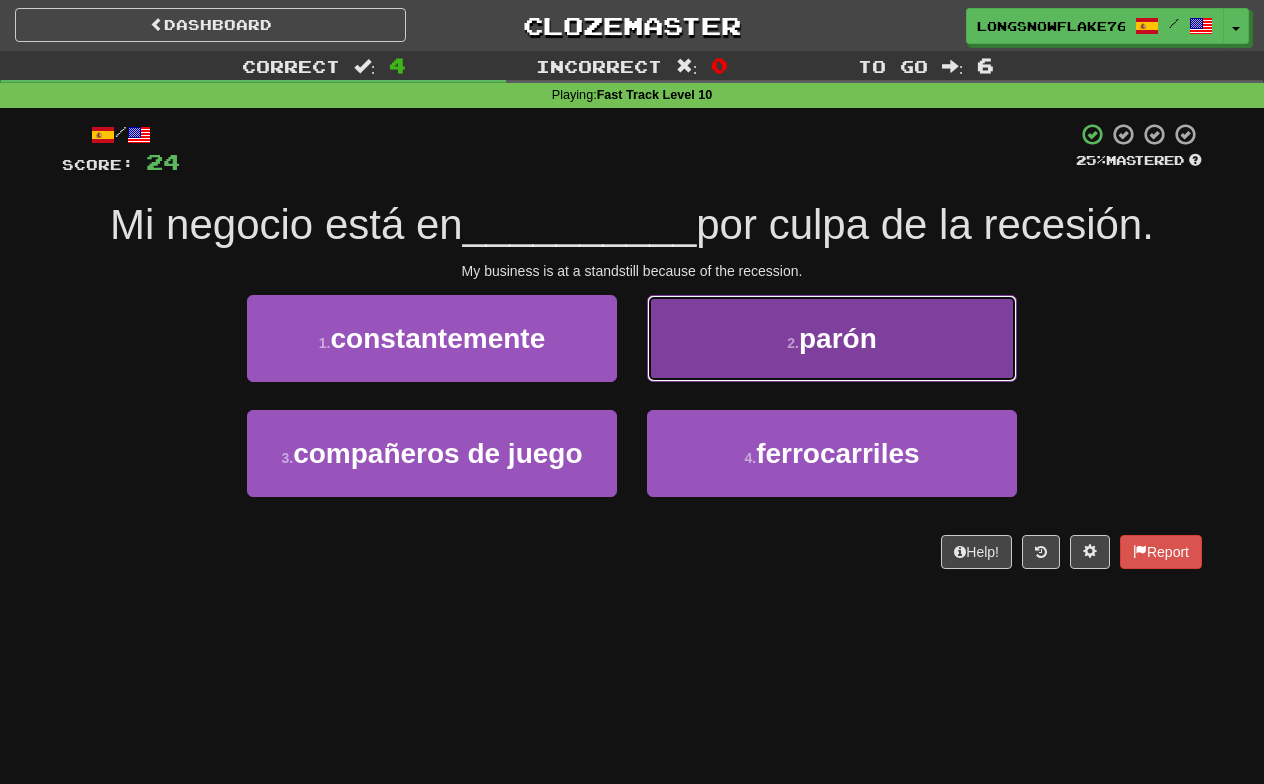 click on "2 .  parón" at bounding box center (832, 338) 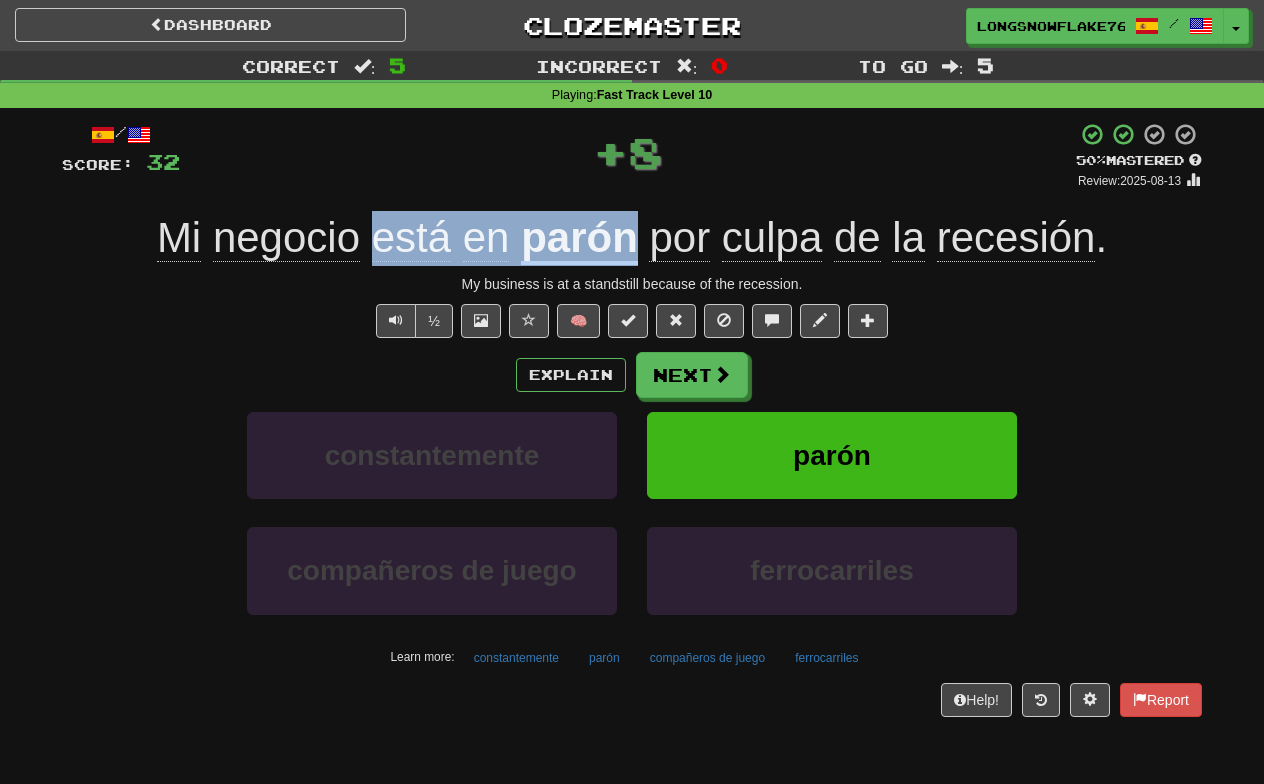 drag, startPoint x: 371, startPoint y: 244, endPoint x: 634, endPoint y: 255, distance: 263.22995 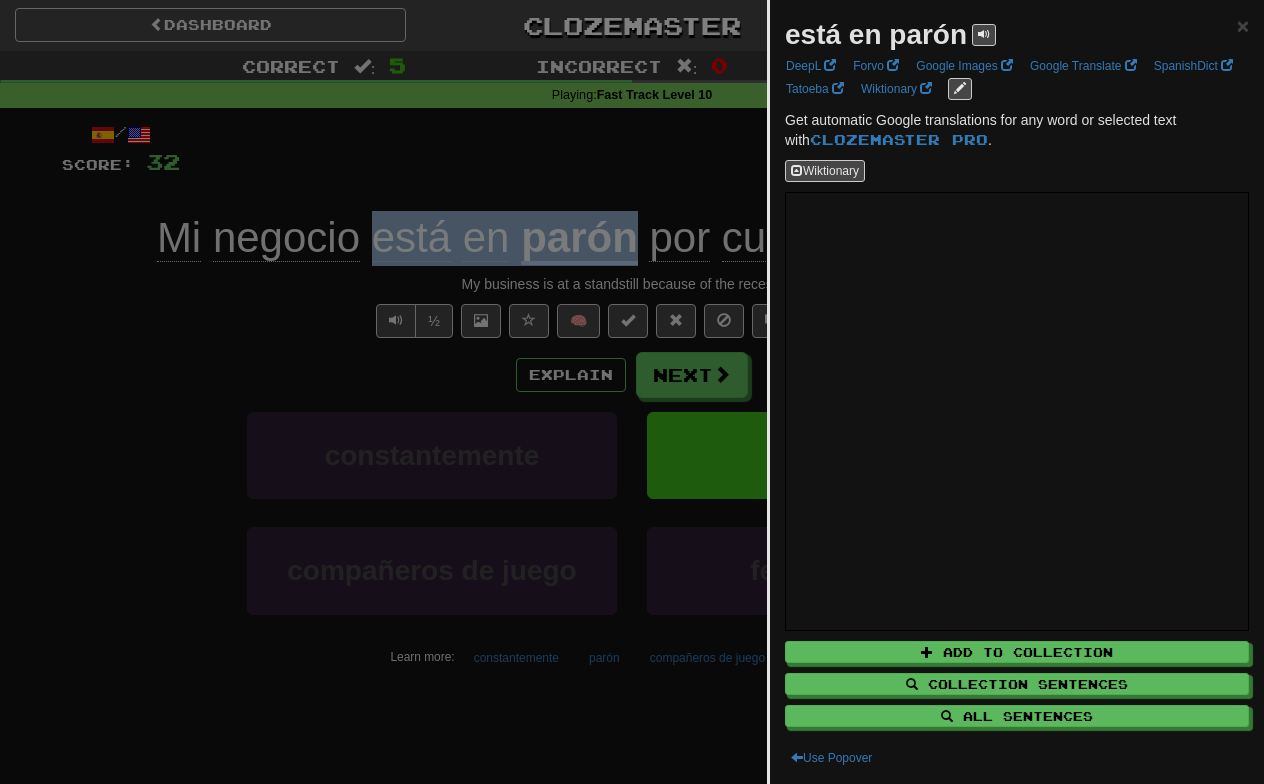 click at bounding box center (632, 392) 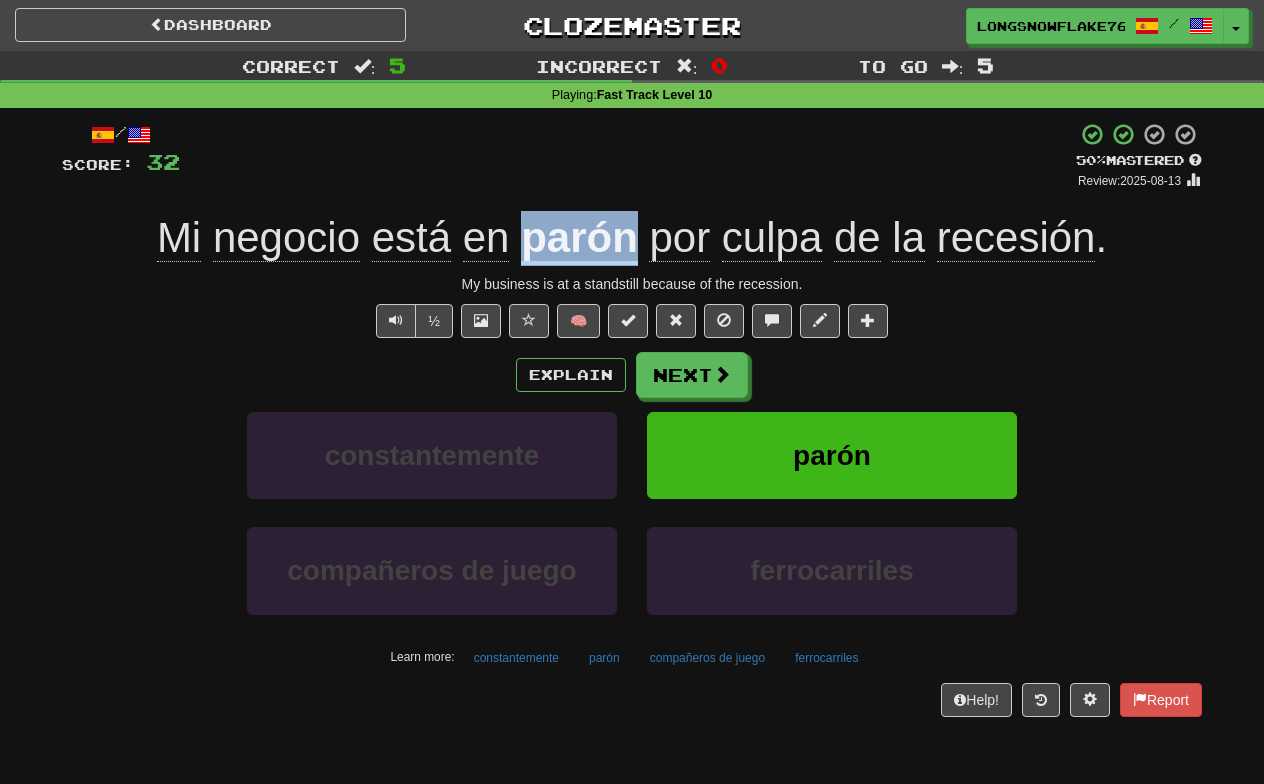 click on "+ 8" at bounding box center (628, 156) 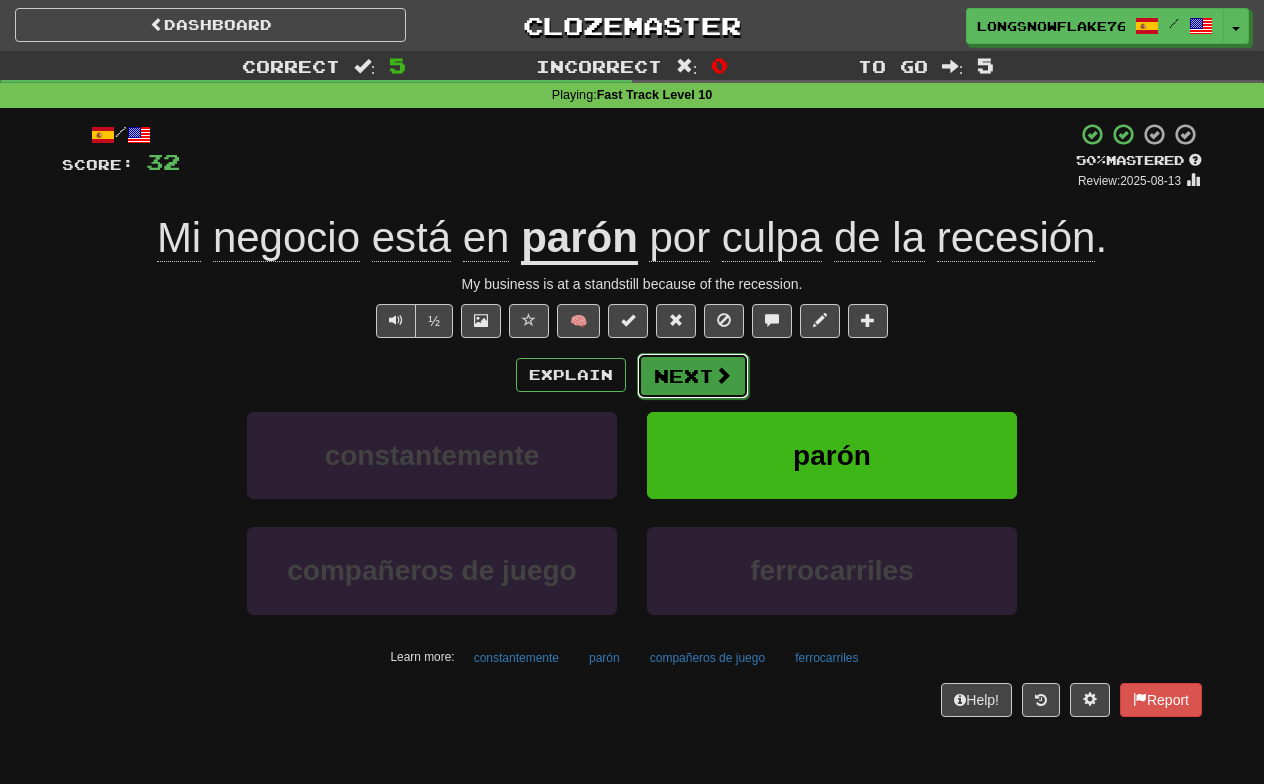click on "Next" at bounding box center (693, 376) 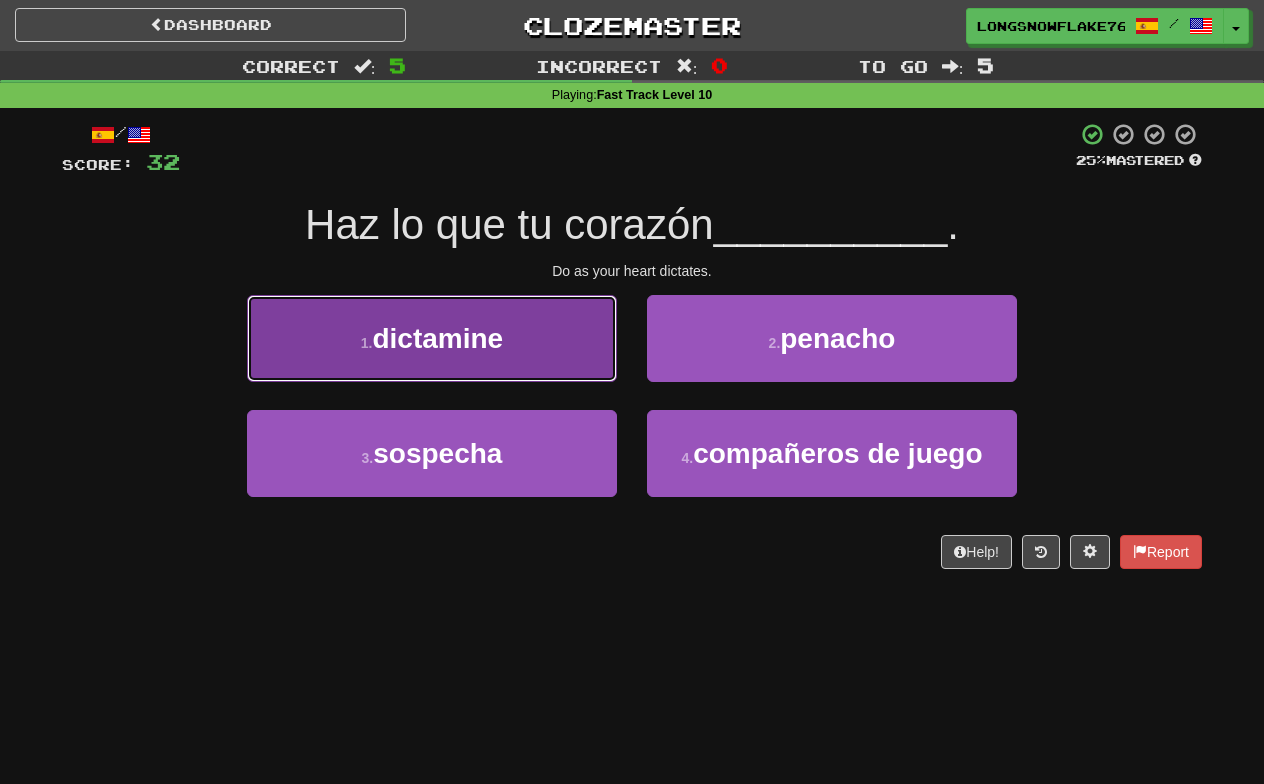 click on "1 .  dictamine" at bounding box center (432, 338) 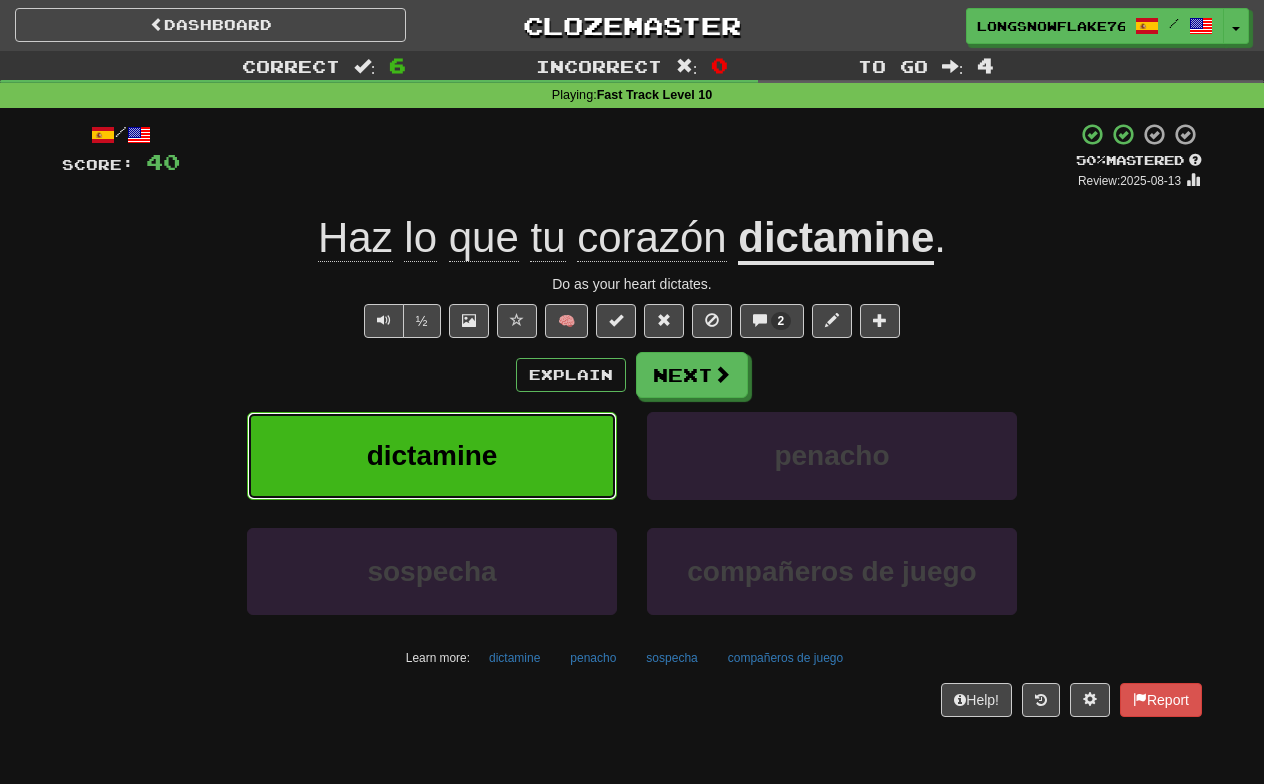 type 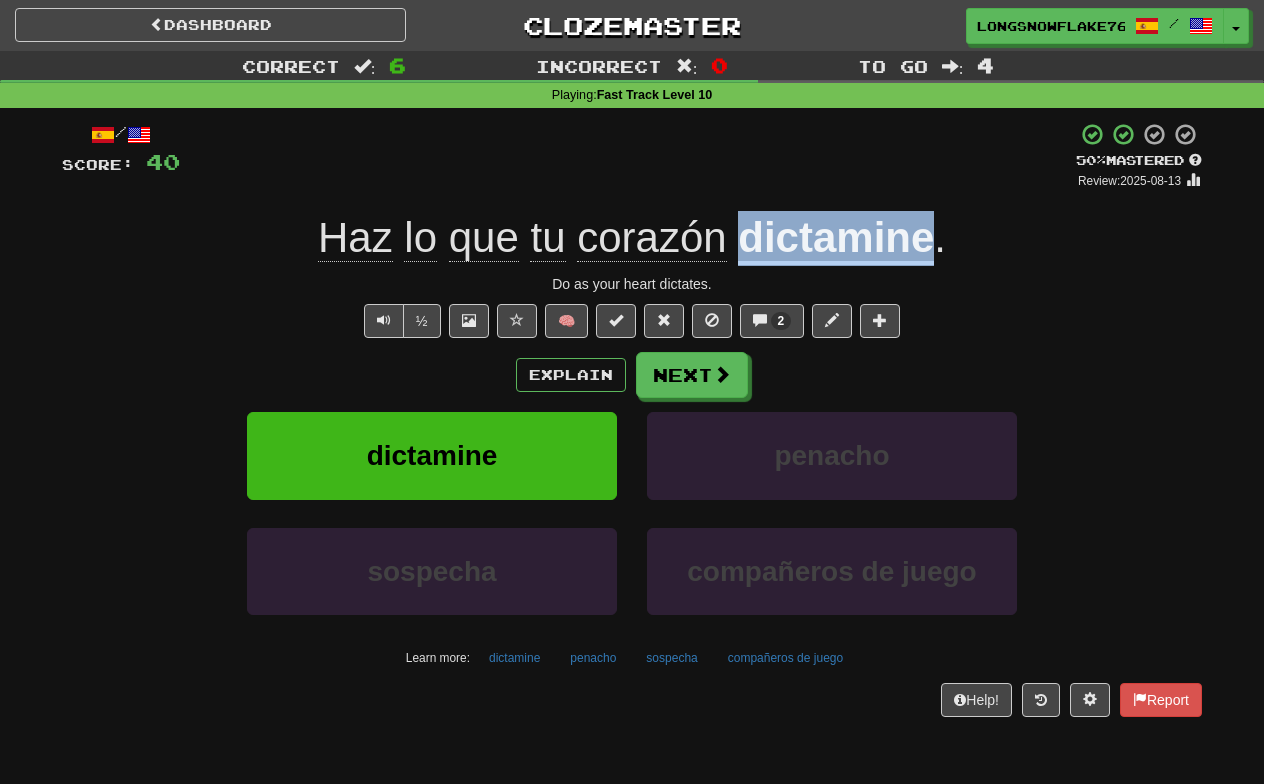 click on "/  Score:   40 + 8 50 %  Mastered Review:  2025-08-13 Haz   lo   que   tu   corazón   dictamine . Do as your heart dictates. ½ 🧠 2 Explain Next dictamine penacho sospecha compañeros de juego Learn more: dictamine penacho sospecha compañeros de juego  Help!  Report" at bounding box center (632, 419) 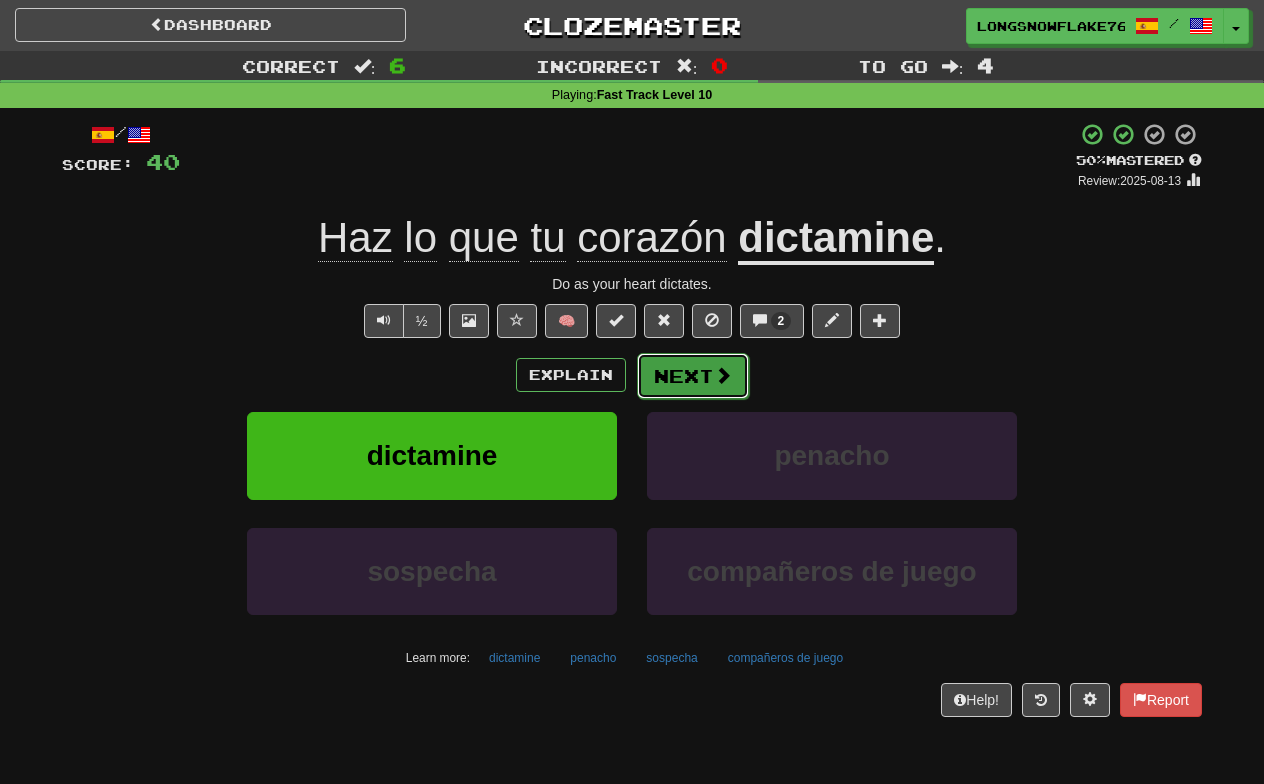 click on "Next" at bounding box center (693, 376) 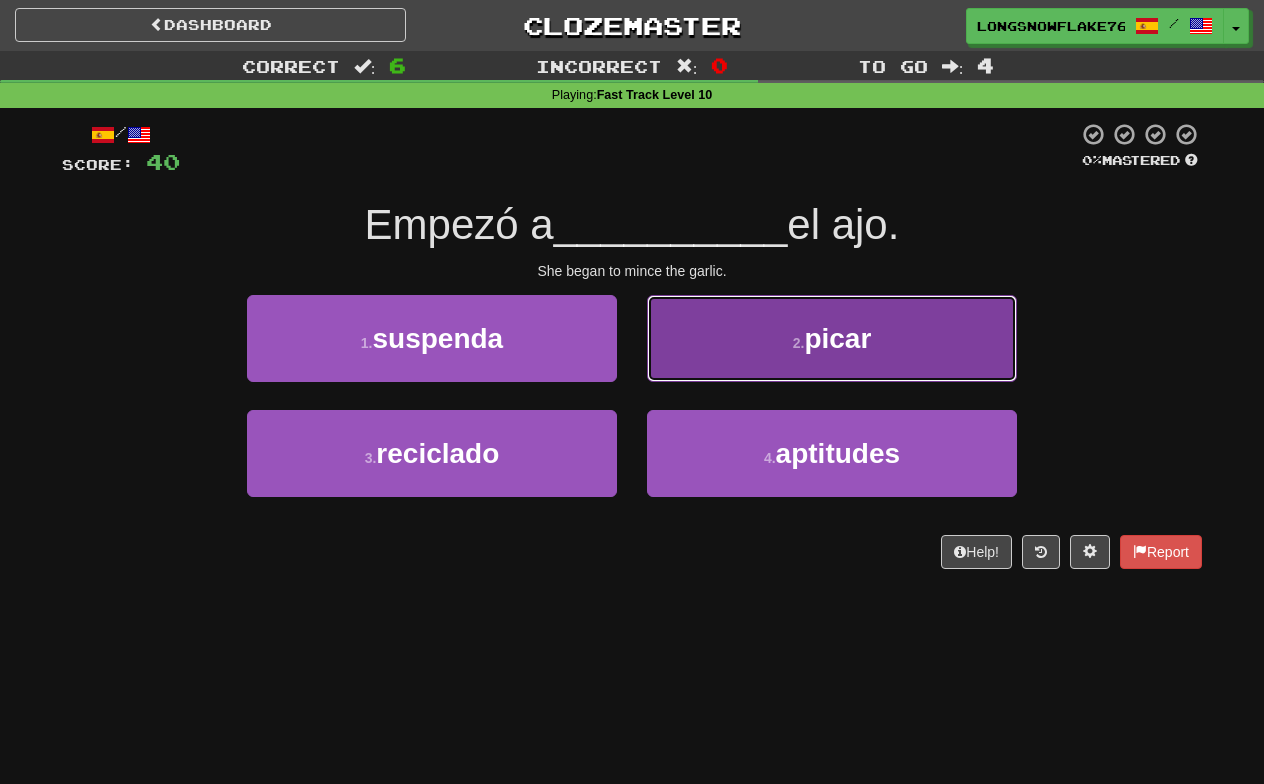 click on "2 .  picar" at bounding box center [832, 338] 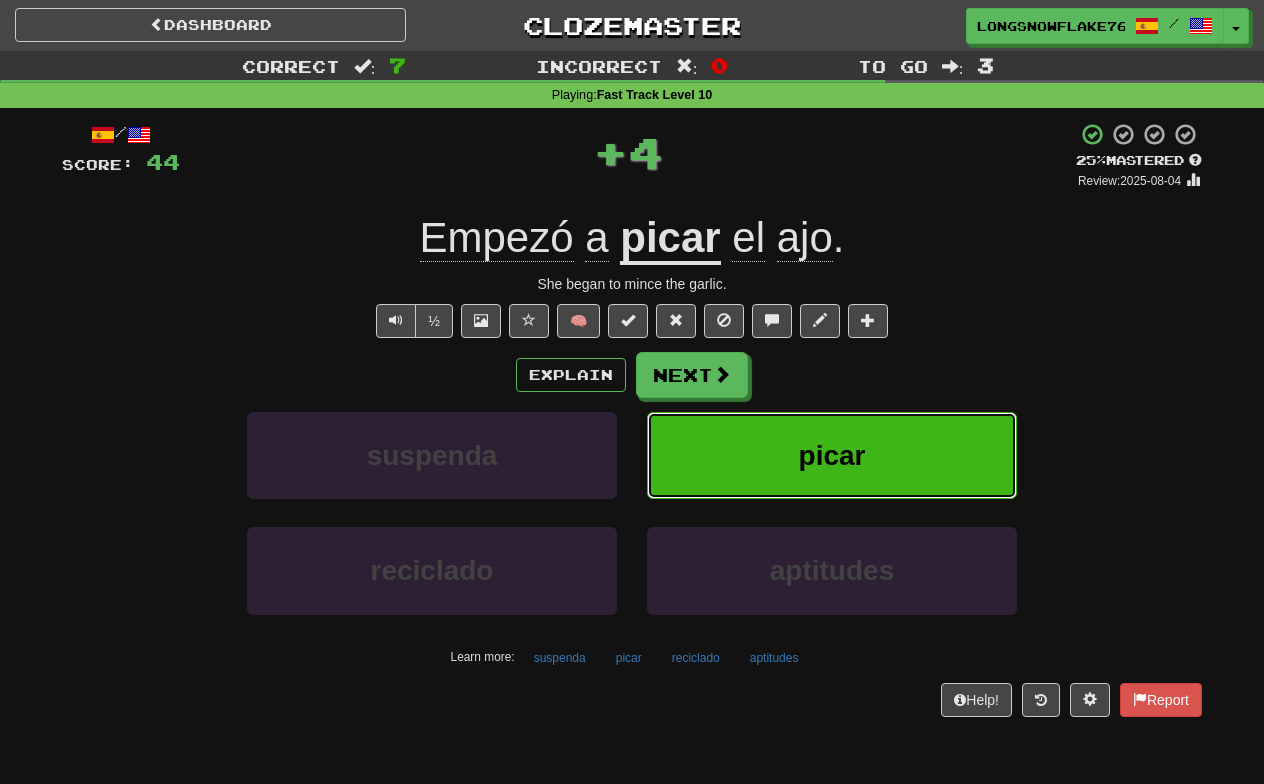 type 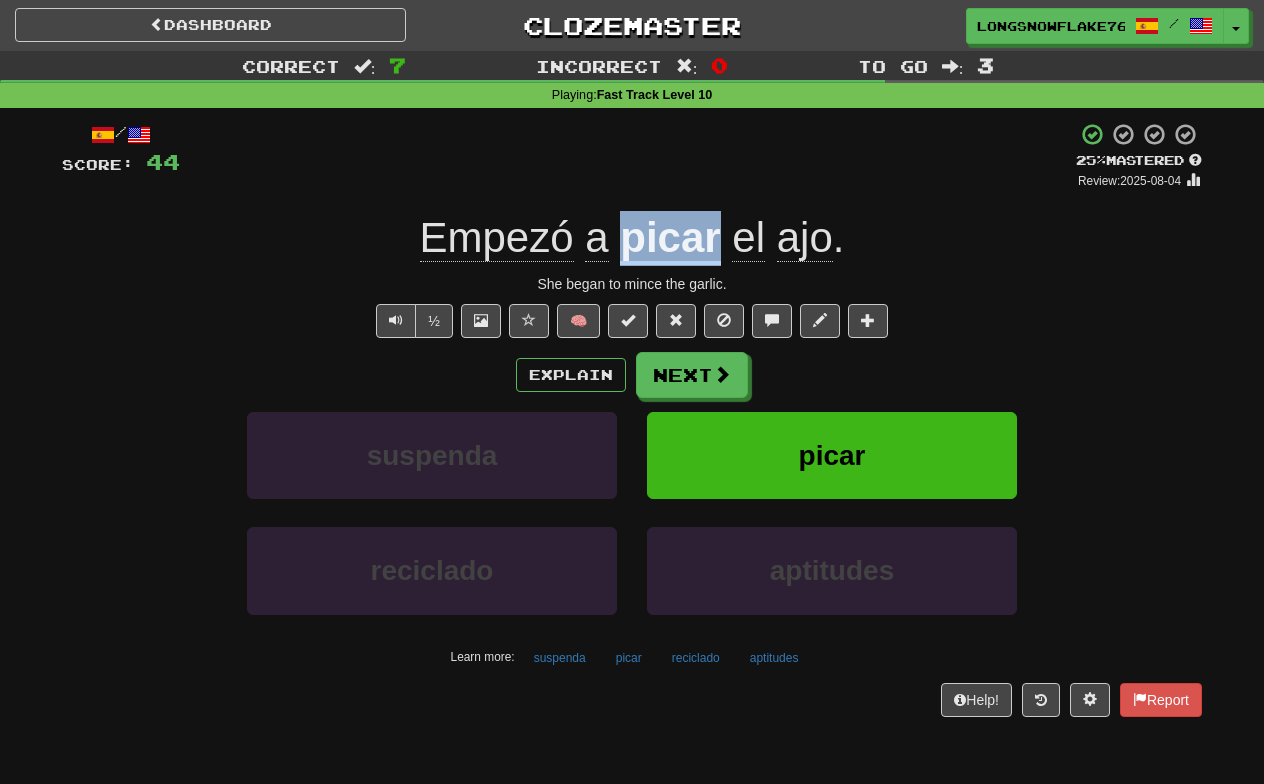 click on "+ 4" at bounding box center [628, 156] 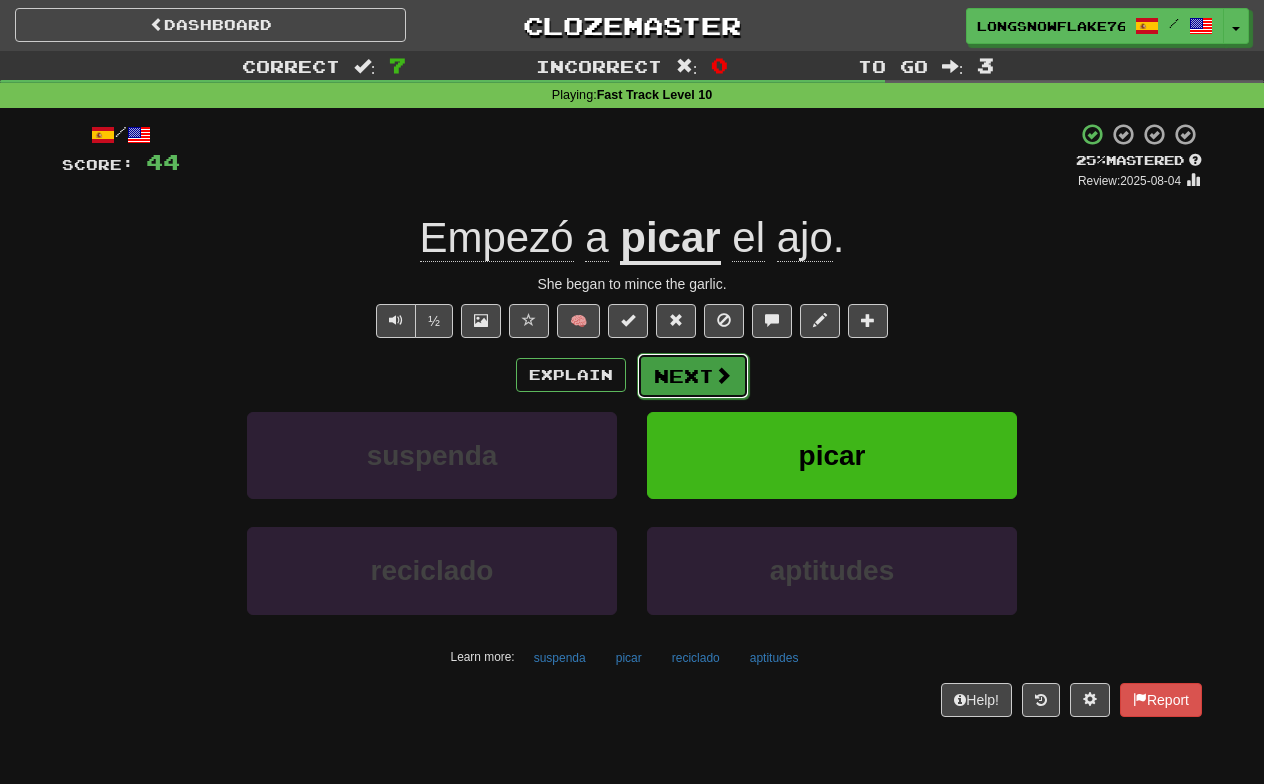 click at bounding box center (723, 375) 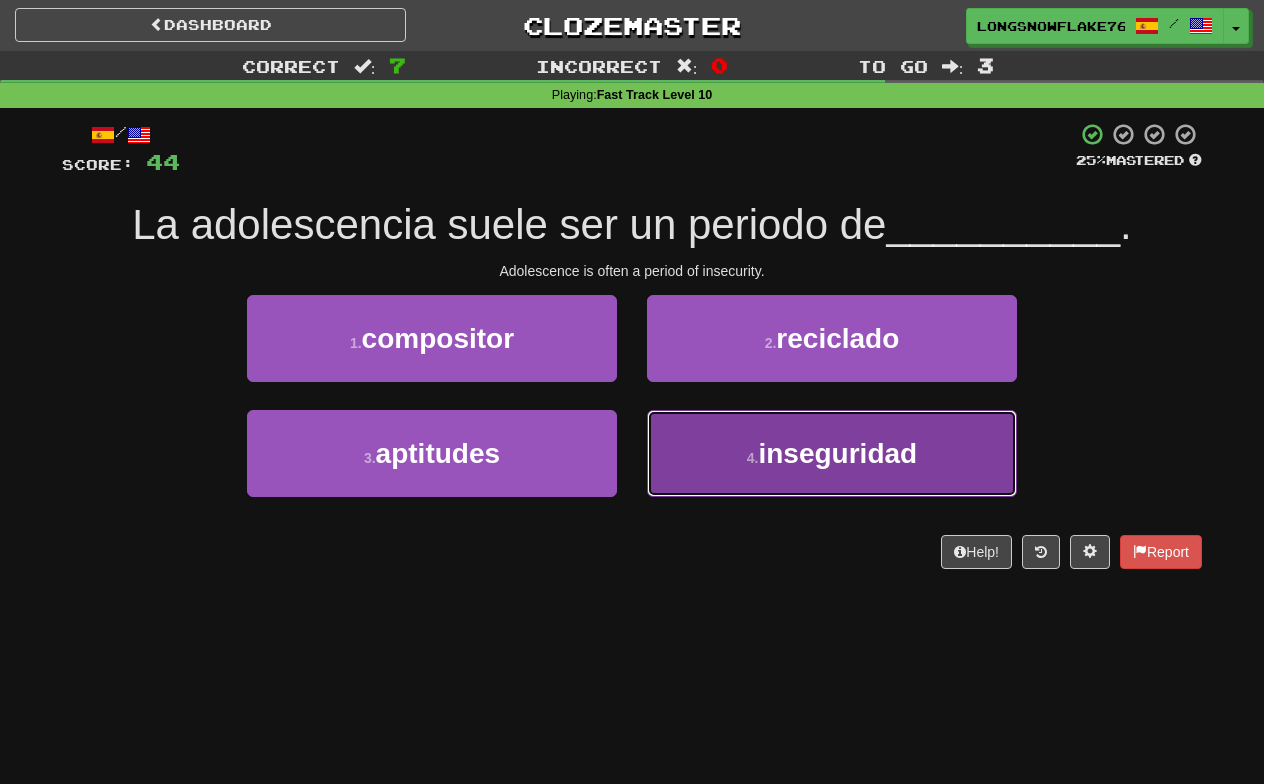 click on "4 .  inseguridad" at bounding box center [832, 453] 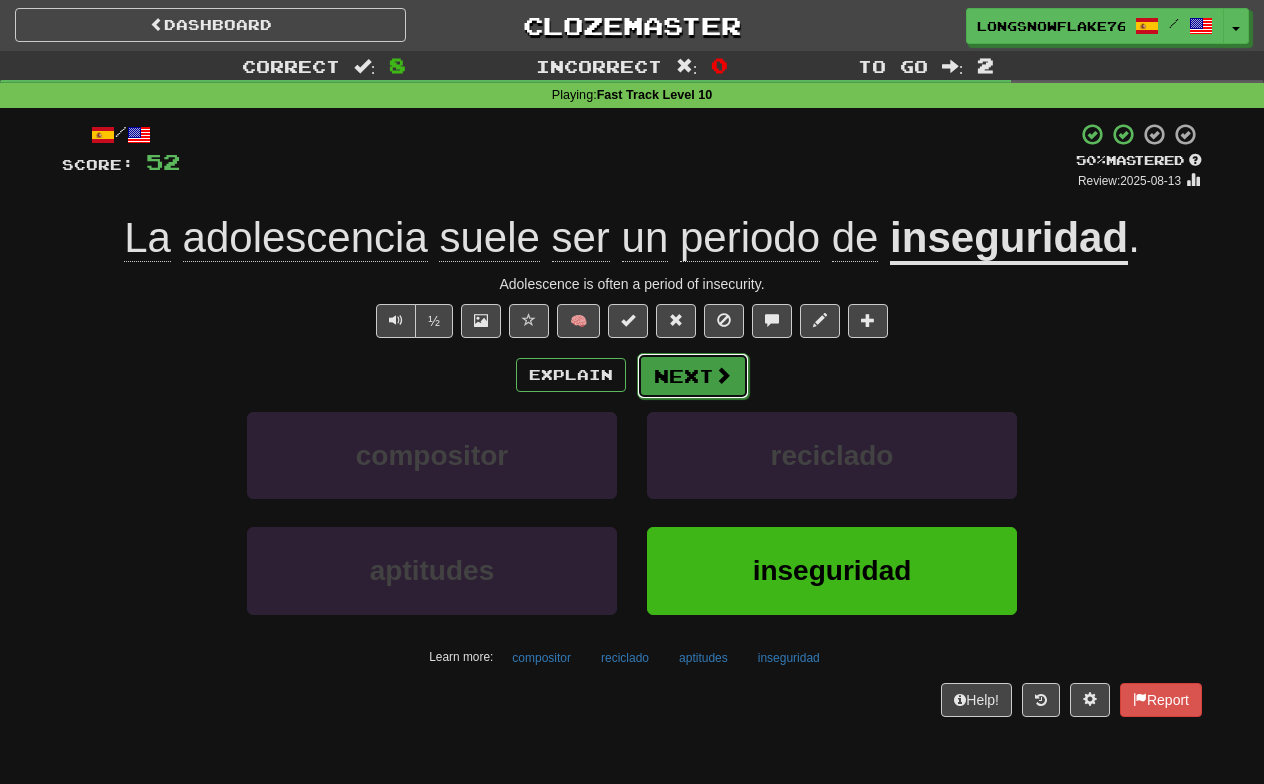 click on "Next" at bounding box center (693, 376) 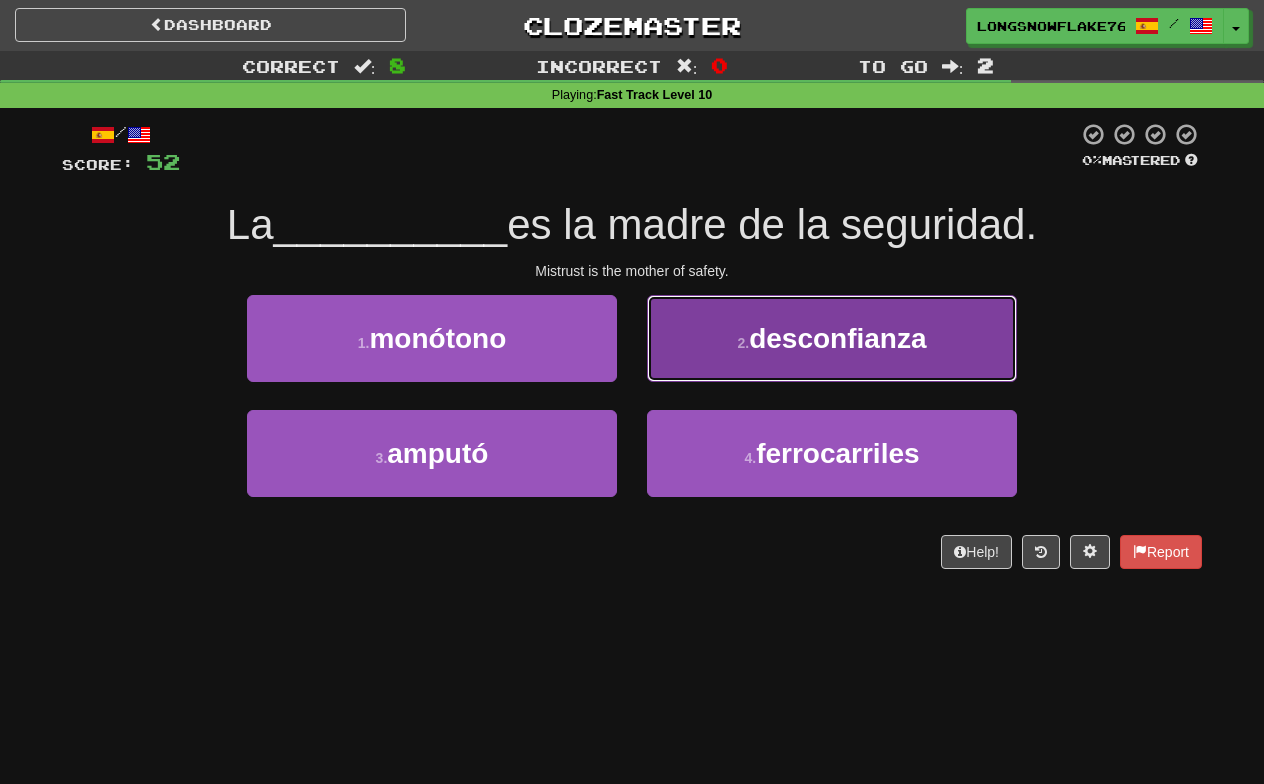 click on "desconfianza" at bounding box center [837, 338] 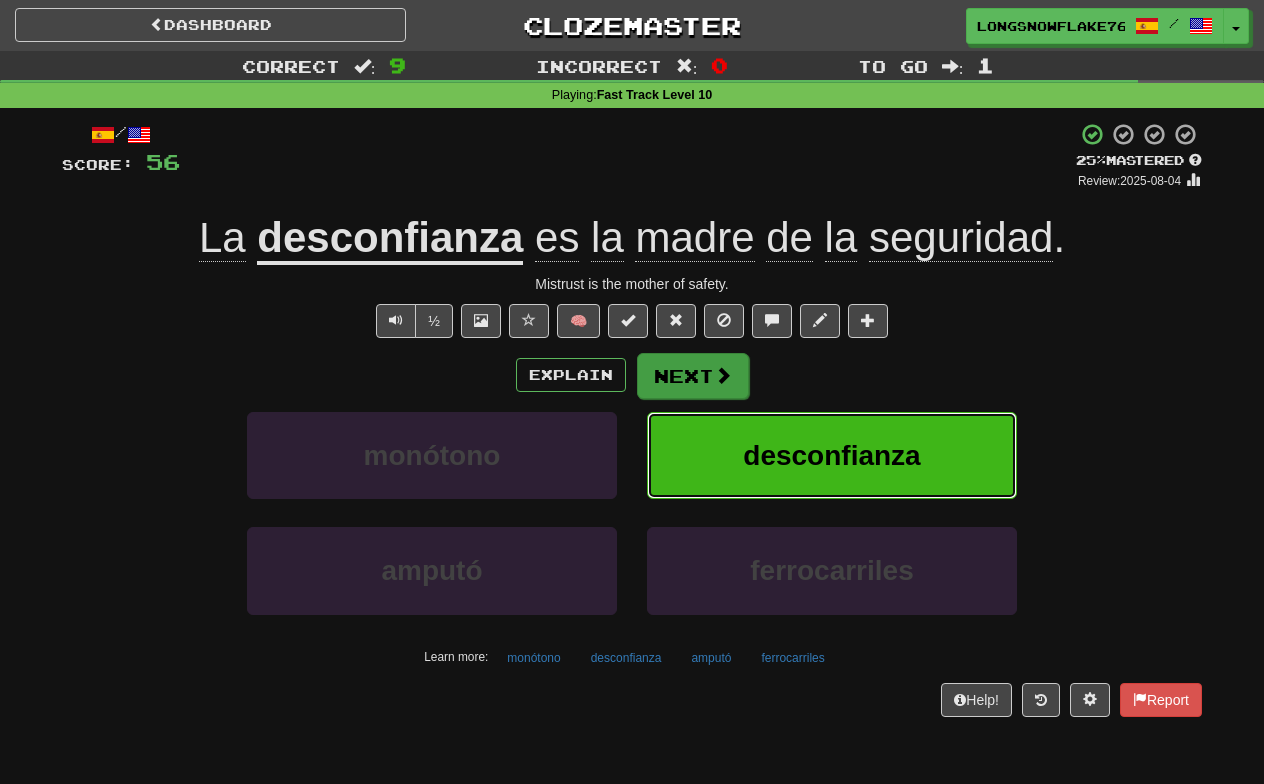 type 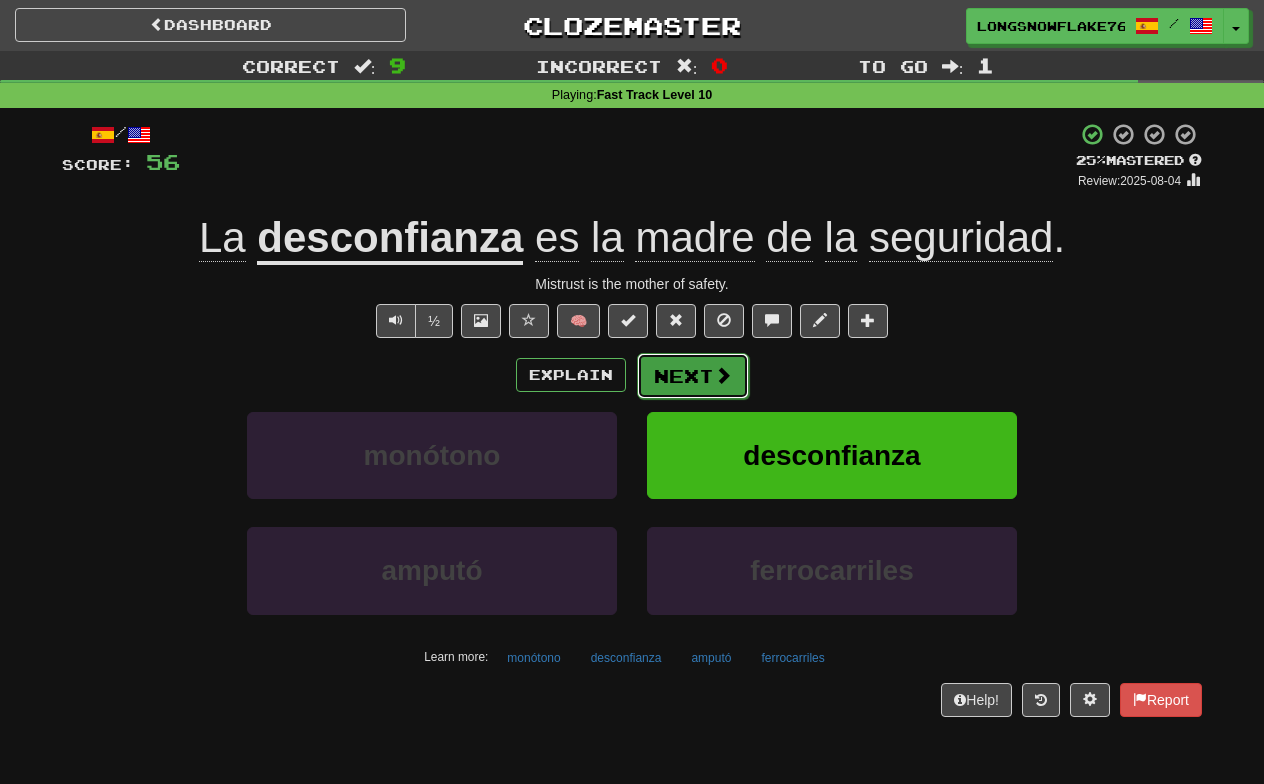 click at bounding box center [723, 375] 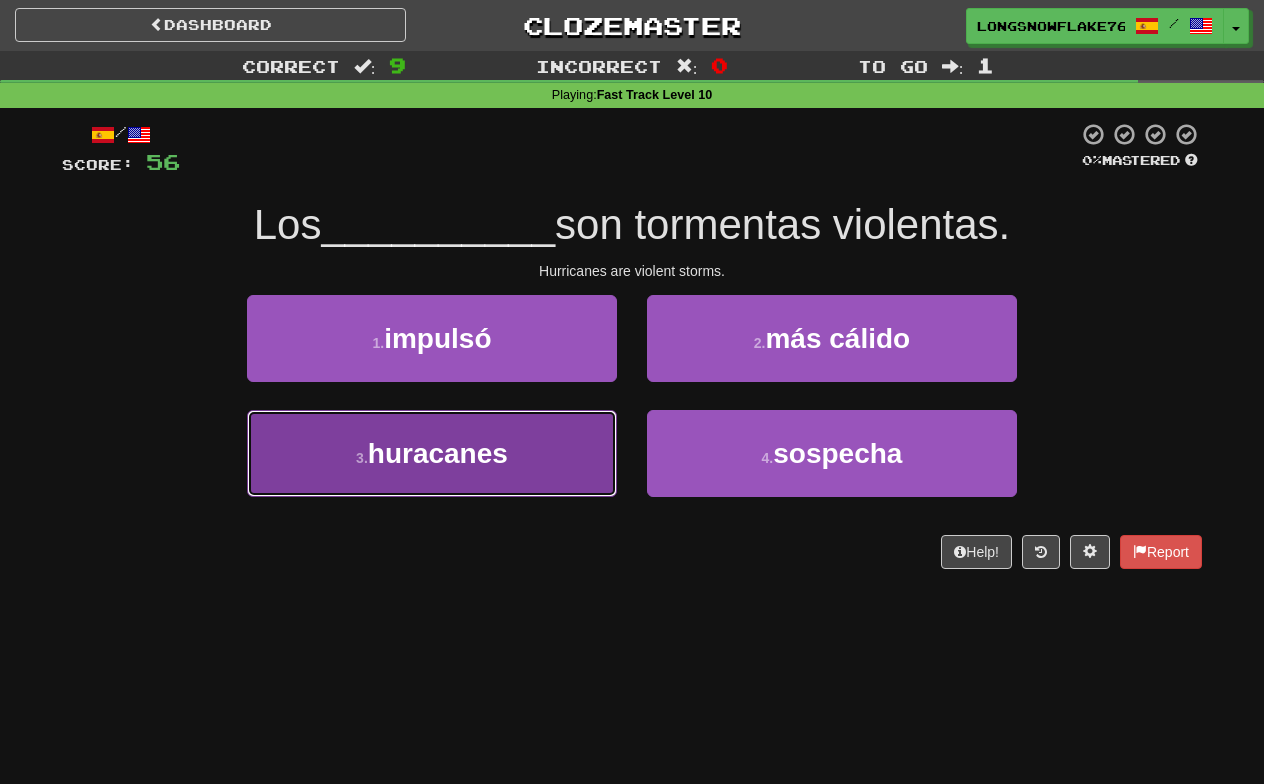 click on "3 .  huracanes" at bounding box center [432, 453] 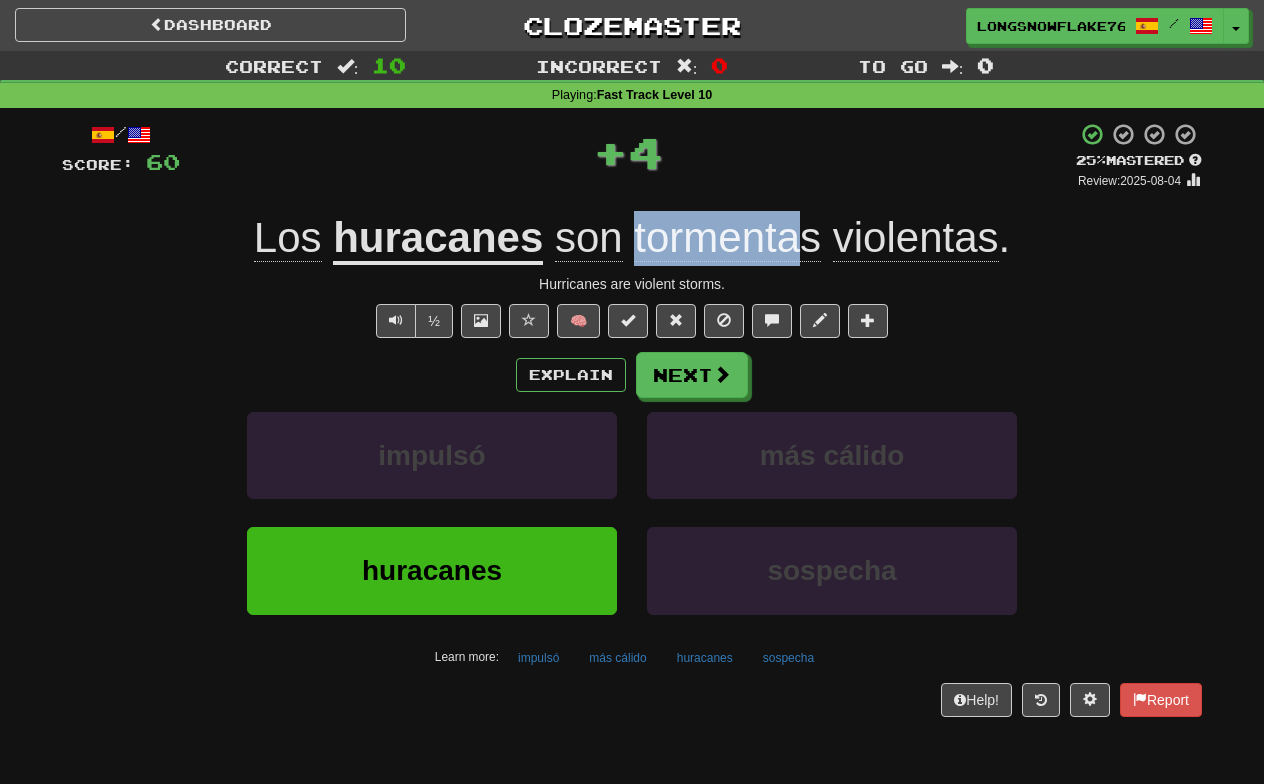 drag, startPoint x: 629, startPoint y: 233, endPoint x: 800, endPoint y: 246, distance: 171.49344 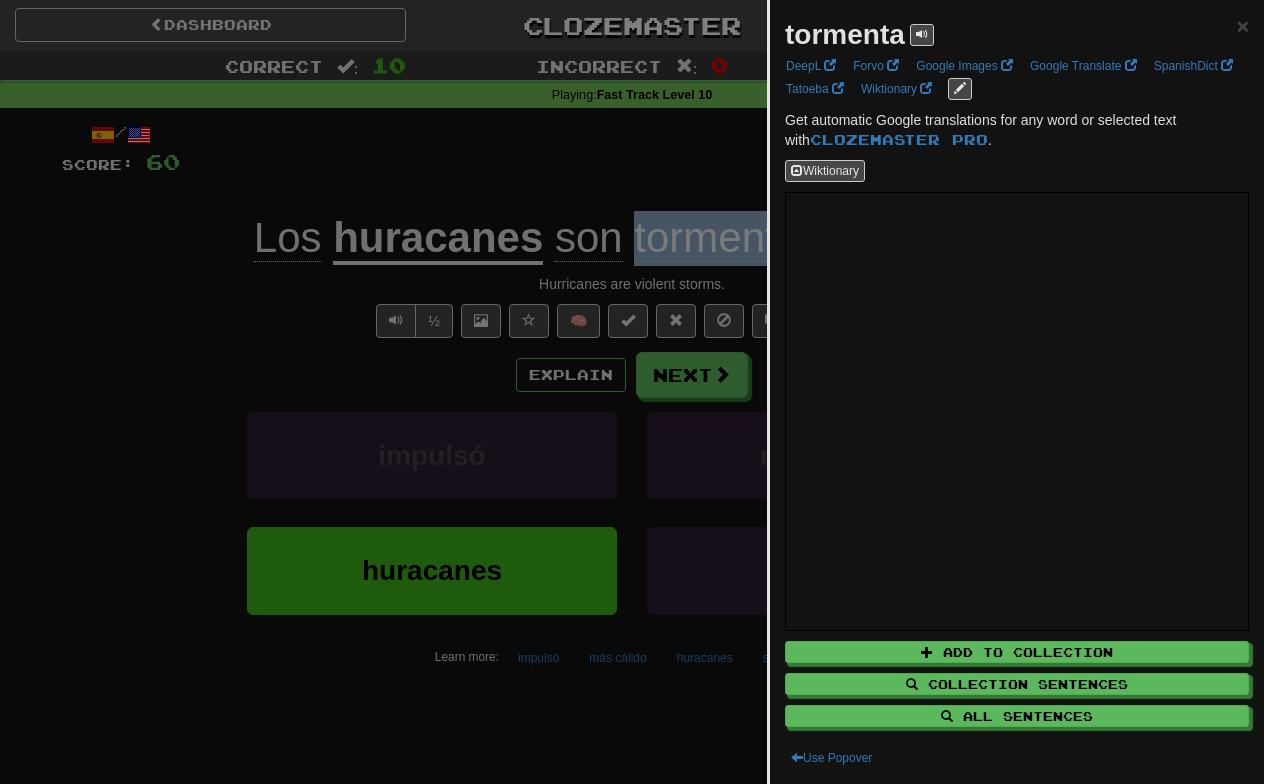 click at bounding box center (632, 392) 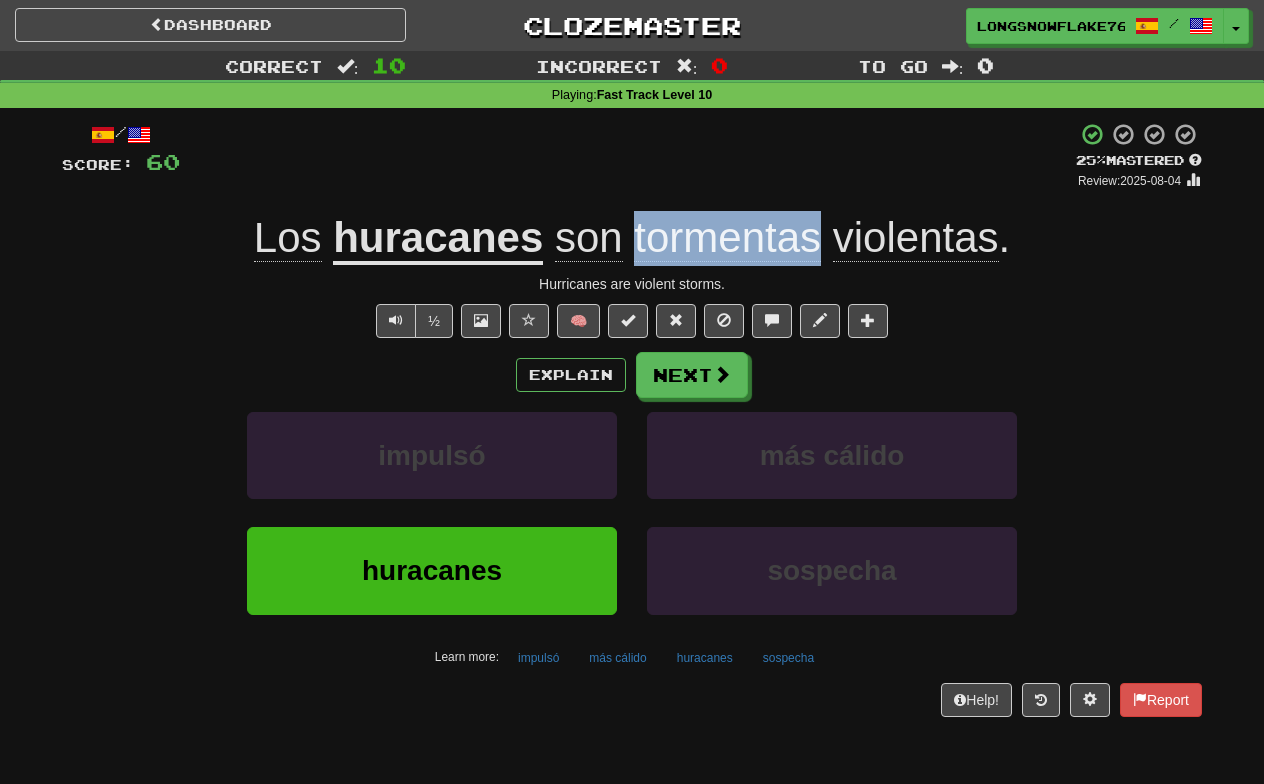 click on "+ 4" at bounding box center (628, 156) 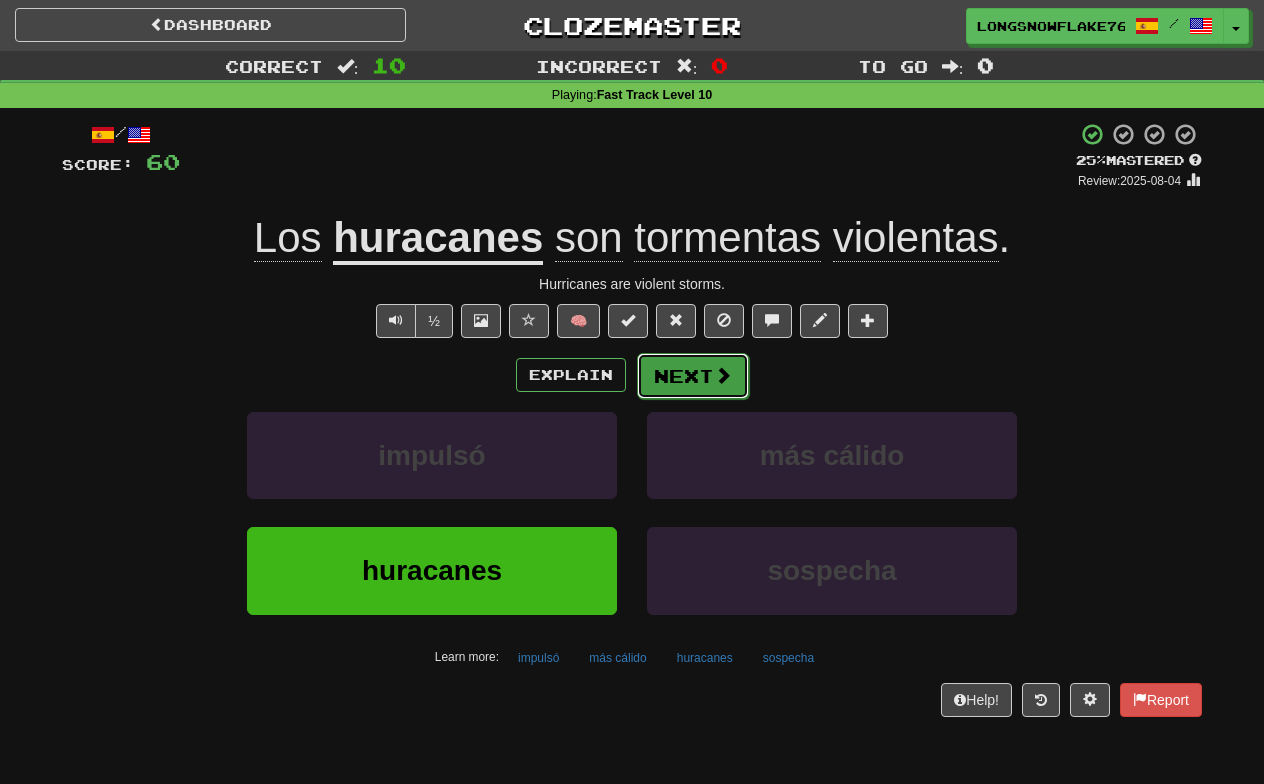 click on "Next" at bounding box center [693, 376] 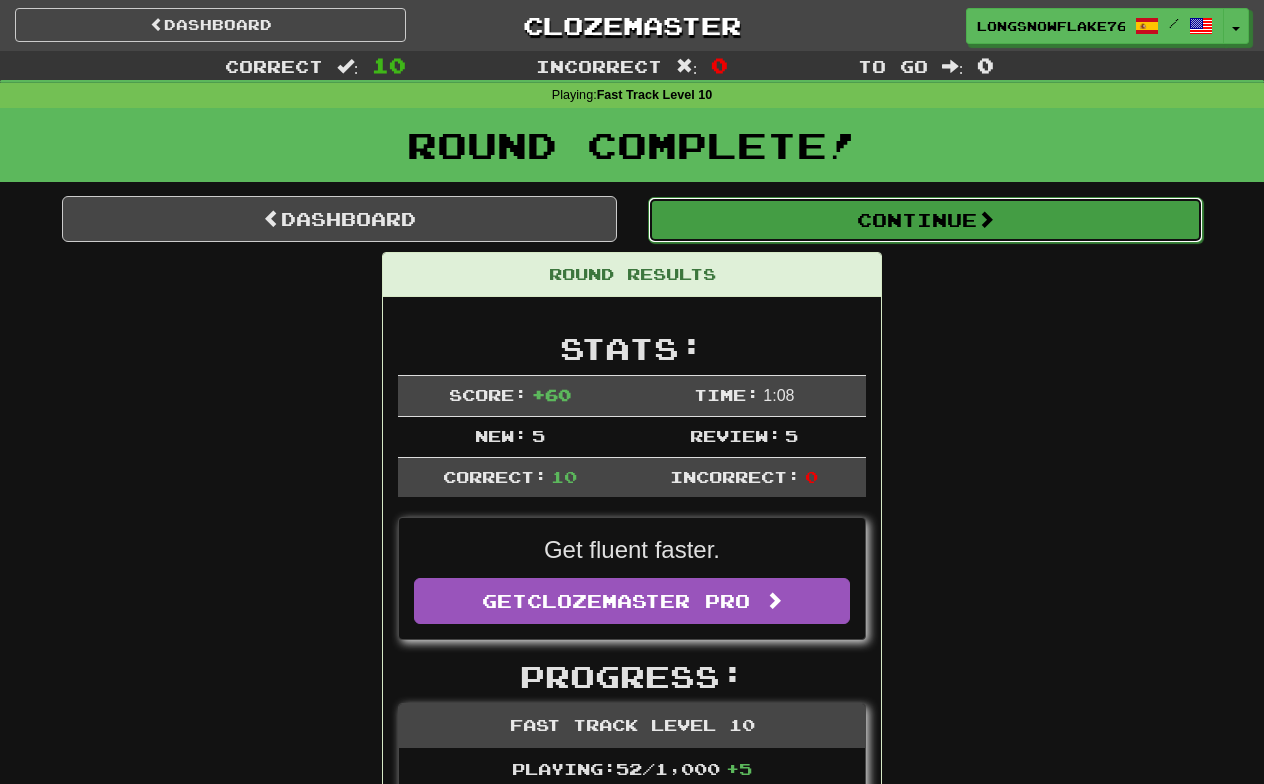 click on "Continue" at bounding box center [925, 220] 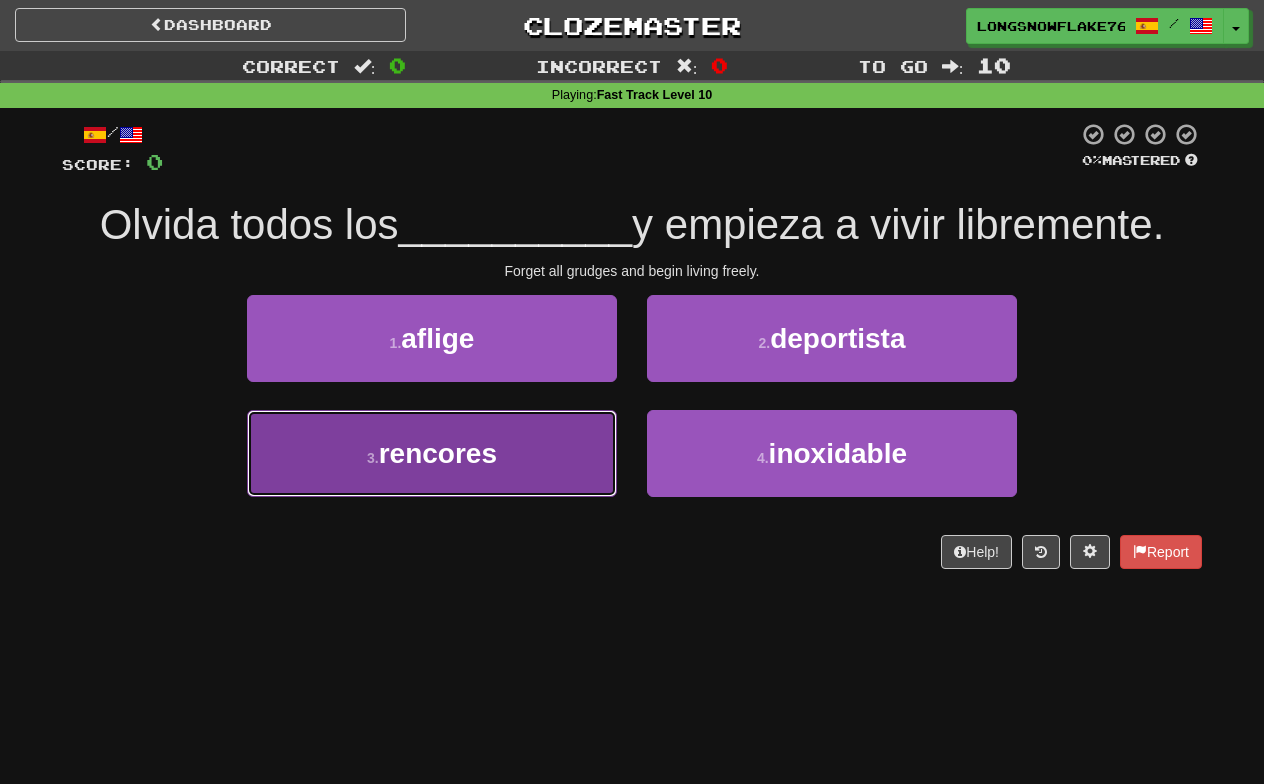 click on "3 .  rencores" at bounding box center [432, 453] 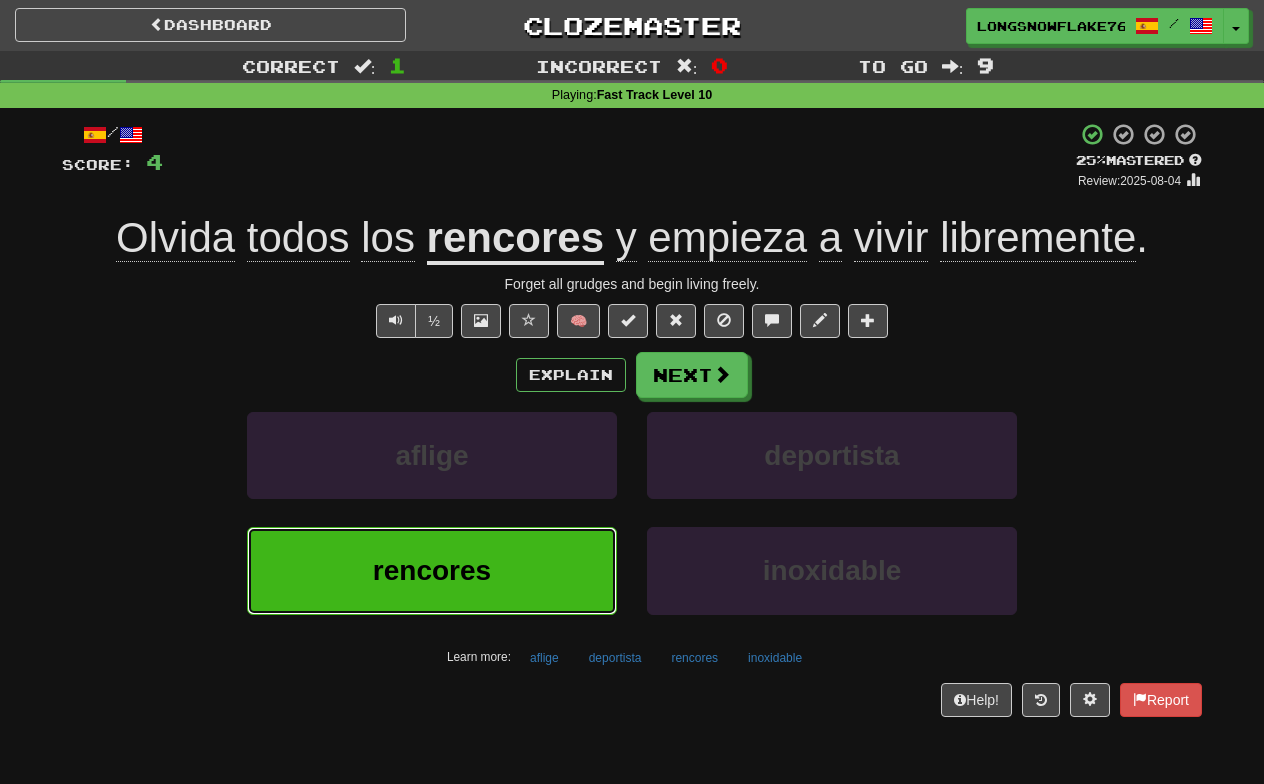 type 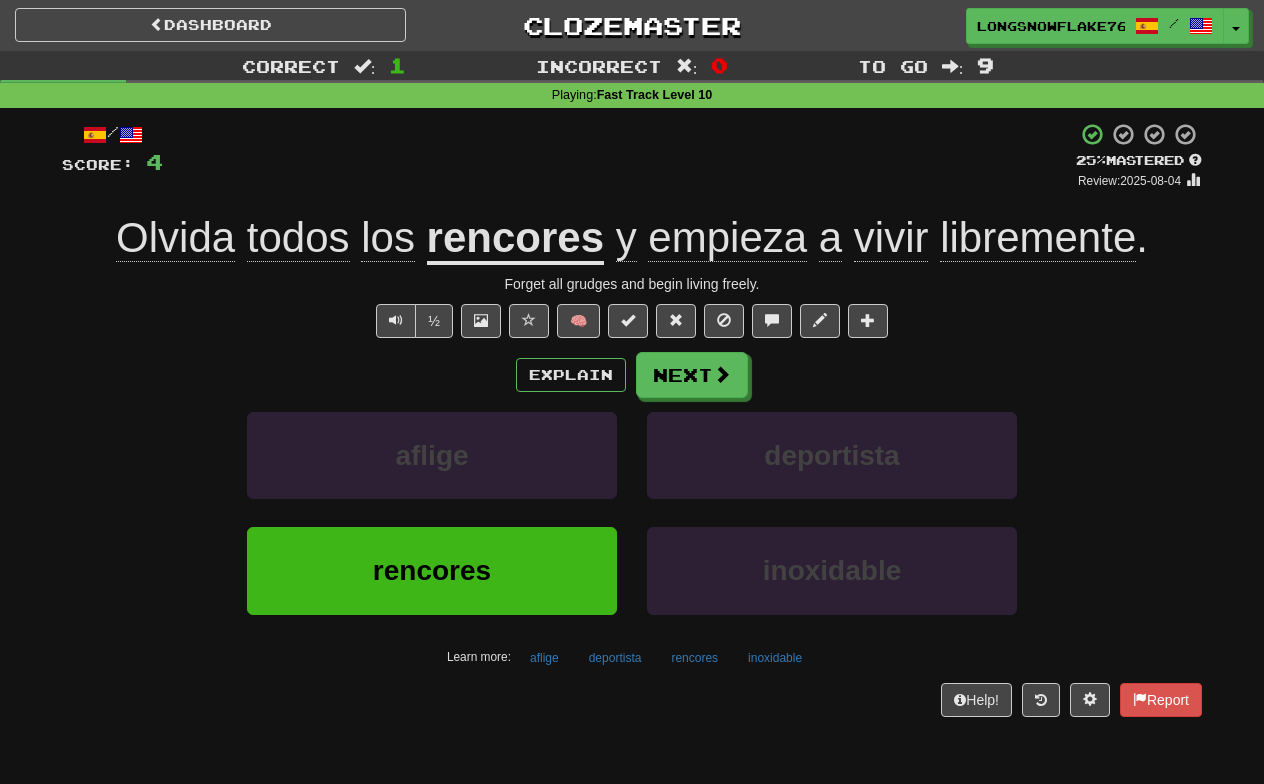 click on "/  Score:   4 + 4 25 %  Mastered Review:  2025-08-04 Olvida   todos   los   rencores   y   empieza   a   vivir   libremente . Forget all grudges and begin living freely. ½ 🧠 Explain Next aflige deportista rencores inoxidable Learn more: aflige deportista rencores inoxidable  Help!  Report" at bounding box center [632, 419] 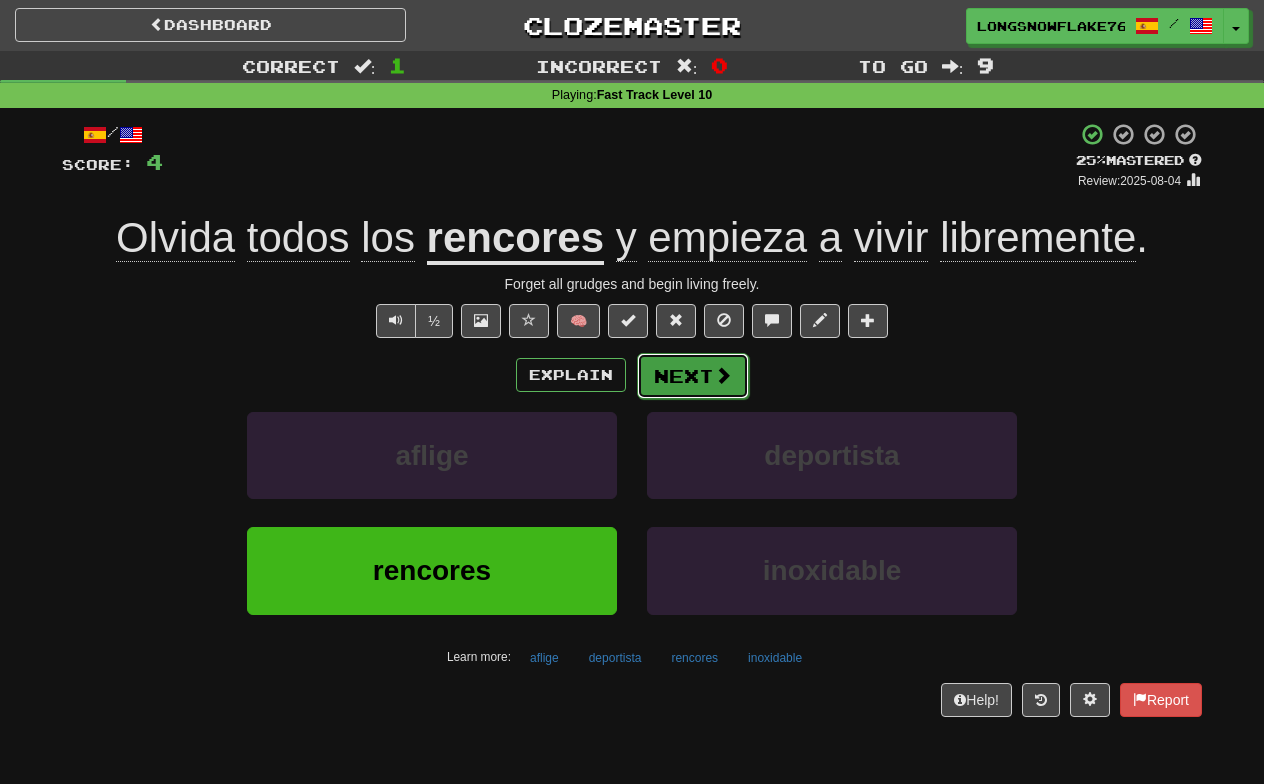 click on "Next" at bounding box center [693, 376] 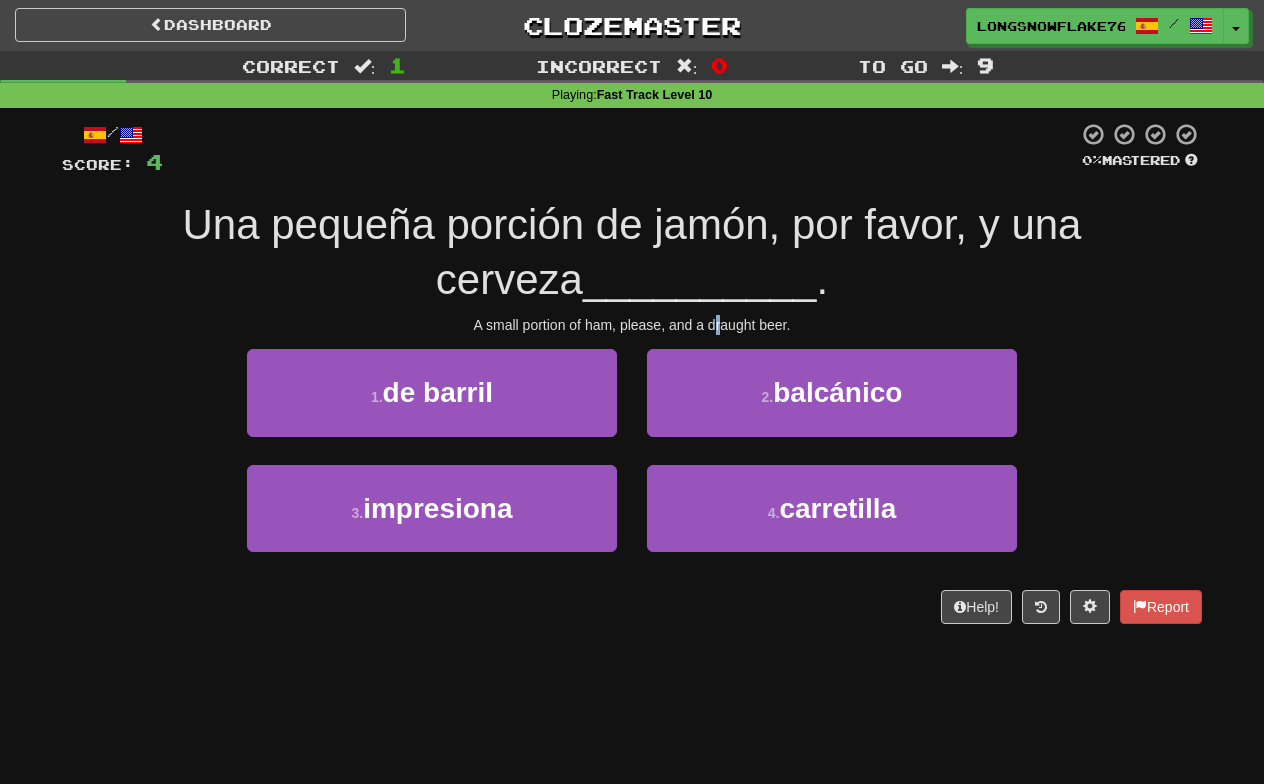 click on "A small portion of ham, please, and a draught beer." at bounding box center [632, 325] 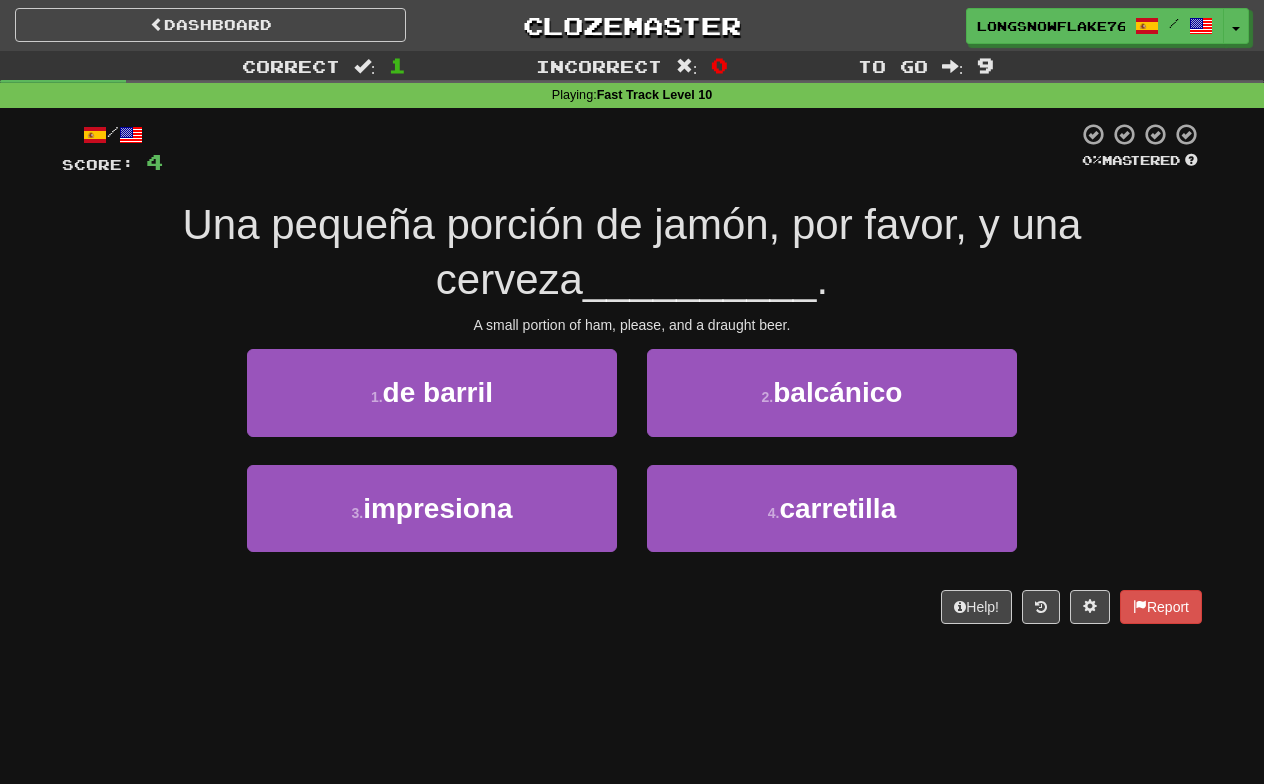 click on "Una pequeña porción de jamón, por favor, y una cerveza  __________ ." at bounding box center (632, 252) 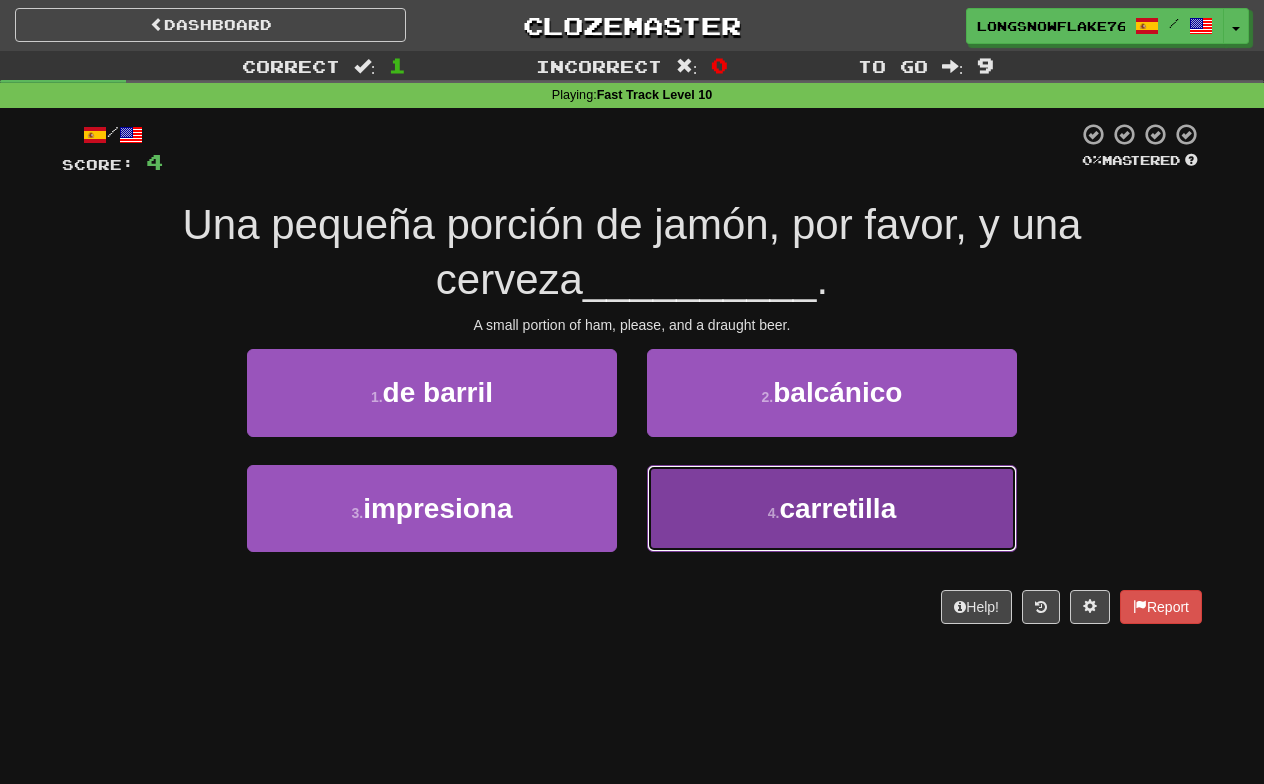 click on "carretilla" at bounding box center [837, 508] 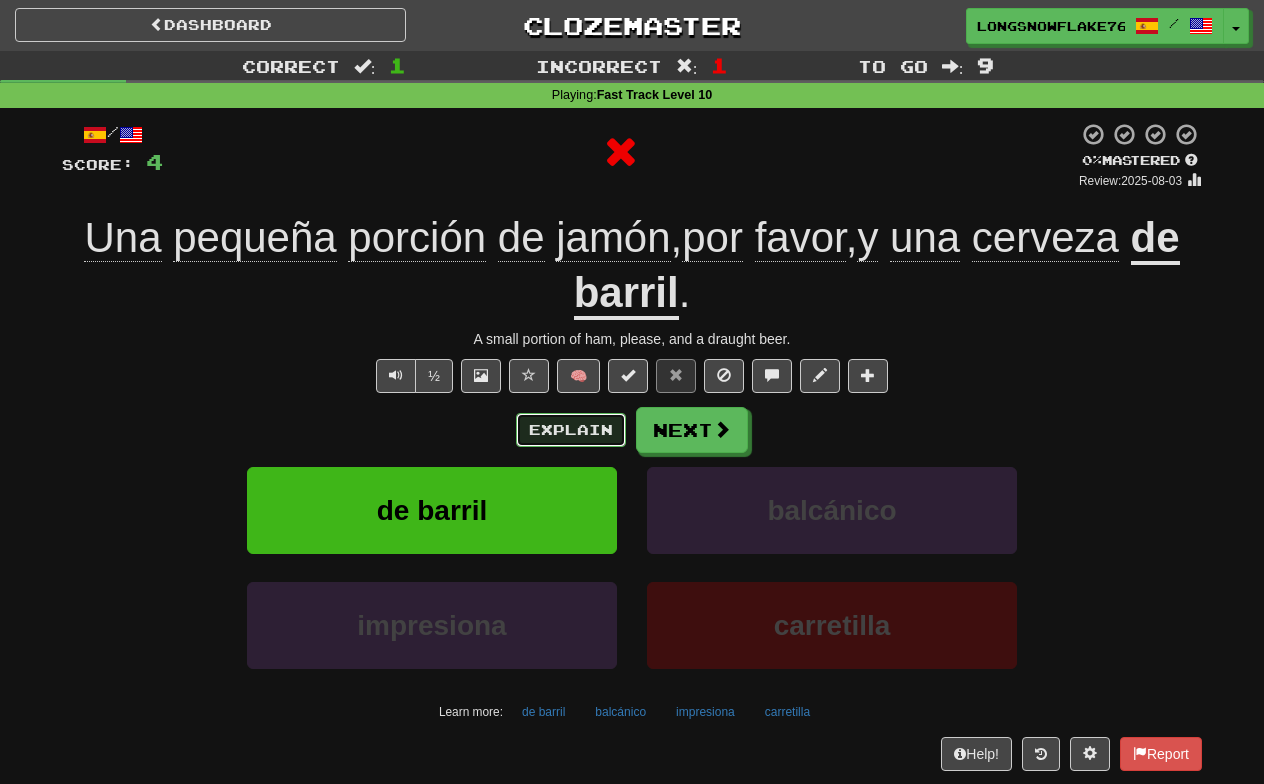click on "Explain" at bounding box center [571, 430] 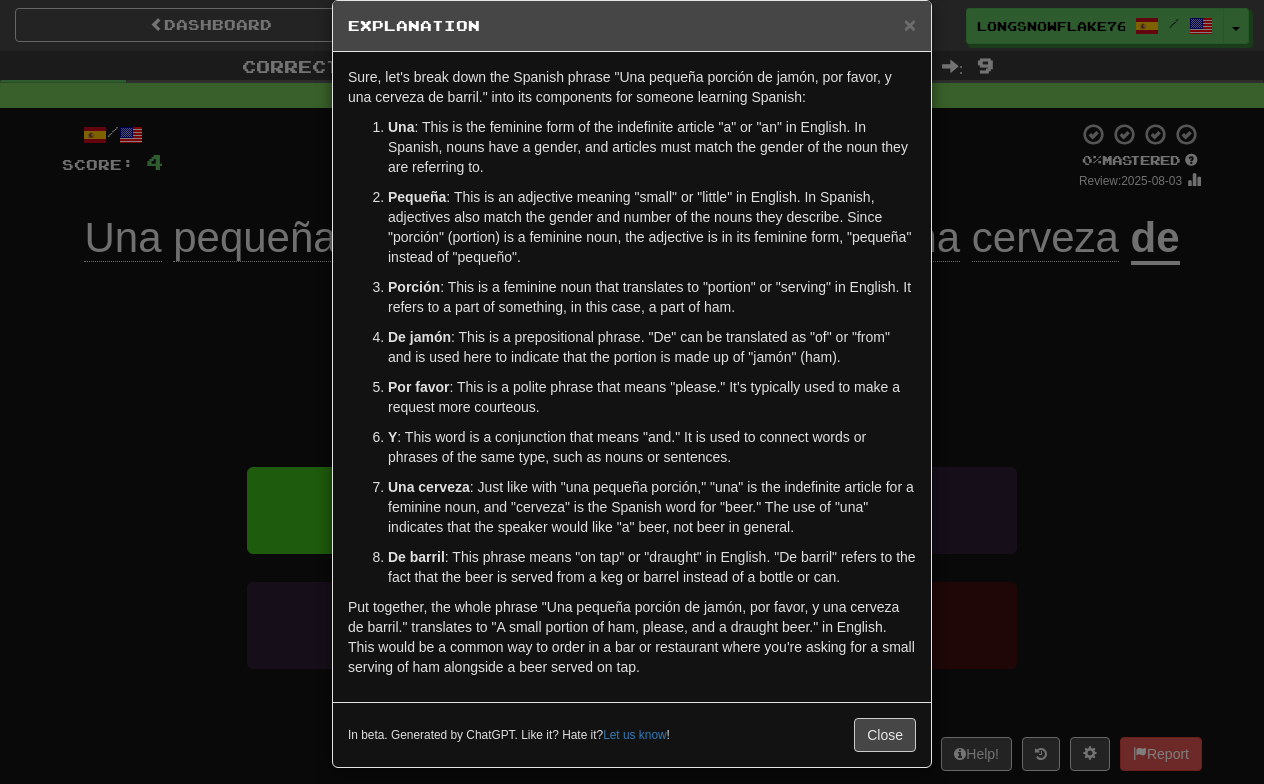 scroll, scrollTop: 44, scrollLeft: 0, axis: vertical 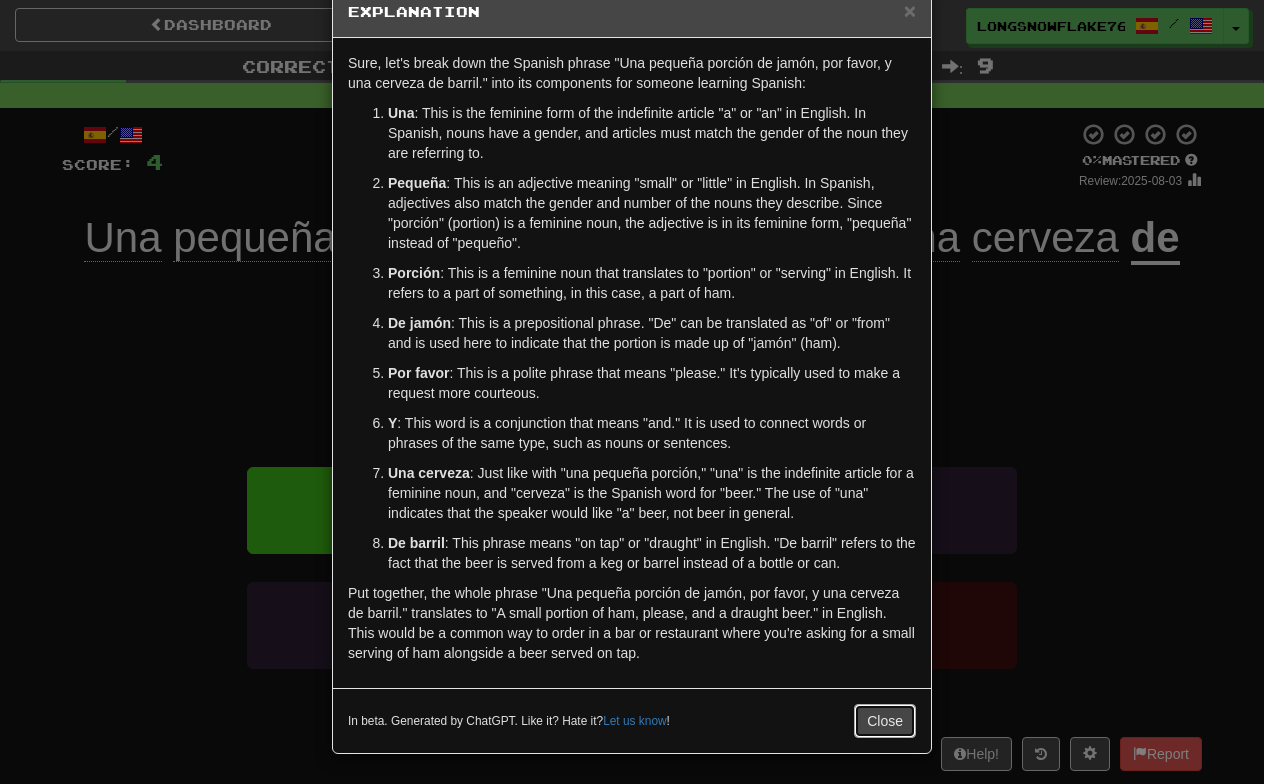 click on "Close" at bounding box center [885, 721] 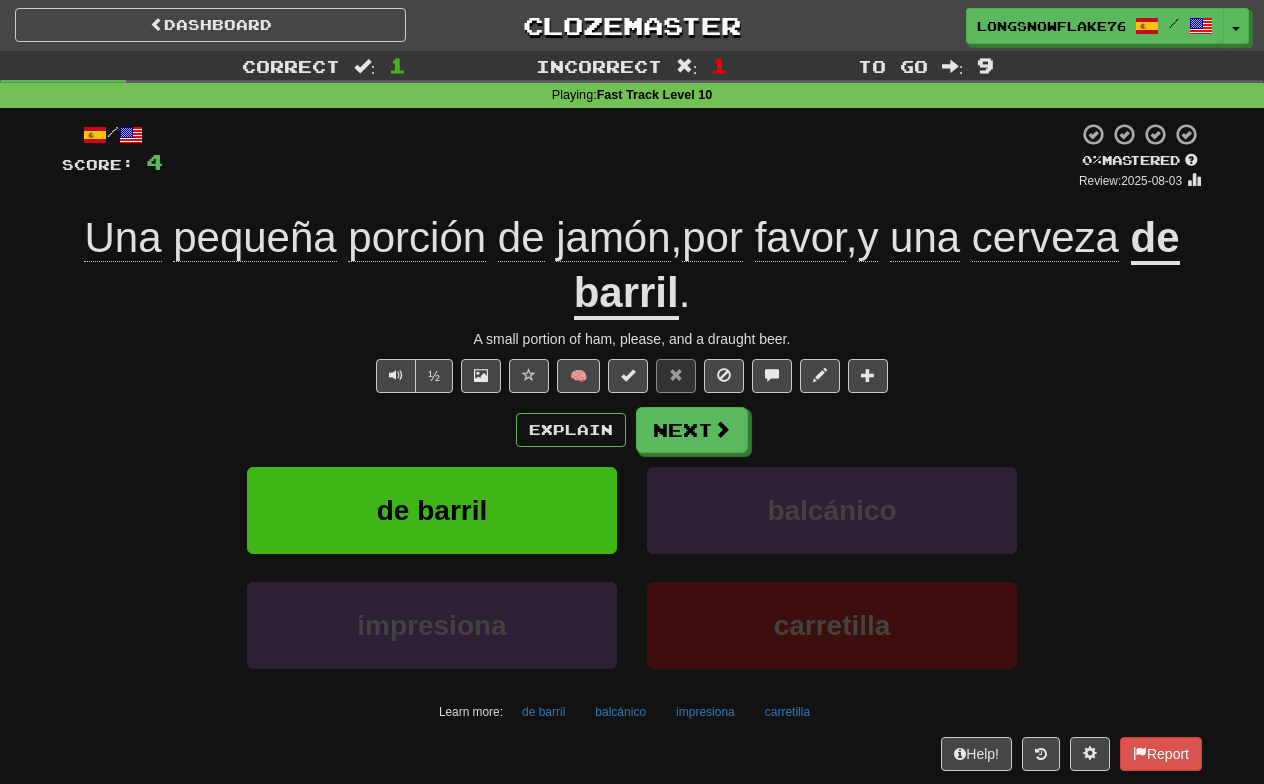 click on "de barril" at bounding box center (877, 267) 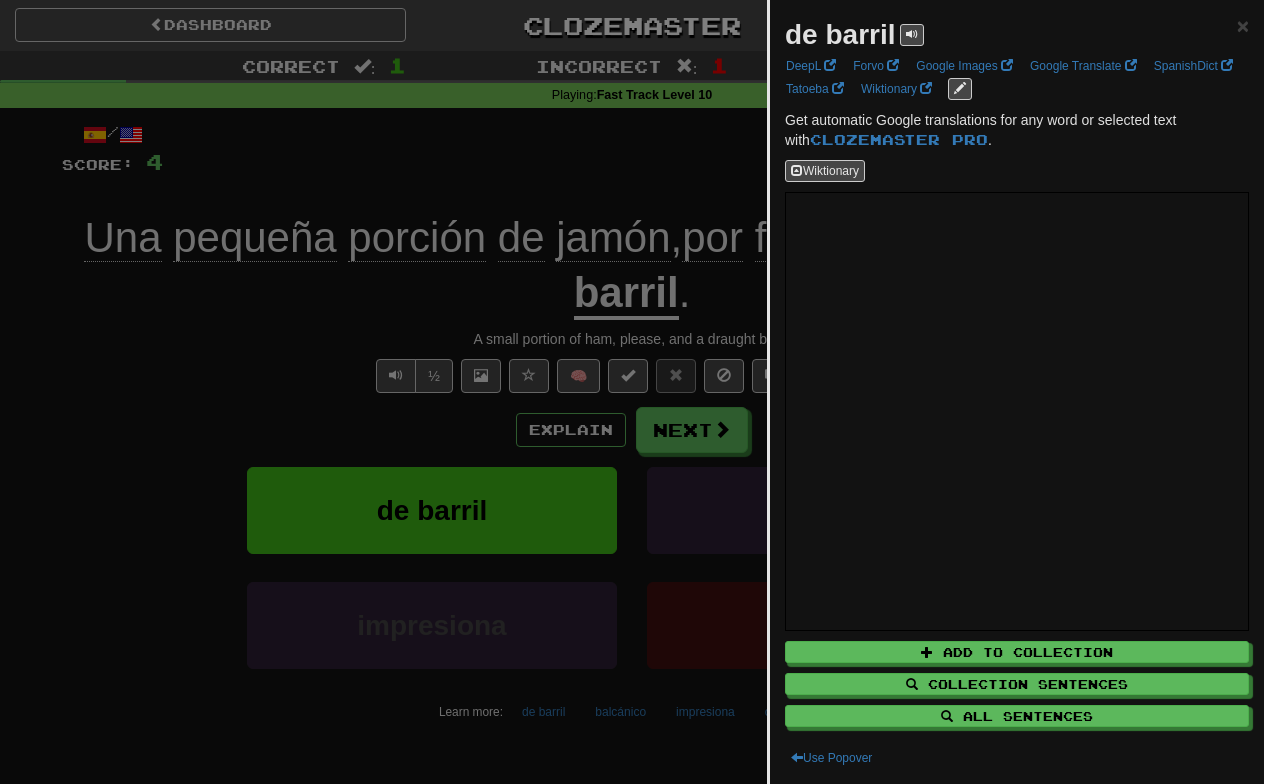 click at bounding box center (632, 392) 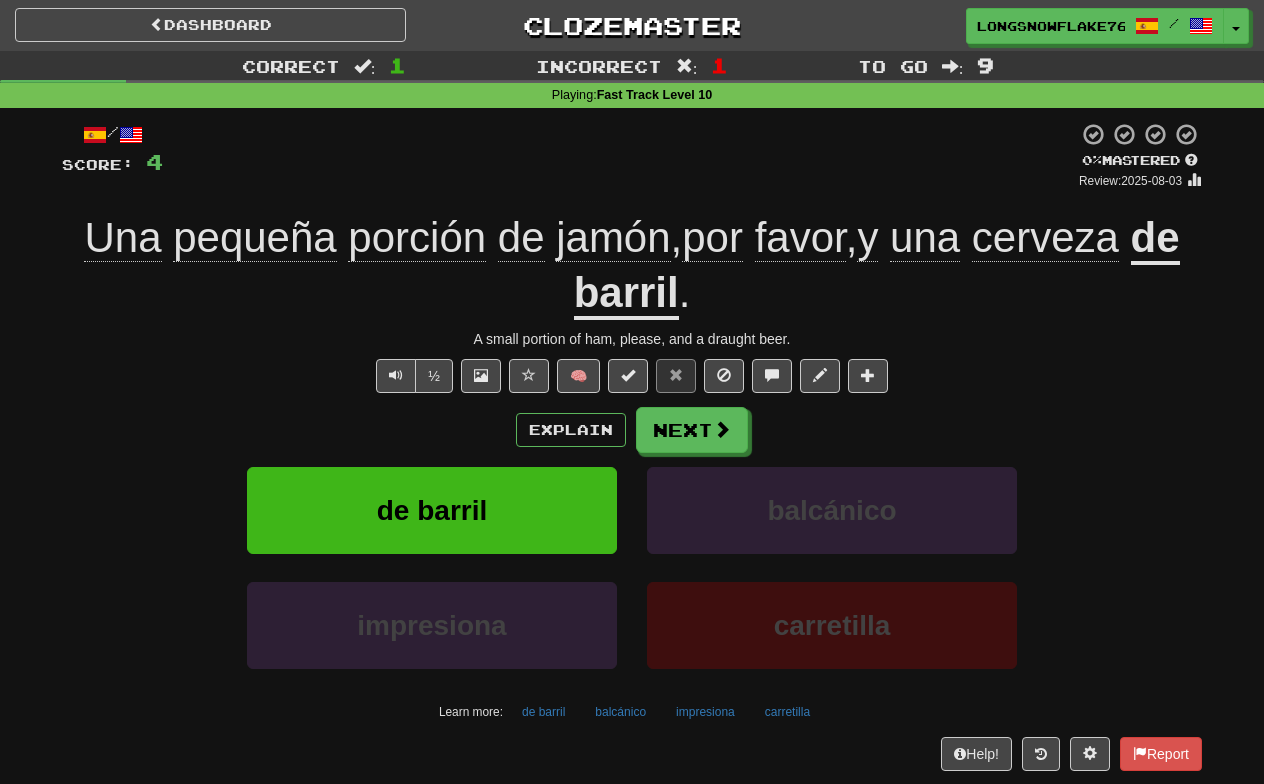 click on "Una   pequeña   porción   de   jamón ,  por   favor ,  y   una   cerveza   de barril ." at bounding box center [632, 265] 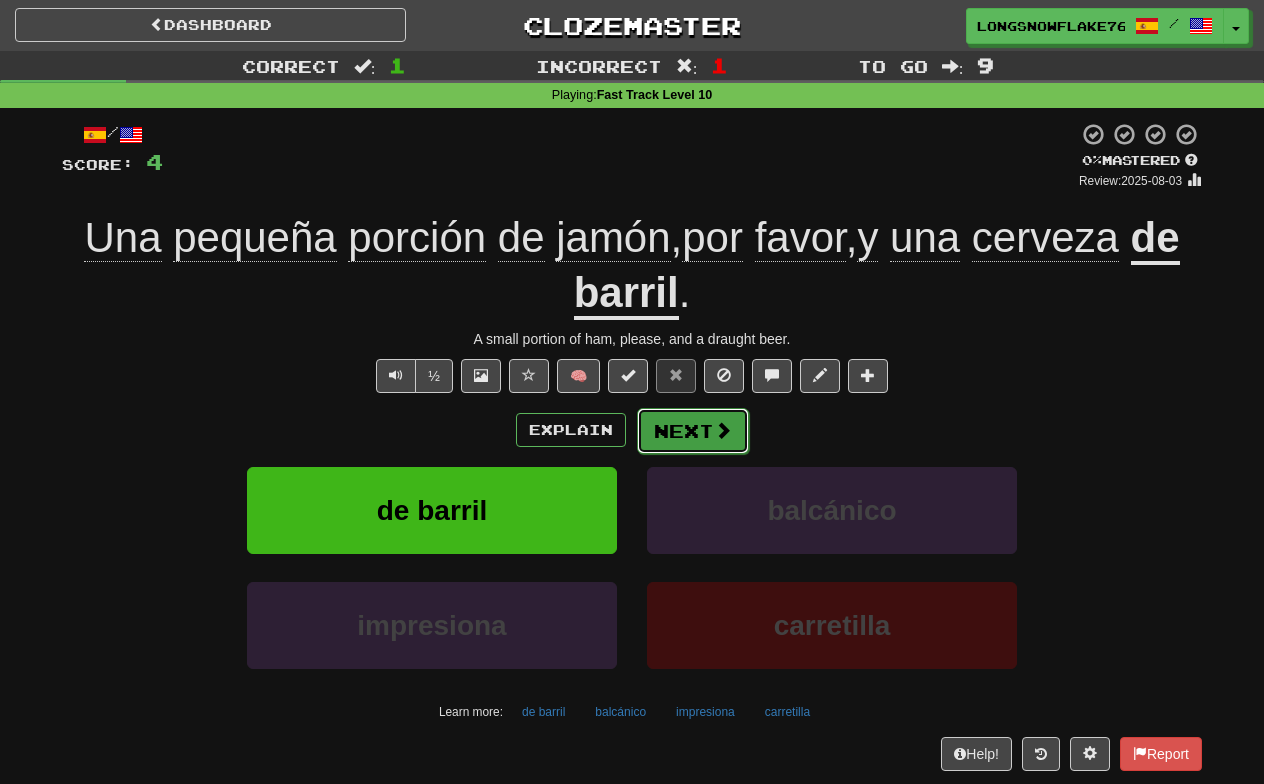 click on "Next" at bounding box center (693, 431) 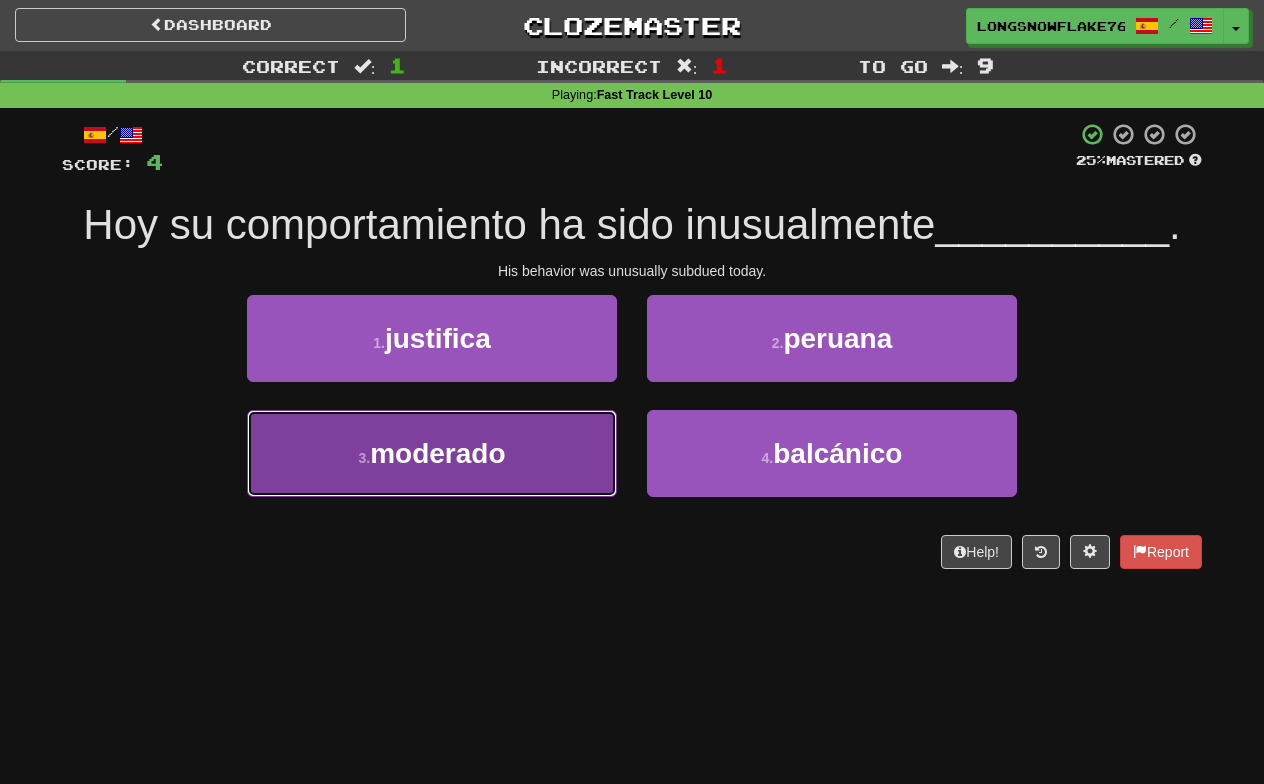 click on "3 .  moderado" at bounding box center (432, 453) 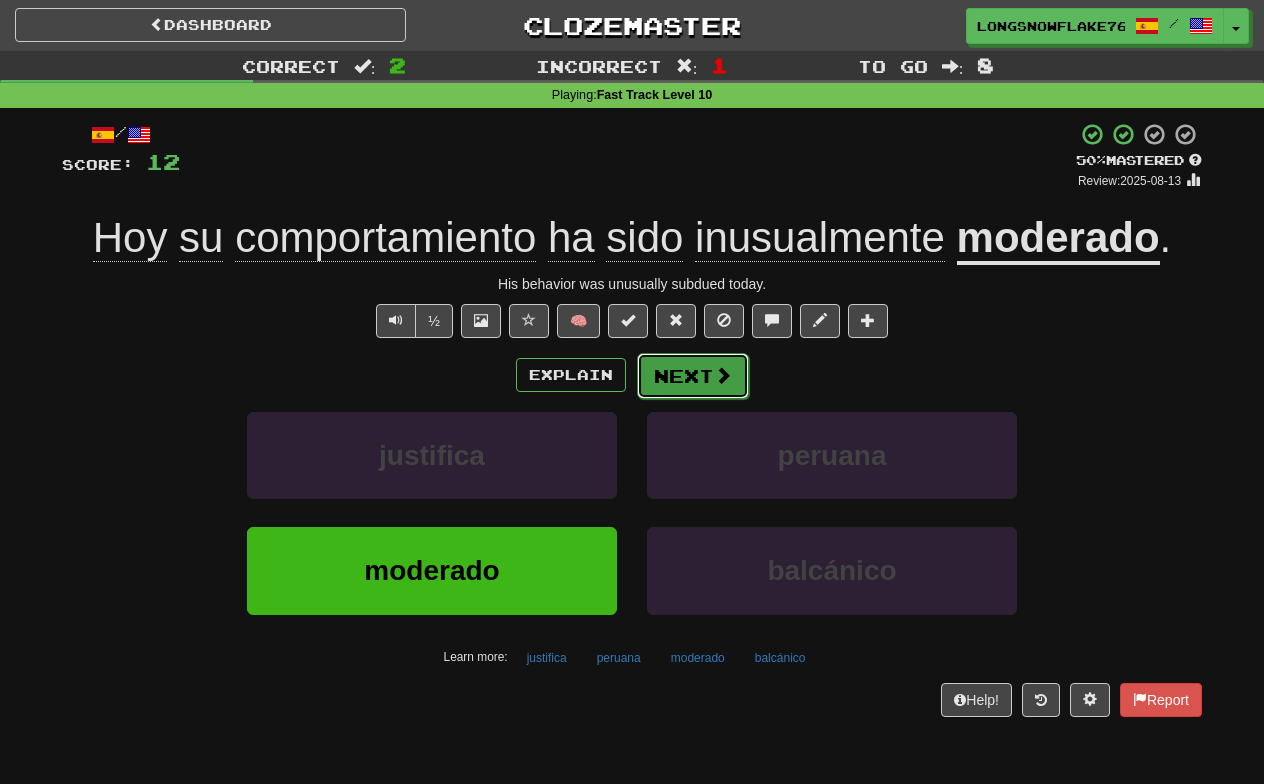 click on "Next" at bounding box center [693, 376] 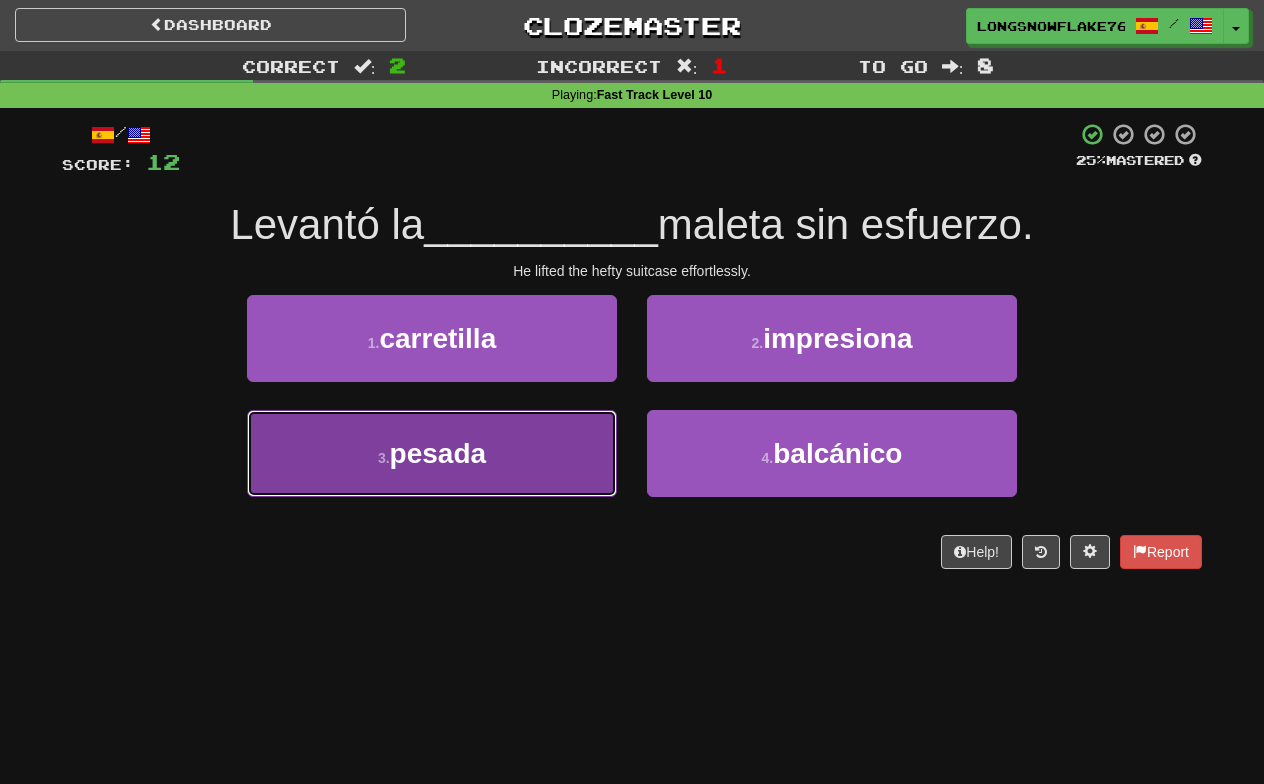 click on "3 .  pesada" at bounding box center (432, 453) 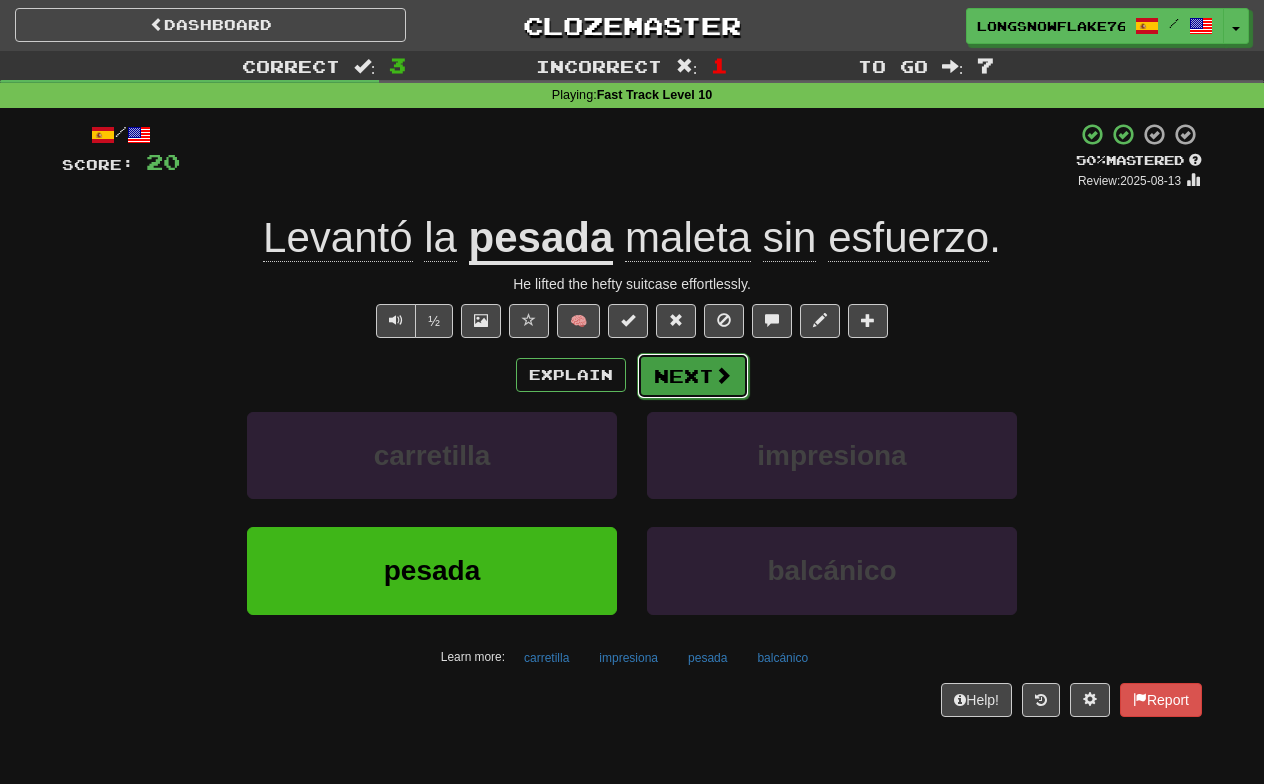 click on "Next" at bounding box center [693, 376] 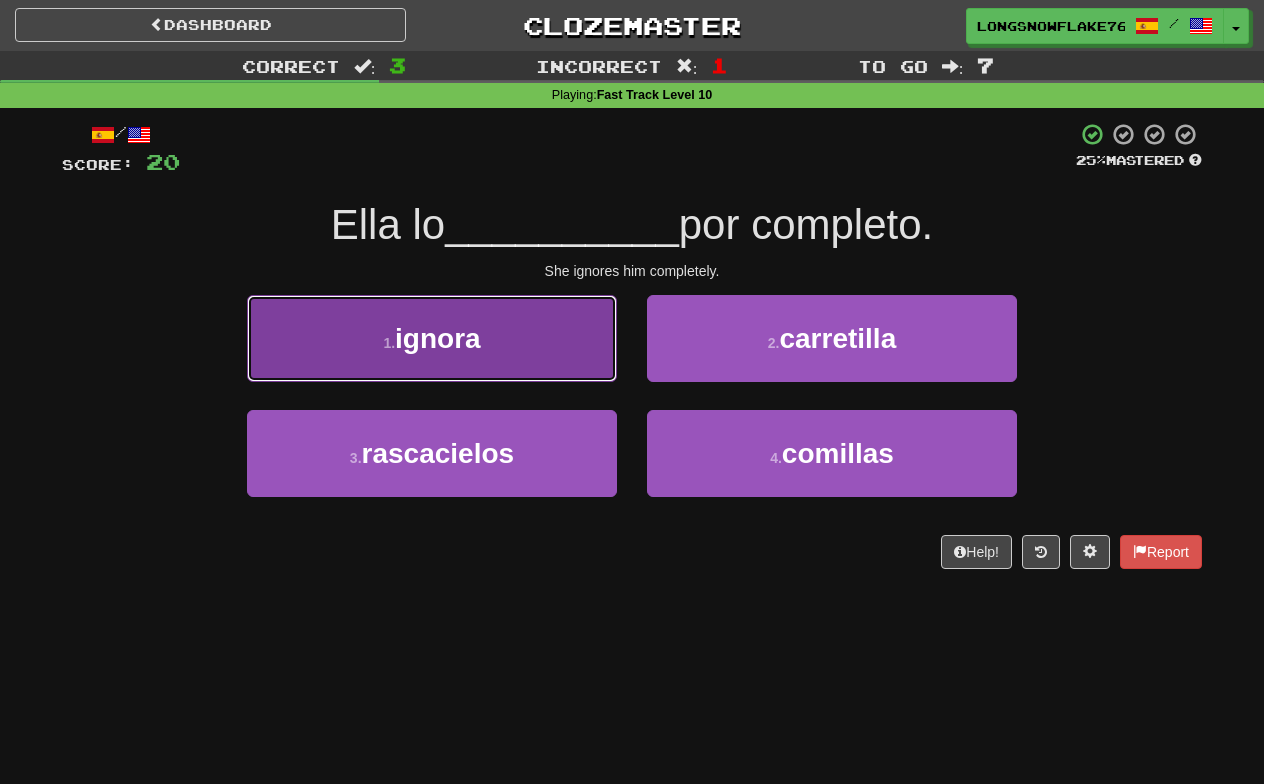 click on "1 .  ignora" at bounding box center (432, 338) 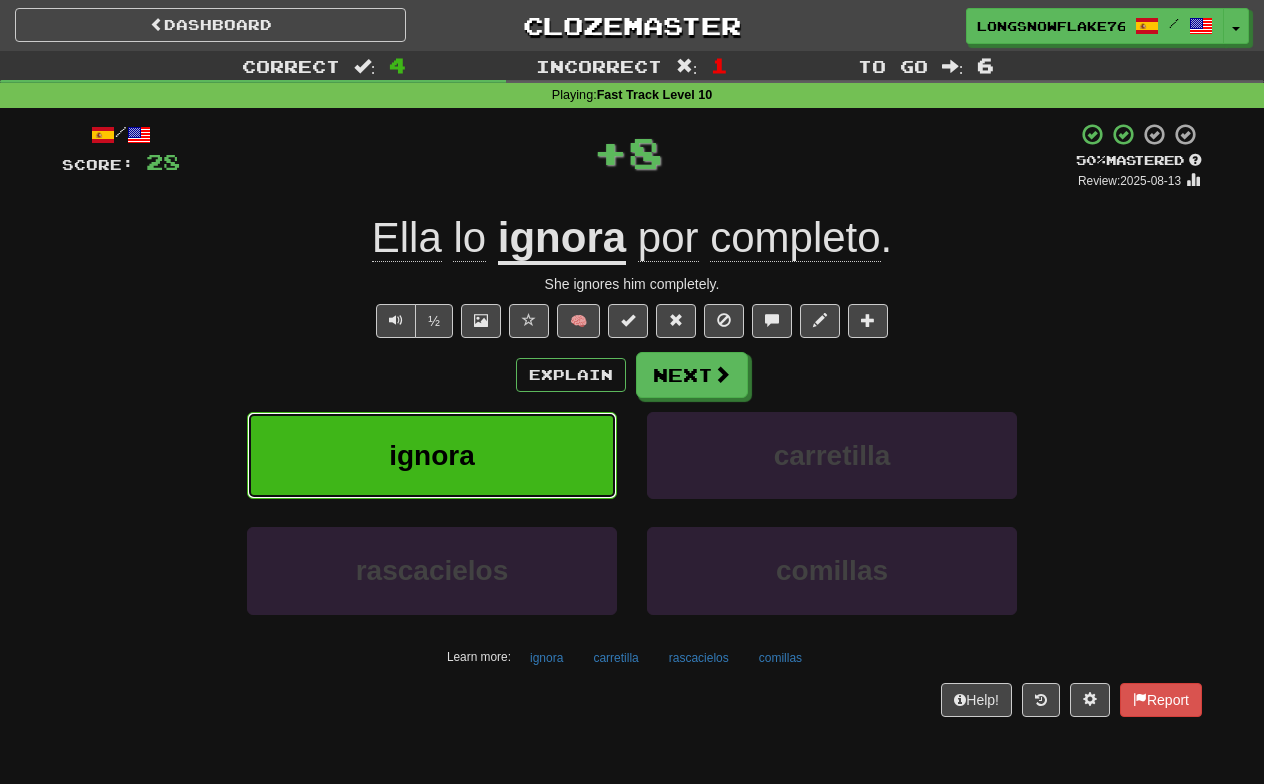 type 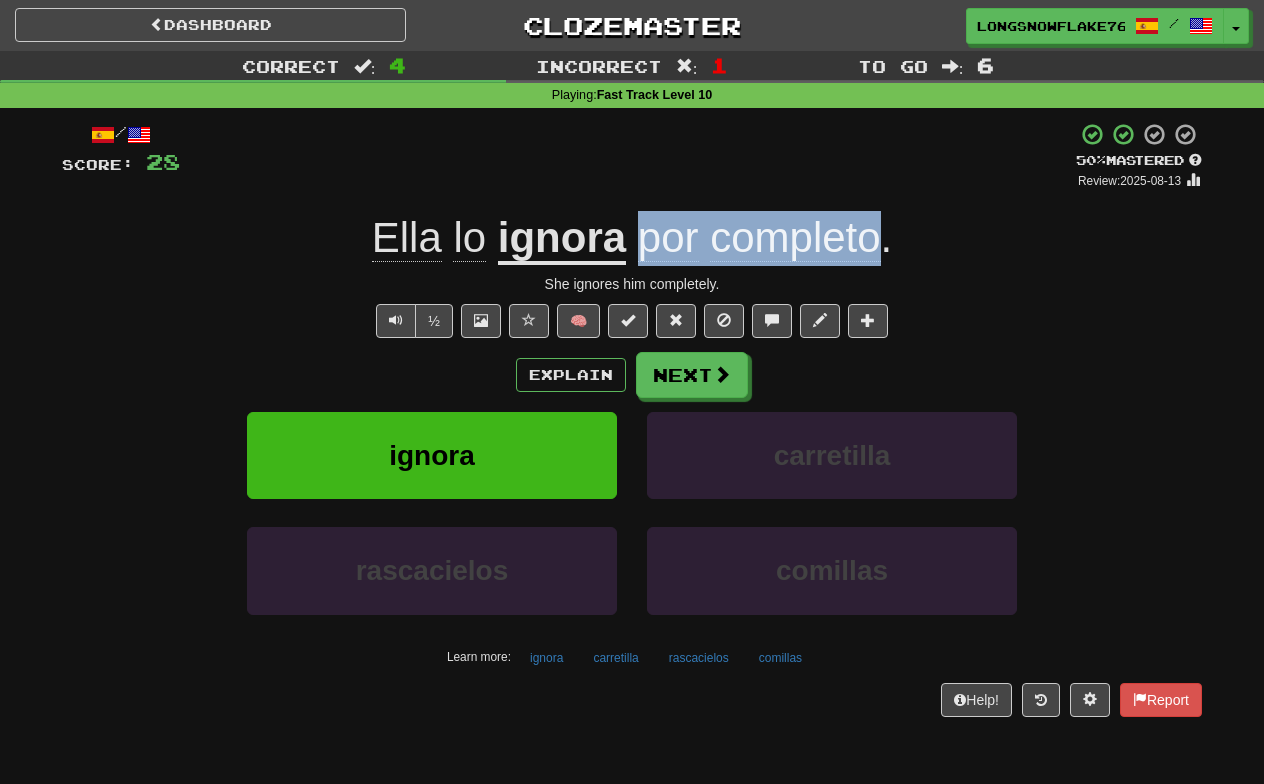 click on "+ 8" at bounding box center [628, 156] 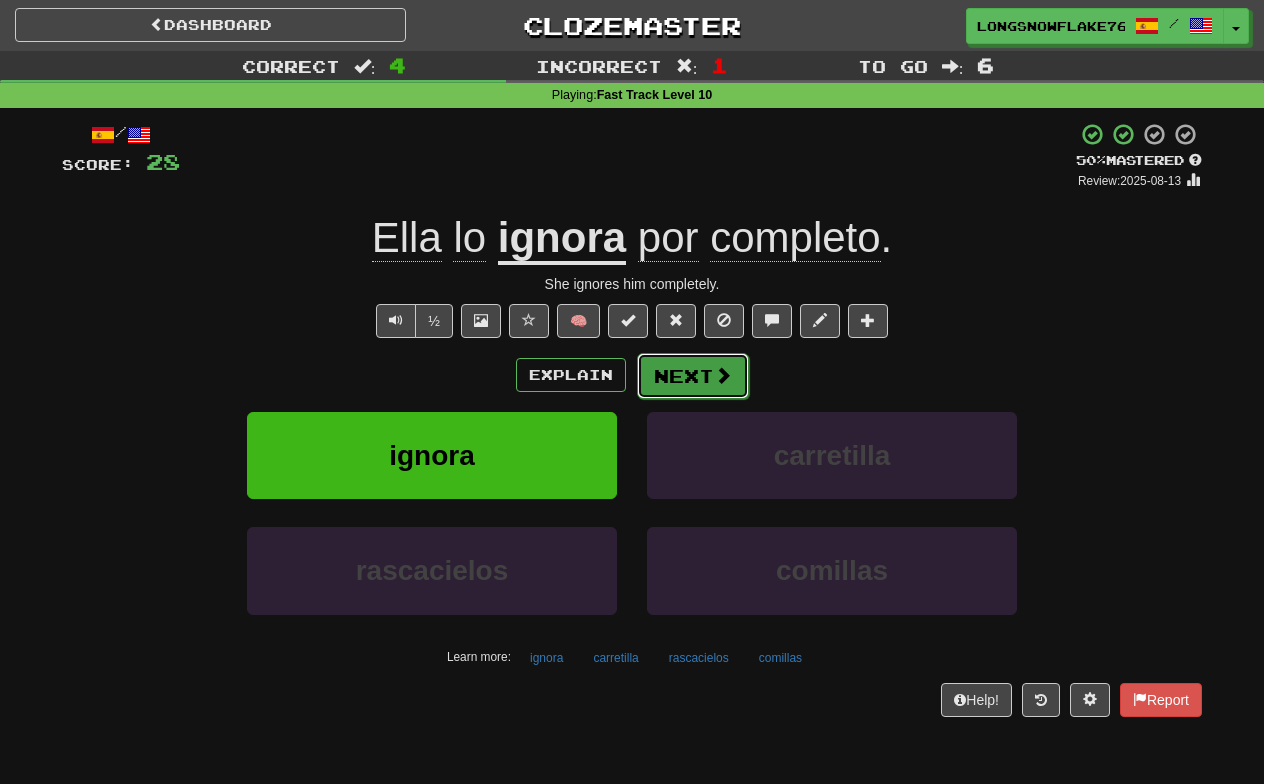 click on "Next" at bounding box center [693, 376] 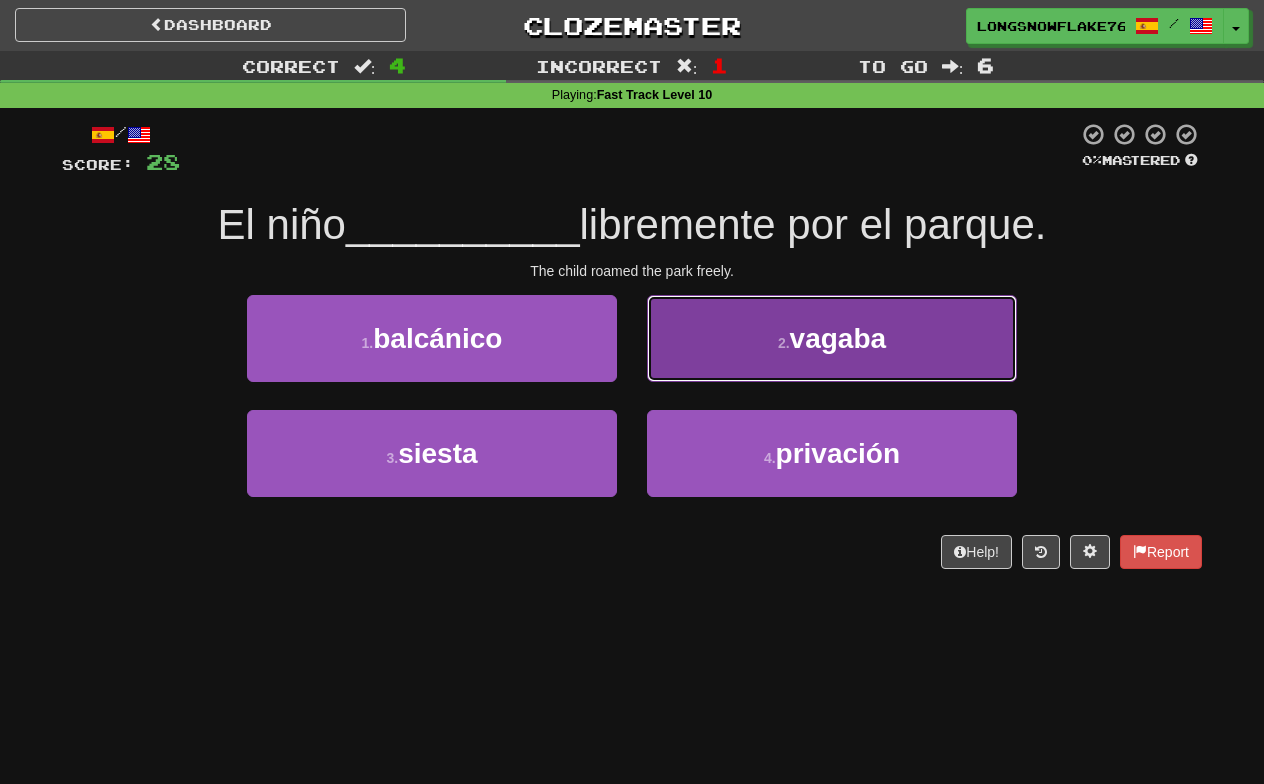 click on "2 .  vagaba" at bounding box center (832, 338) 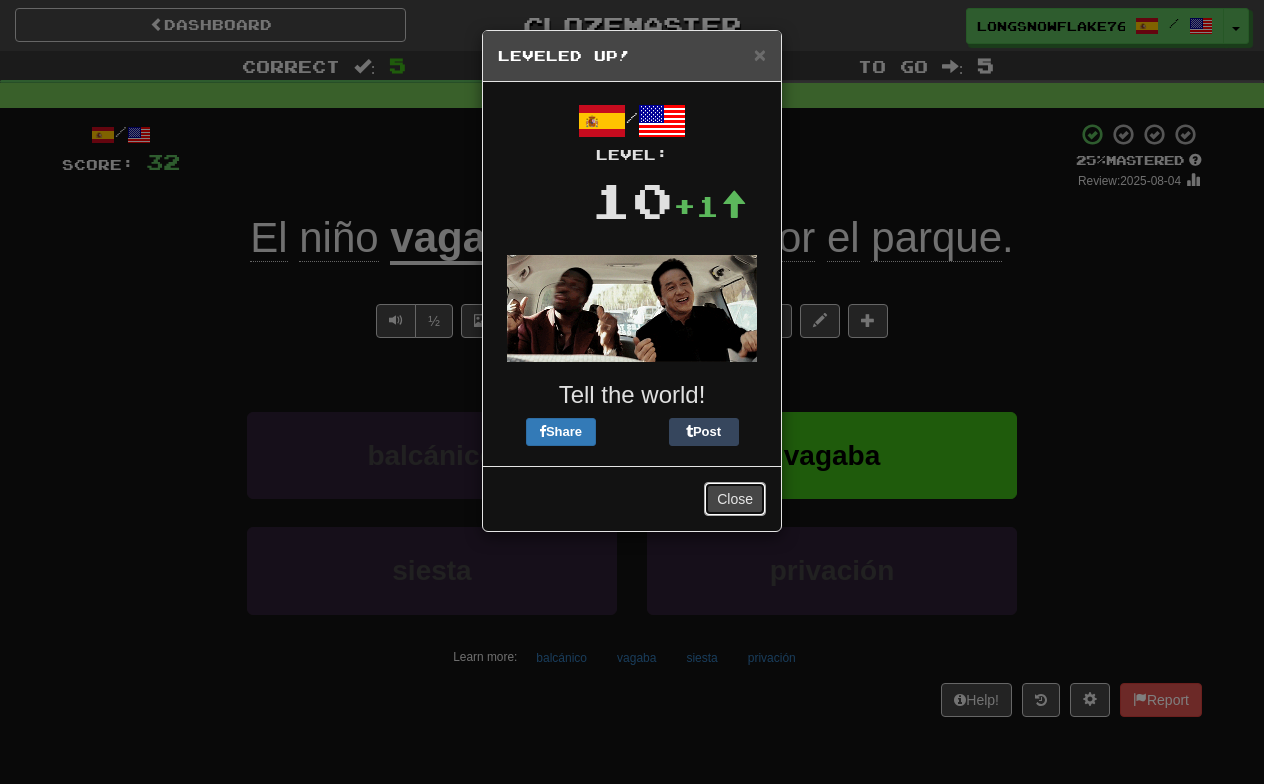 click on "Close" at bounding box center (735, 499) 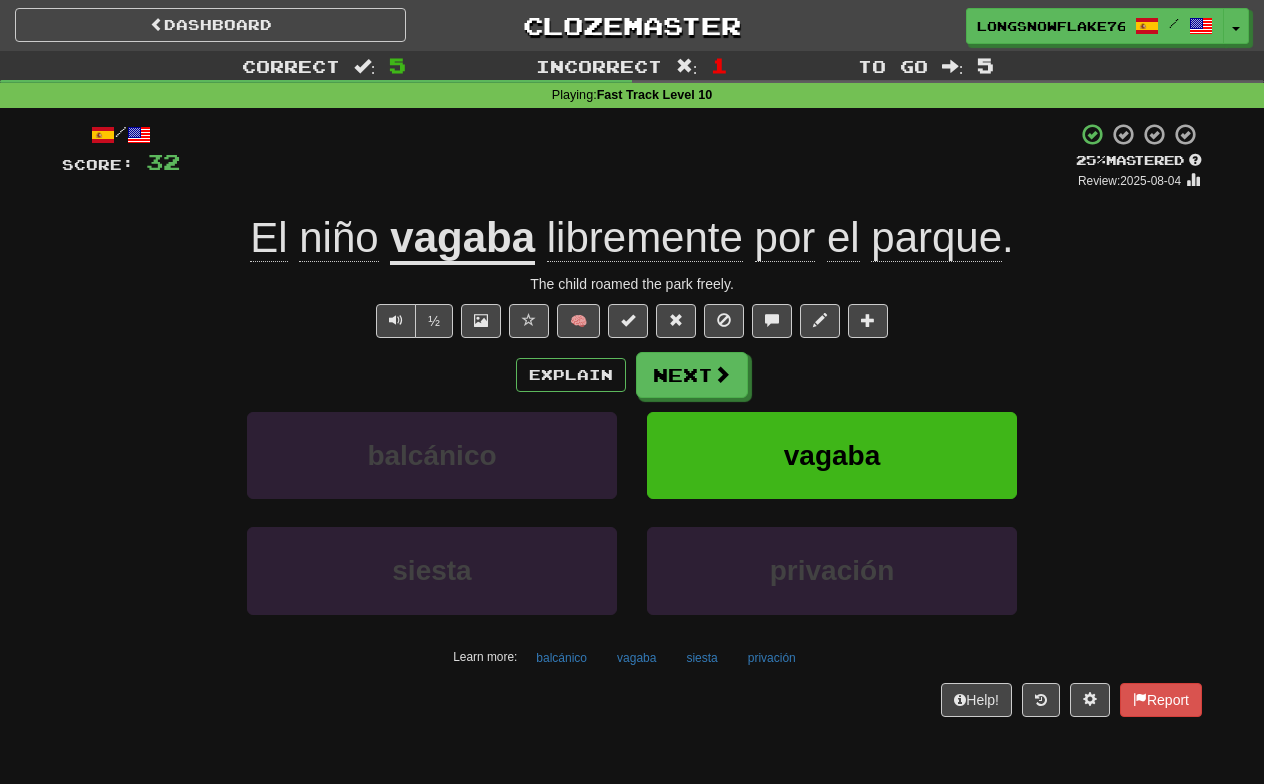 click on "+ 4" at bounding box center [628, 156] 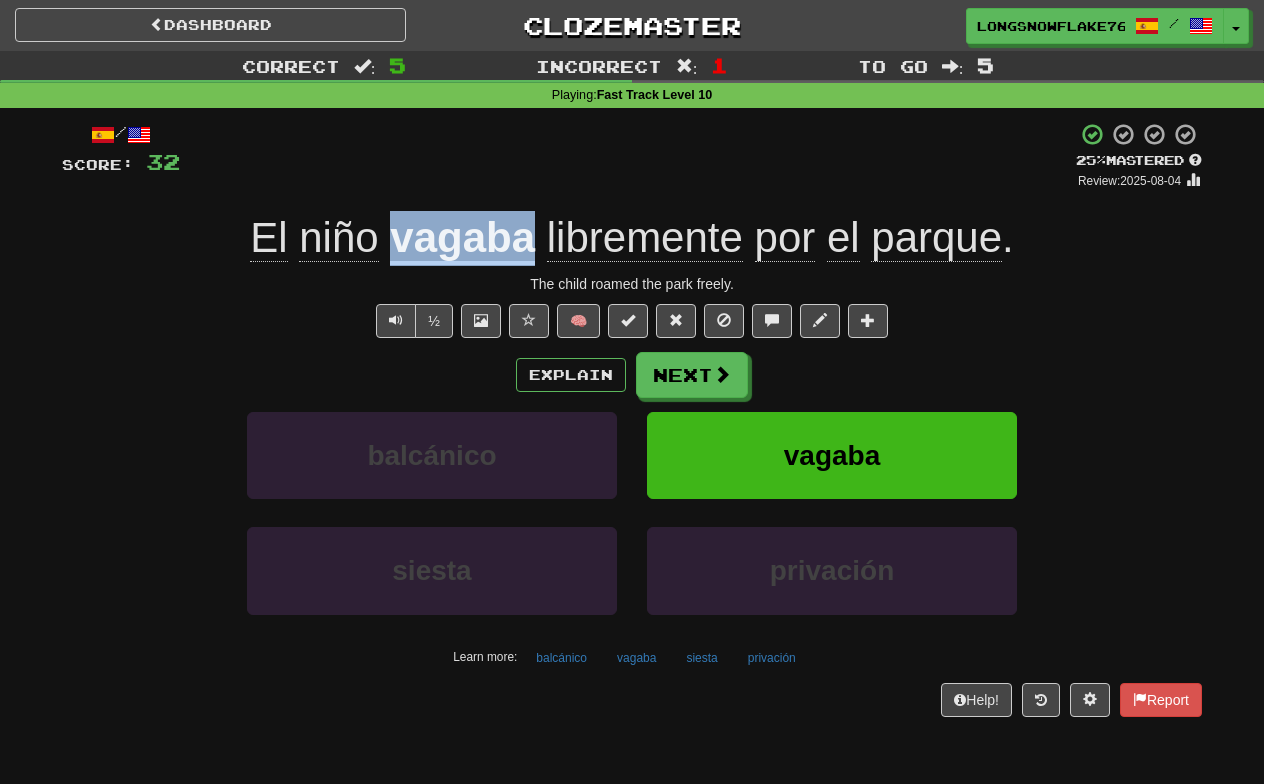 click on "+ 4" at bounding box center [628, 156] 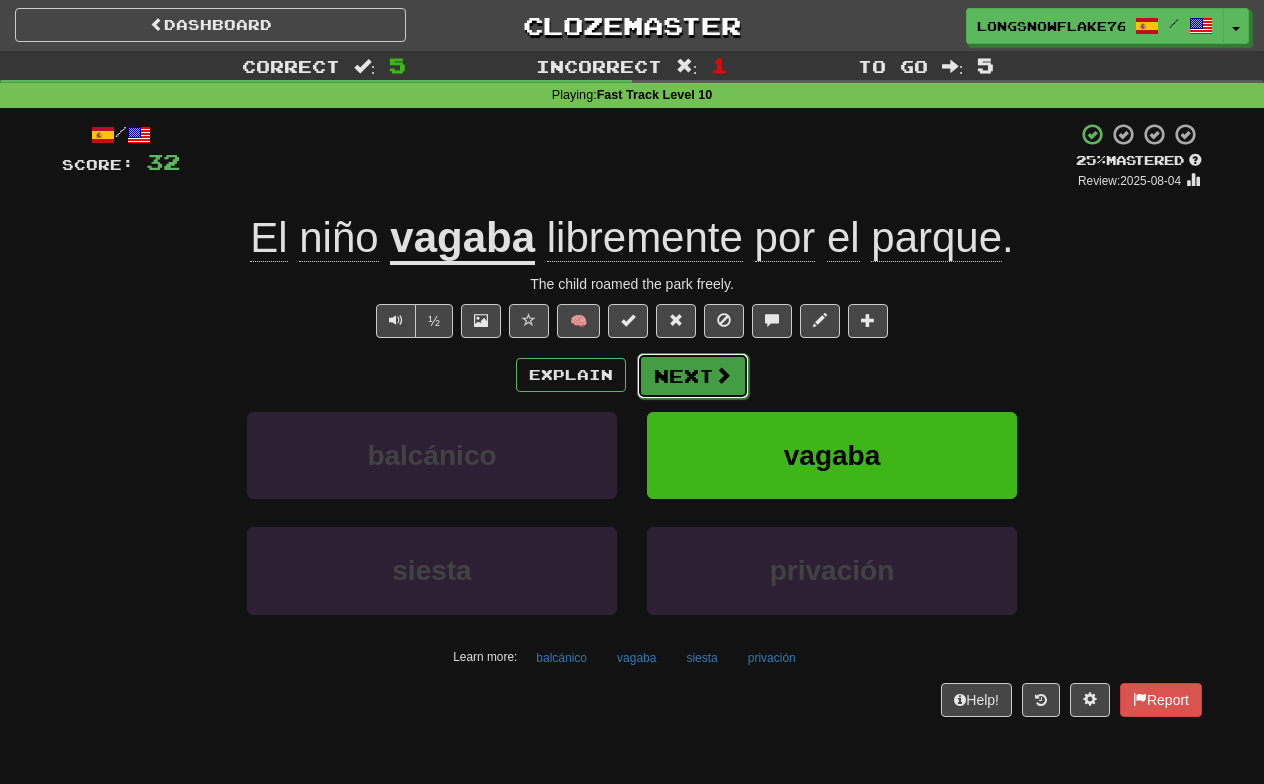 click on "Next" at bounding box center (693, 376) 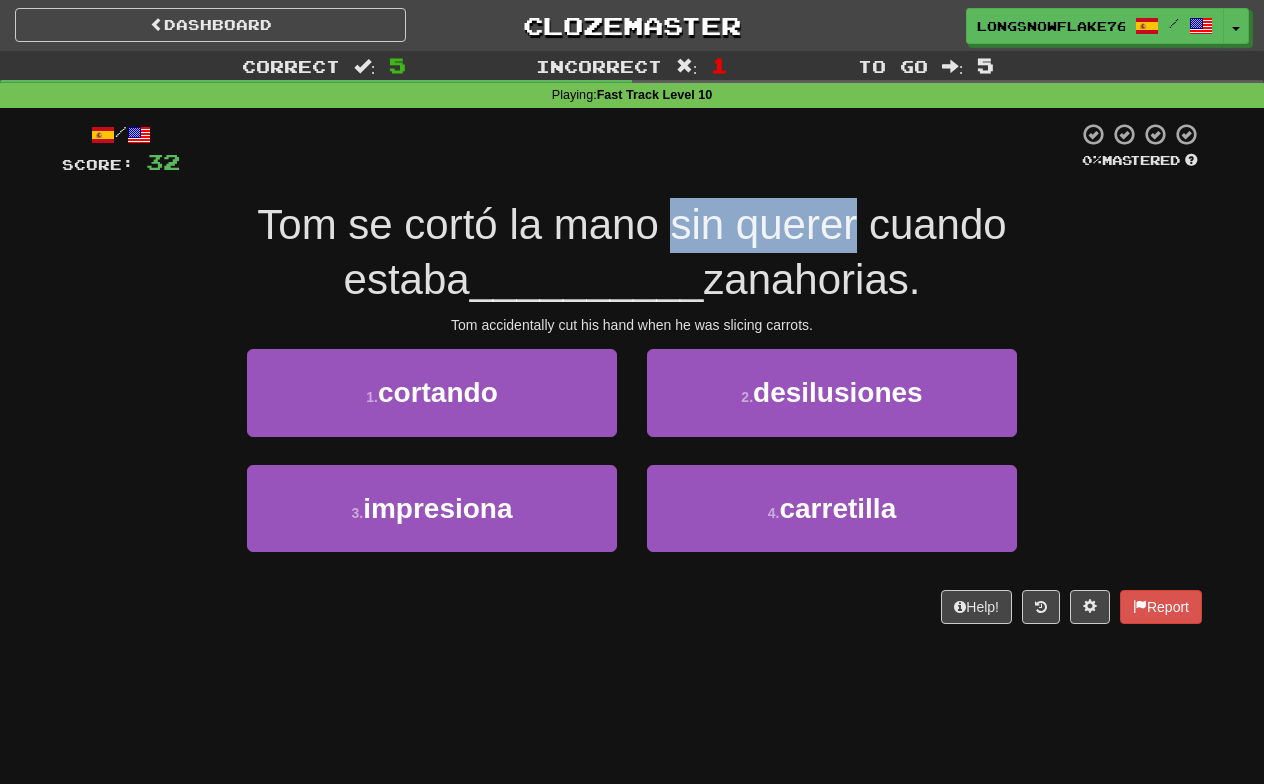 click on "Tom se cortó la mano sin querer cuando estaba" at bounding box center (631, 252) 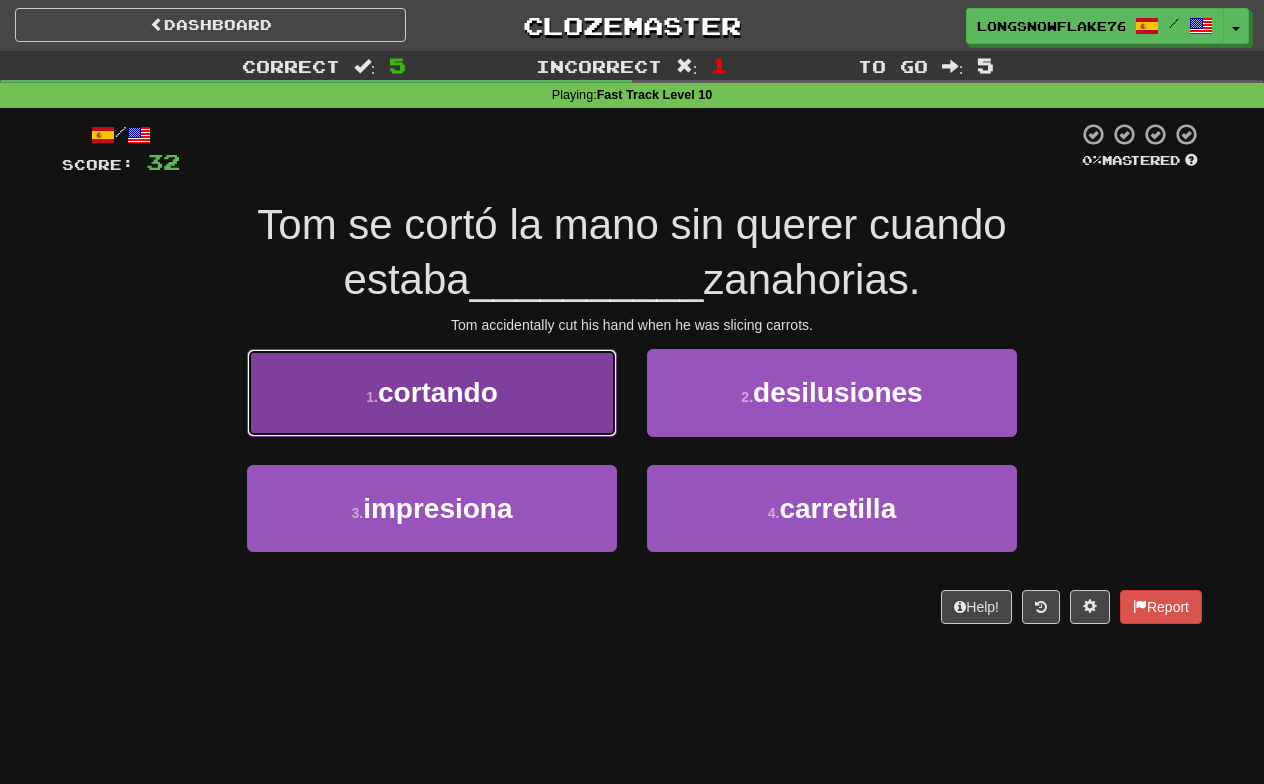 click on "1 .  cortando" at bounding box center [432, 392] 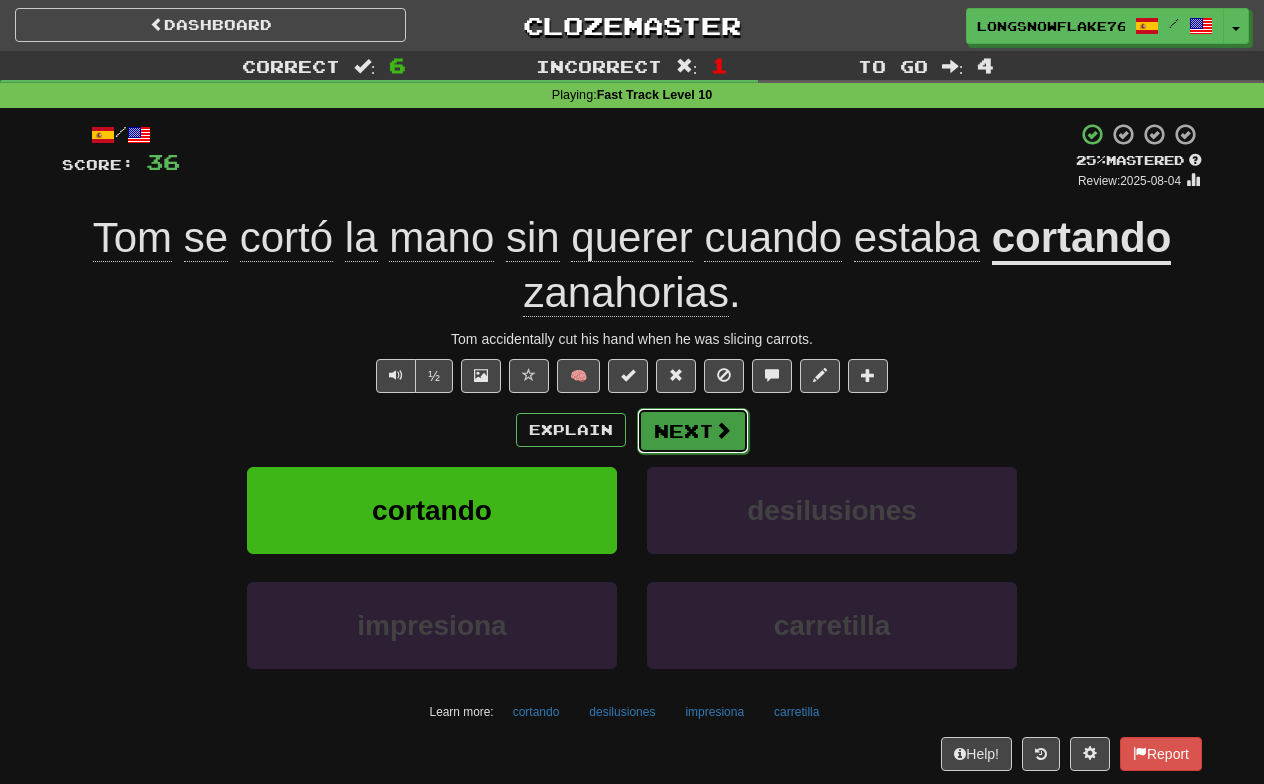 click on "Next" at bounding box center (693, 431) 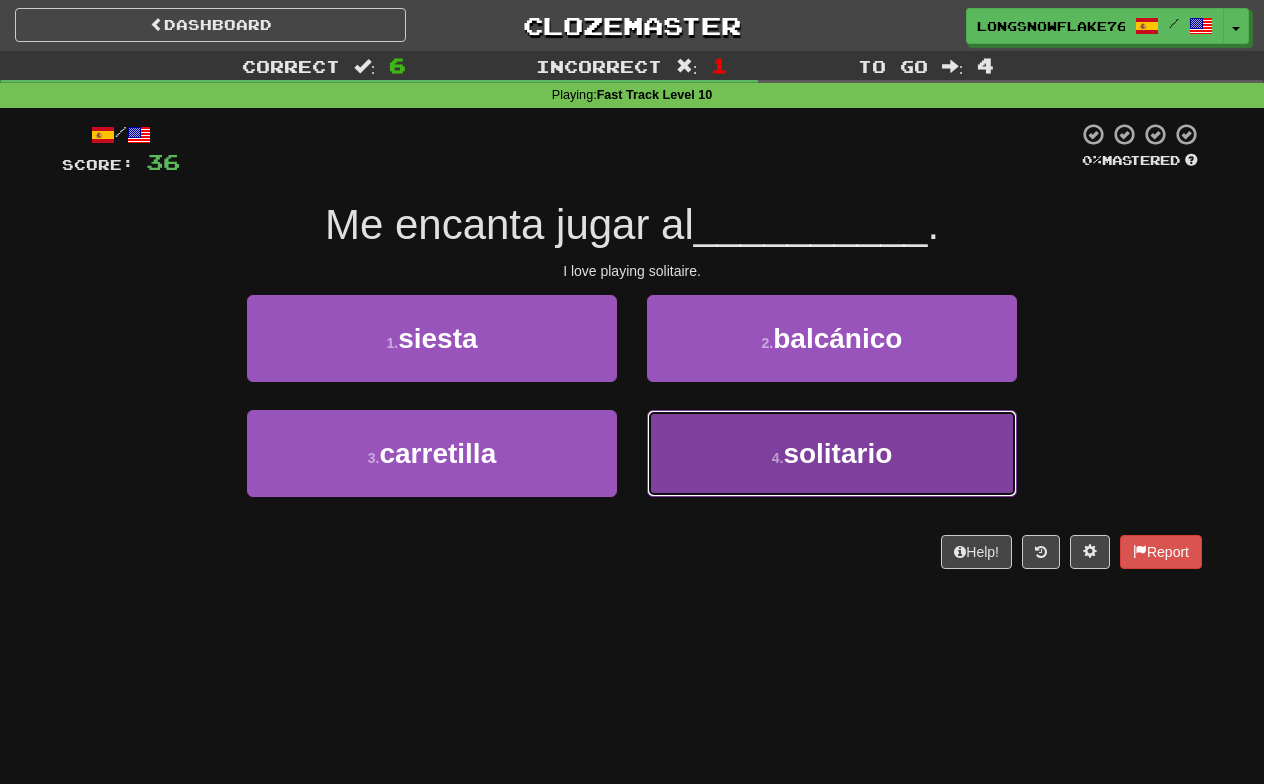 click on "4 .  solitario" at bounding box center (832, 453) 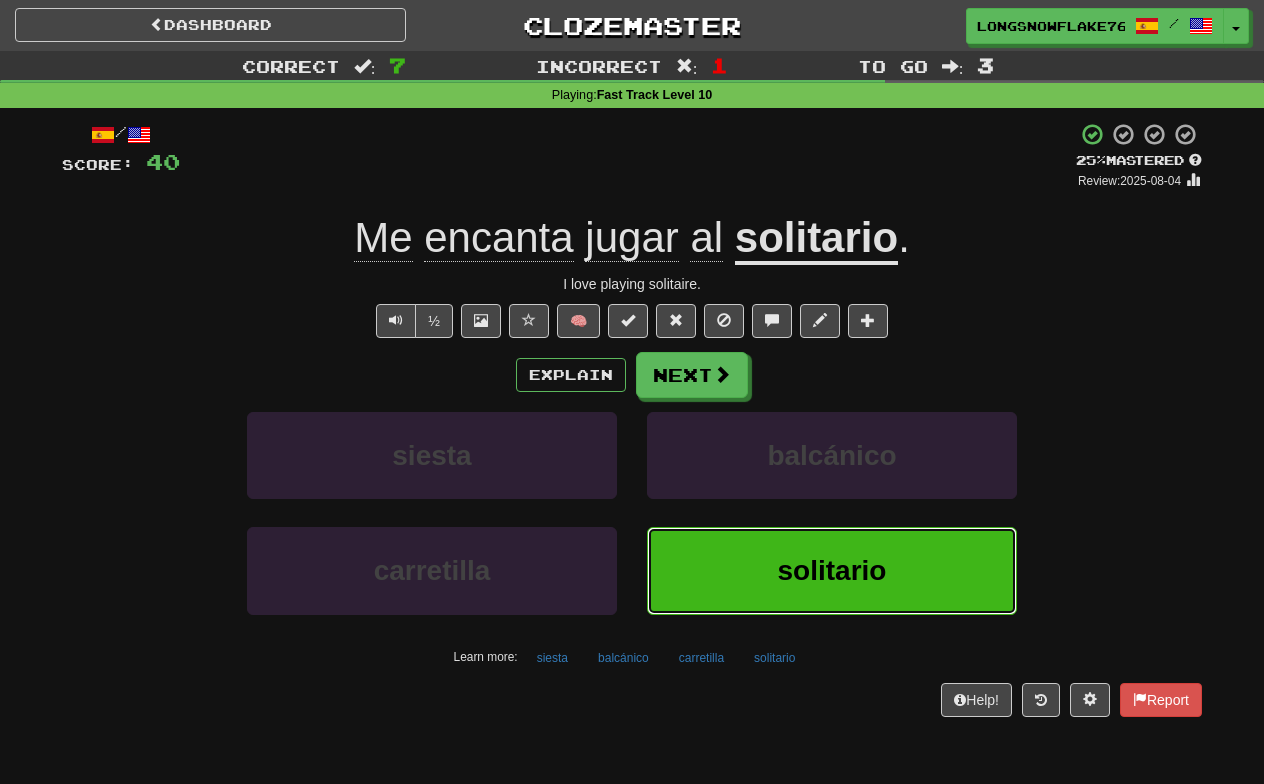 type 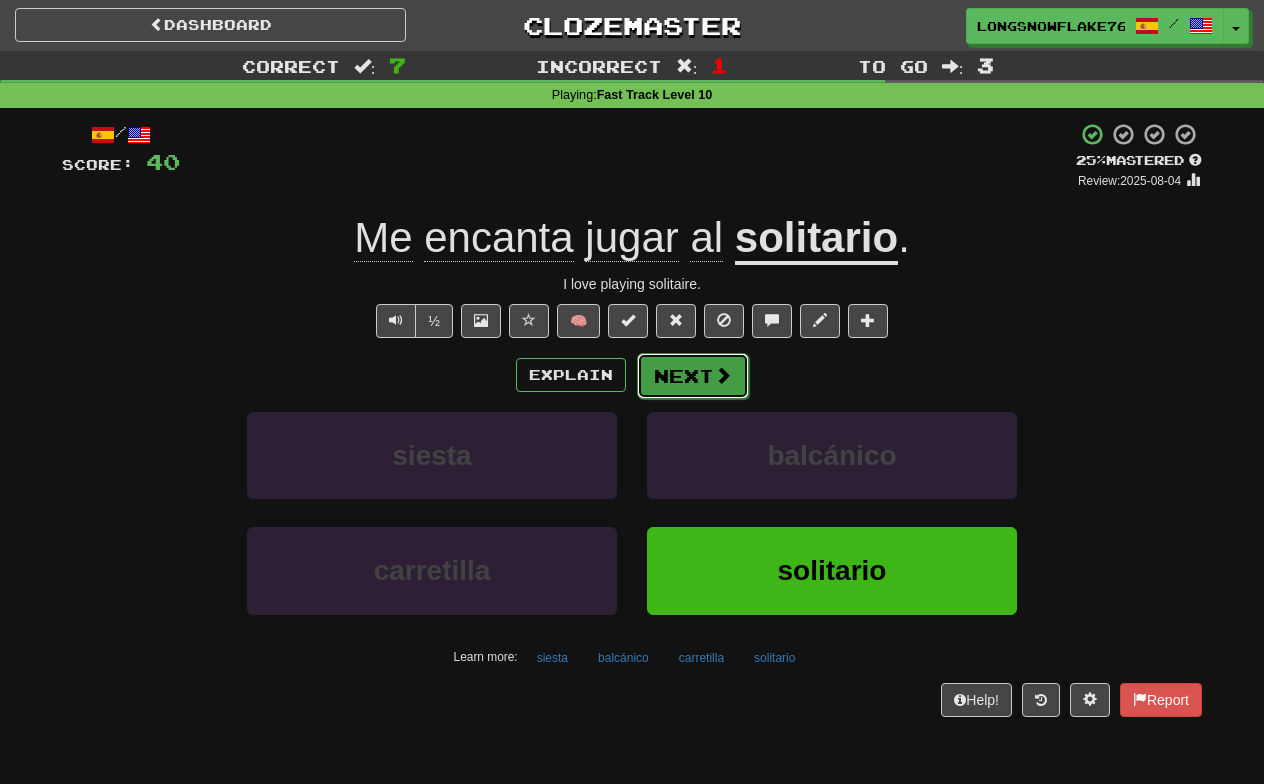 click on "Next" at bounding box center [693, 376] 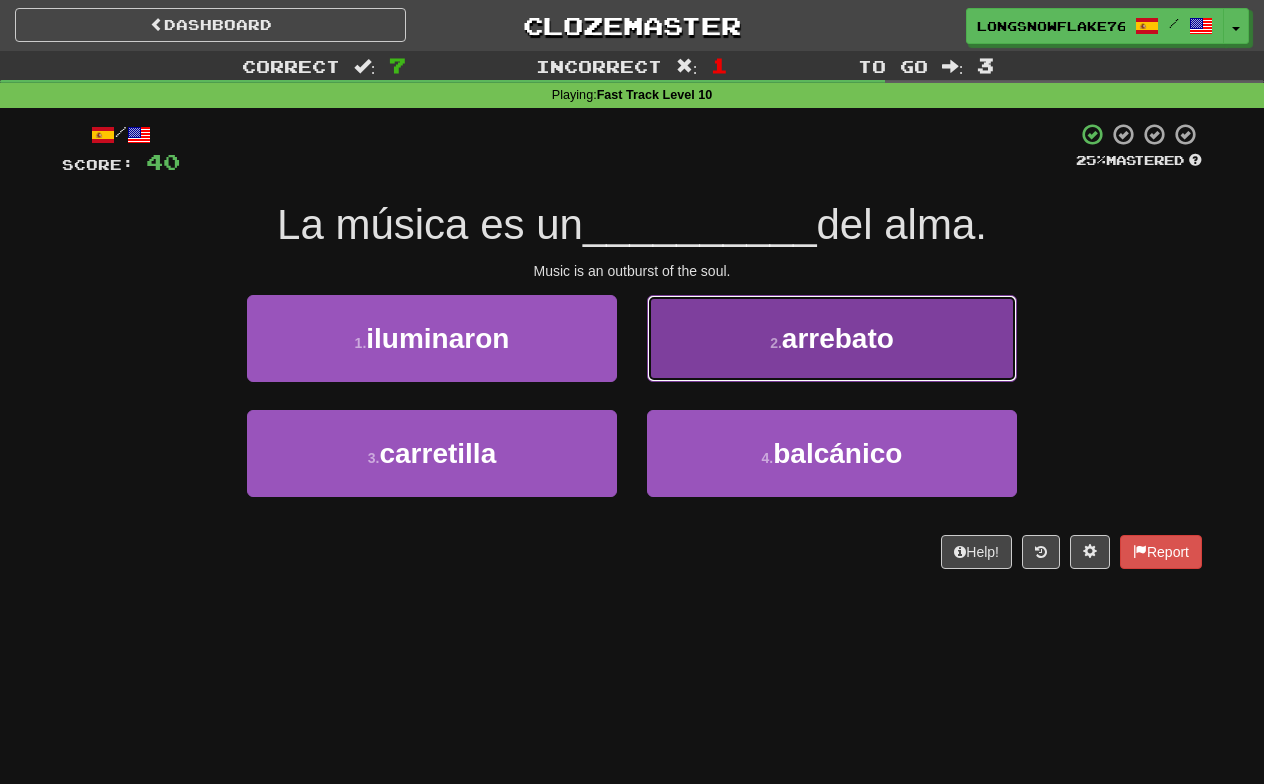click on "2 .  arrebato" at bounding box center (832, 338) 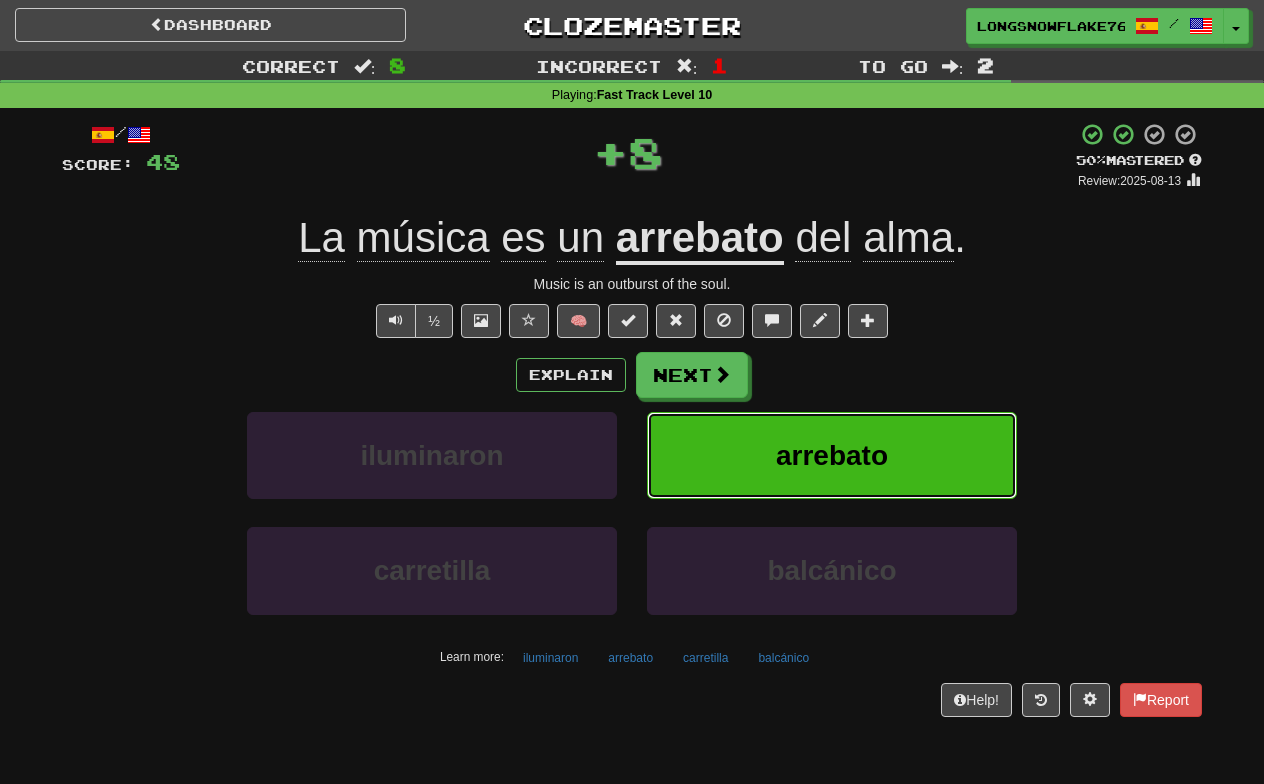 type 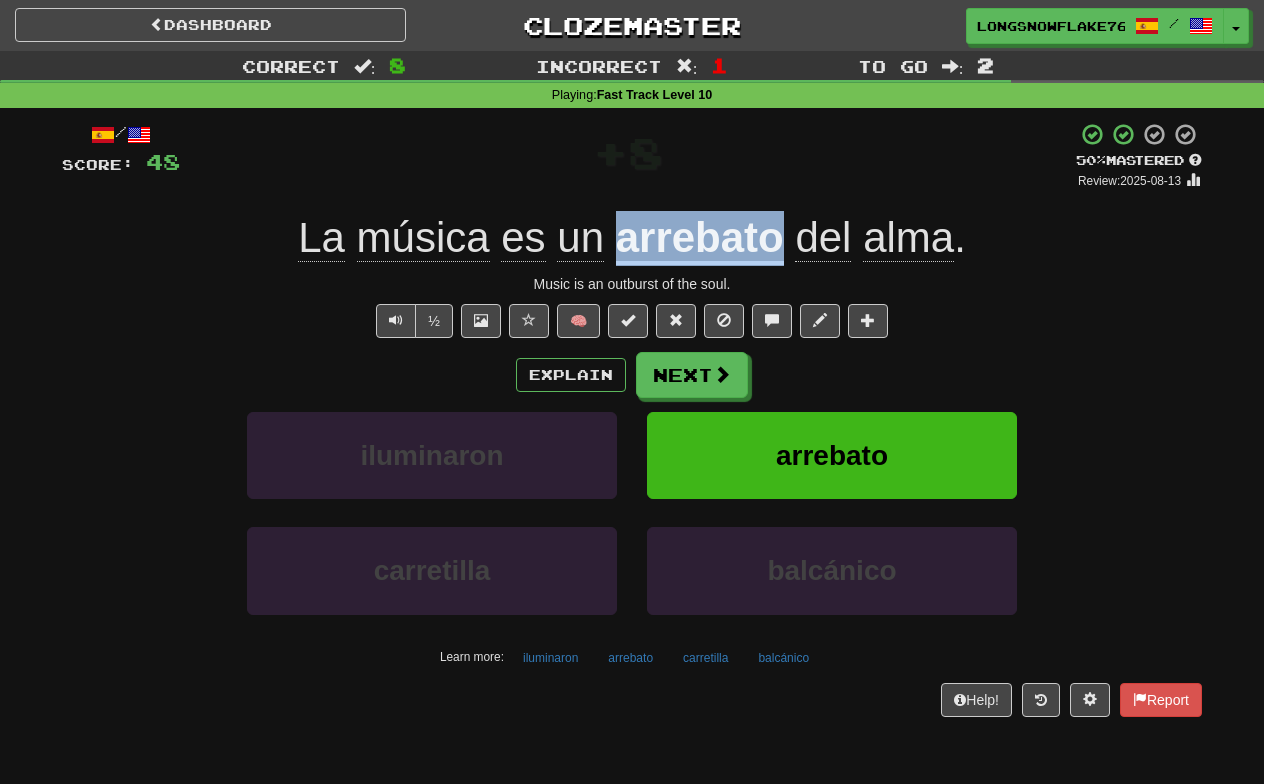 click on "+ 8" at bounding box center [628, 156] 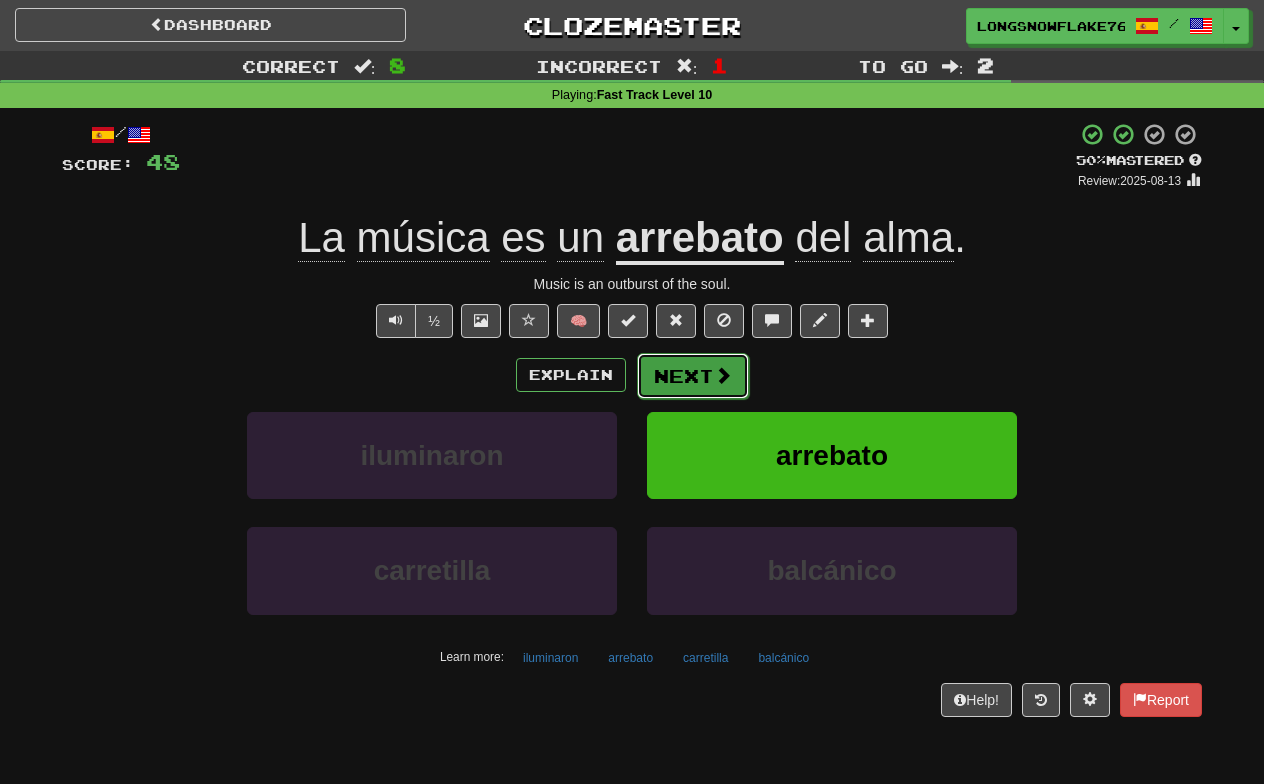 click on "Next" at bounding box center (693, 376) 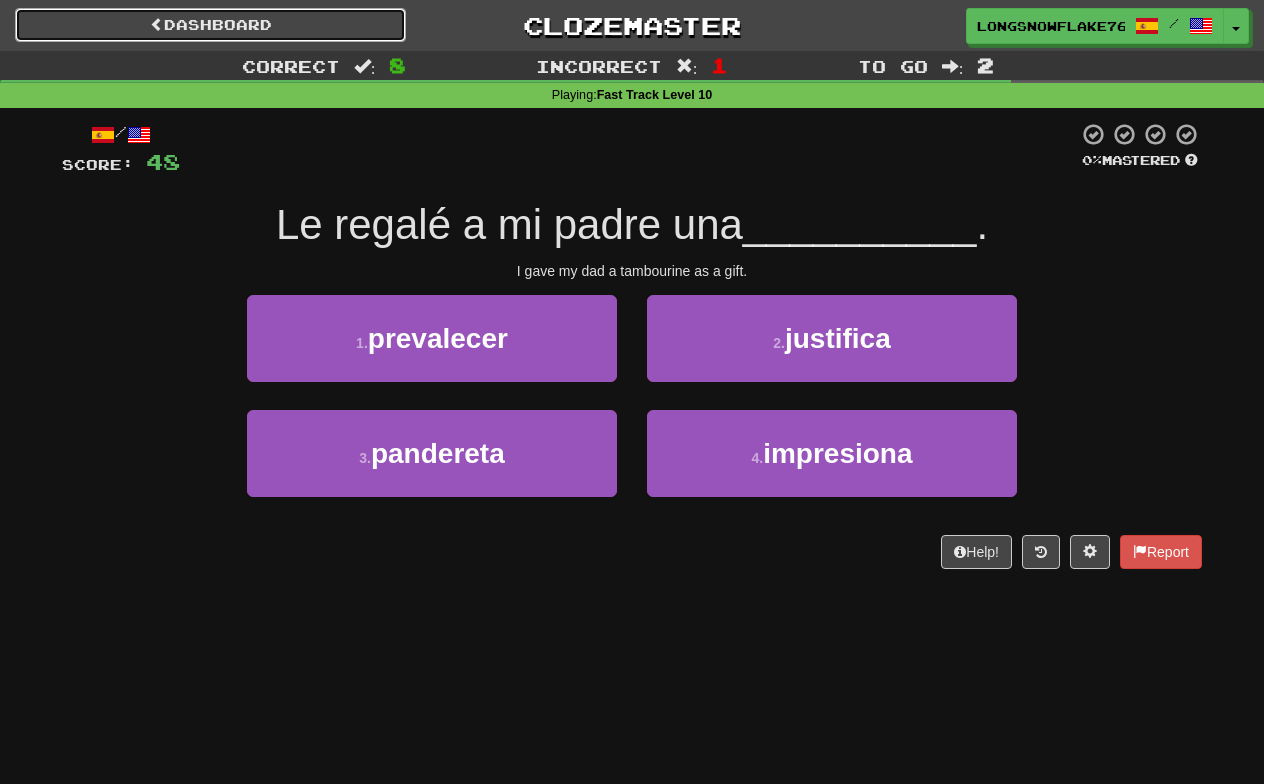 click on "Dashboard" at bounding box center (210, 25) 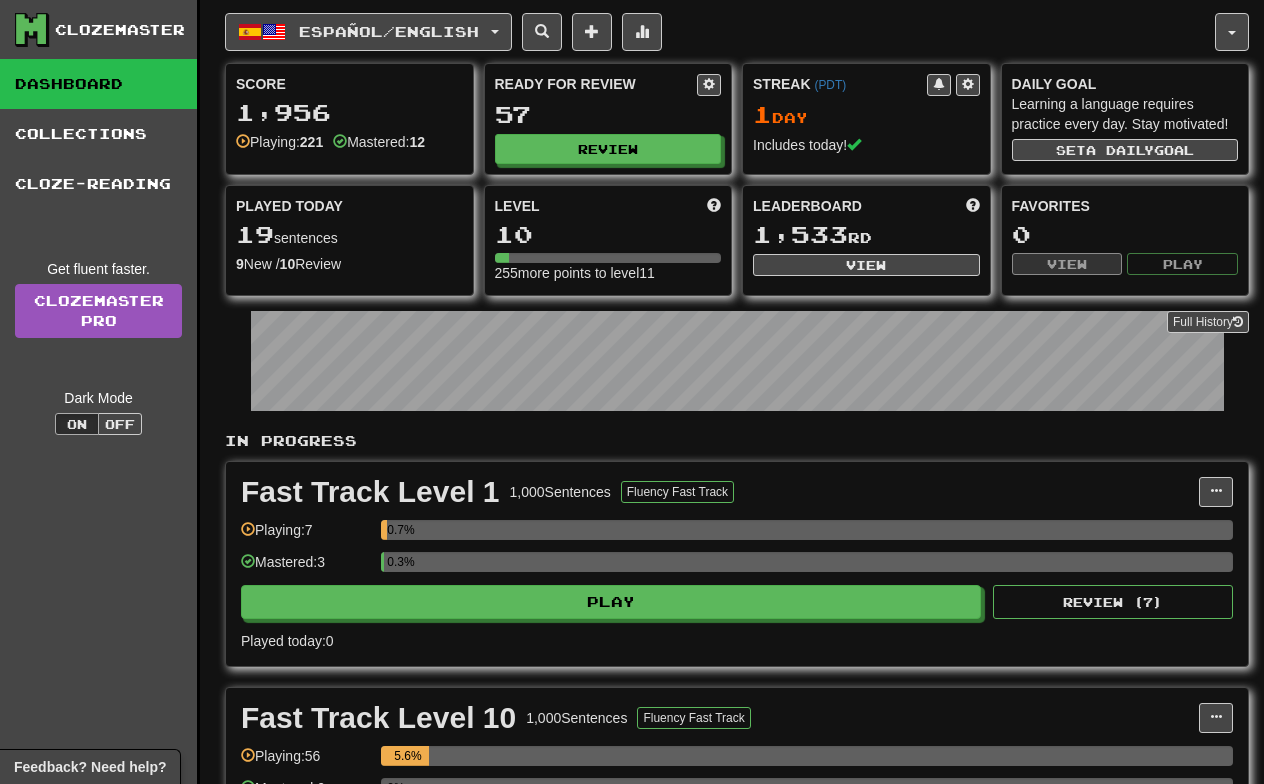 scroll, scrollTop: 0, scrollLeft: 0, axis: both 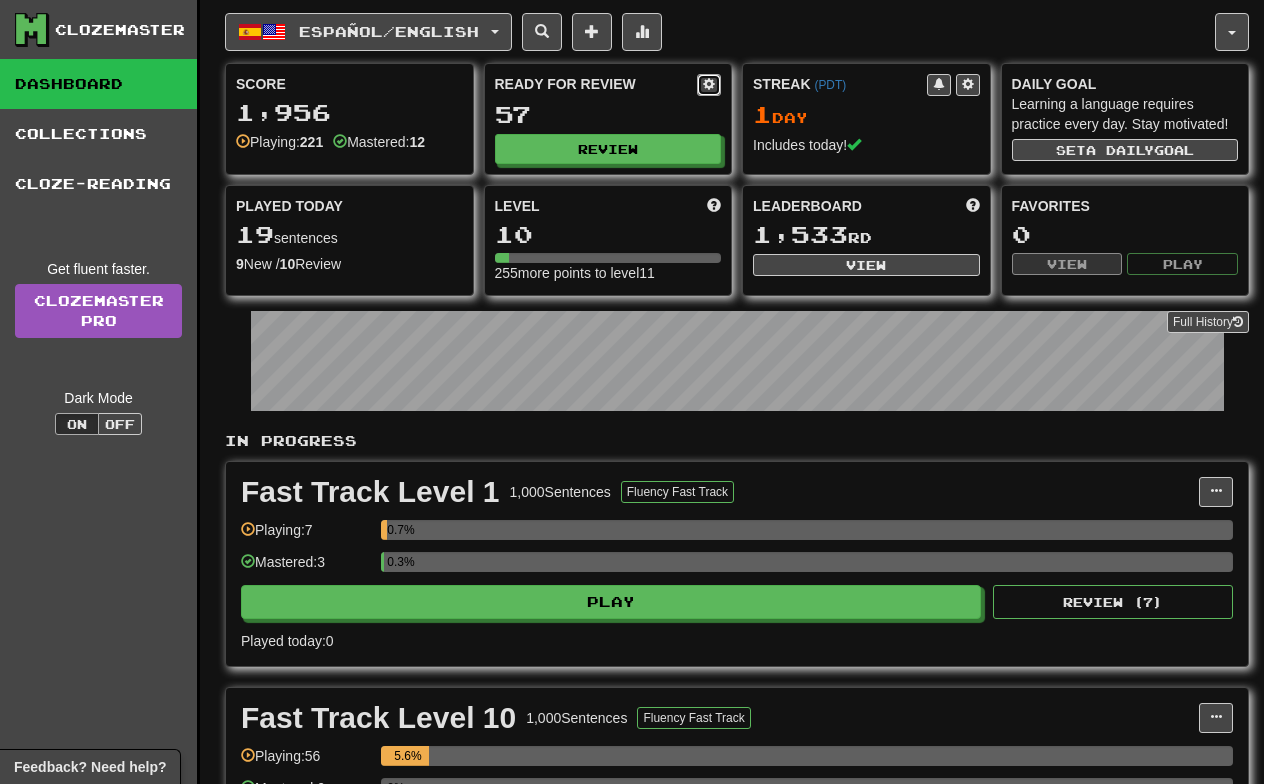 click at bounding box center (709, 84) 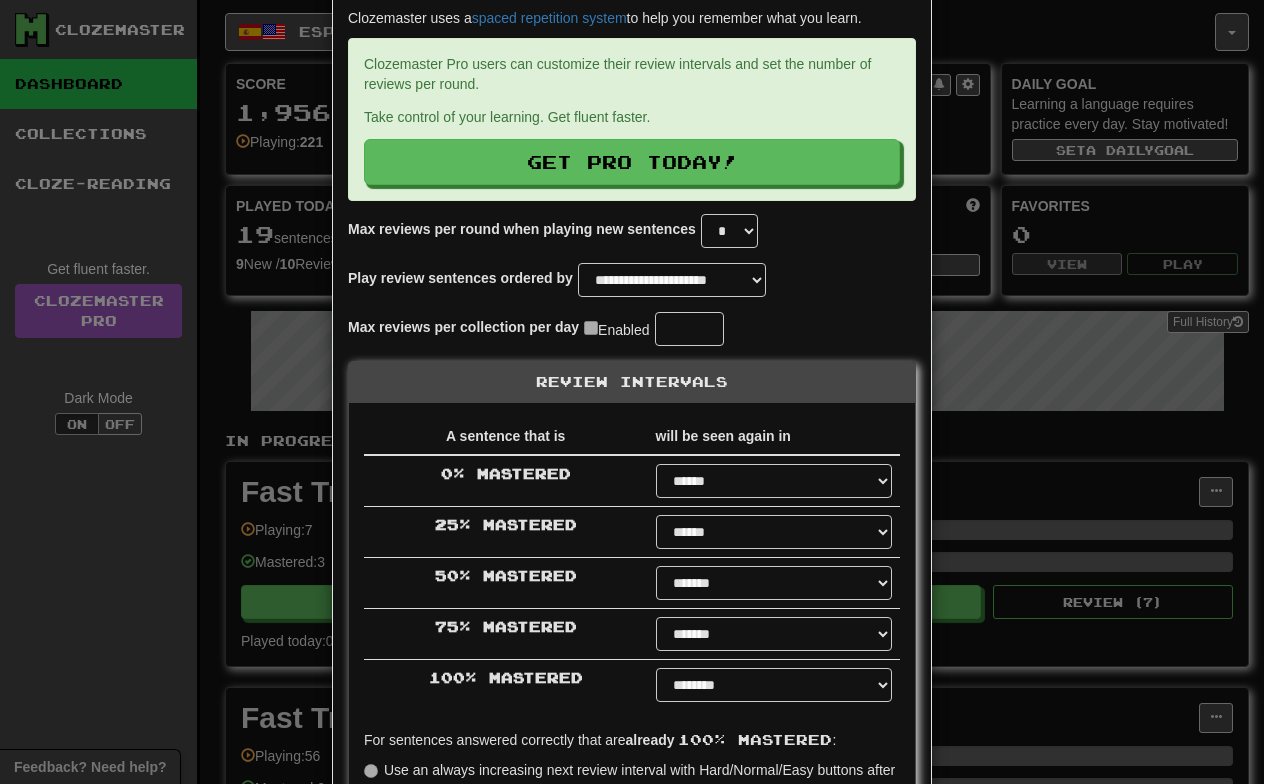 scroll, scrollTop: 0, scrollLeft: 0, axis: both 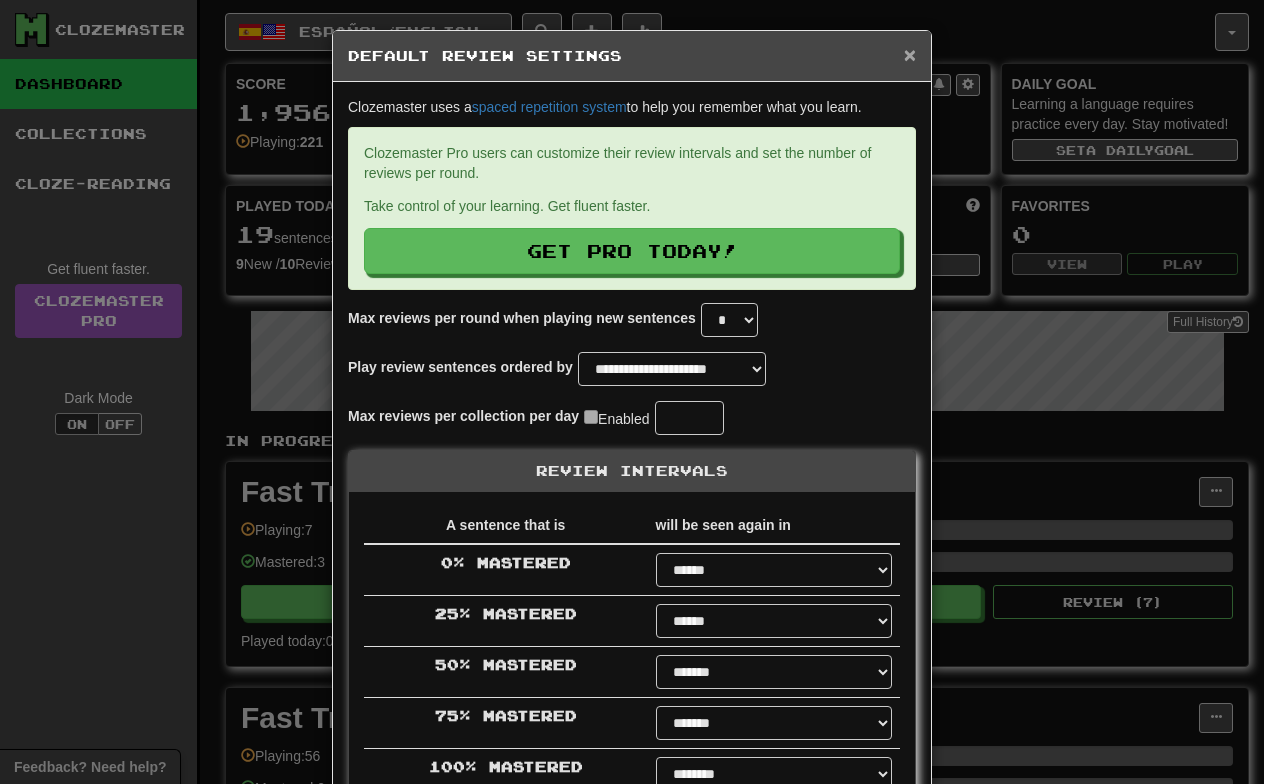 click on "×" at bounding box center (910, 54) 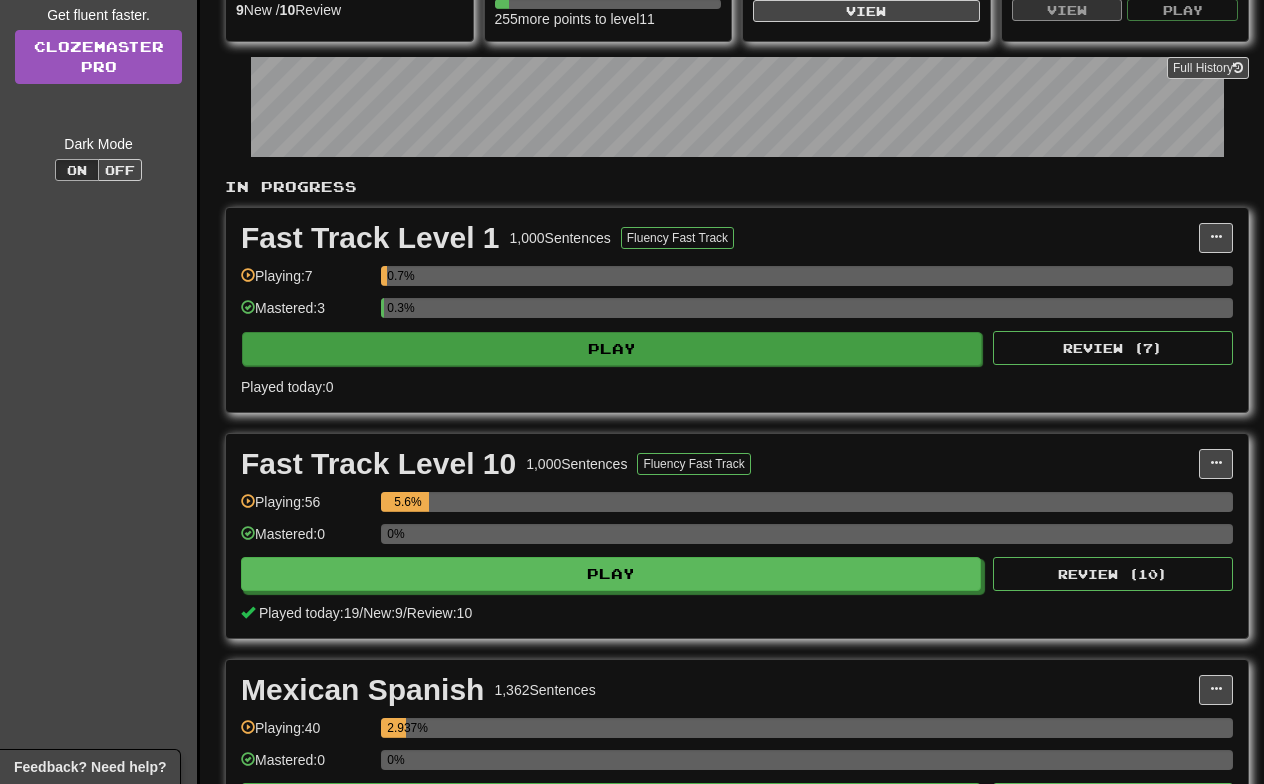 scroll, scrollTop: 331, scrollLeft: 0, axis: vertical 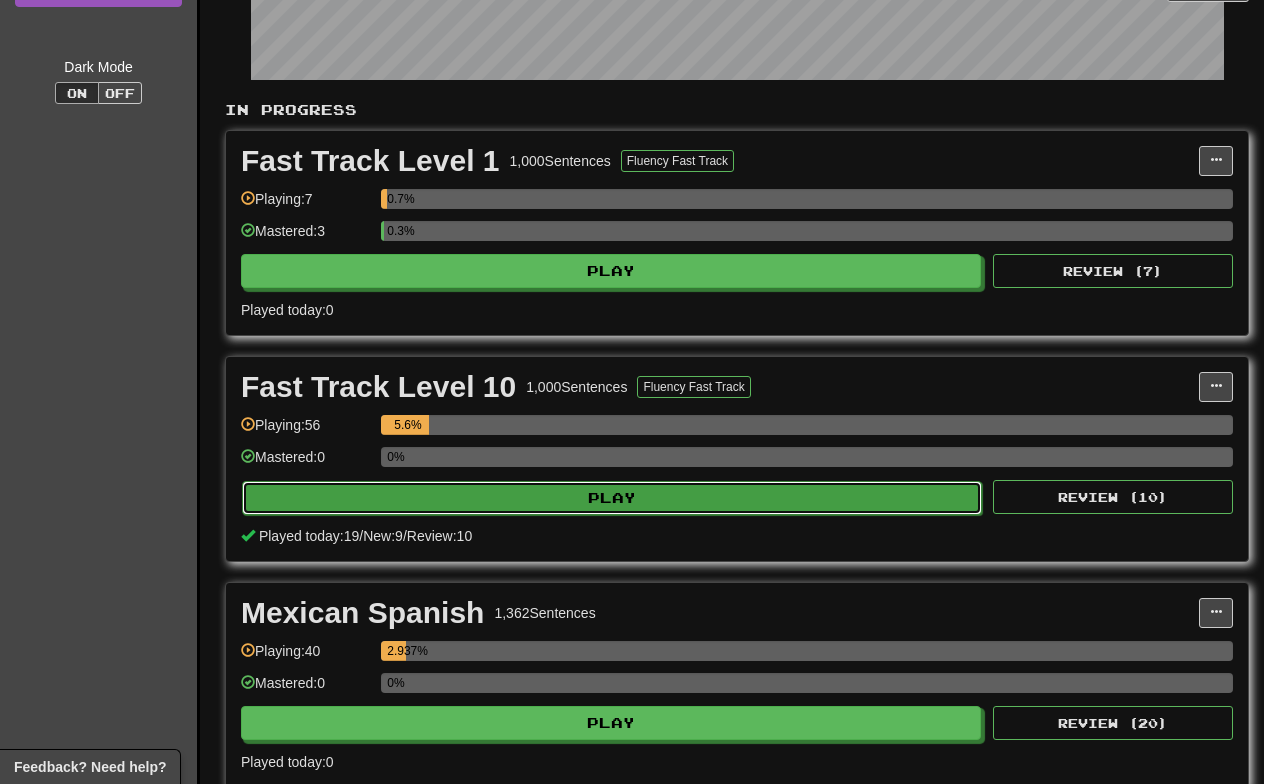 click on "Play" at bounding box center [612, 498] 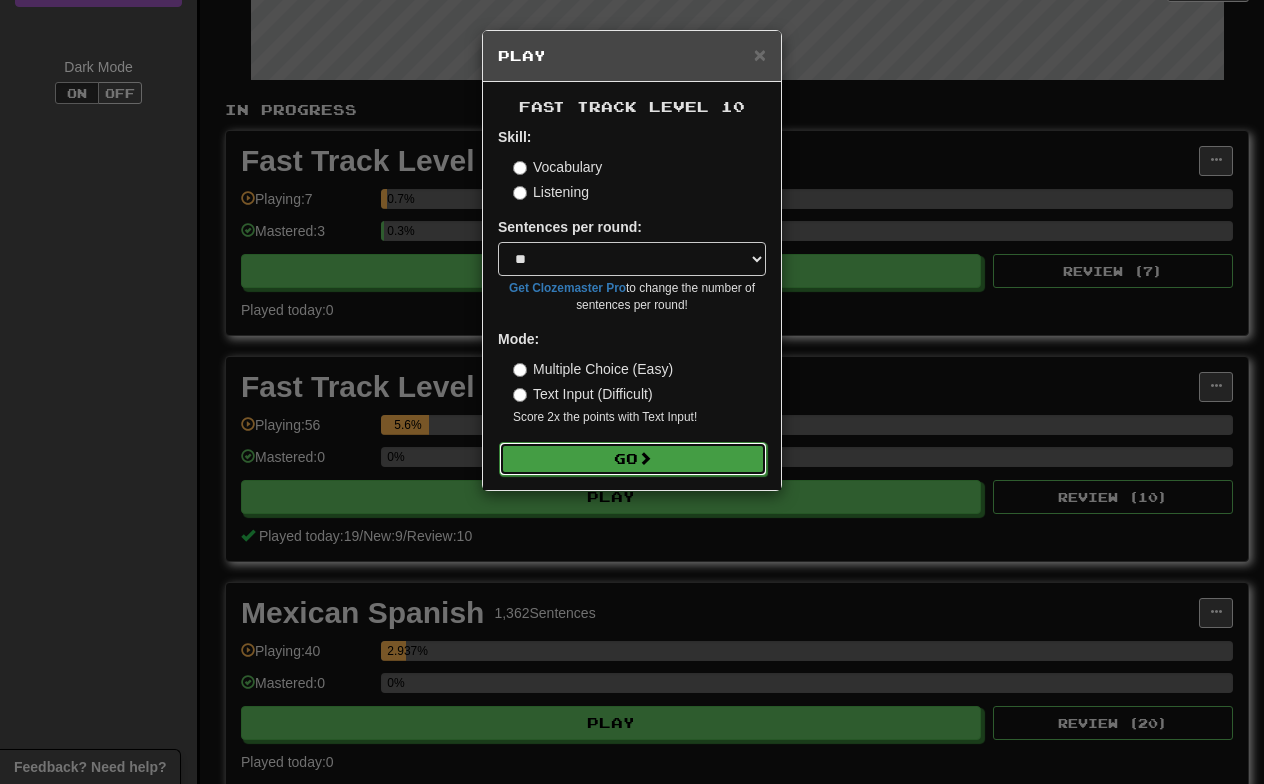 click on "Go" at bounding box center (633, 459) 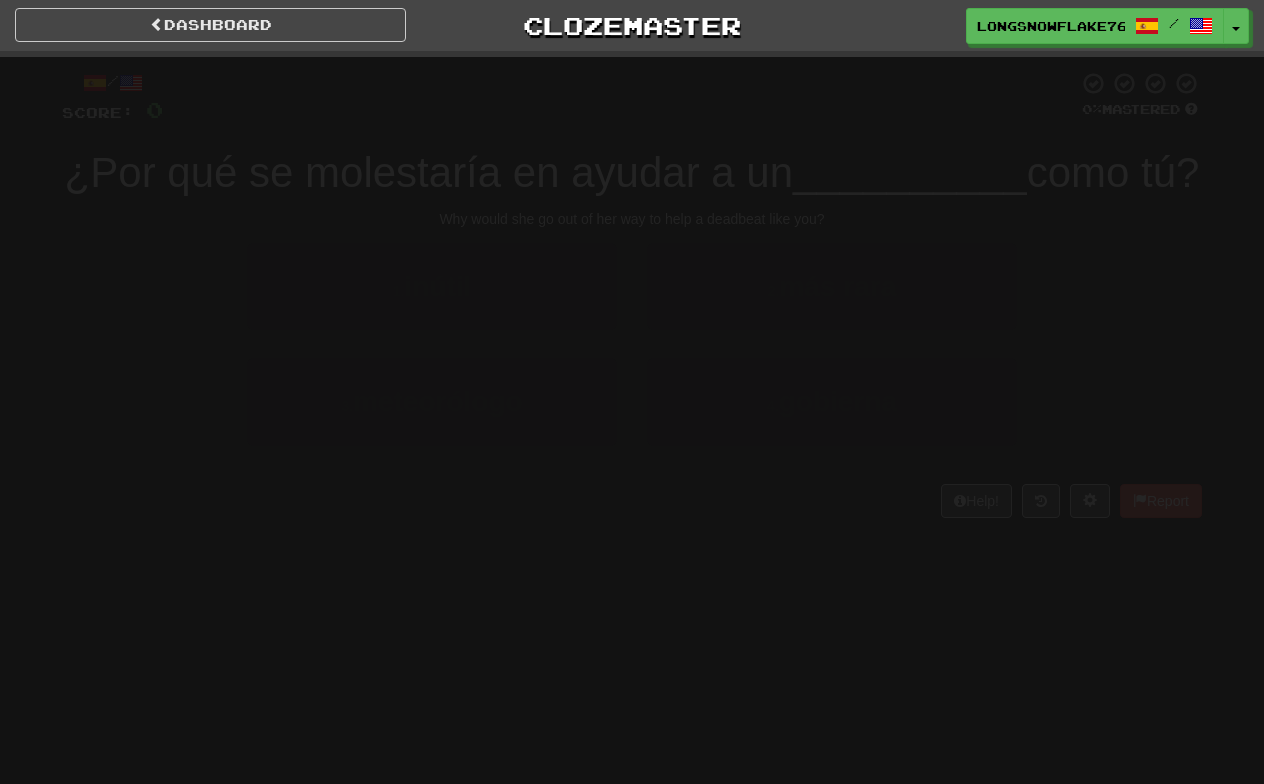 scroll, scrollTop: 0, scrollLeft: 0, axis: both 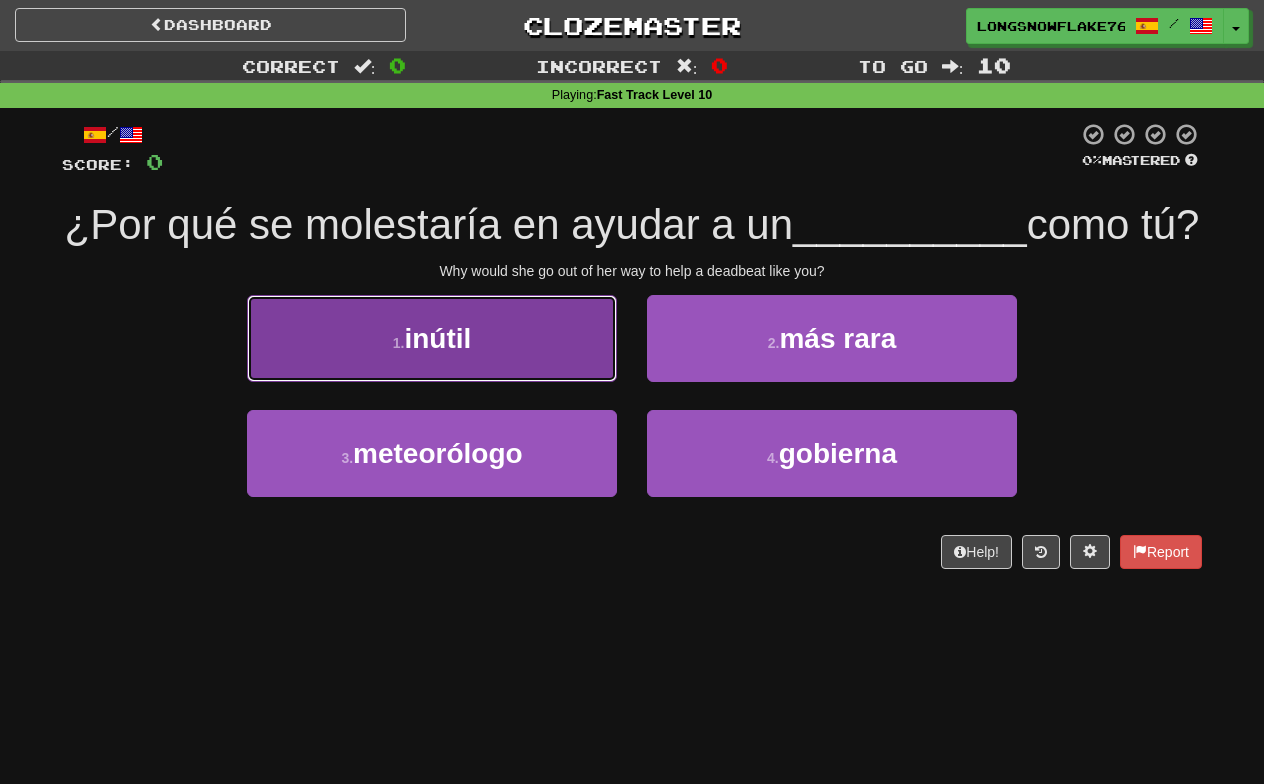click on "1 .  inútil" at bounding box center (432, 338) 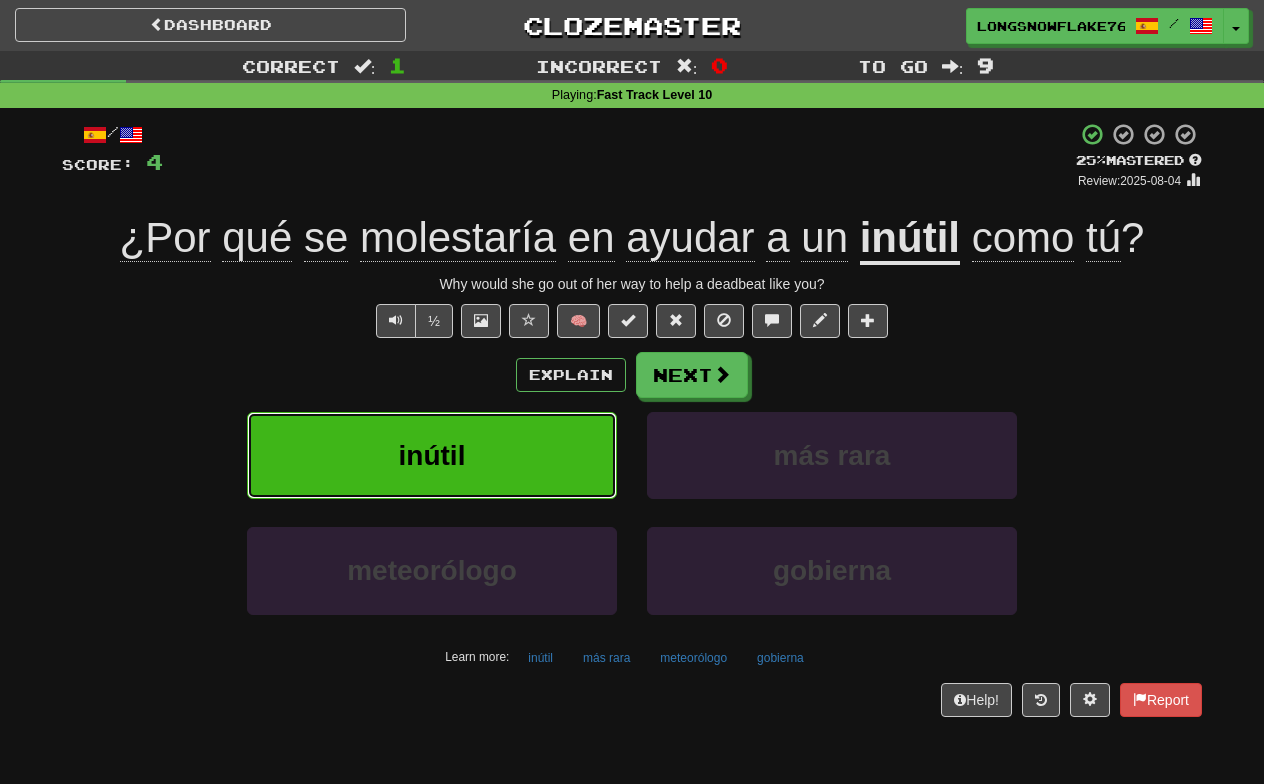 type 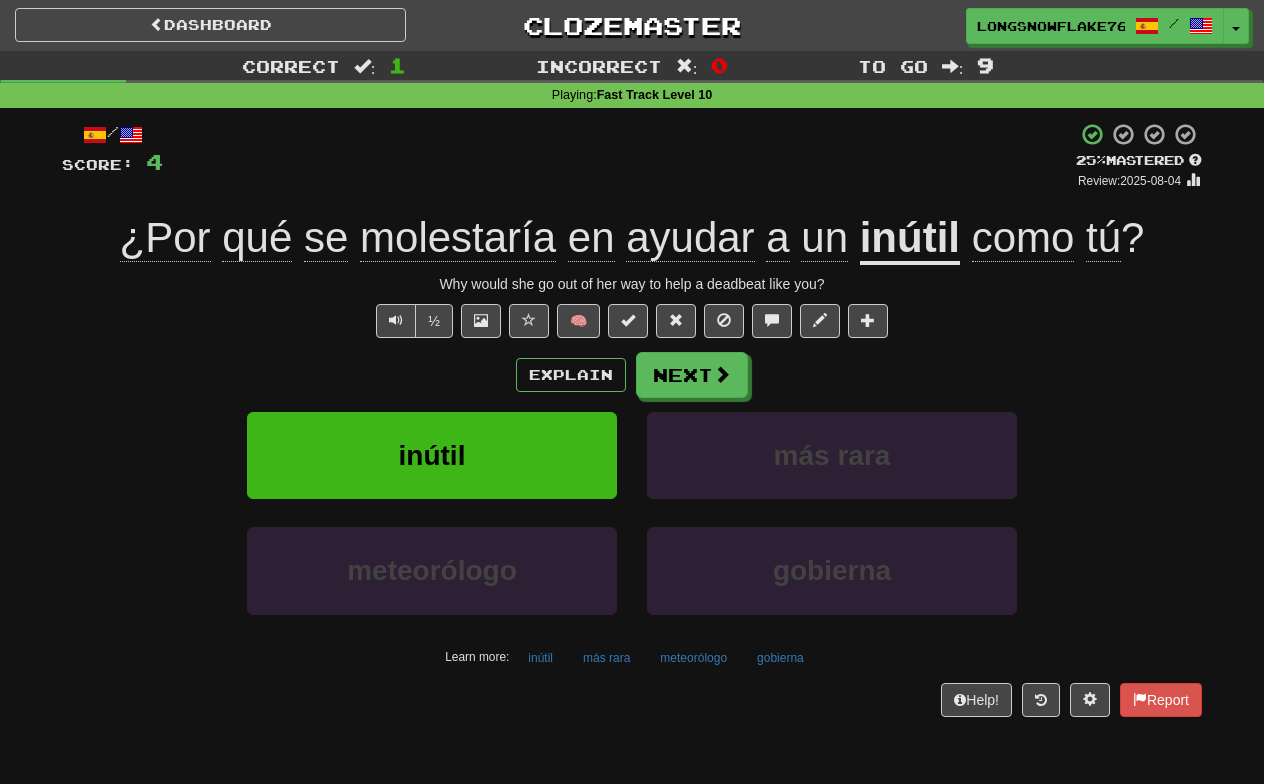 click on "+ 4" at bounding box center (619, 156) 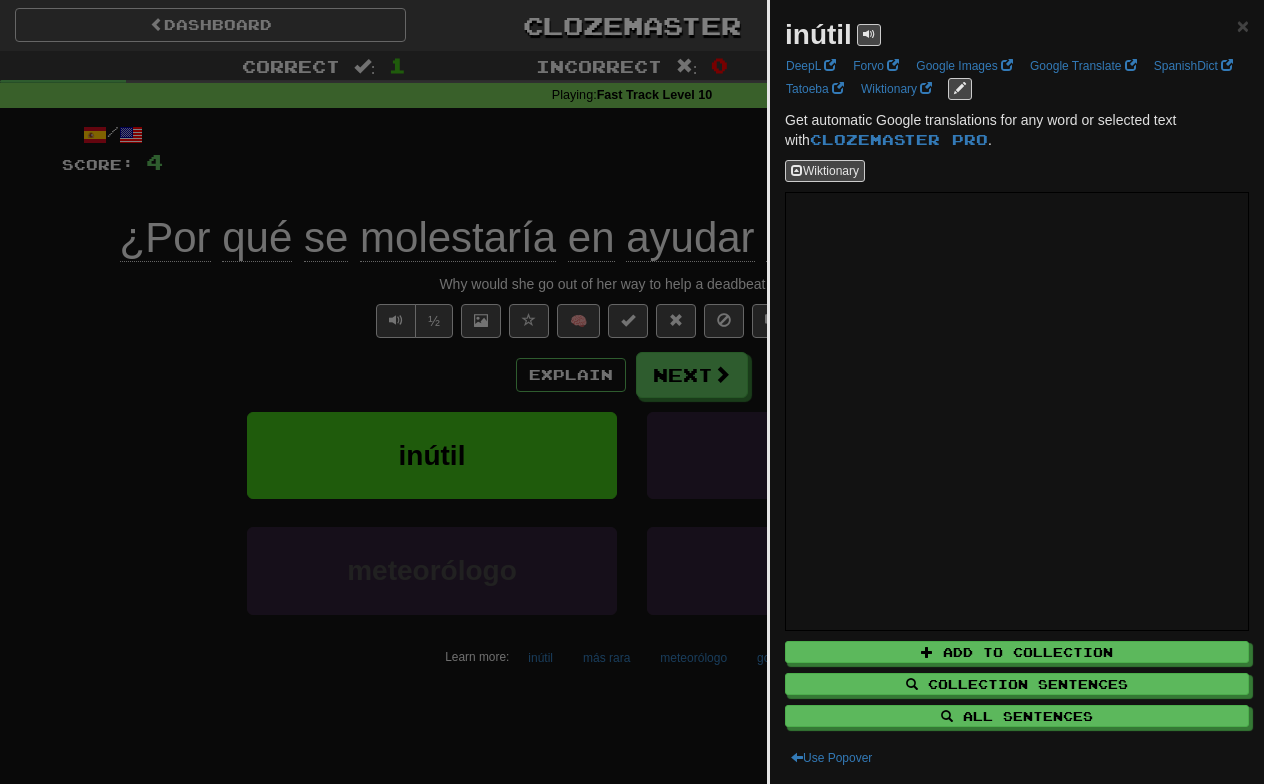 click at bounding box center (632, 392) 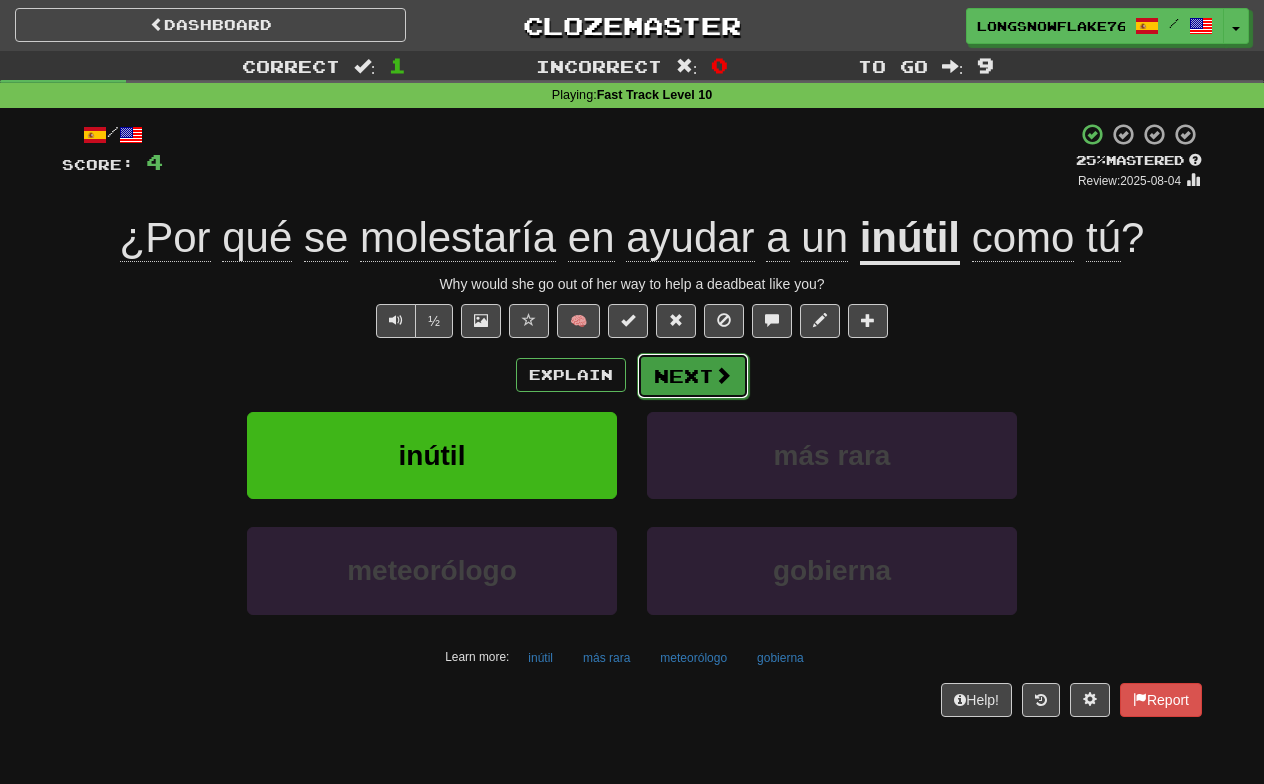 click on "Next" at bounding box center [693, 376] 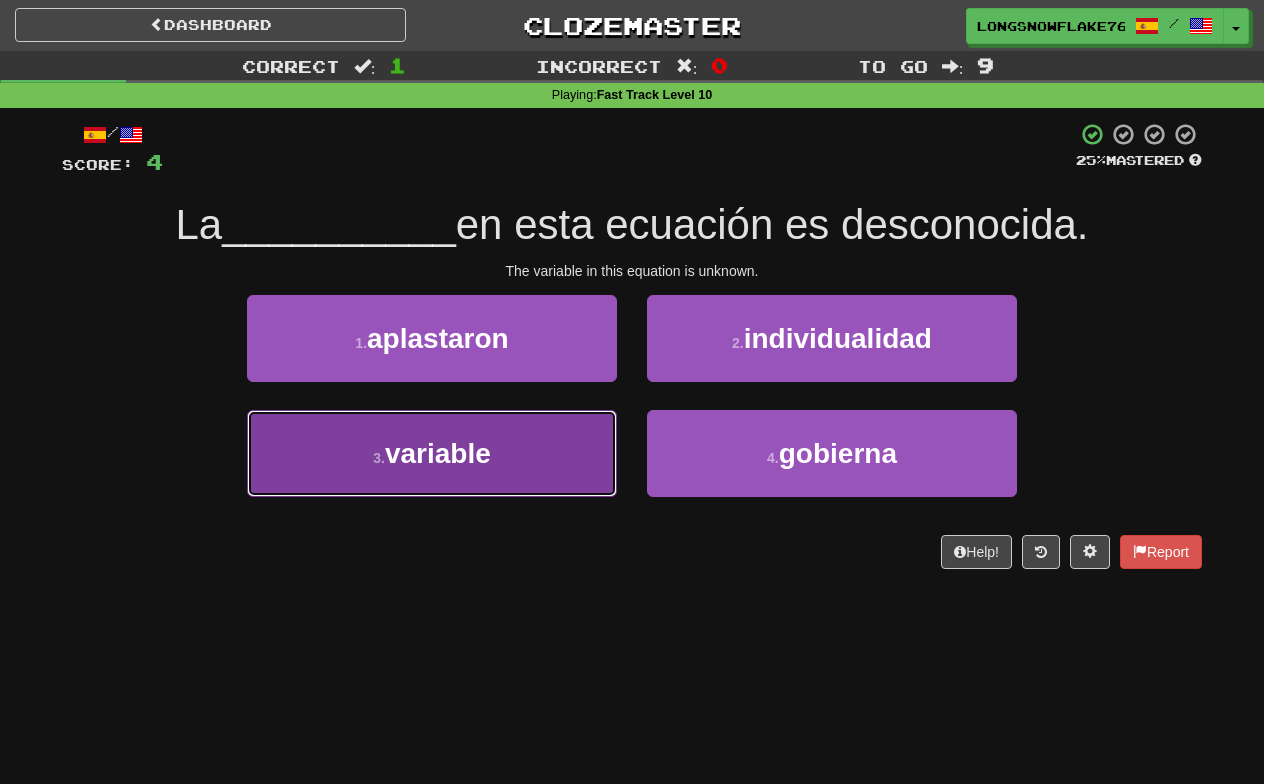 click on "variable" at bounding box center [438, 453] 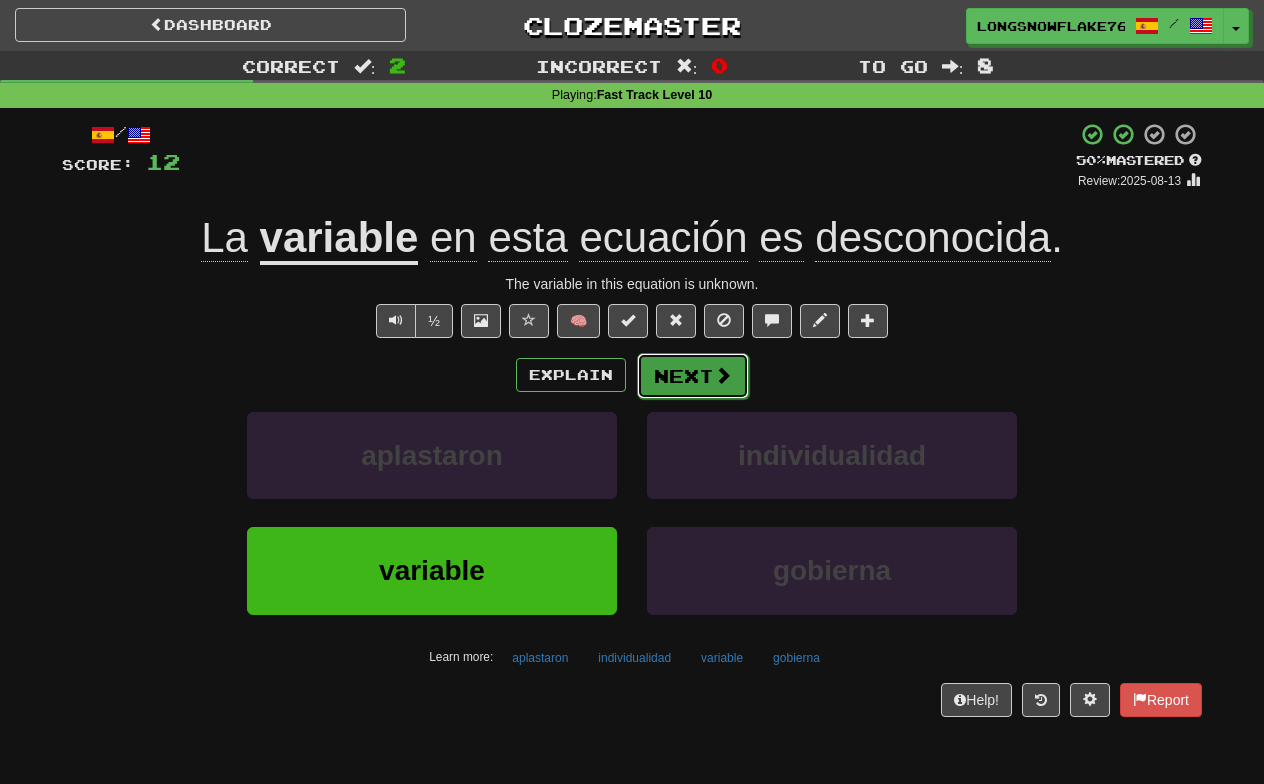 click on "Next" at bounding box center [693, 376] 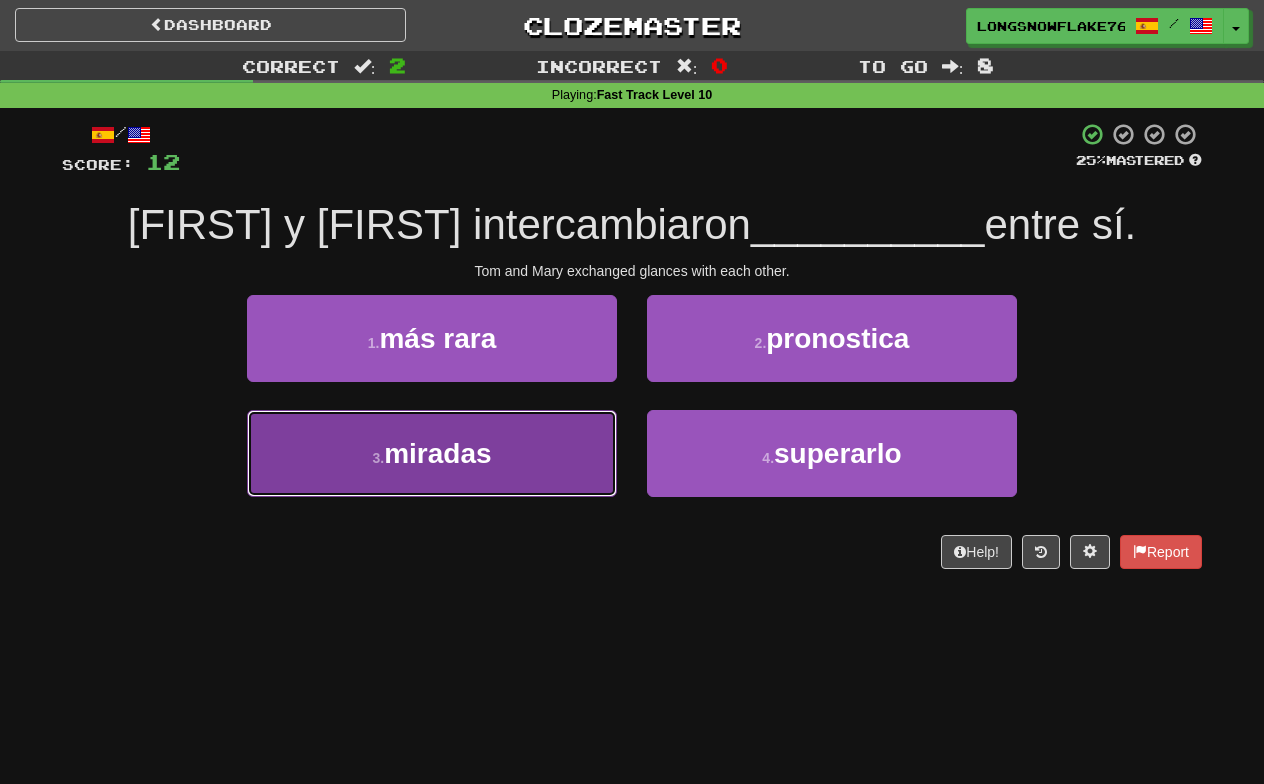click on "3 .  miradas" at bounding box center (432, 453) 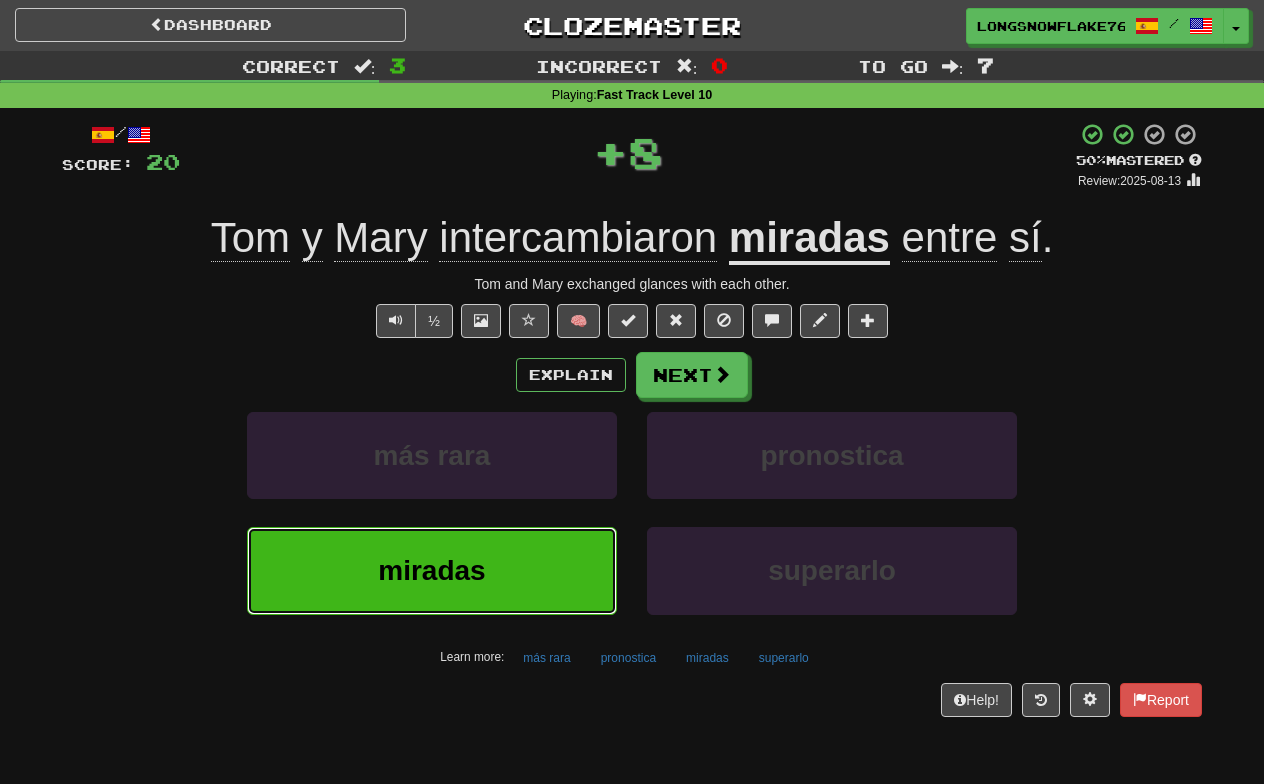 type 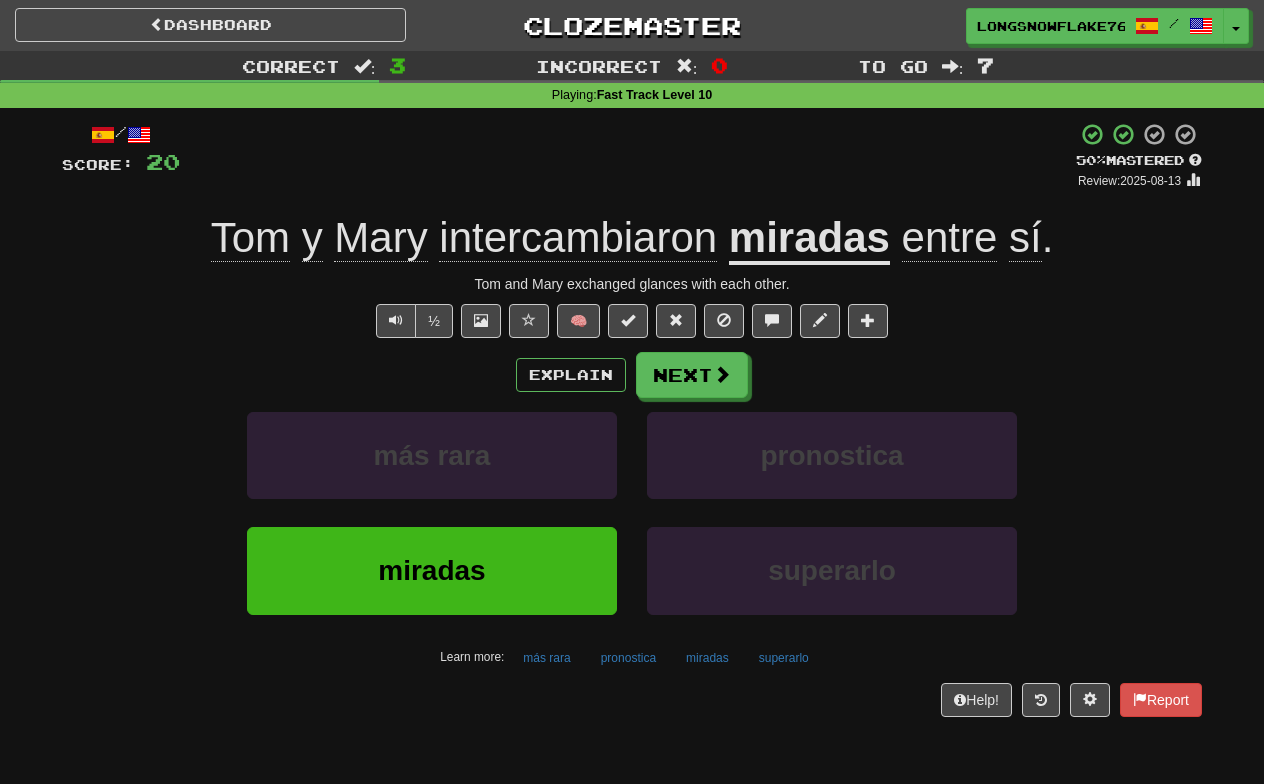 click on "/  Score:   20 + 8 50 %  Mastered Review:  2025-08-13 Tom   y   Mary   intercambiaron   miradas   entre   sí . Tom and Mary exchanged glances with each other. ½ 🧠 Explain Next más rara pronostica miradas superarlo Learn more: más rara pronostica miradas superarlo  Help!  Report" at bounding box center [632, 419] 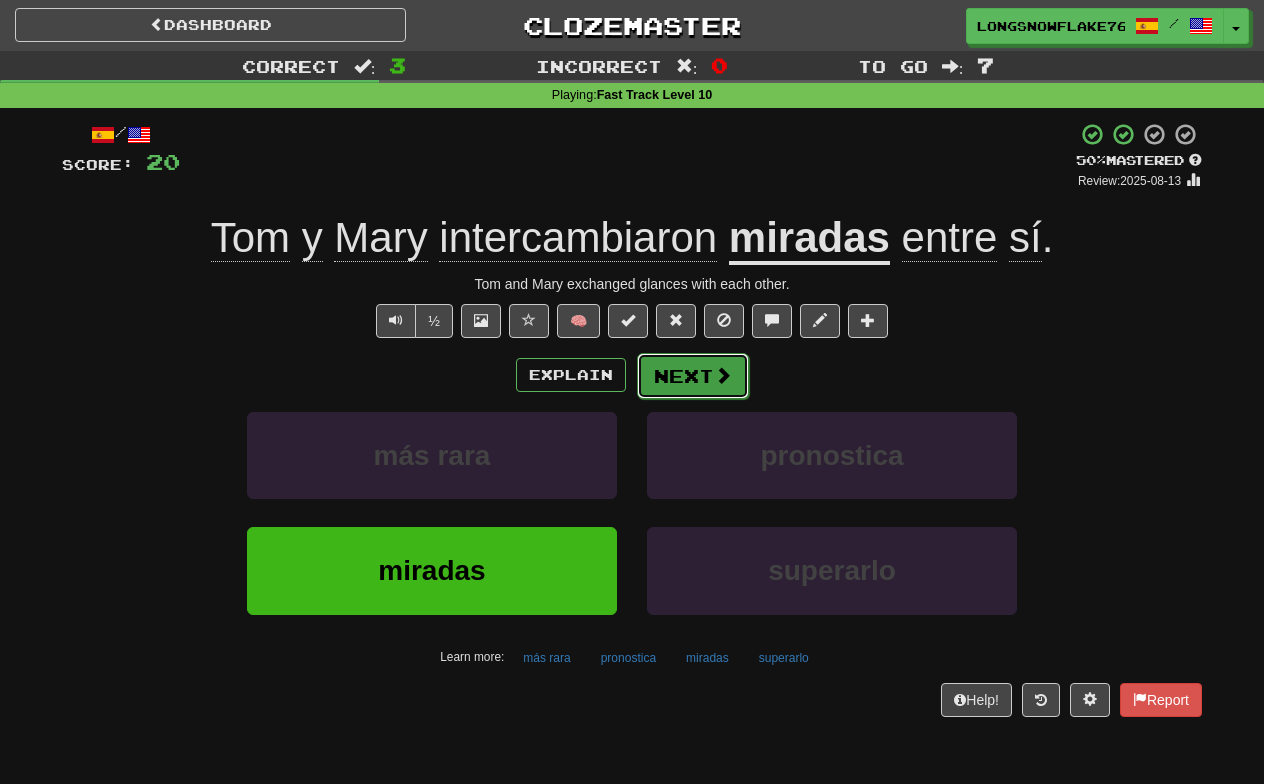 click on "Next" at bounding box center [693, 376] 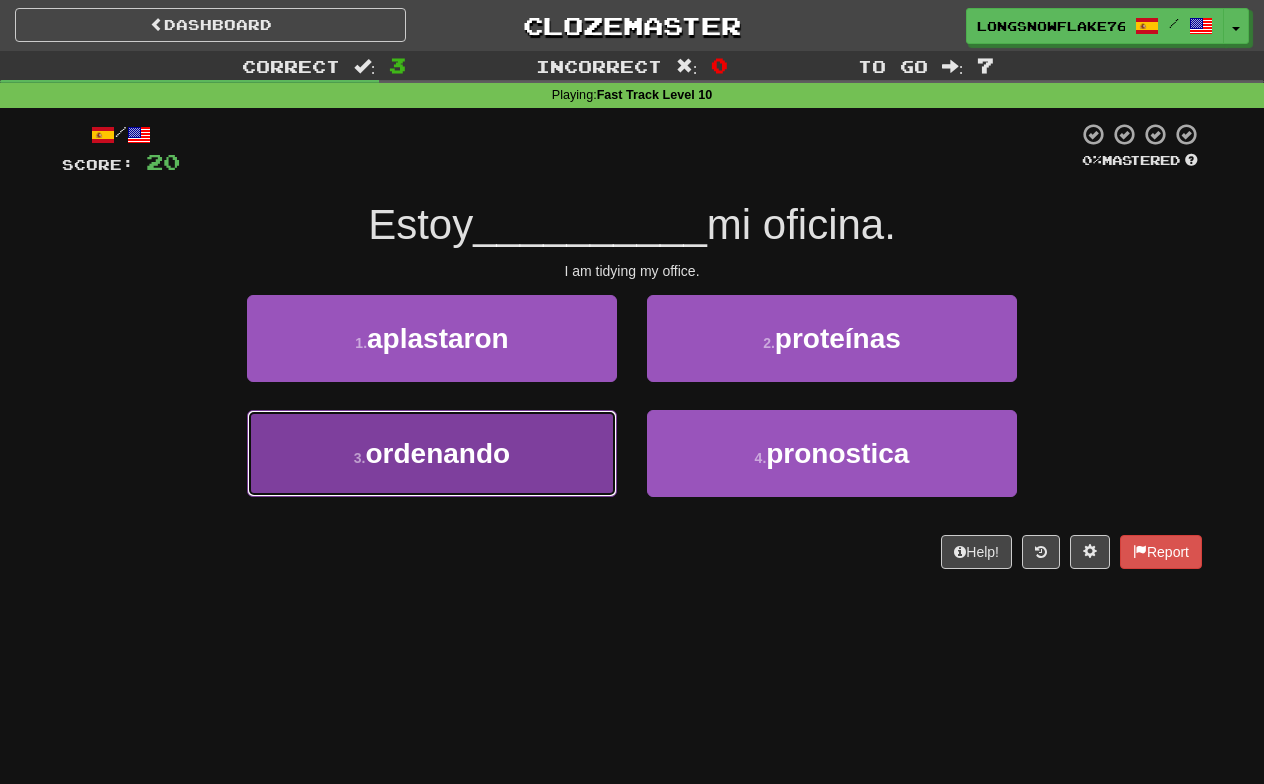click on "3 .  ordenando" at bounding box center [432, 453] 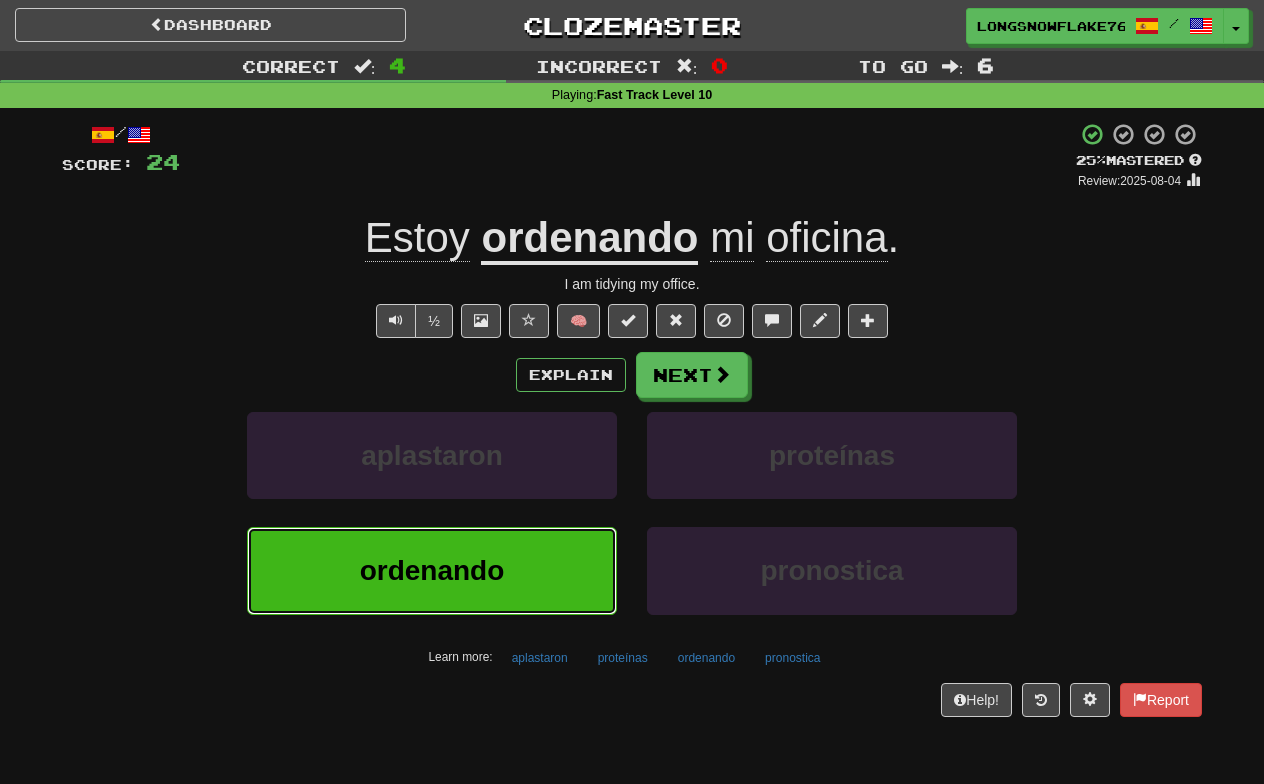 type 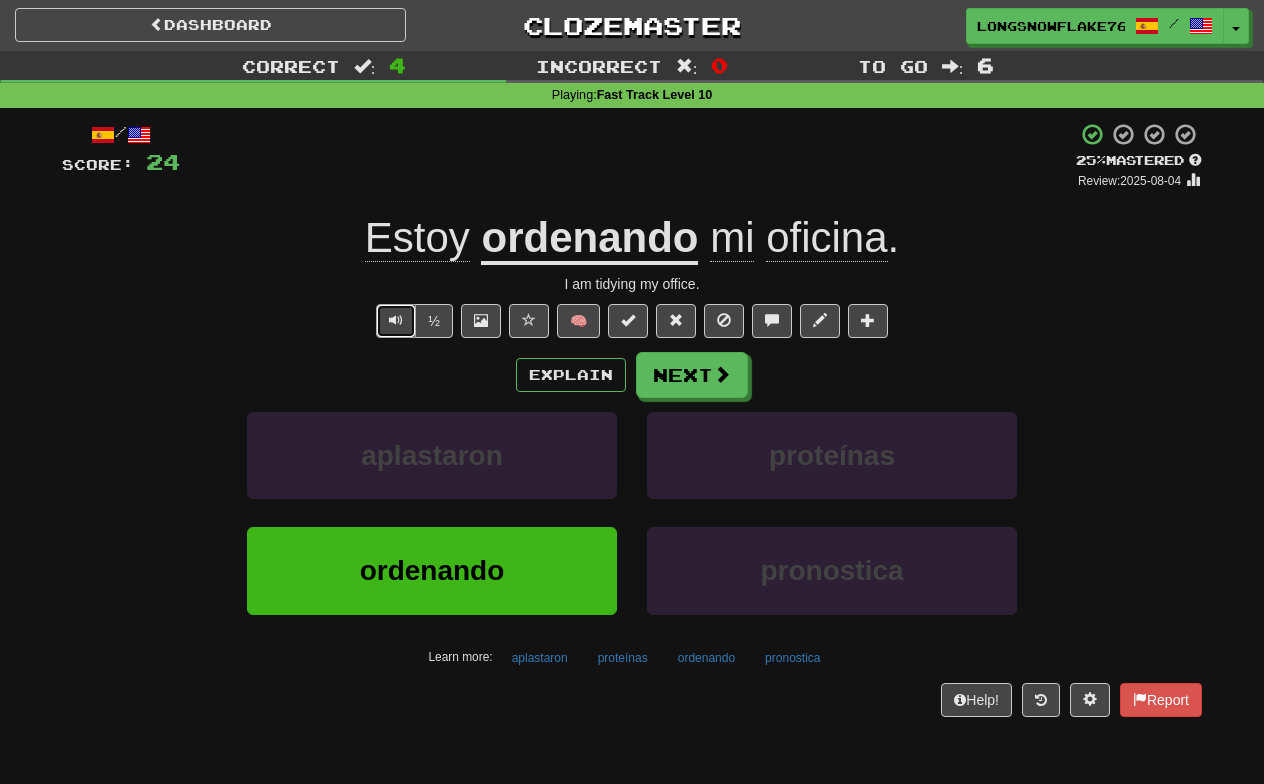 click at bounding box center [396, 321] 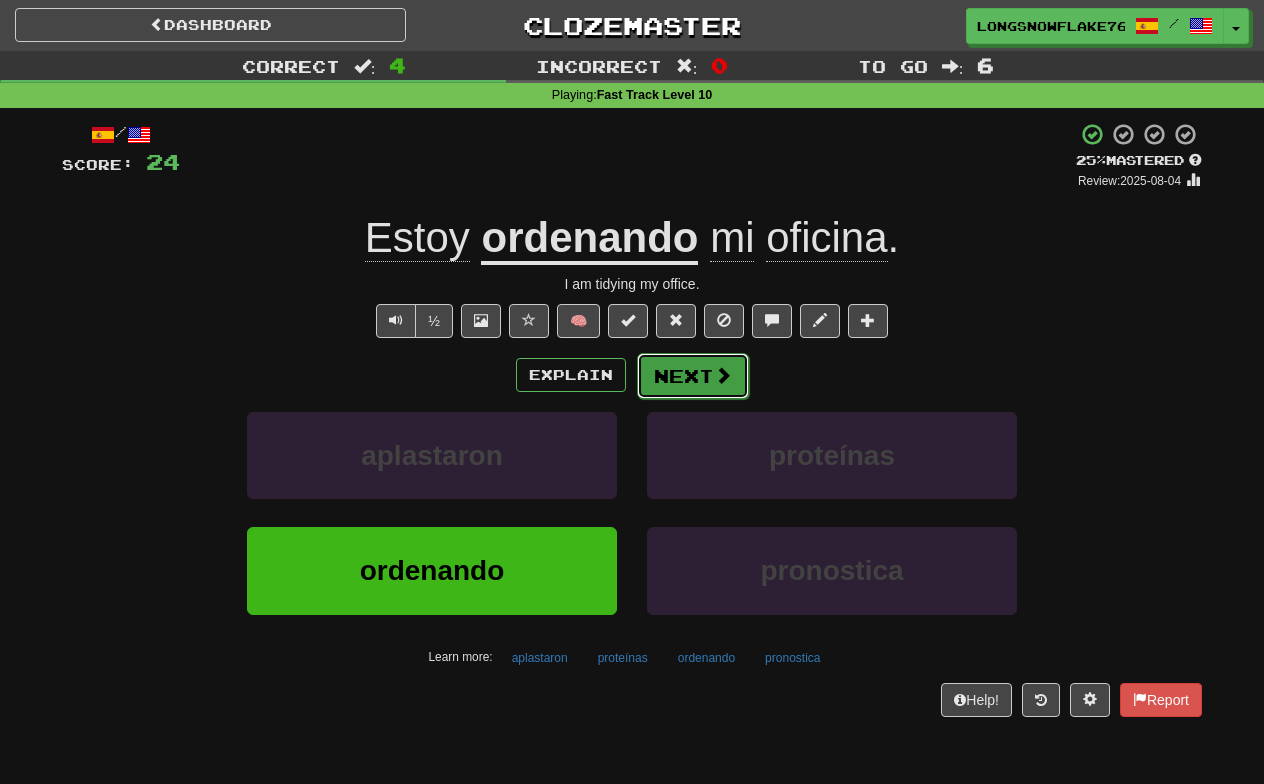click on "Next" at bounding box center [693, 376] 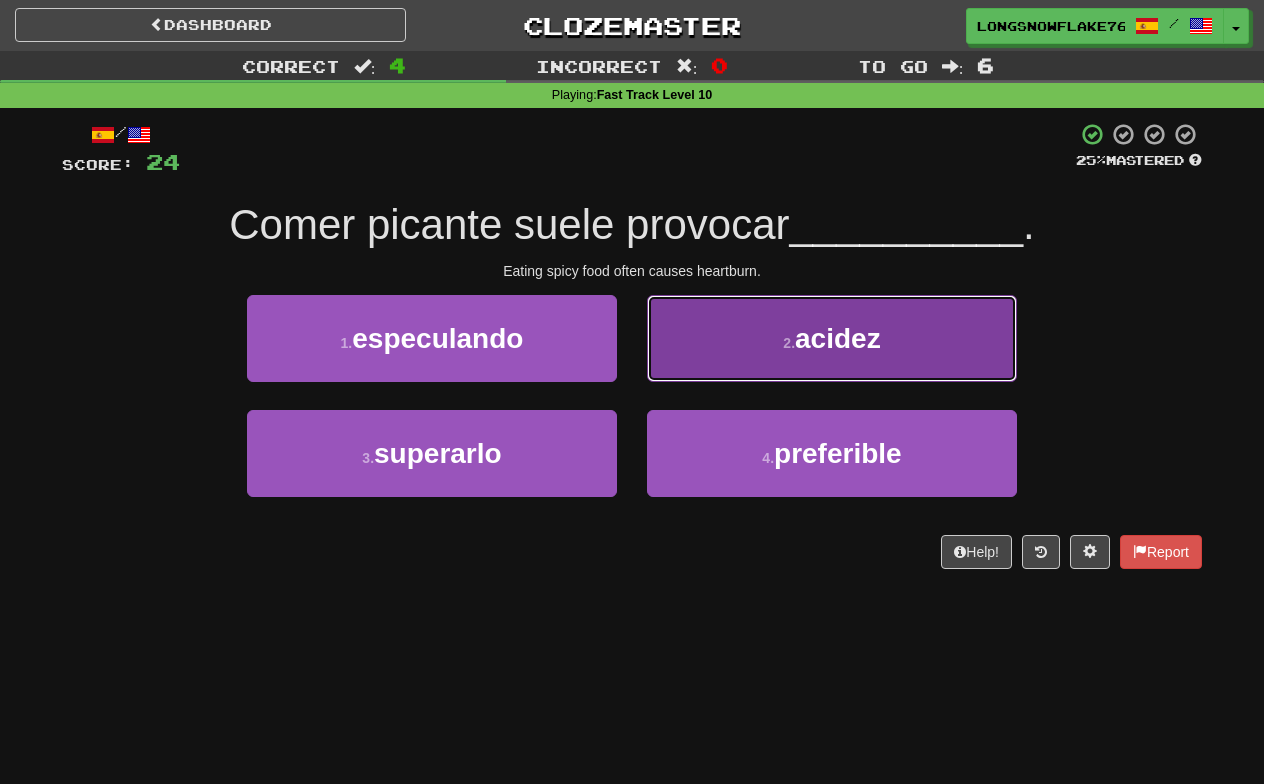 click on "2 .  acidez" at bounding box center [832, 338] 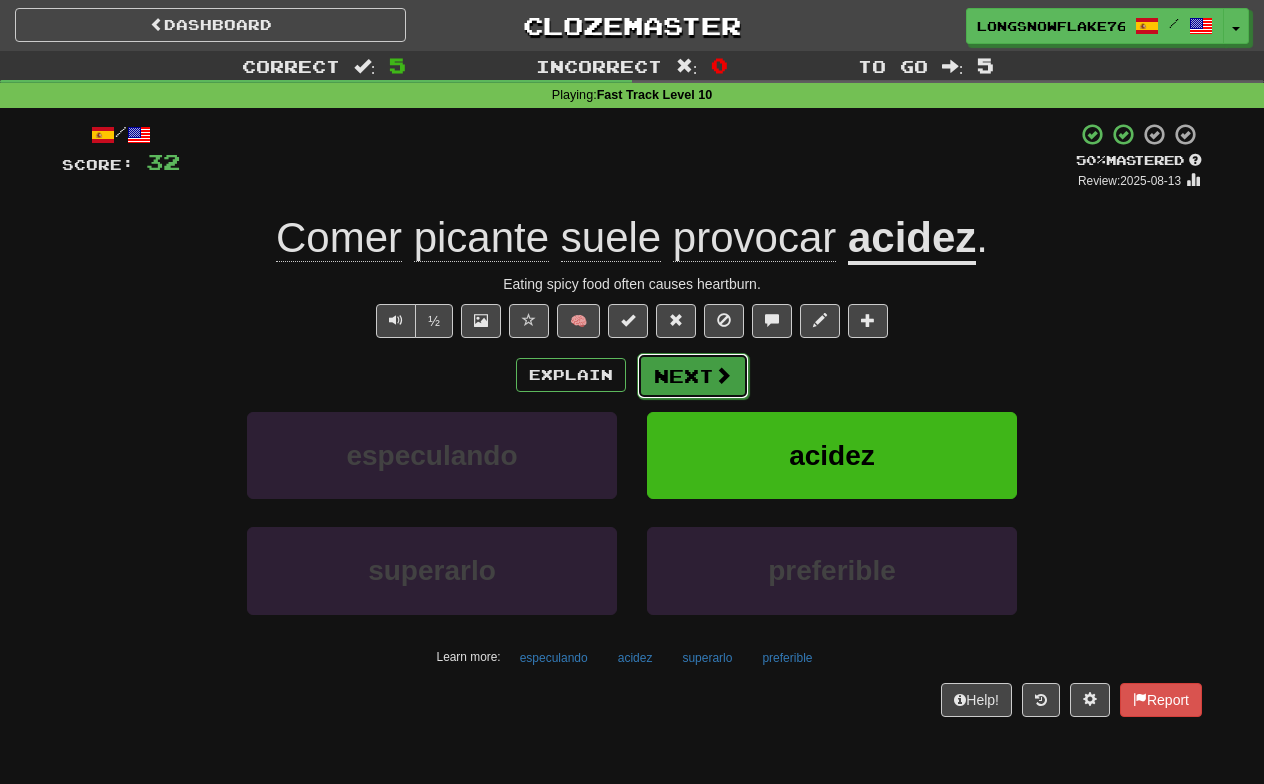 click on "Next" at bounding box center [693, 376] 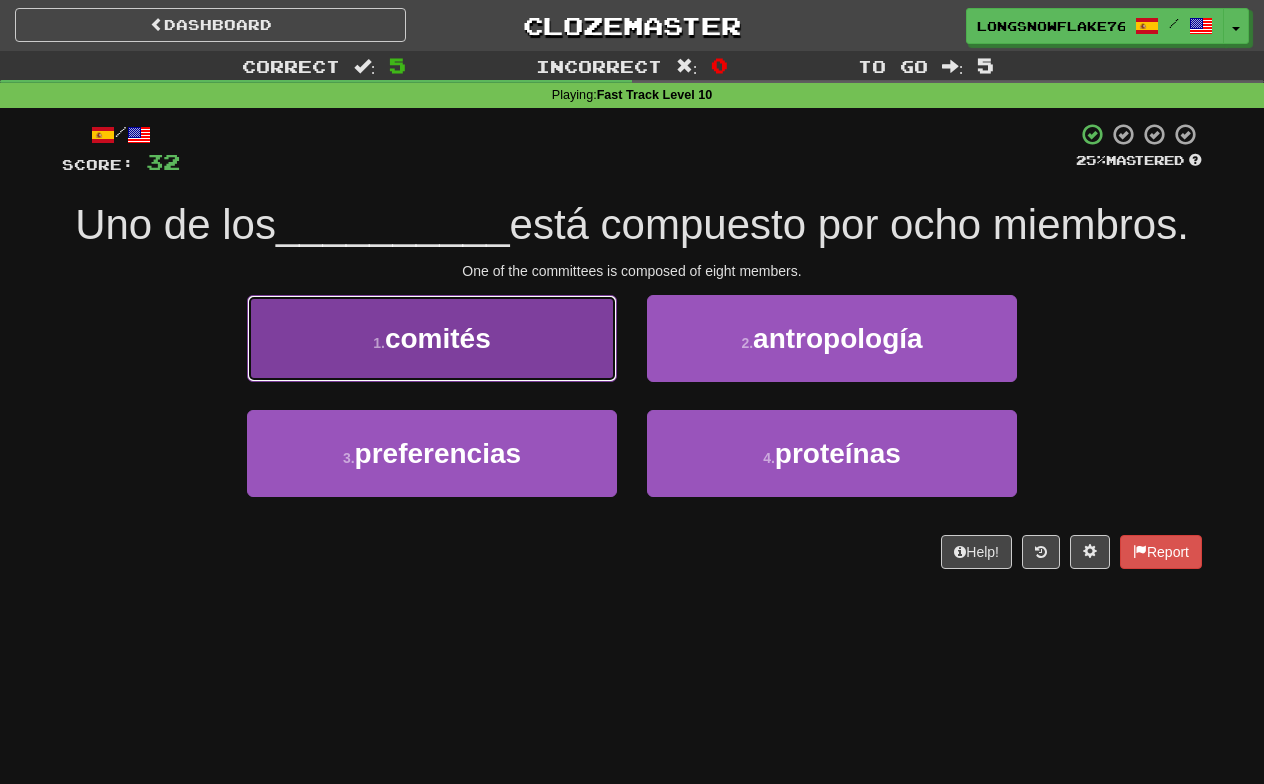 click on "comités" at bounding box center (438, 338) 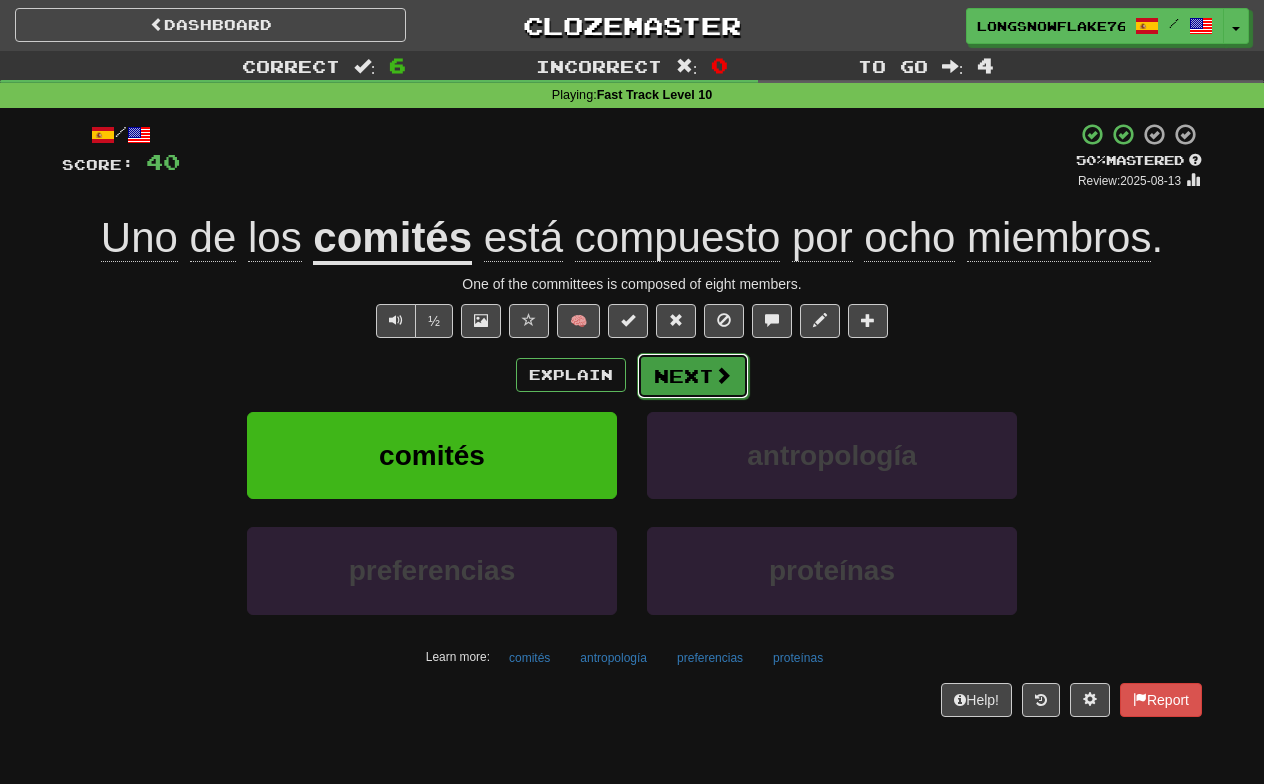 click on "Next" at bounding box center [693, 376] 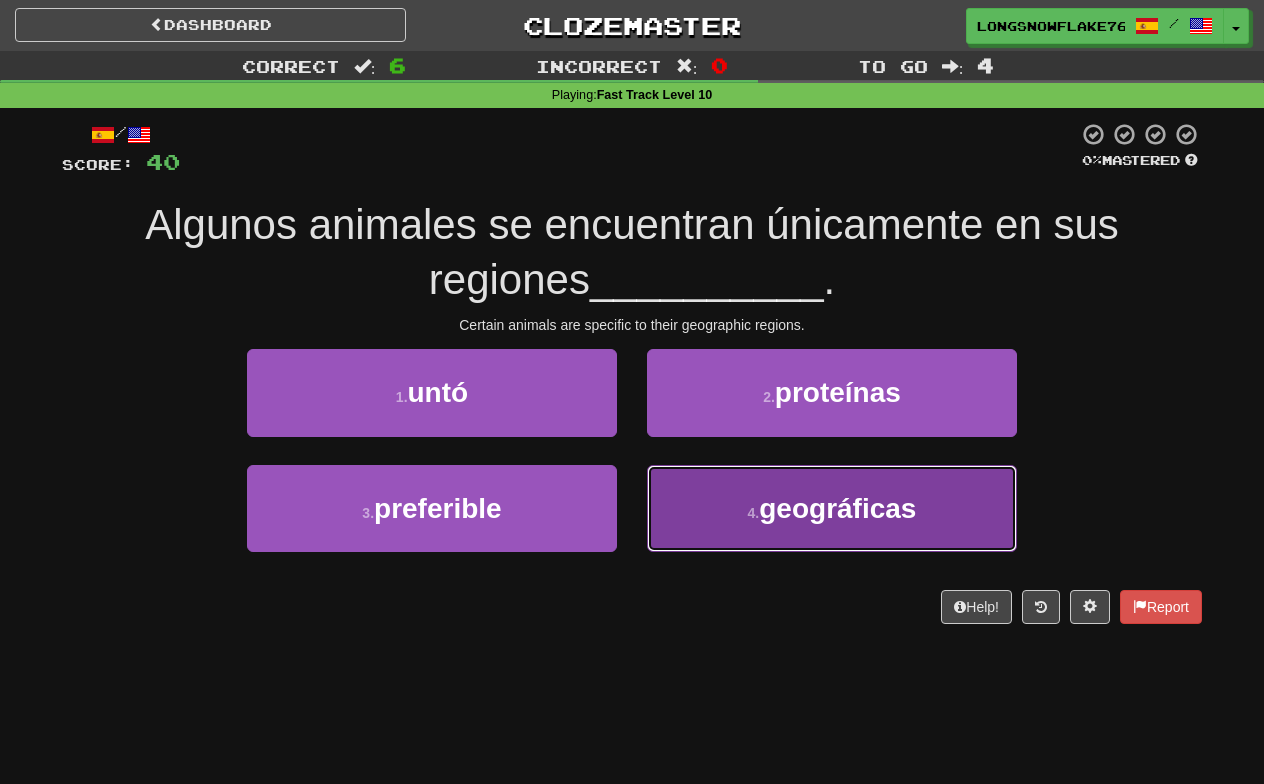 click on "geográficas" at bounding box center (837, 508) 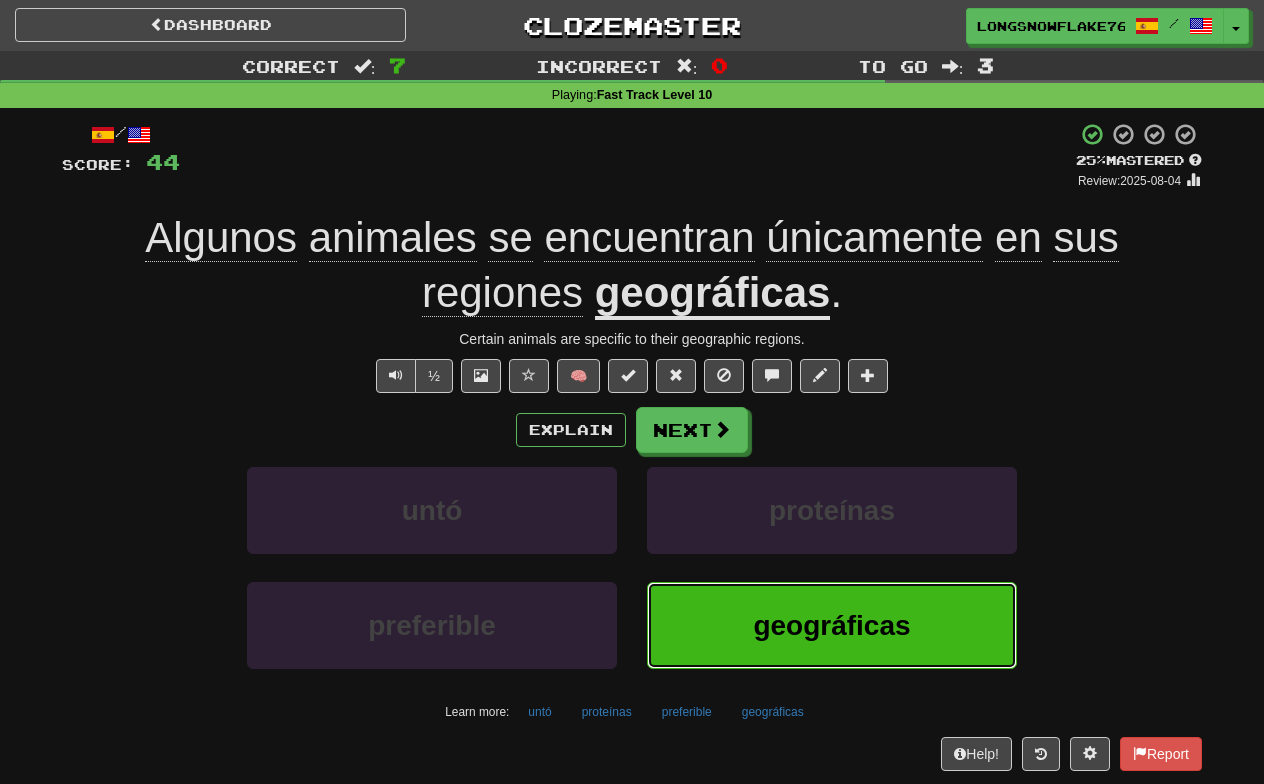 type 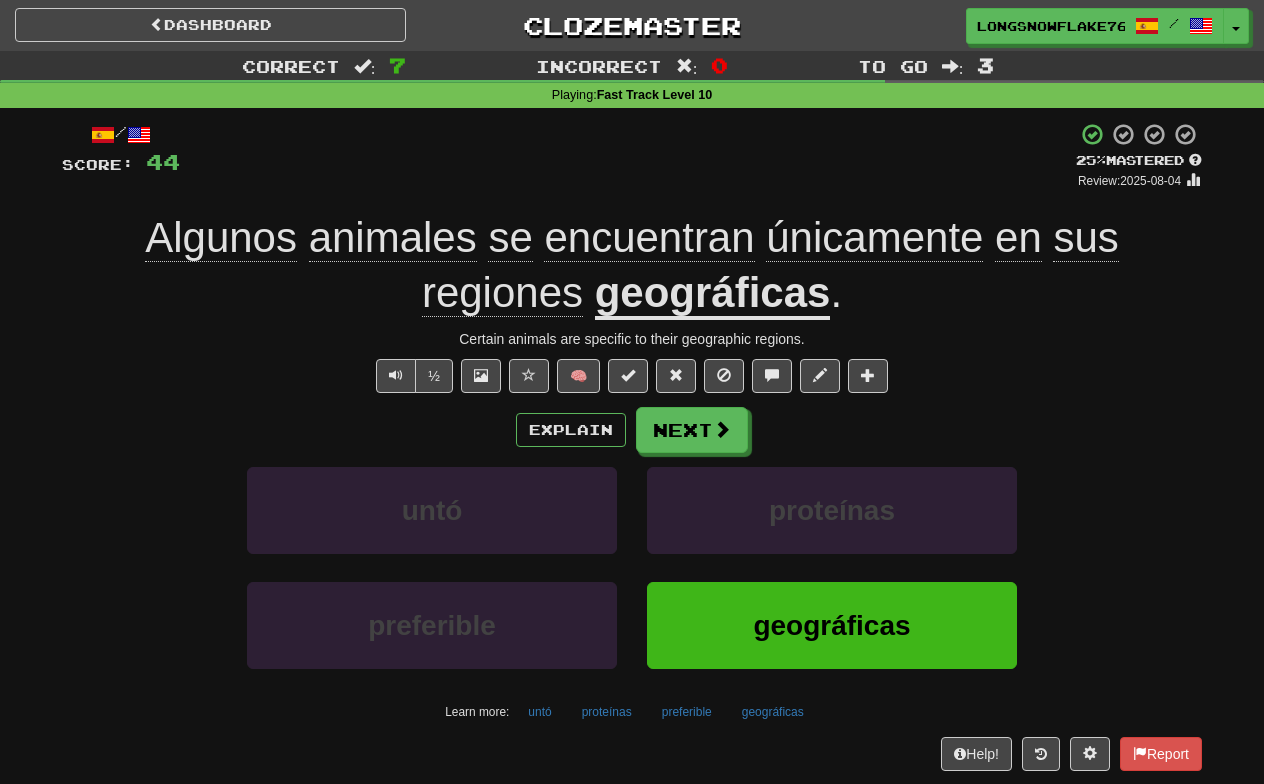 click on "+ 4" at bounding box center (628, 156) 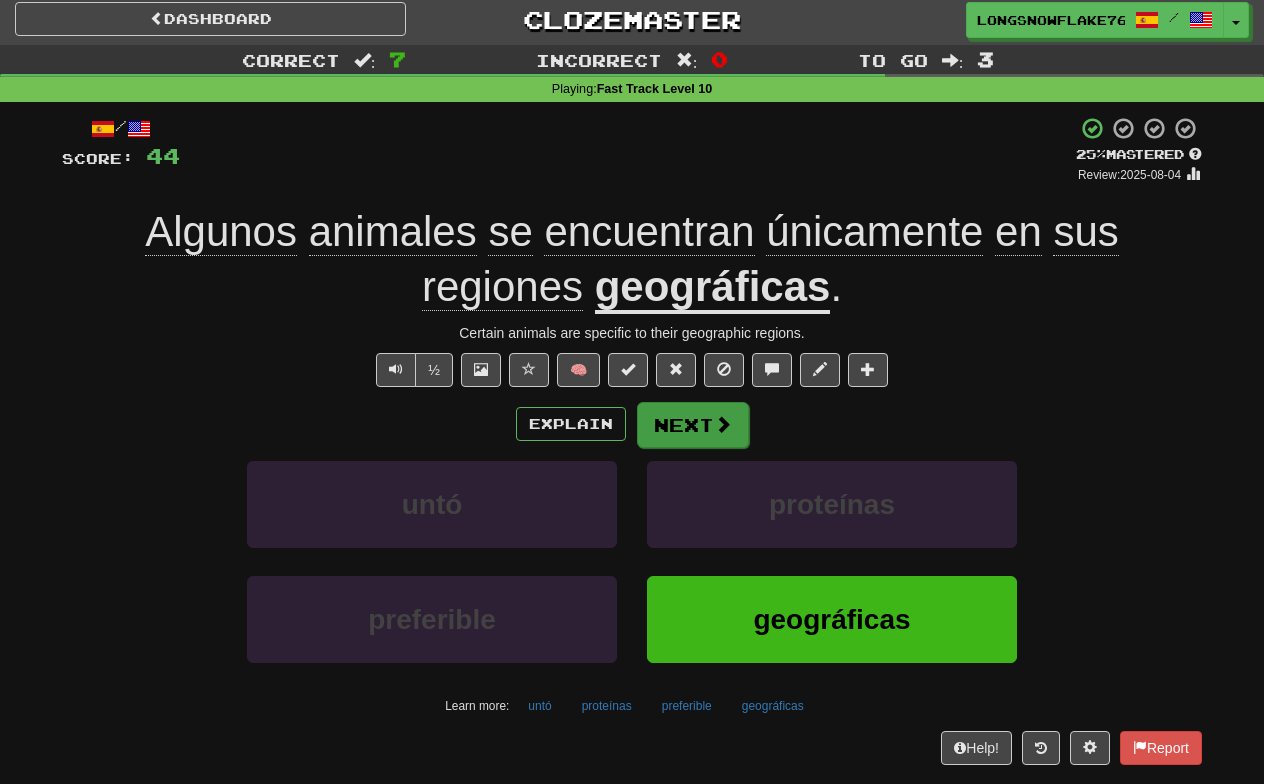 scroll, scrollTop: 7, scrollLeft: 0, axis: vertical 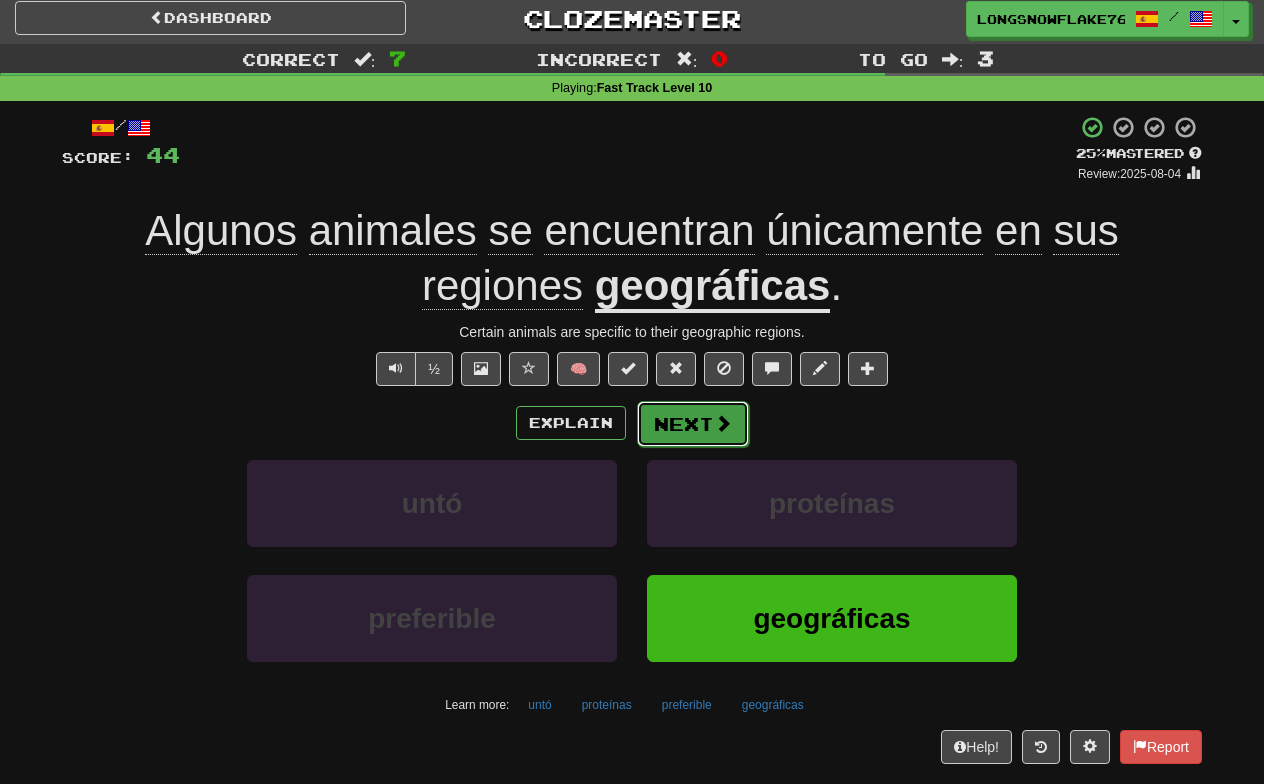 click on "Next" at bounding box center (693, 424) 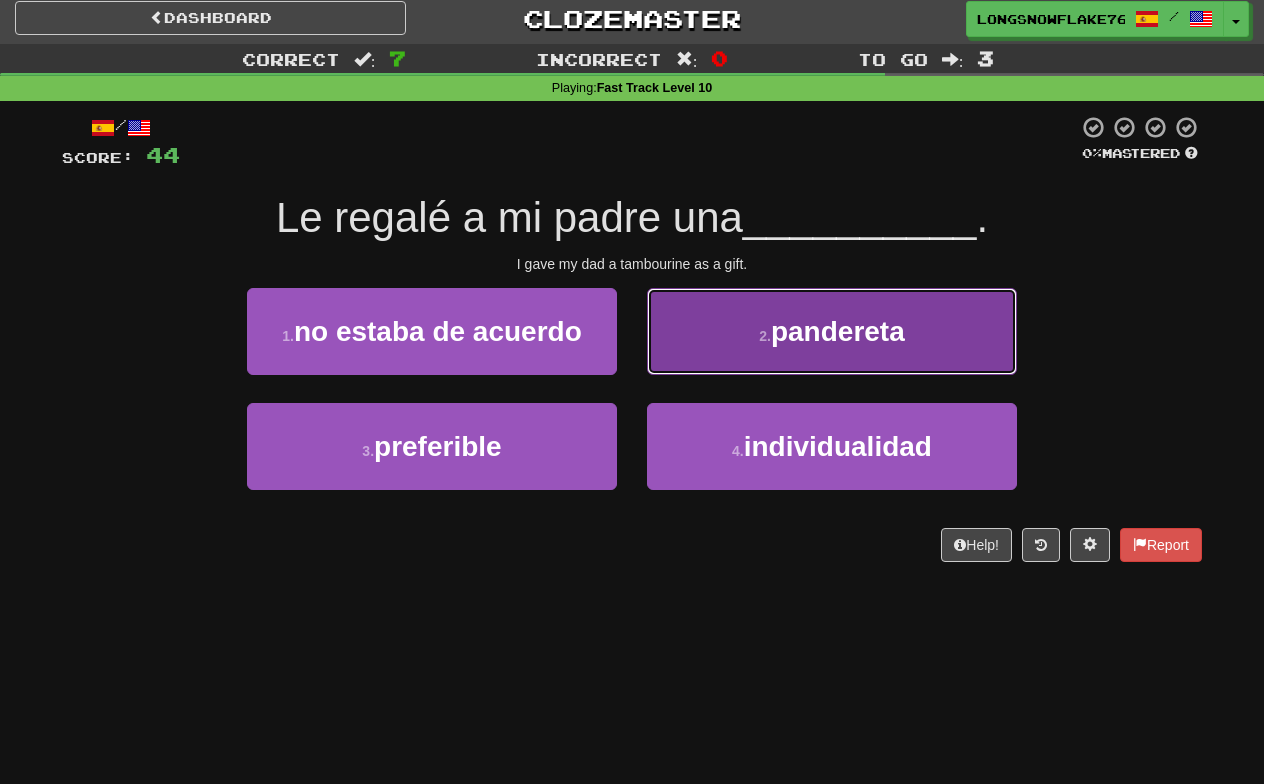 click on "2 .  pandereta" at bounding box center (832, 331) 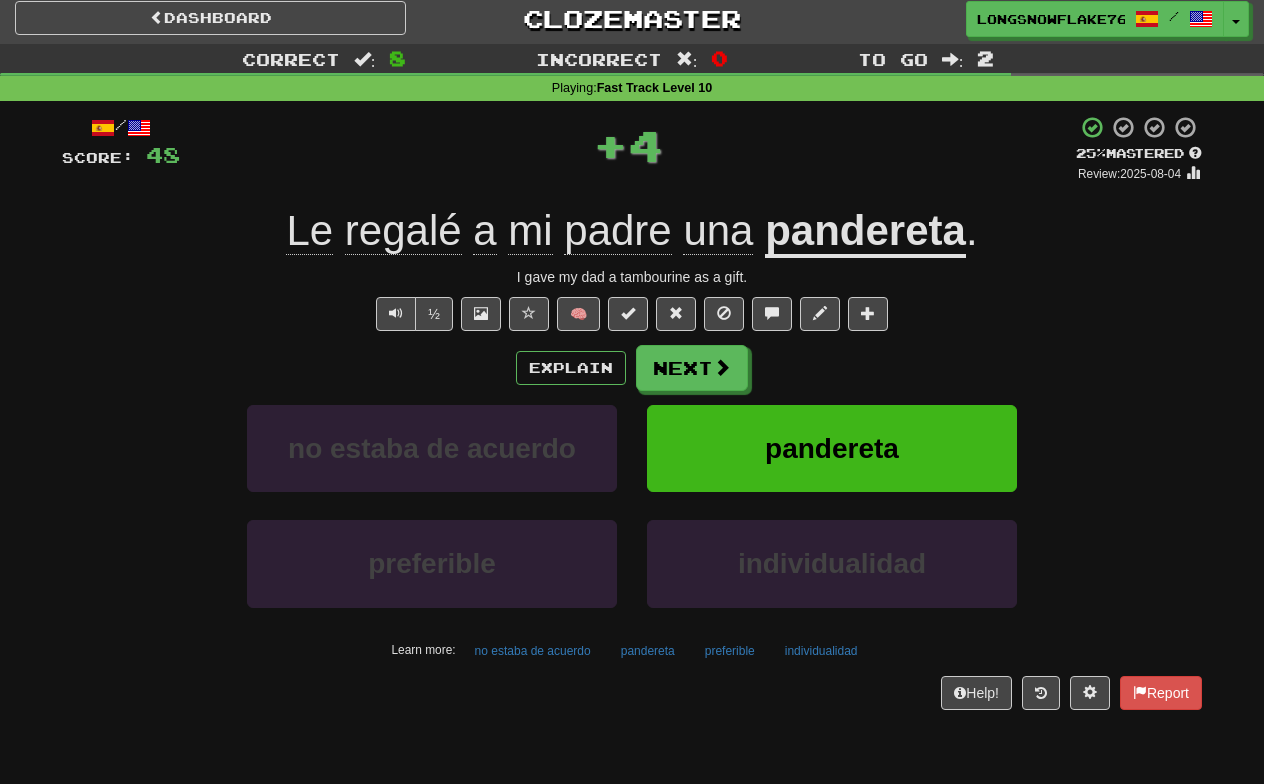click on "pandereta" at bounding box center (865, 232) 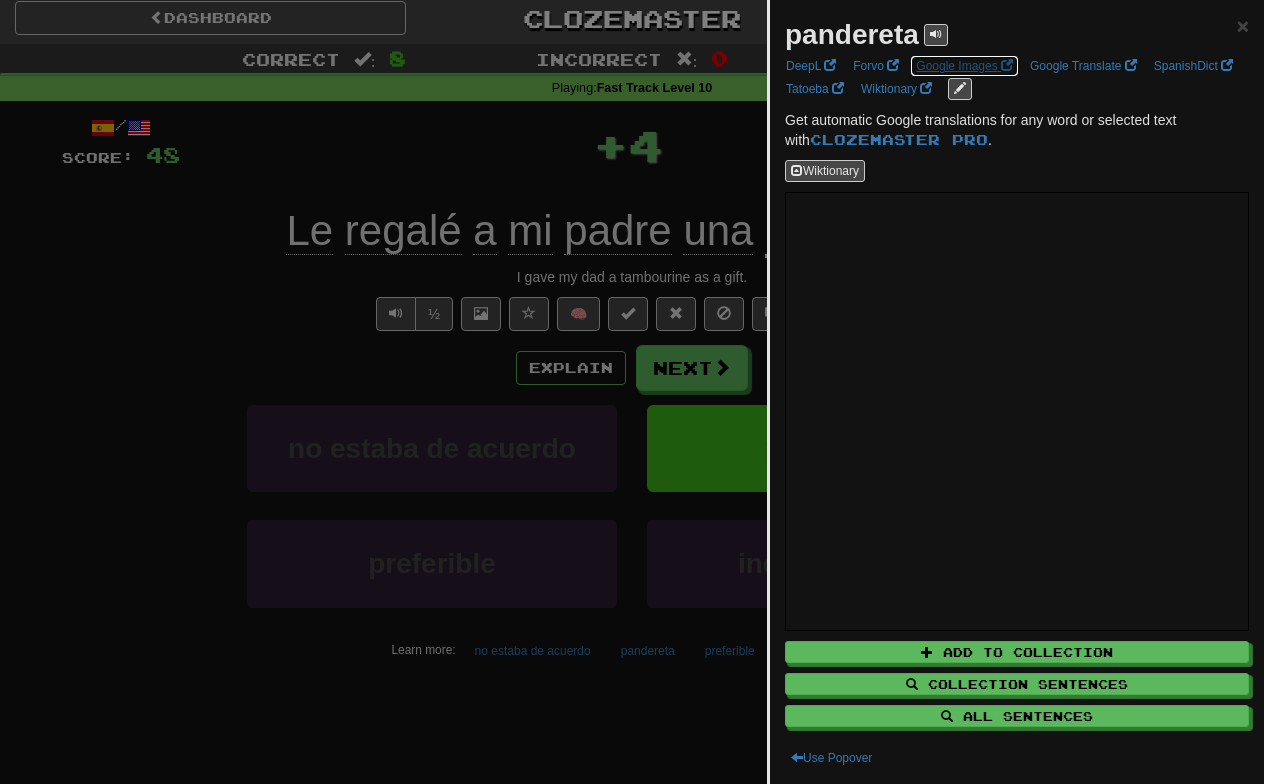 click on "Google Images" at bounding box center (964, 66) 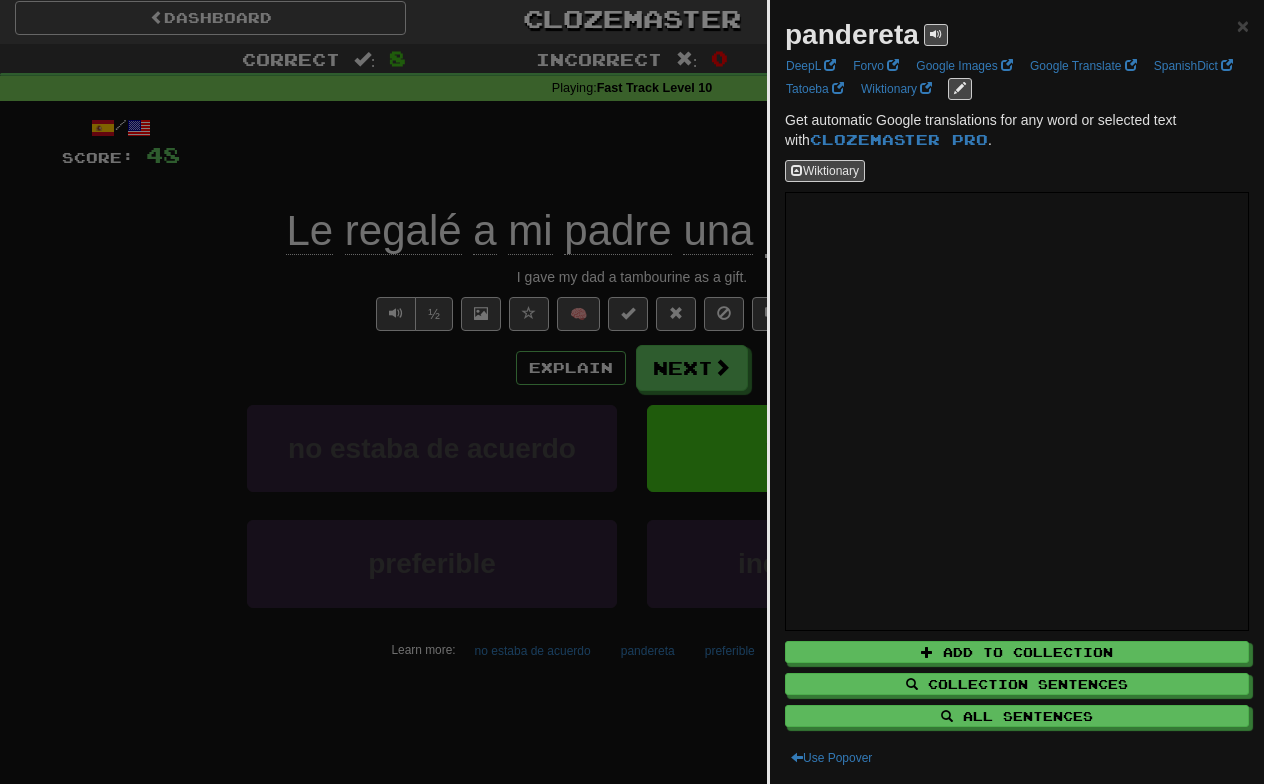 click at bounding box center (632, 392) 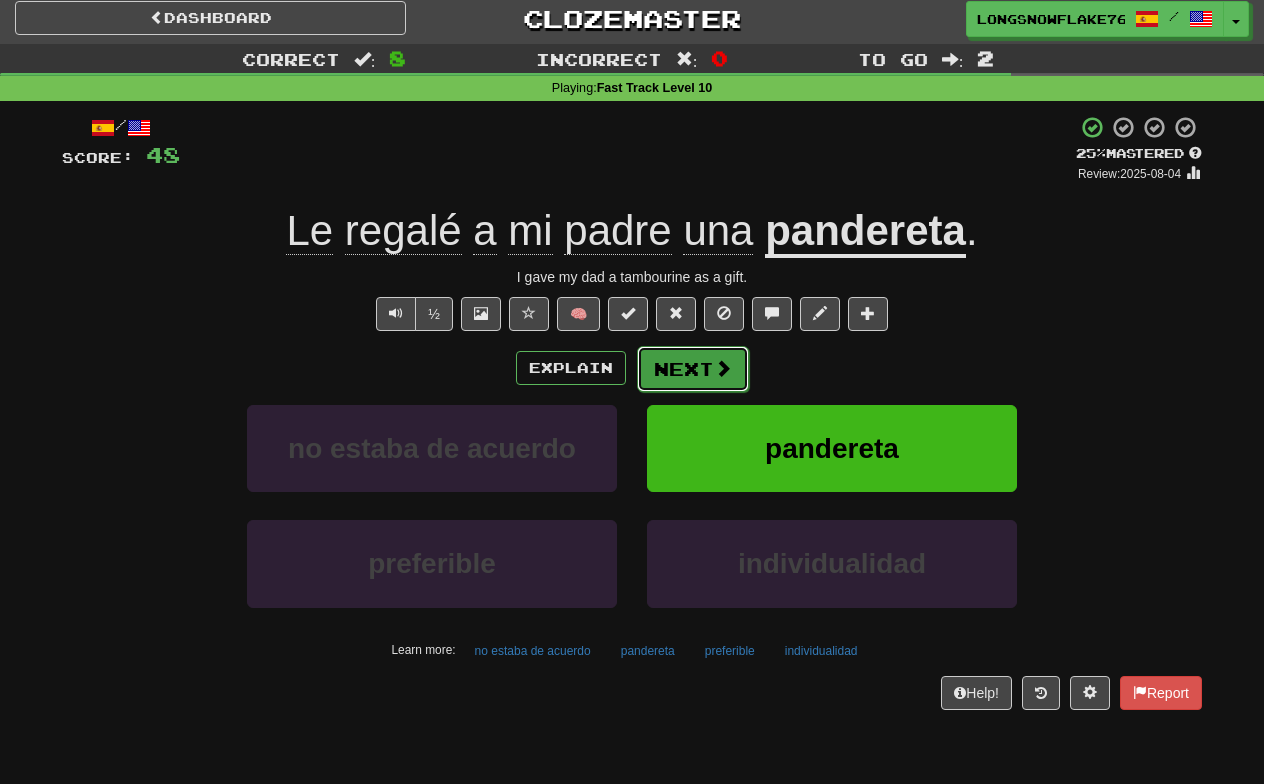 click on "Next" at bounding box center (693, 369) 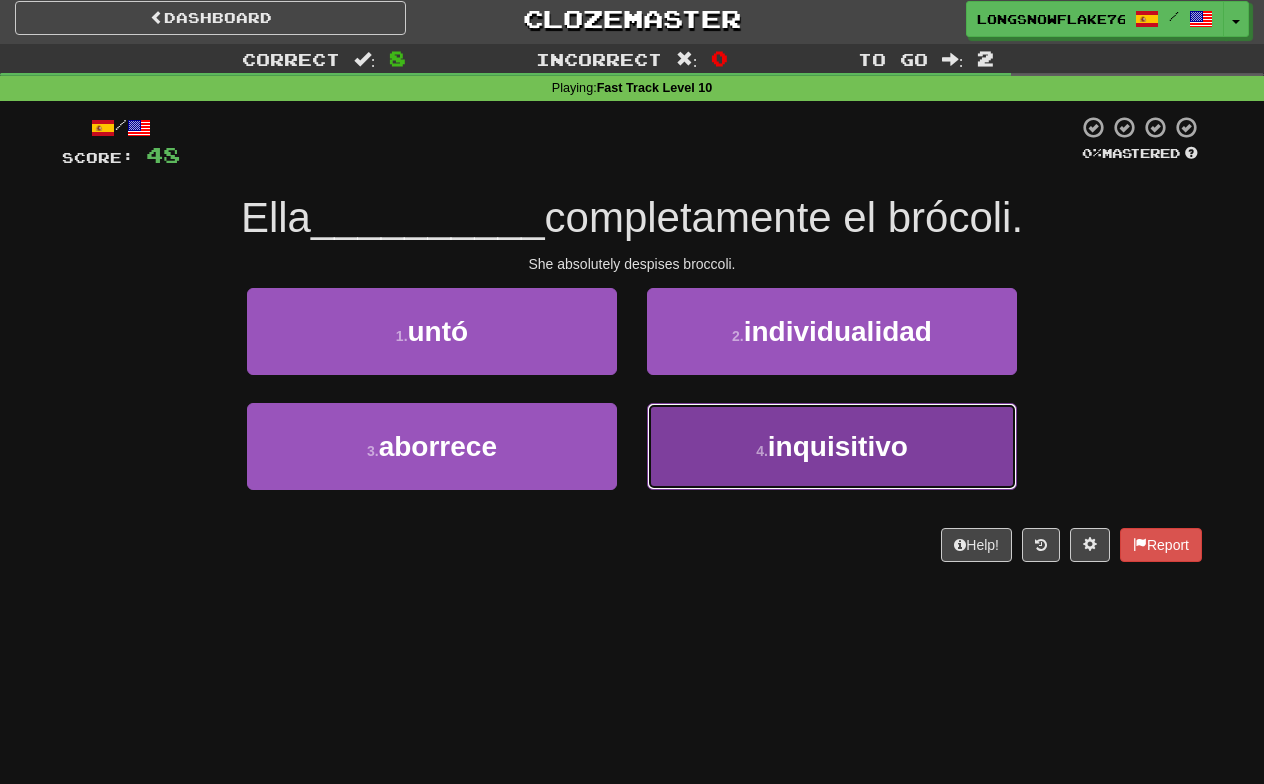 click on "4 .  inquisitivo" at bounding box center [832, 446] 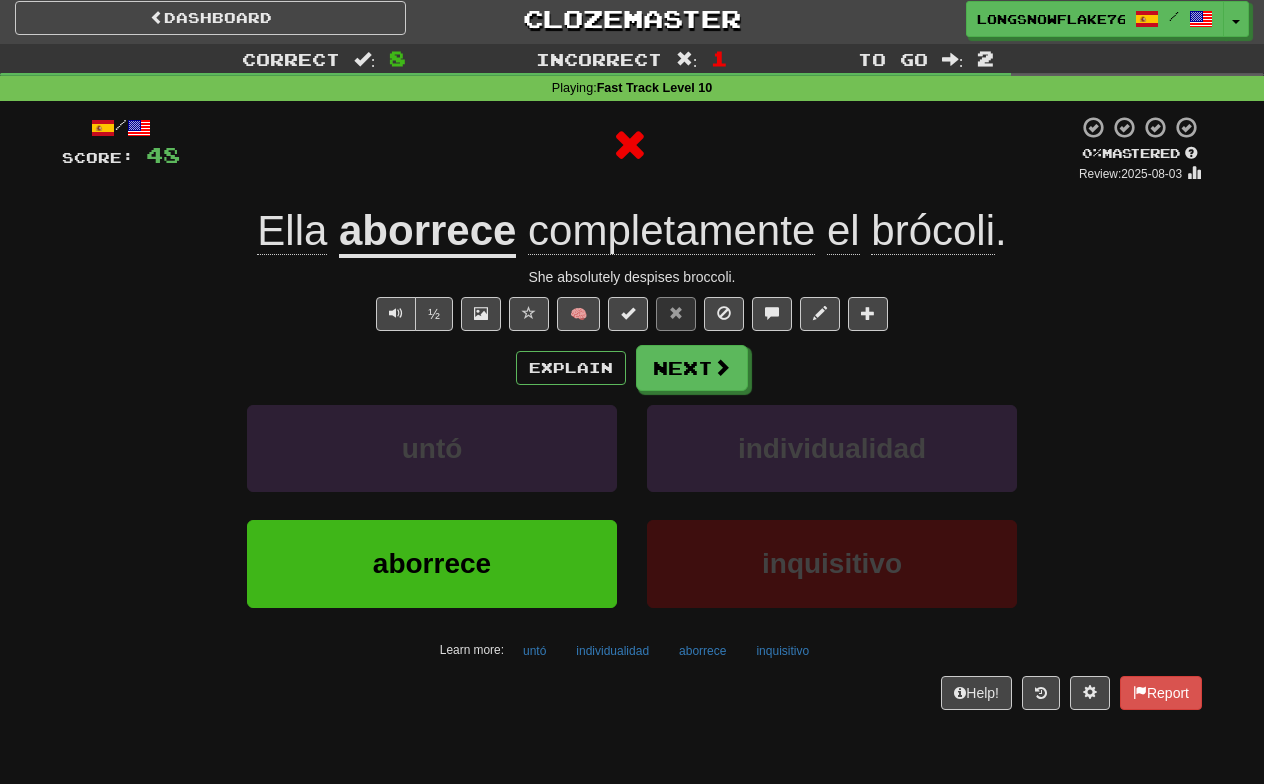 click on "aborrece" at bounding box center (427, 232) 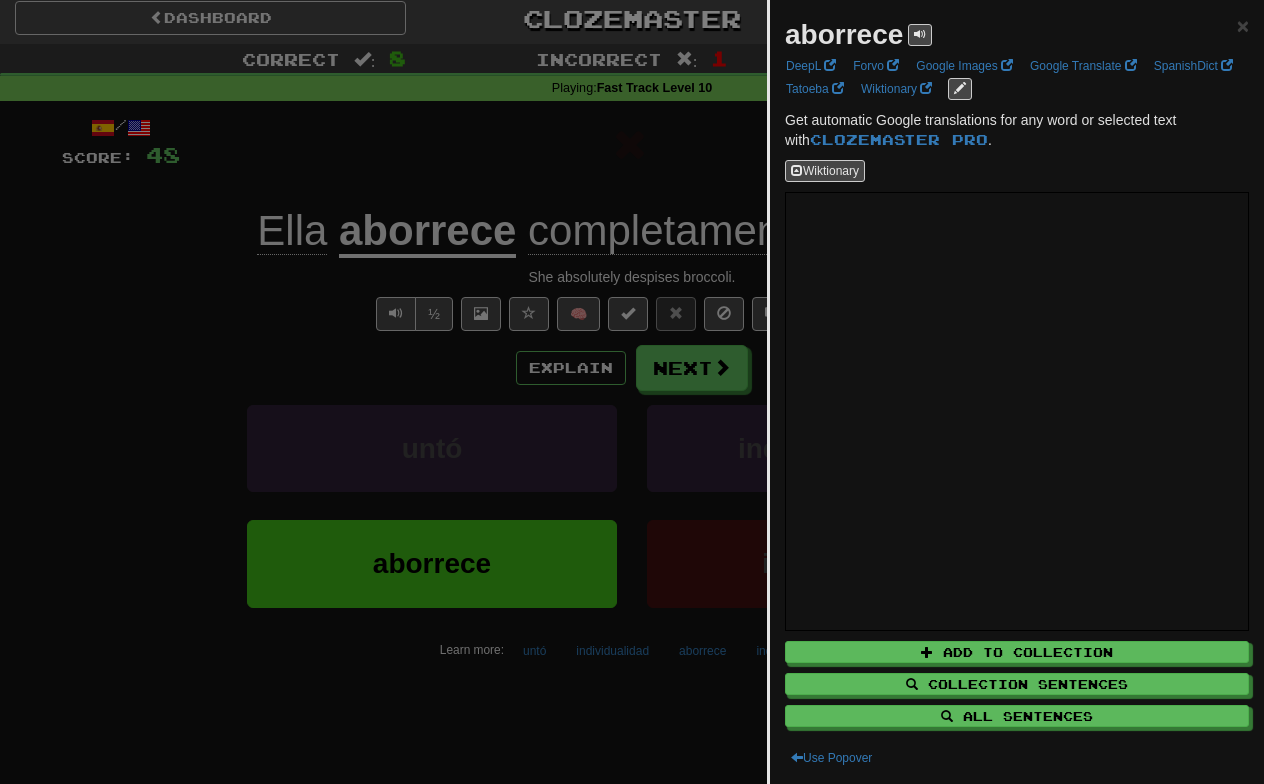 click at bounding box center (632, 392) 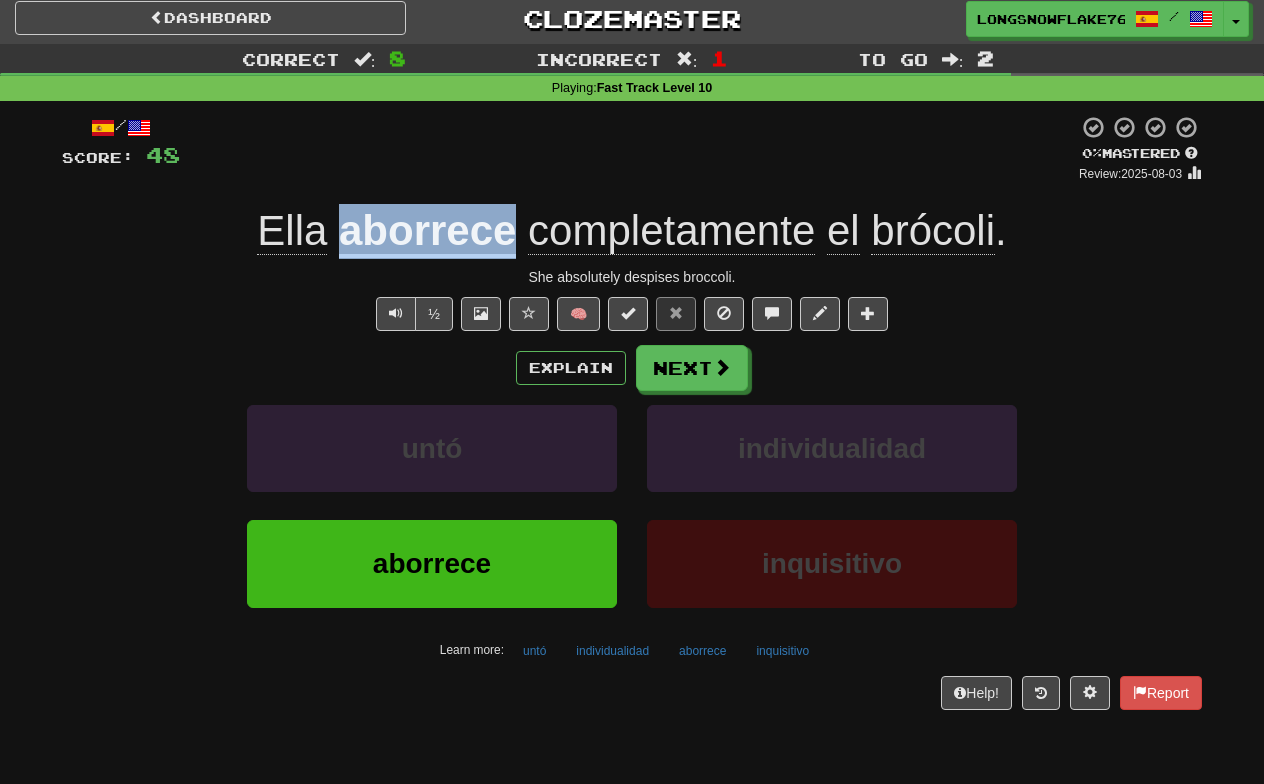 click on "½ 🧠" at bounding box center (632, 314) 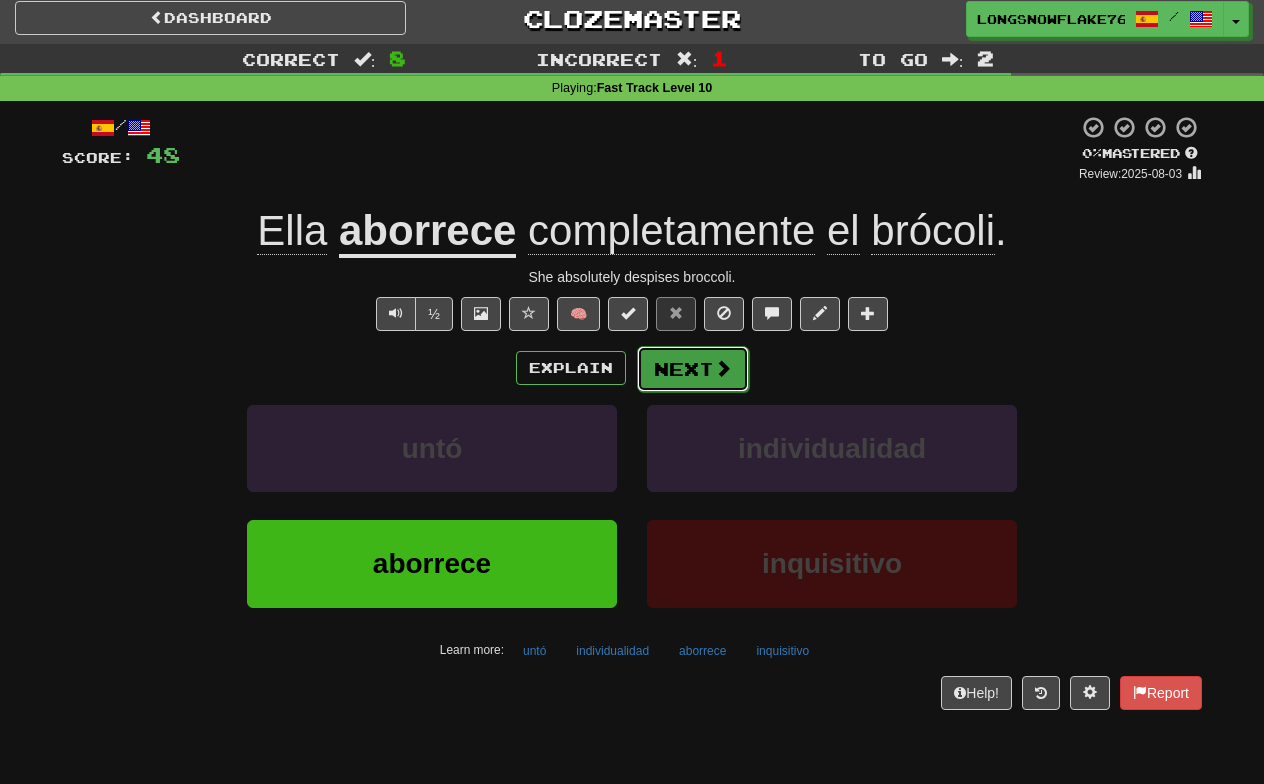 click on "Next" at bounding box center [693, 369] 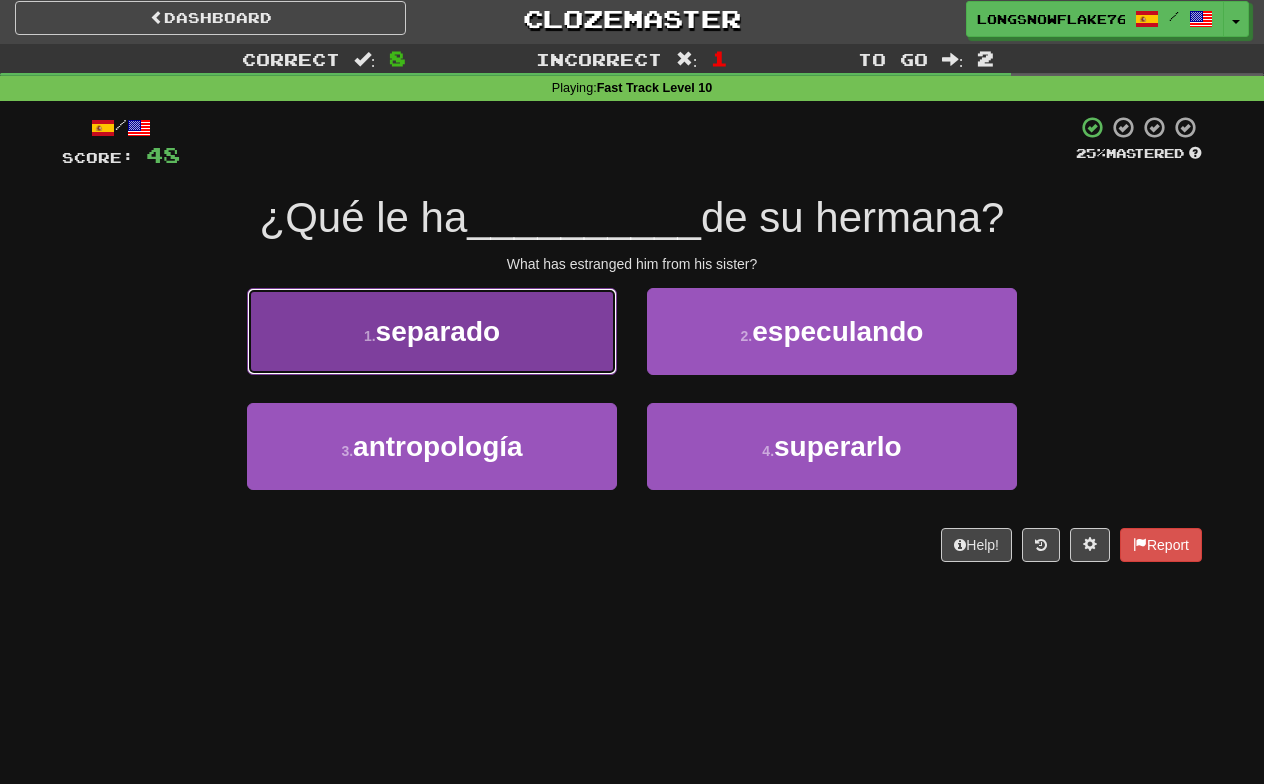 click on "1 .  separado" at bounding box center (432, 331) 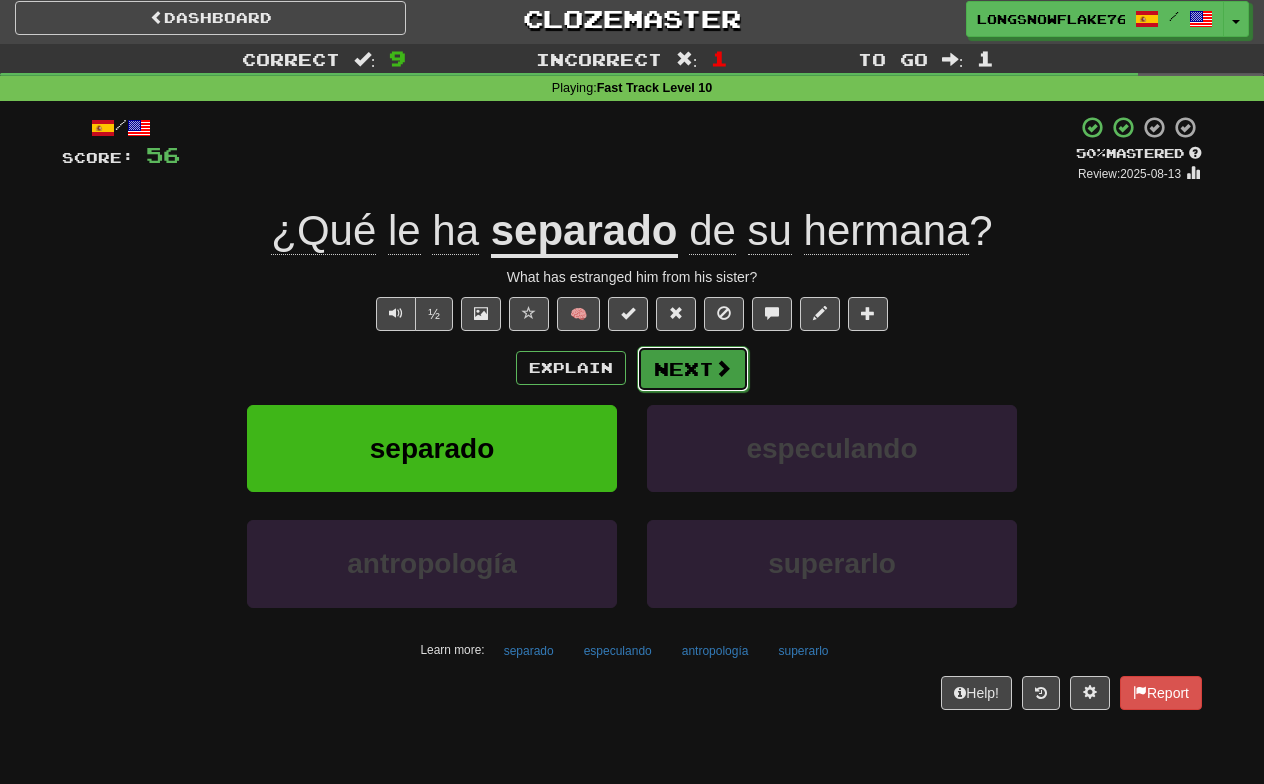 click on "Next" at bounding box center [693, 369] 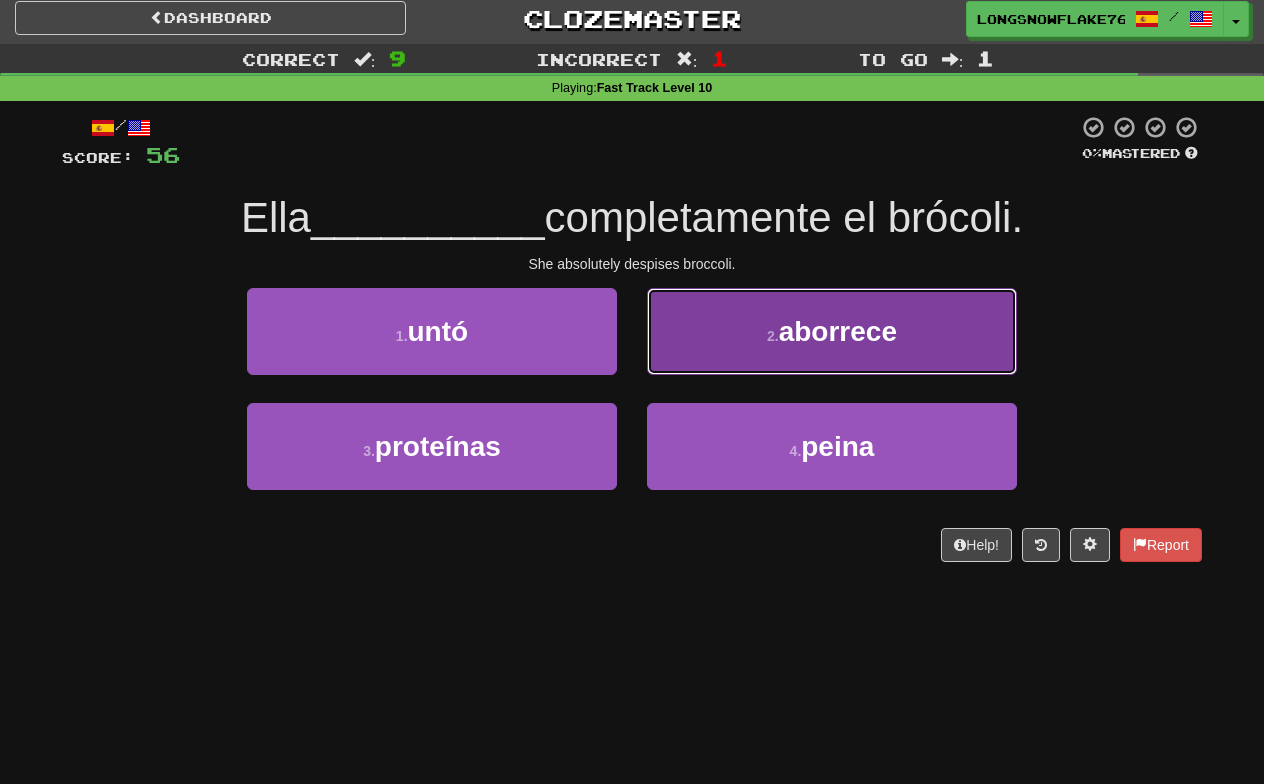 click on "2 .  aborrece" at bounding box center (832, 331) 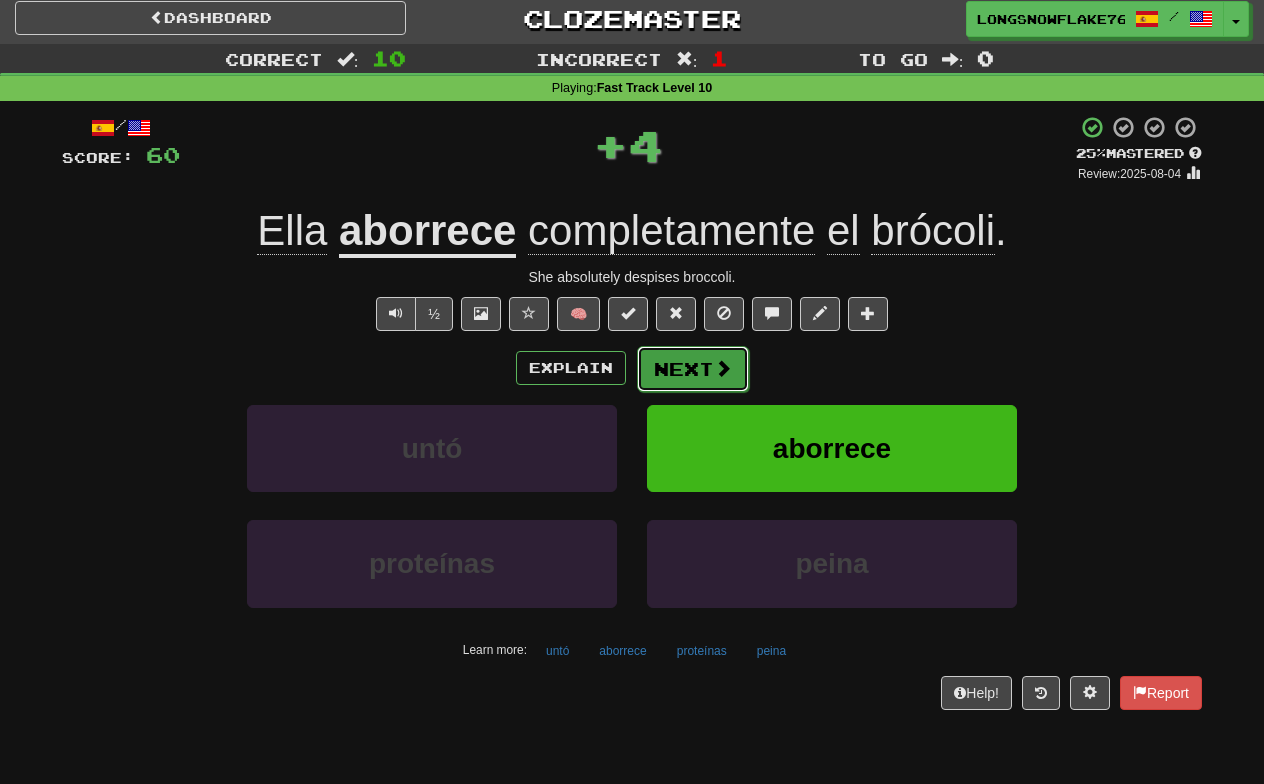 click on "Next" at bounding box center (693, 369) 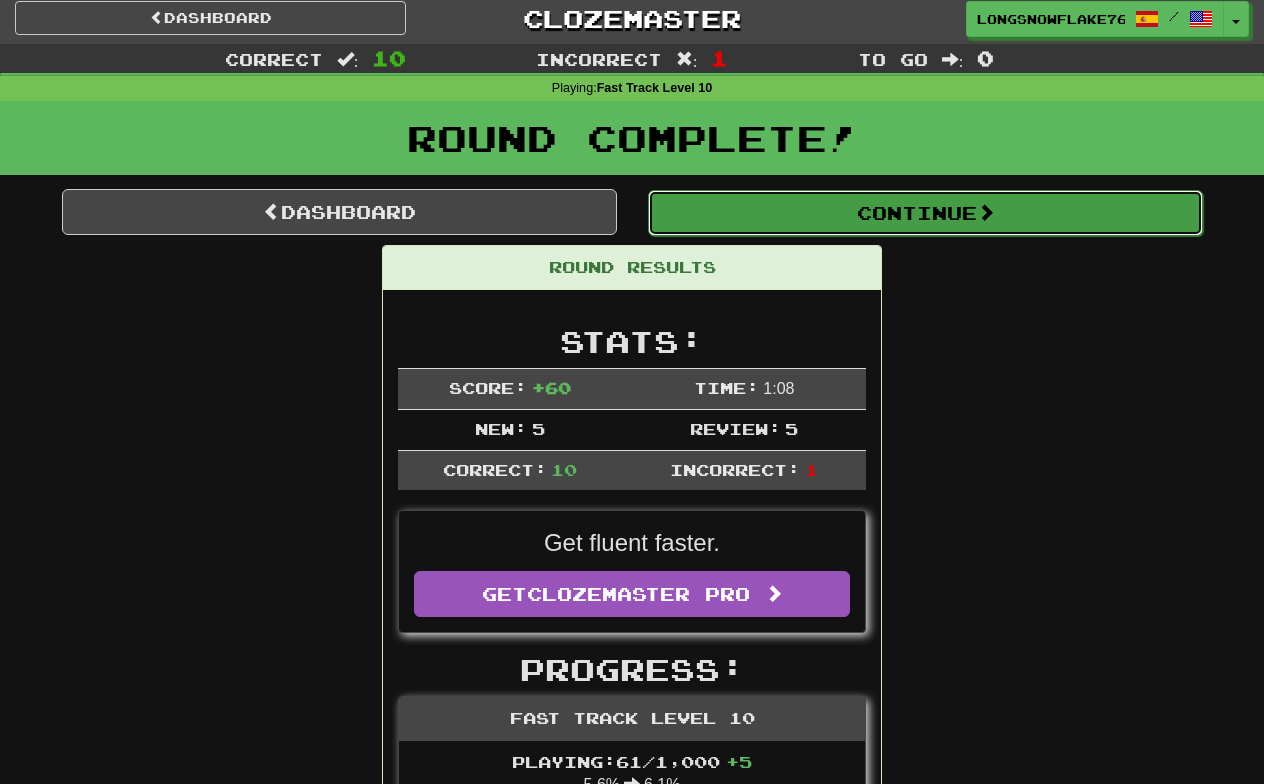 click on "Continue" at bounding box center (925, 213) 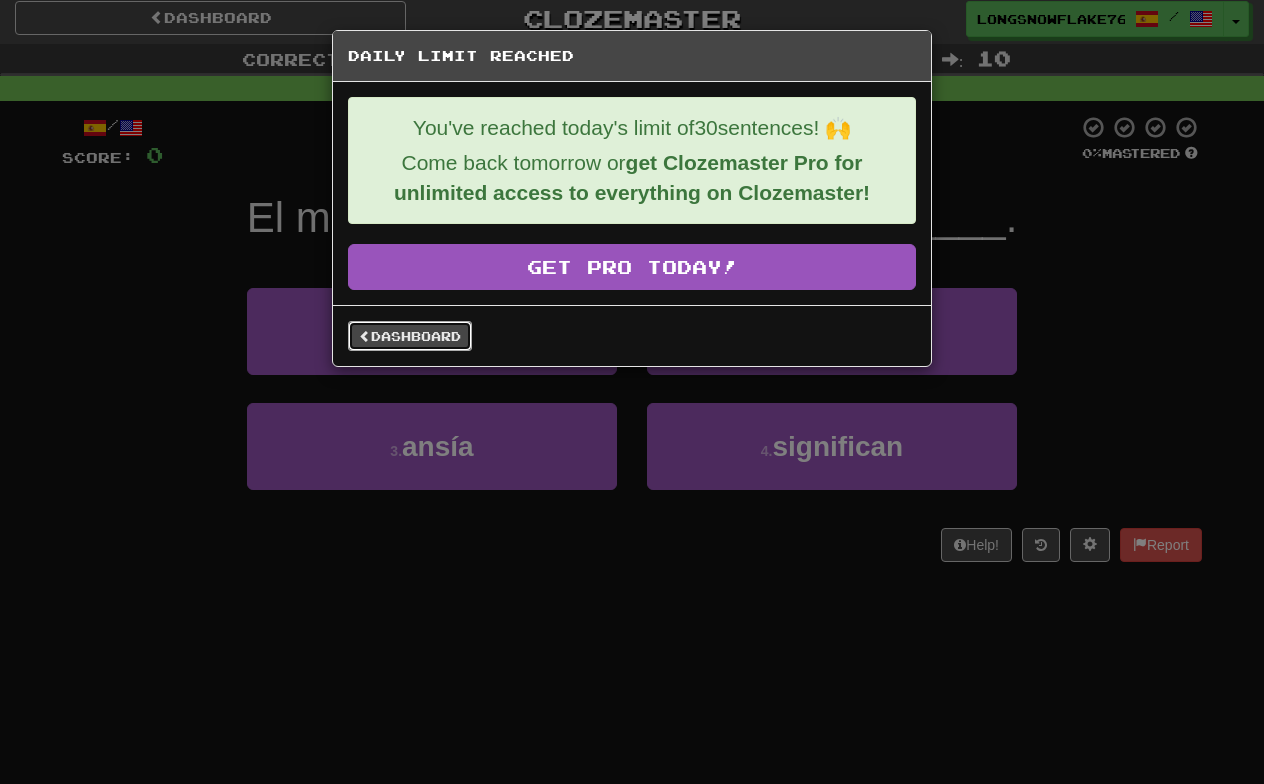 click on "Dashboard" at bounding box center [410, 336] 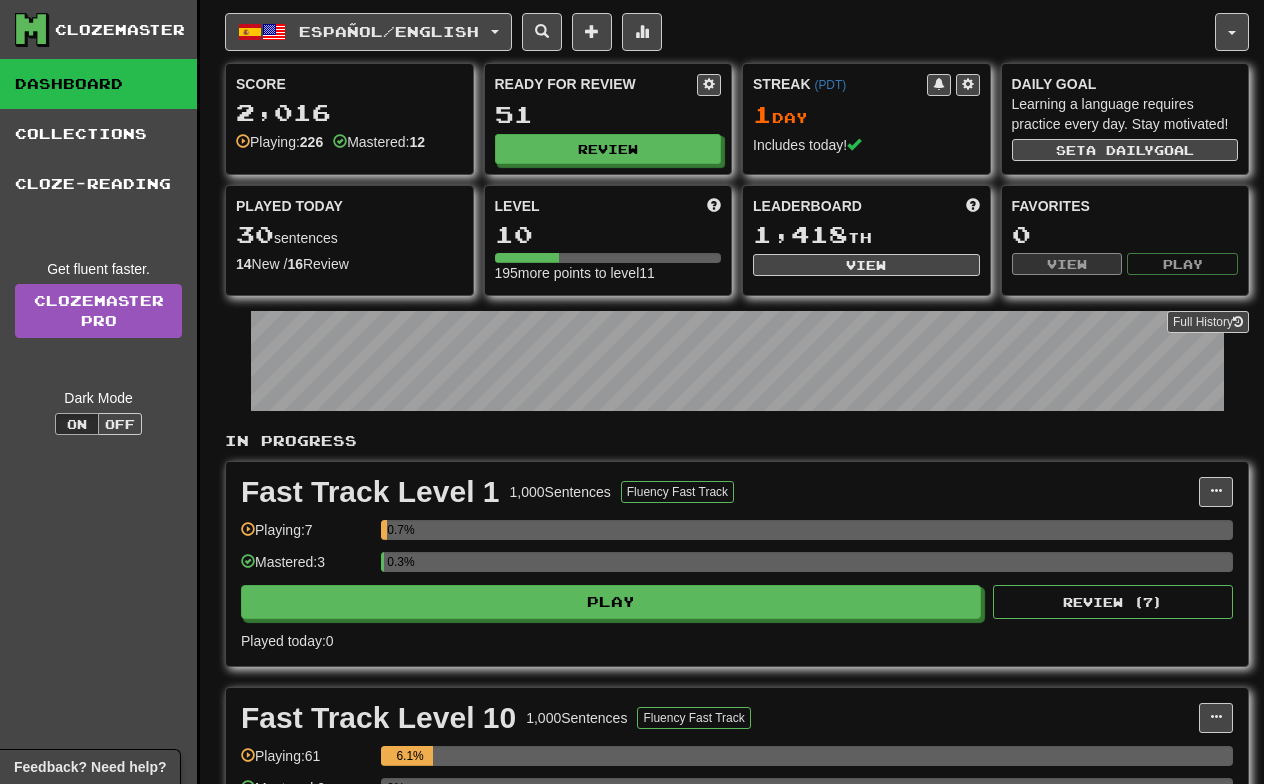 scroll, scrollTop: 0, scrollLeft: 0, axis: both 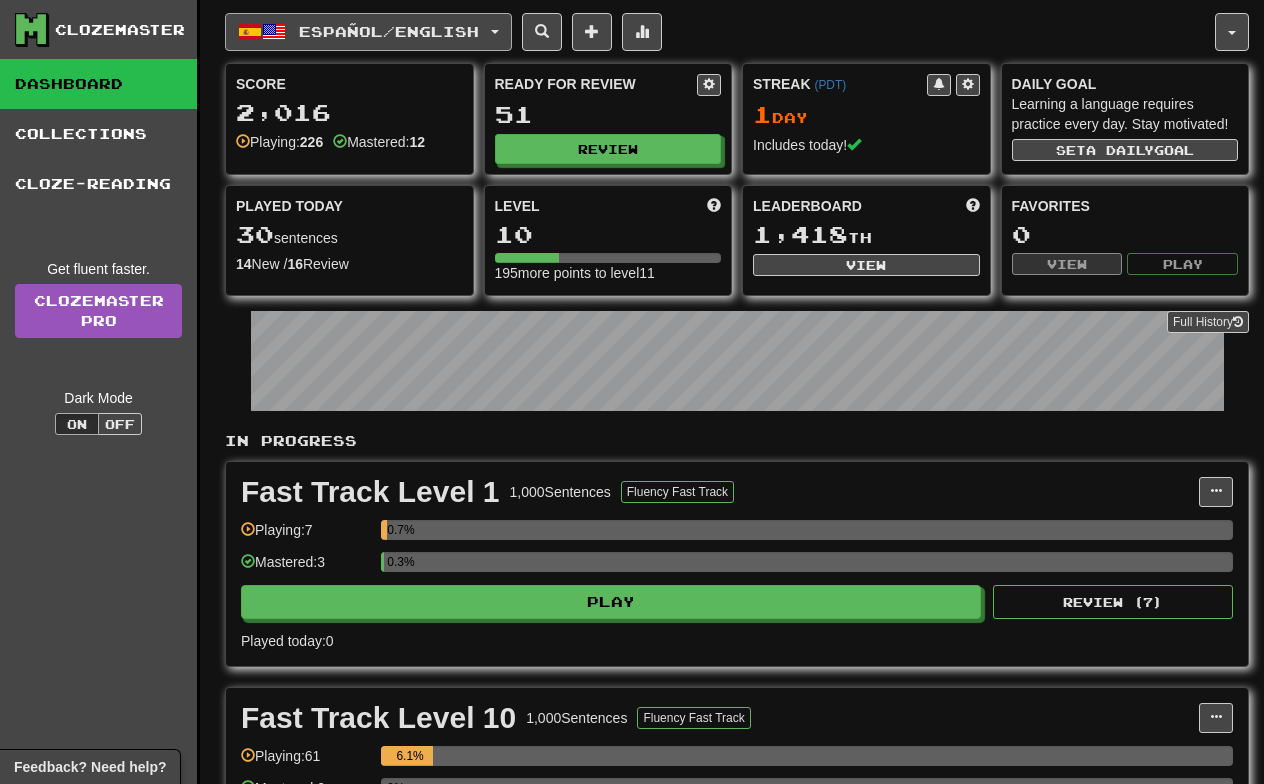 click on "Español  /  English" at bounding box center (368, 32) 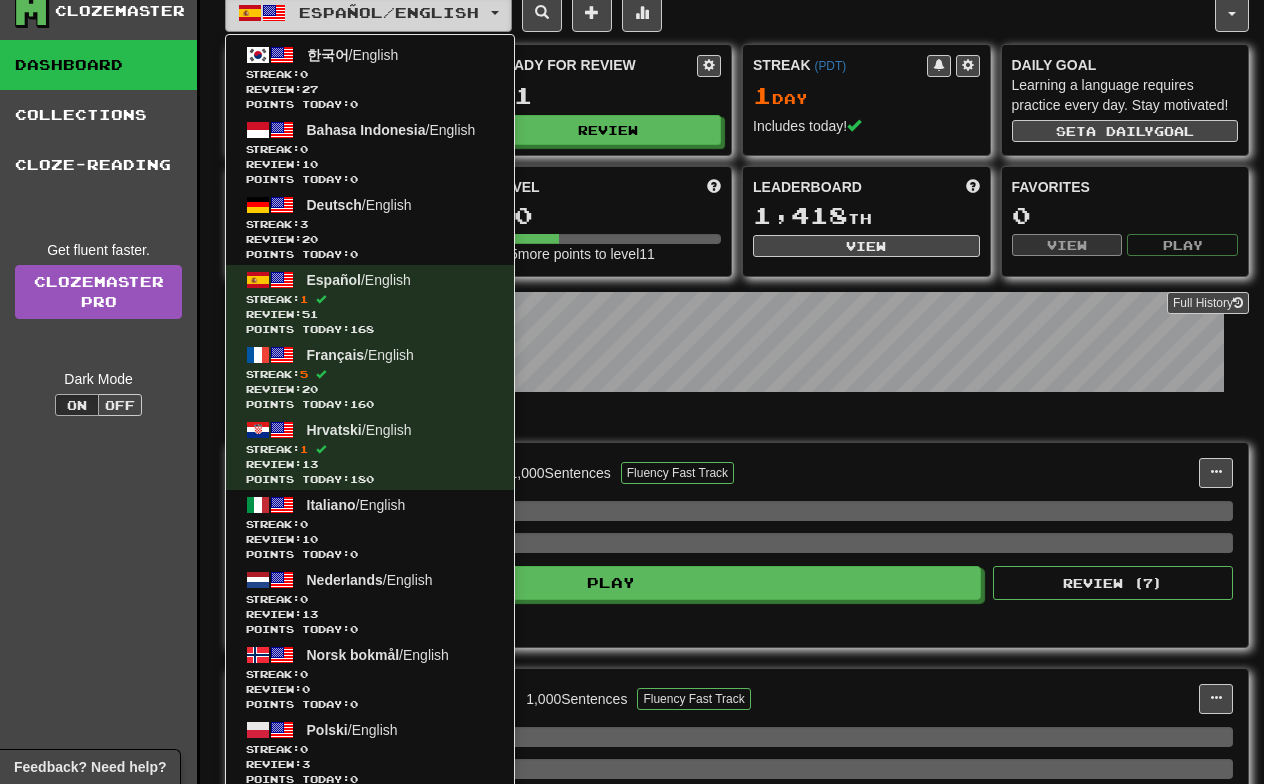 scroll, scrollTop: 0, scrollLeft: 0, axis: both 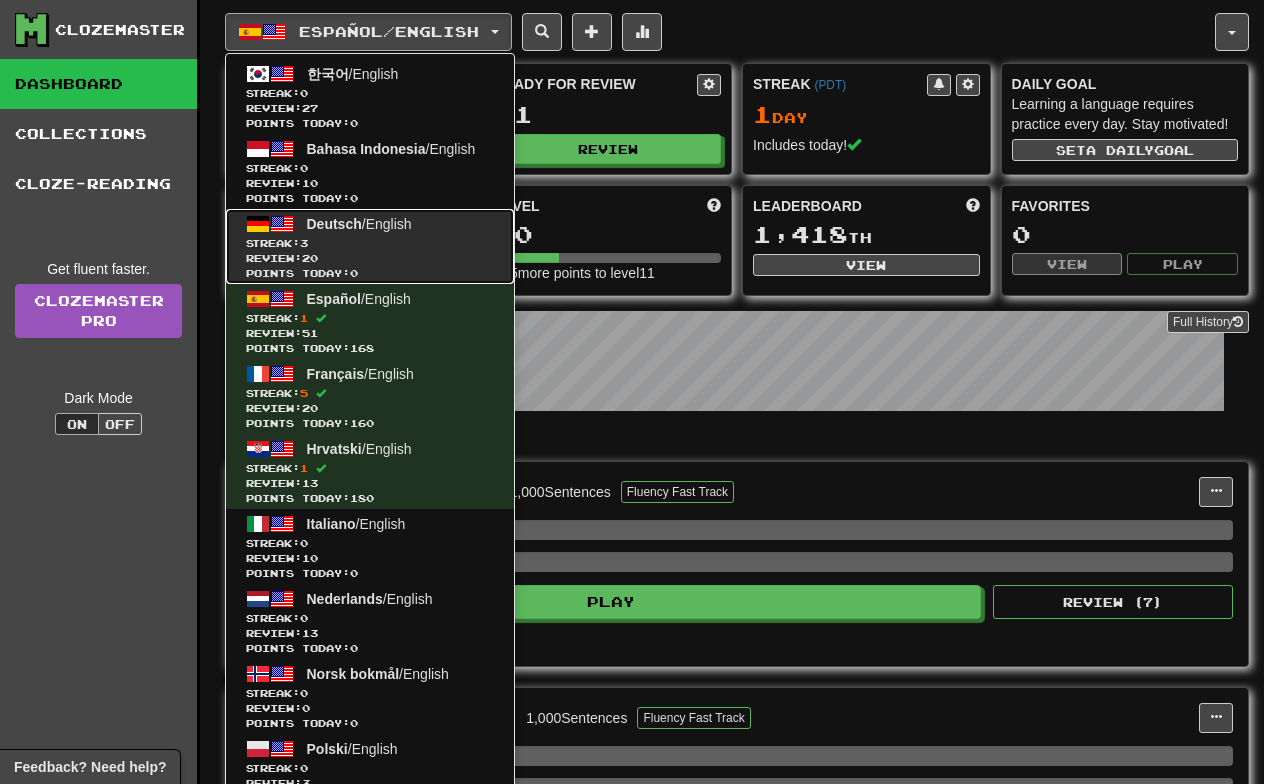 click on "Review:  20" at bounding box center (370, 258) 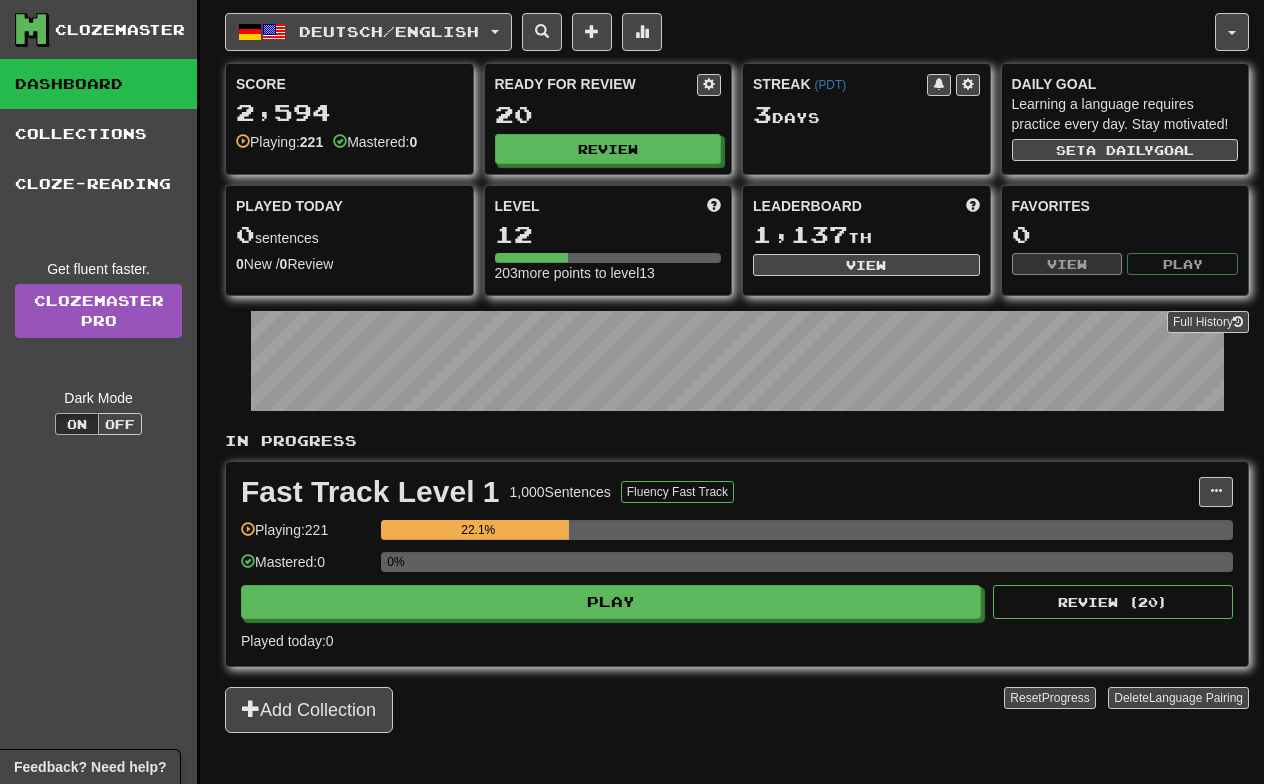 scroll, scrollTop: 0, scrollLeft: 0, axis: both 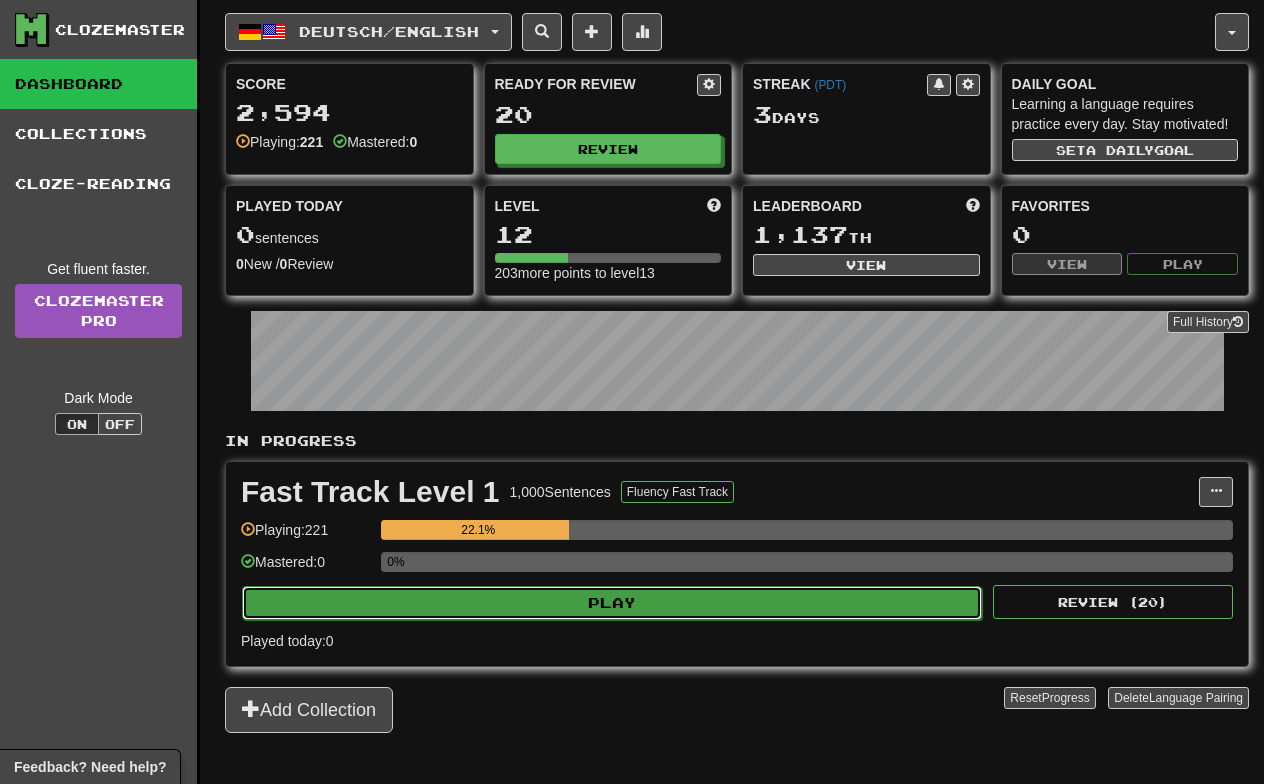 click on "Play" at bounding box center [612, 603] 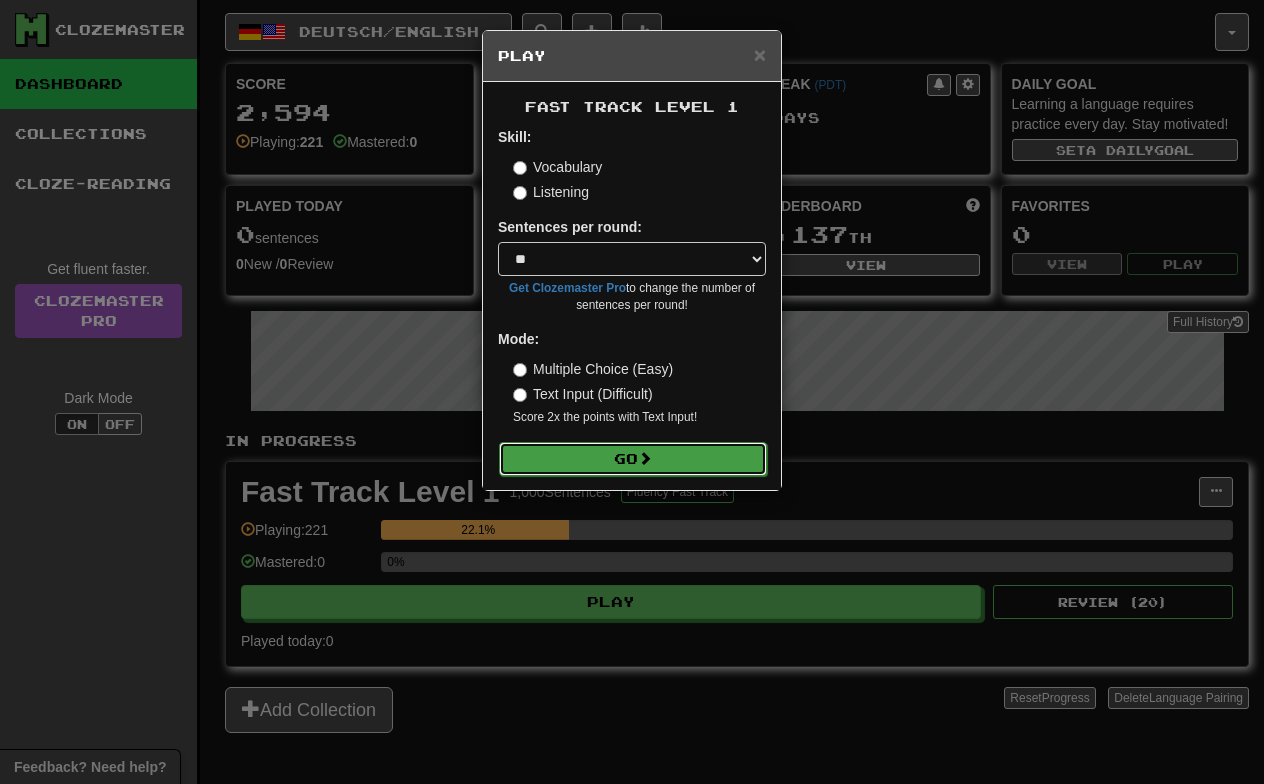 click on "Go" at bounding box center (633, 459) 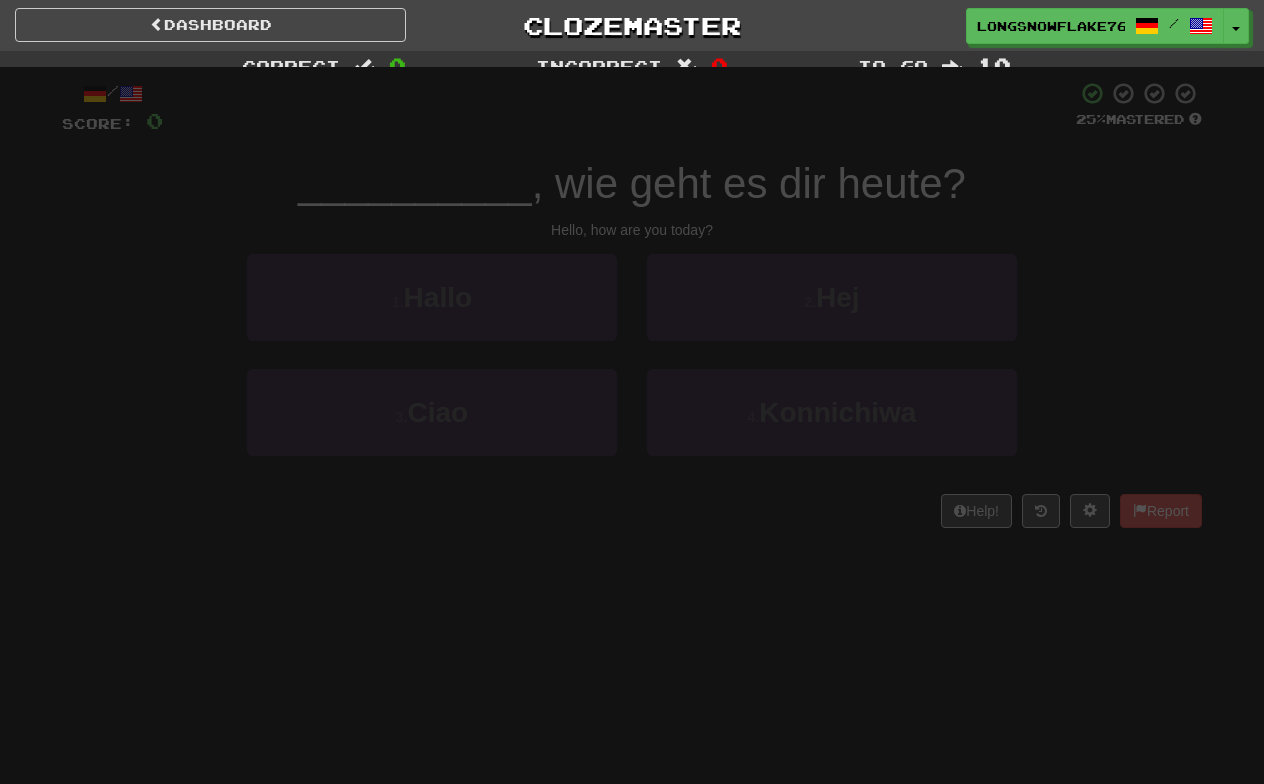 scroll, scrollTop: 0, scrollLeft: 0, axis: both 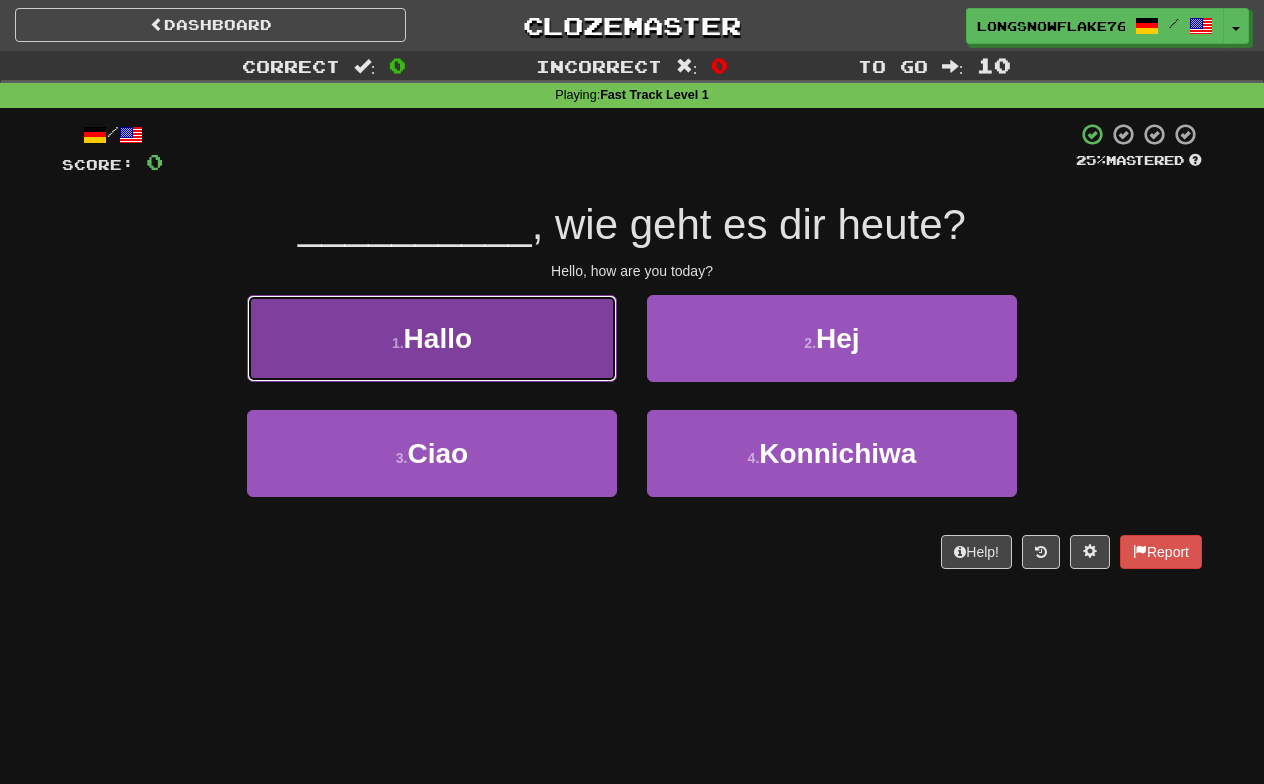 click on "1 .  Hallo" at bounding box center [432, 338] 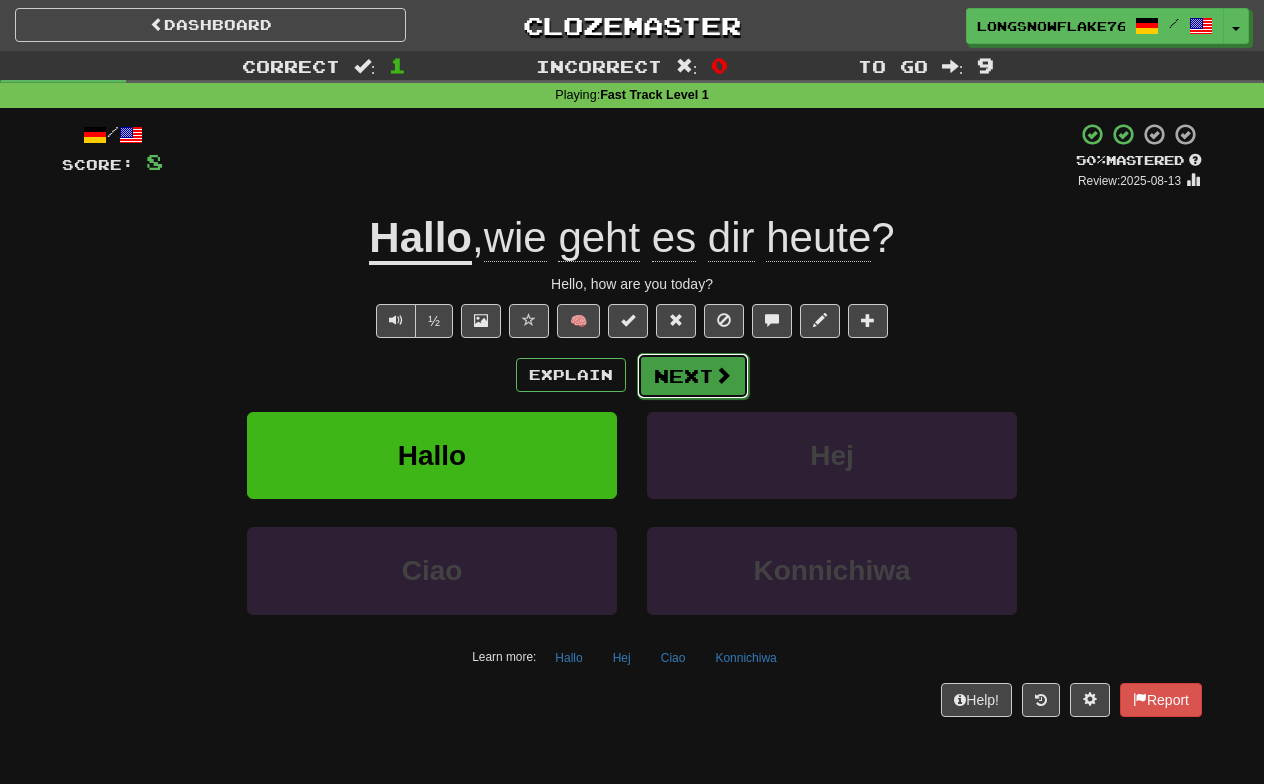click on "Next" at bounding box center [693, 376] 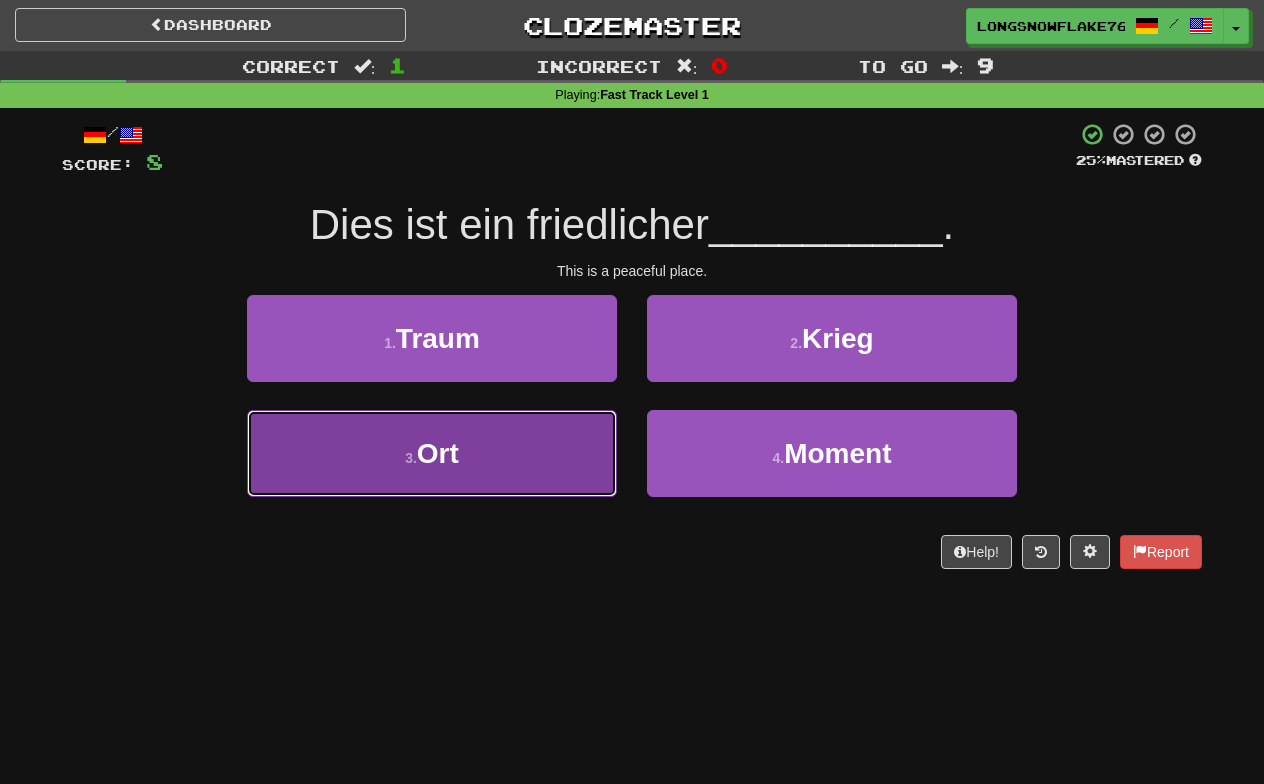 click on "3 .  Ort" at bounding box center (432, 453) 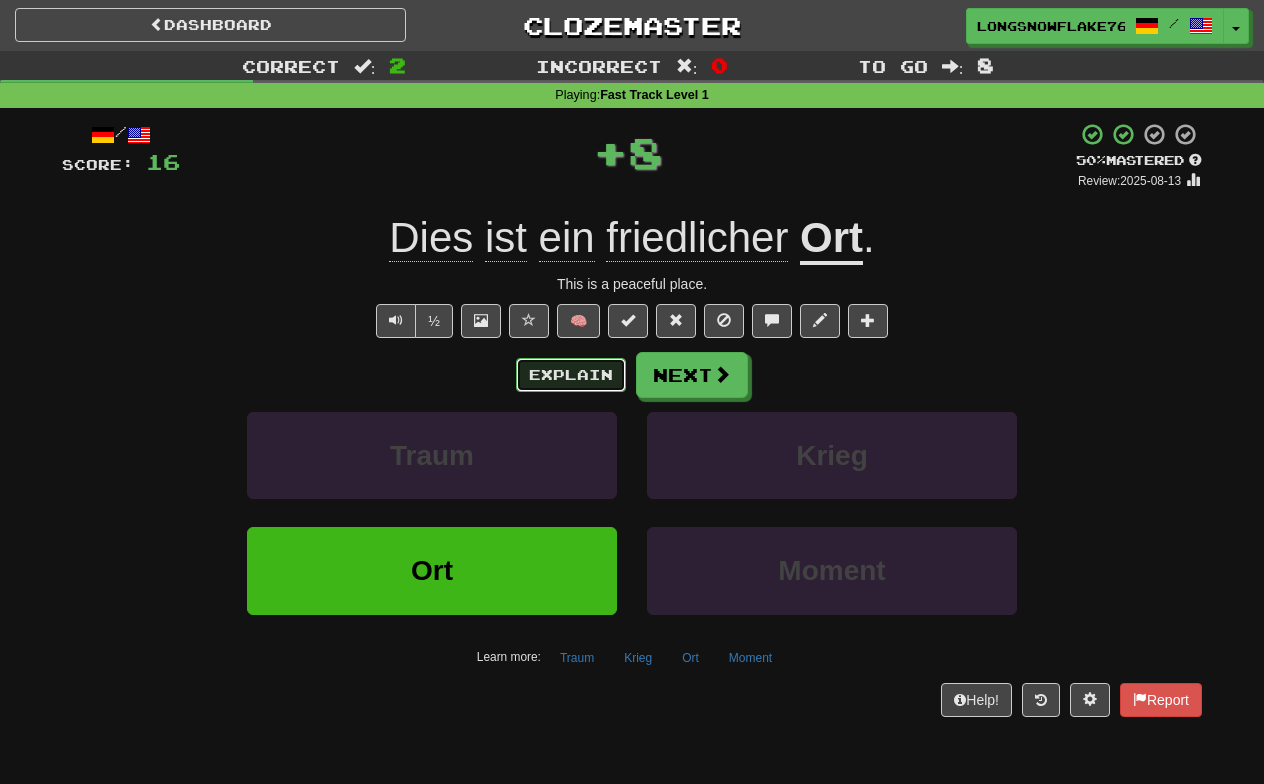 click on "Explain" at bounding box center [571, 375] 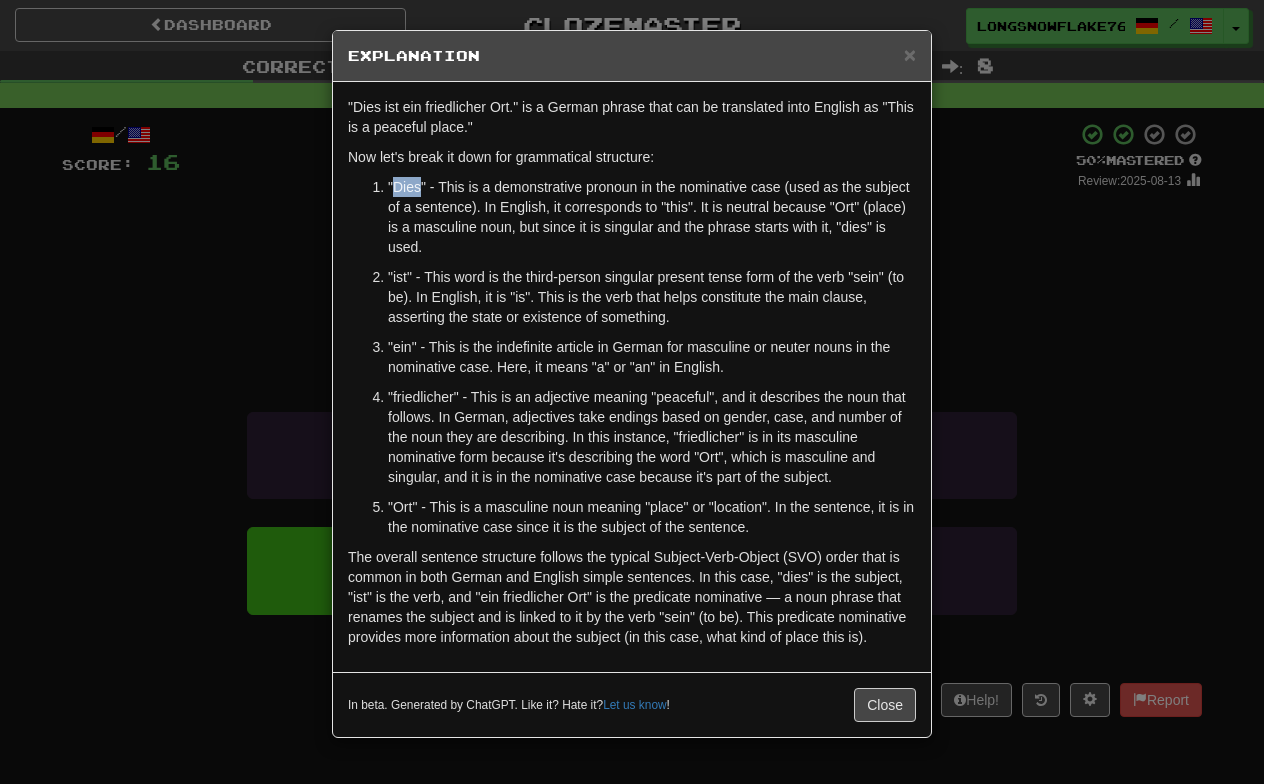 click on ""Dies ist ein friedlicher Ort." is a German phrase that can be translated into English as "This is a peaceful place."
Now let's break it down for grammatical structure:
"Dies" - This is a demonstrative pronoun in the nominative case (used as the subject of a sentence). In English, it corresponds to "this". It is neutral because "Ort" (place) is a masculine noun, but since it is singular and the phrase starts with it, "dies" is used.
"ist" - This word is the third-person singular present tense form of the verb "sein" (to be). In English, it is "is". This is the verb that helps constitute the main clause, asserting the state or existence of something.
"ein" - This is the indefinite article in German for masculine or neuter nouns in the nominative case. Here, it means "a" or "an" in English.
"Ort" - This is a masculine noun meaning "place" or "location". In the sentence, it is in the nominative case since it is the subject of the sentence." at bounding box center [632, 377] 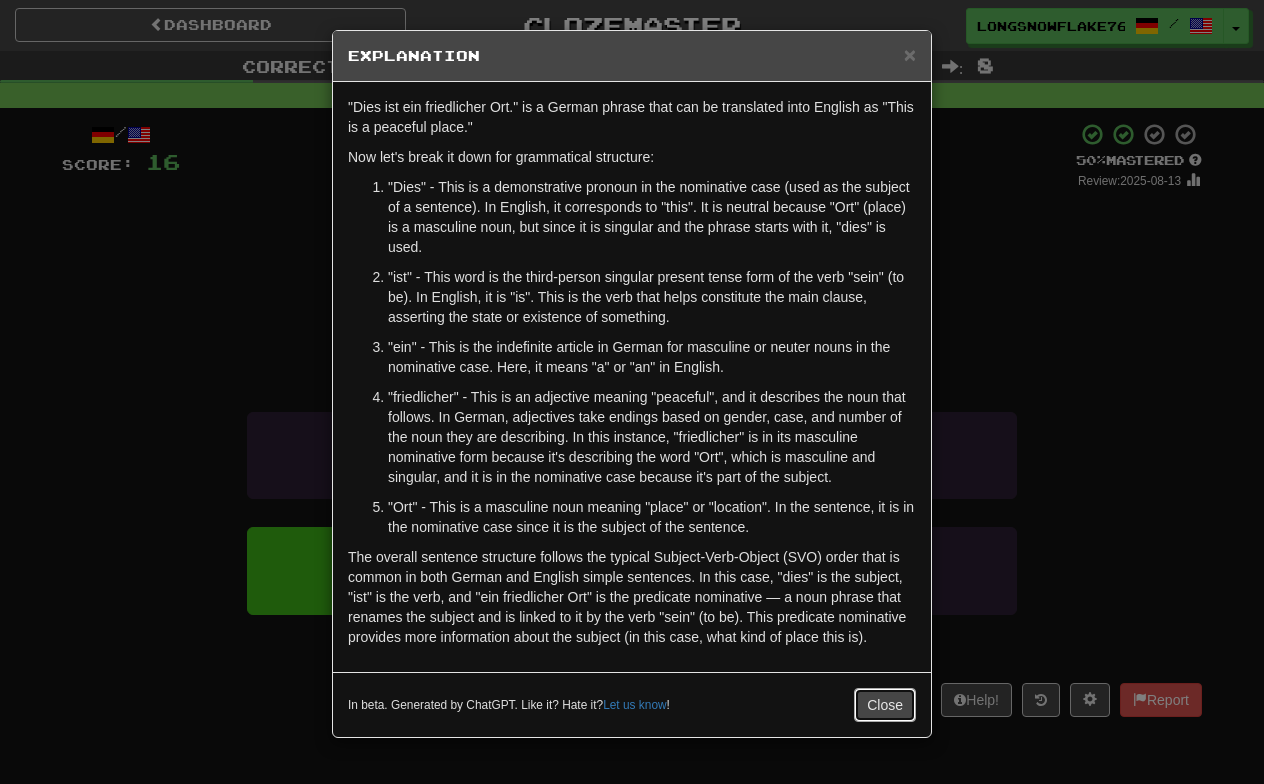 click on "Close" at bounding box center (885, 705) 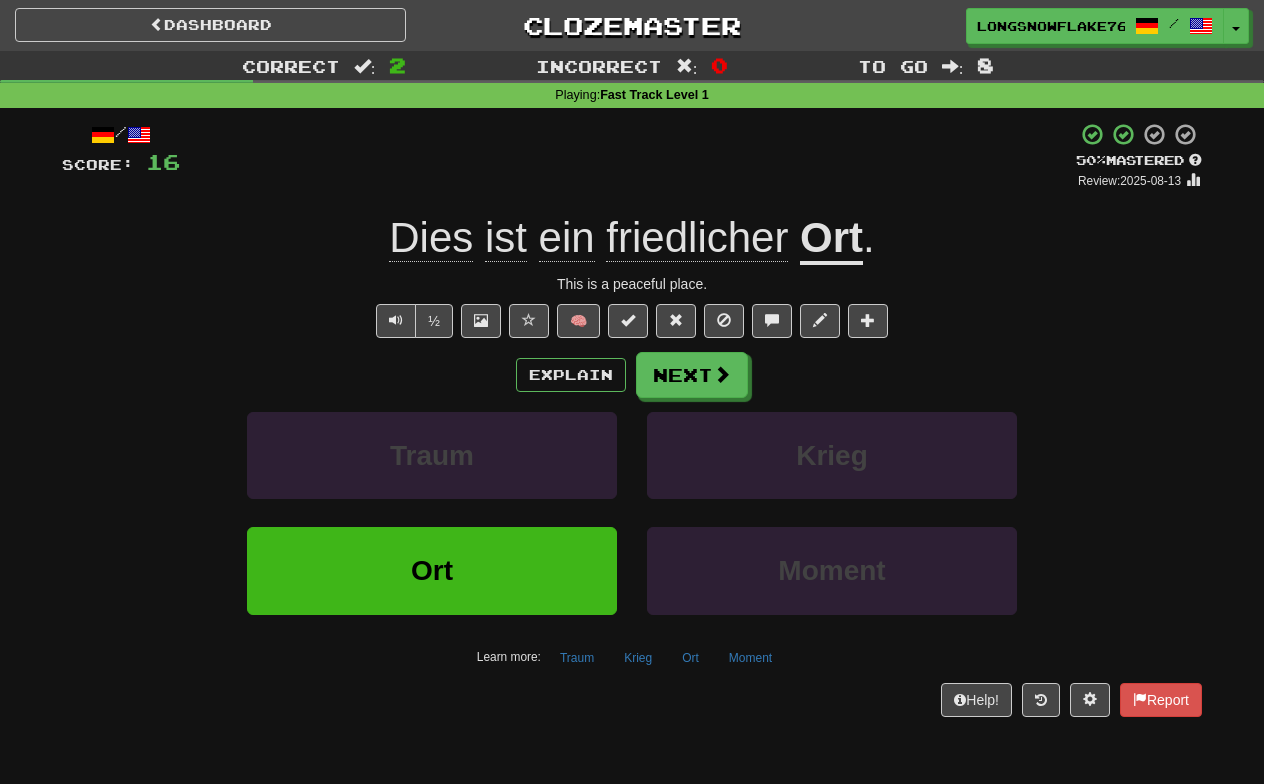 click on "friedlicher" 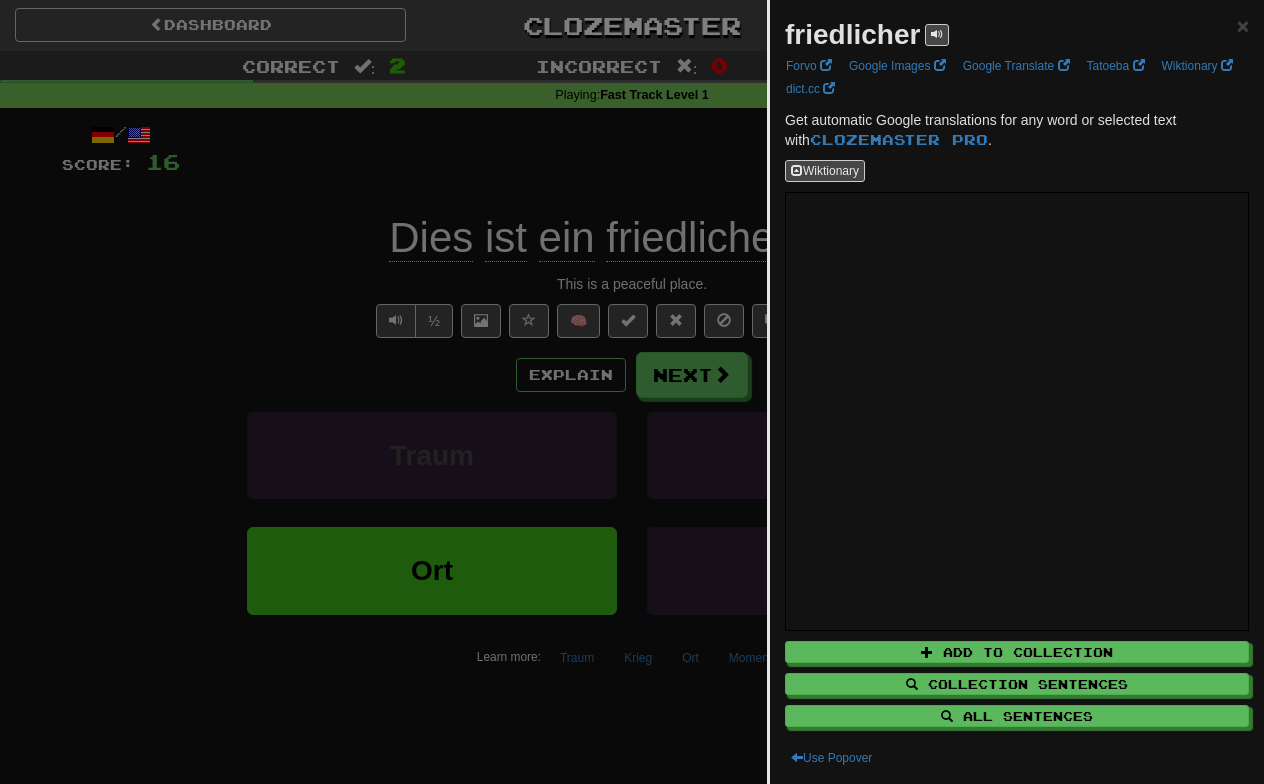 click at bounding box center (632, 392) 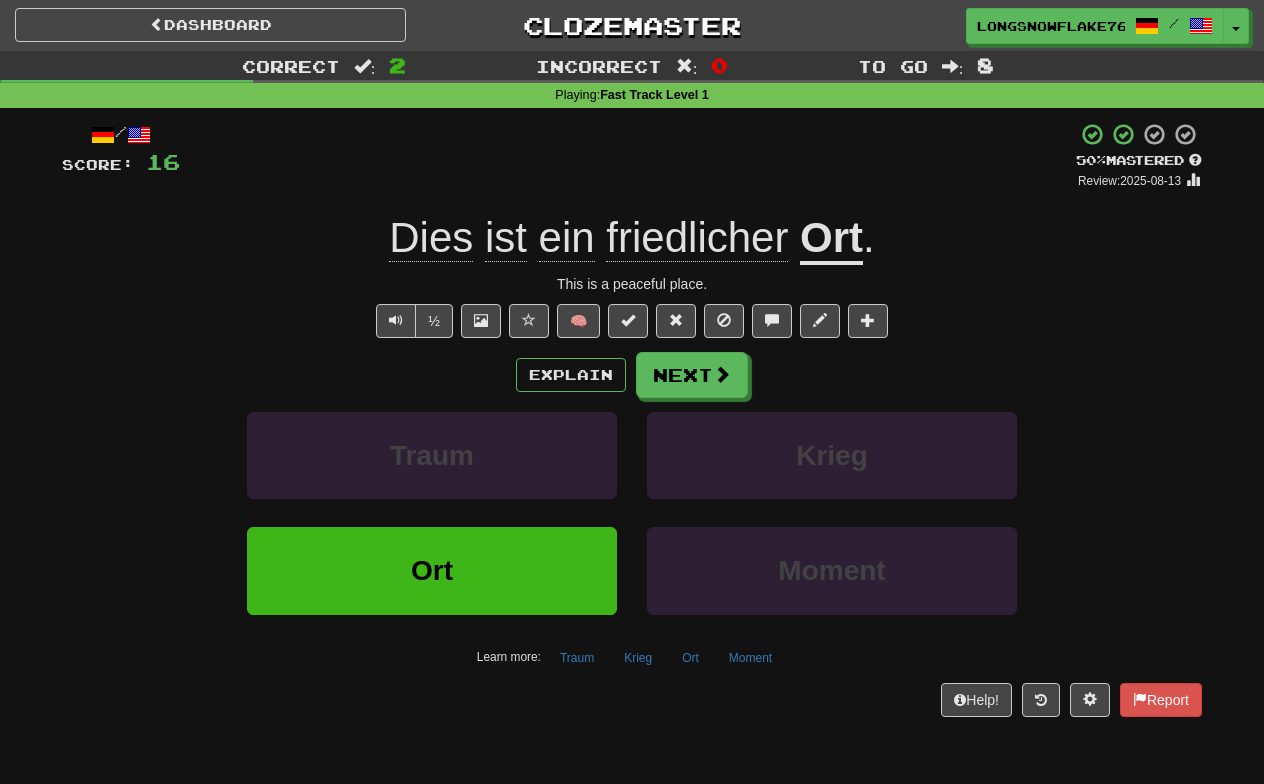 click on "Ort" at bounding box center [831, 239] 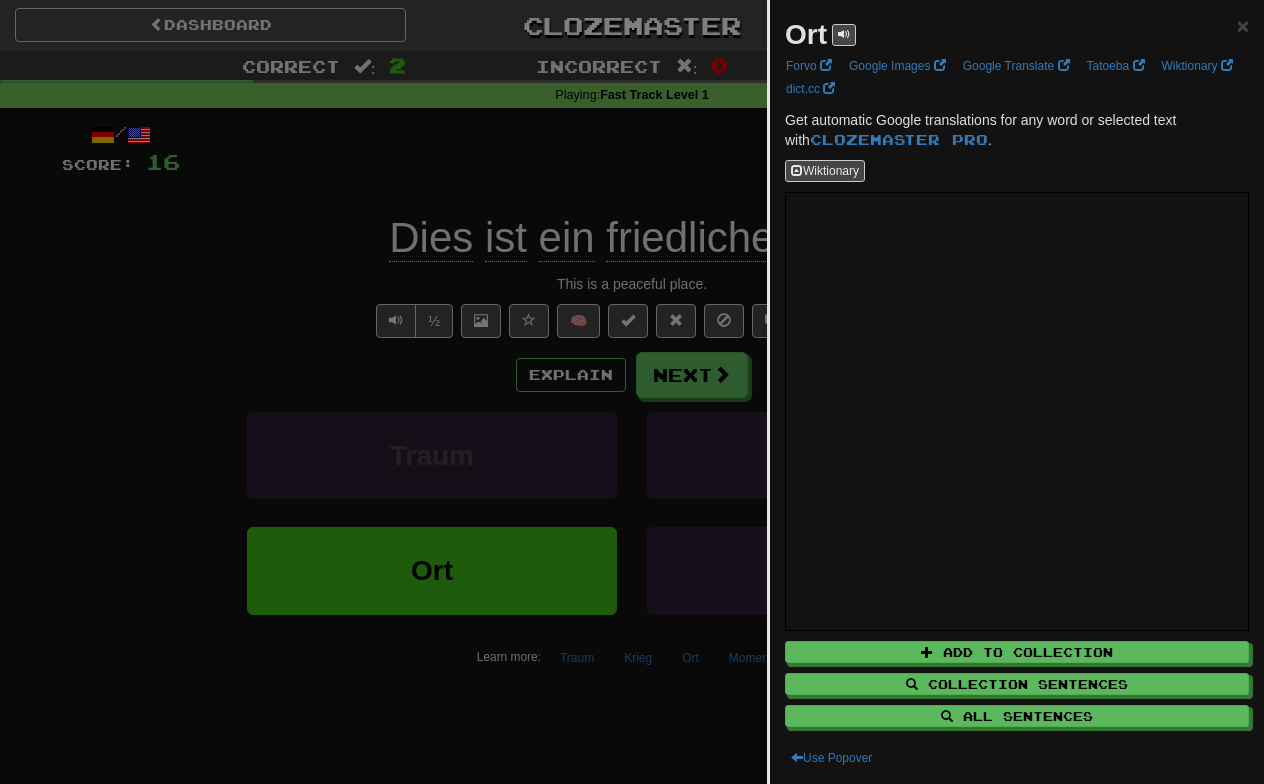 click at bounding box center [632, 392] 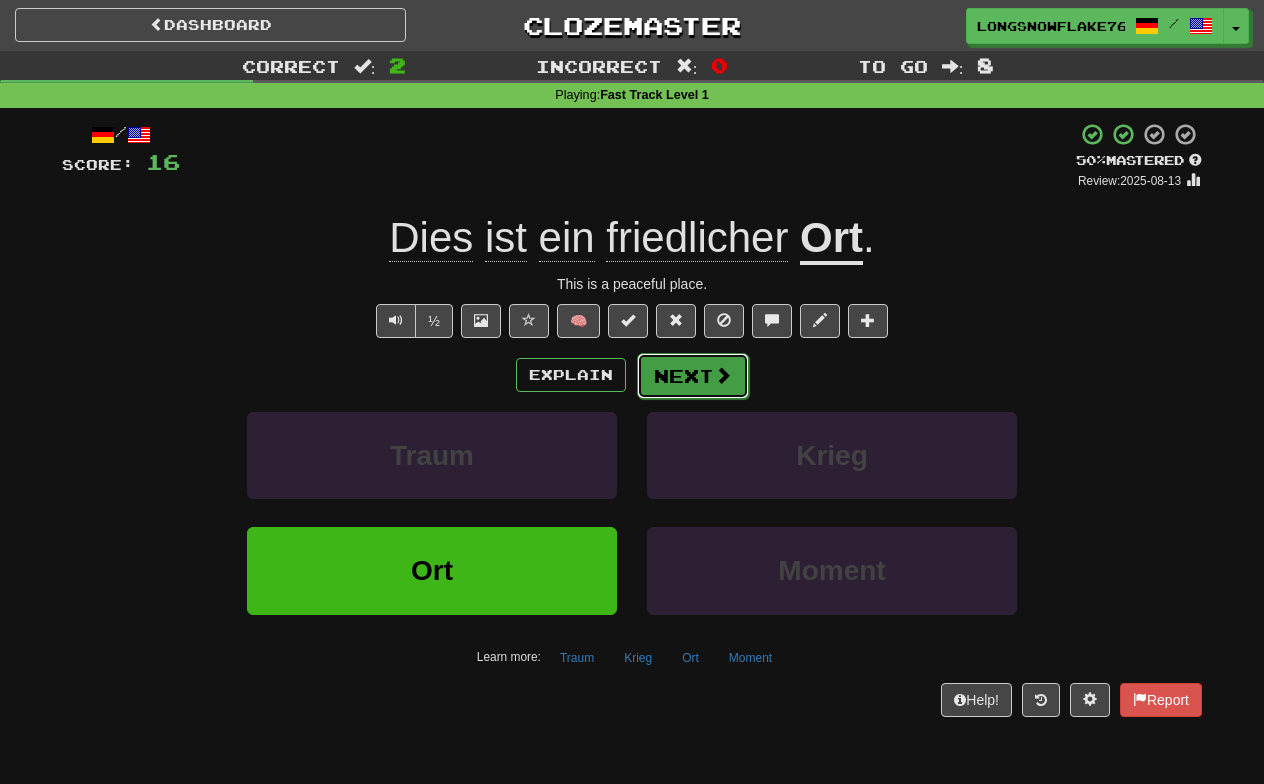 click on "Next" at bounding box center (693, 376) 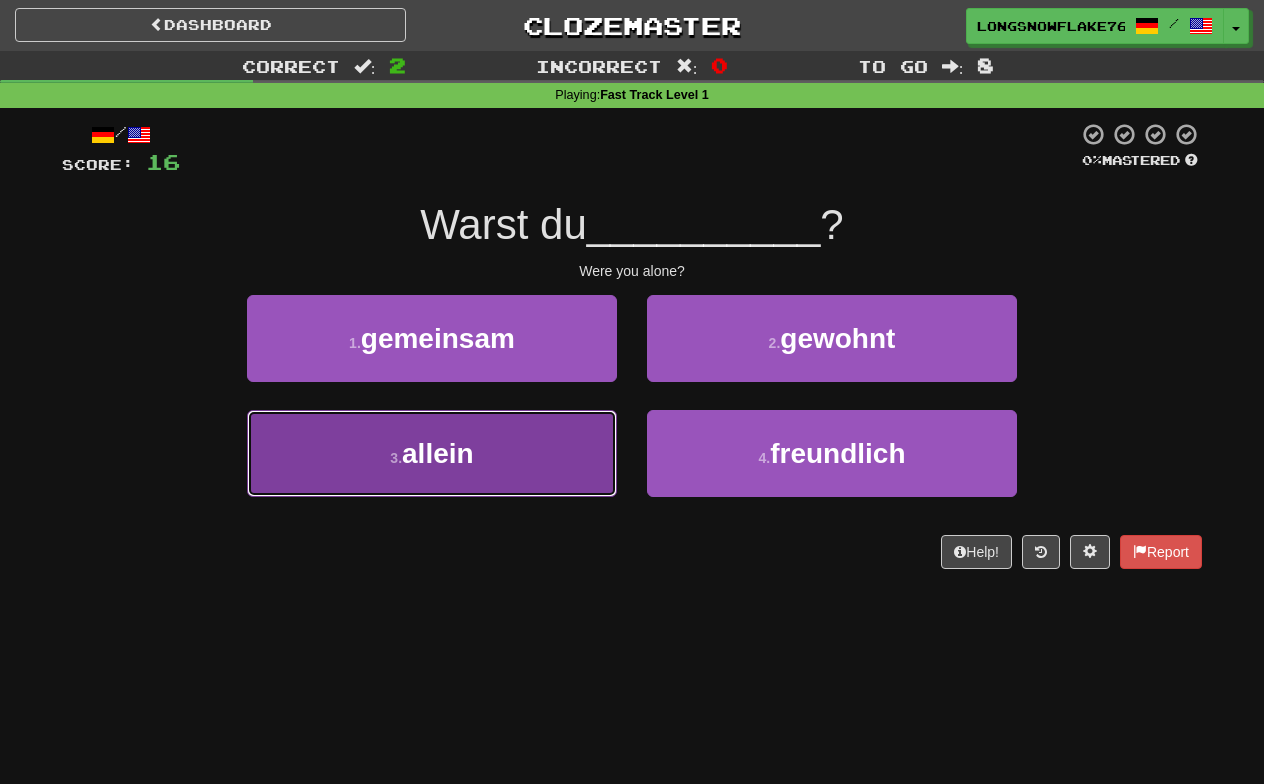 click on "3 .  allein" at bounding box center [432, 453] 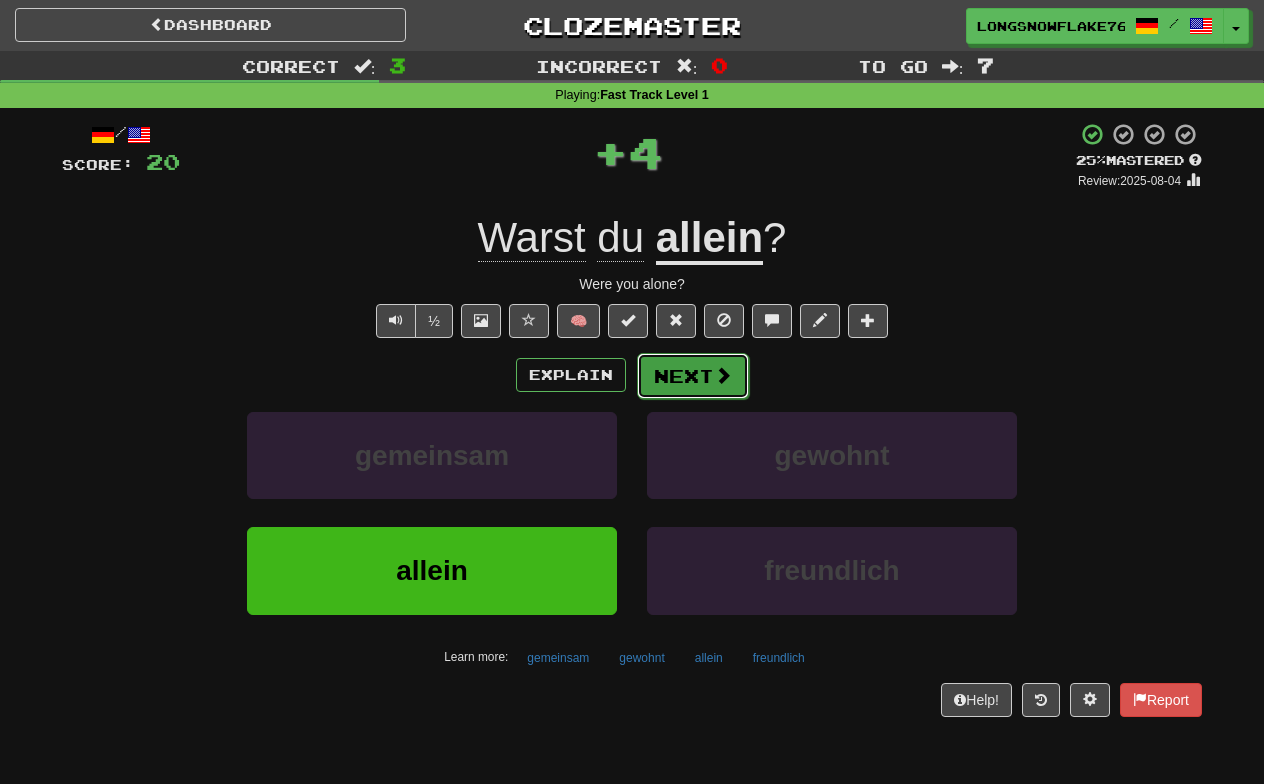 click at bounding box center (723, 375) 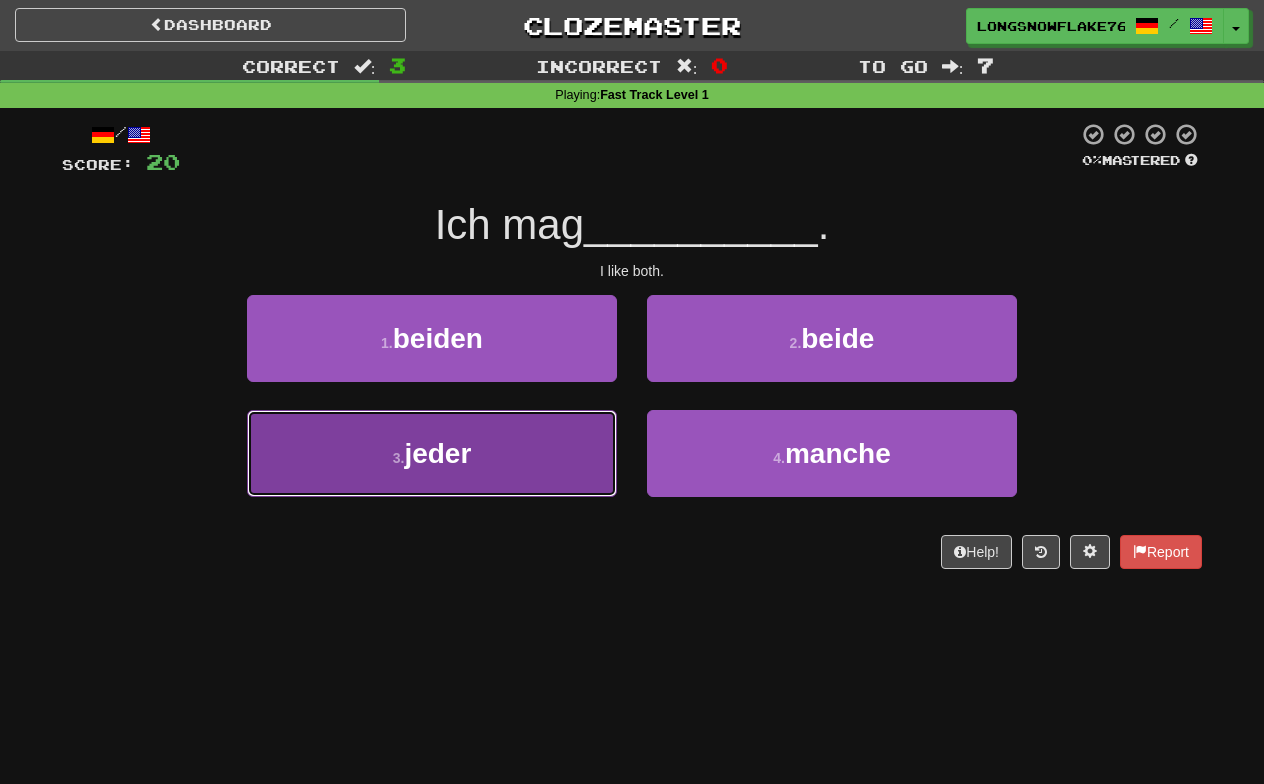 click on "3 .  jeder" at bounding box center (432, 453) 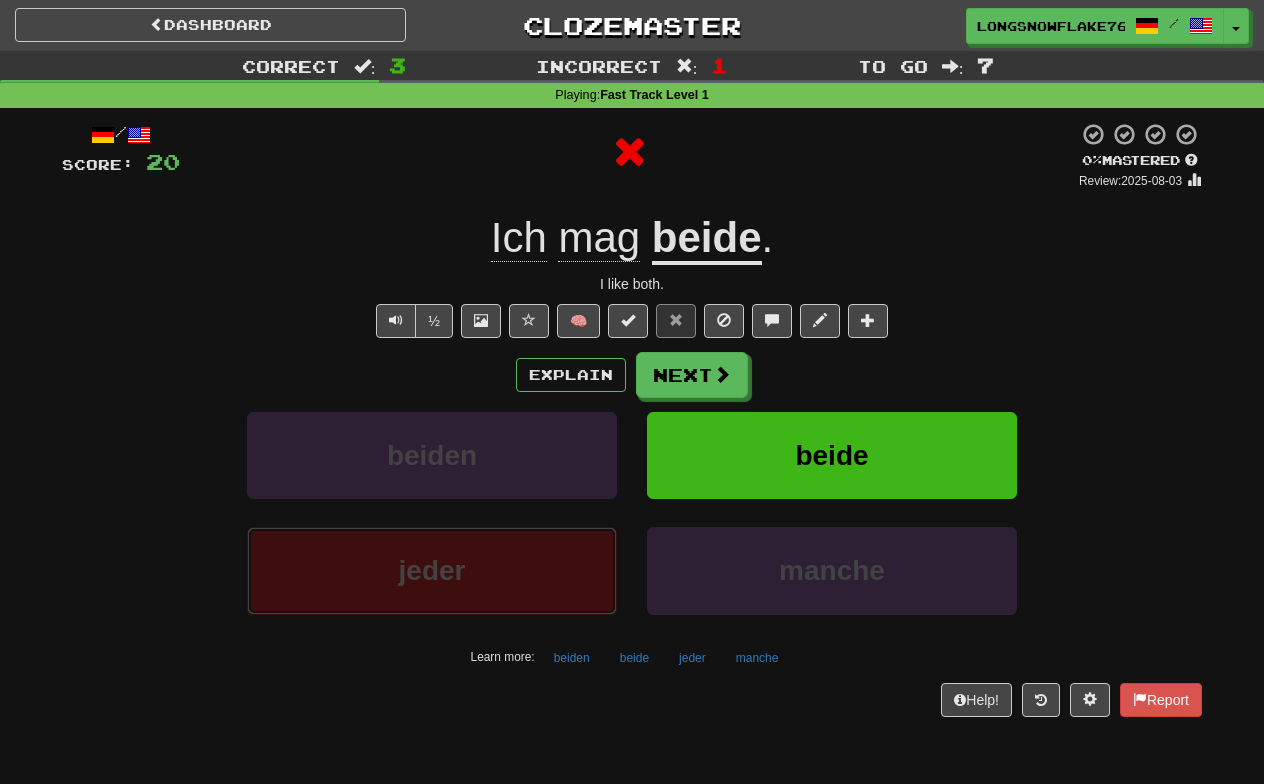 type 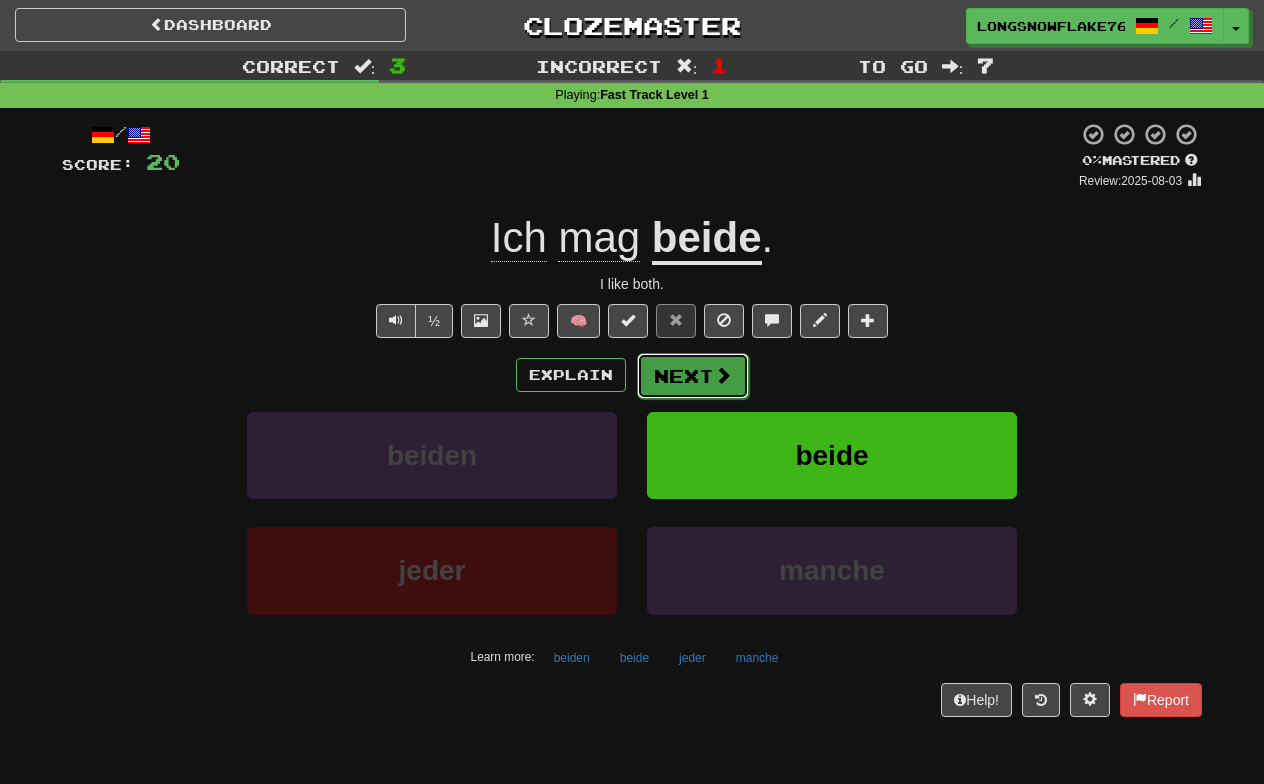 click on "Next" at bounding box center (693, 376) 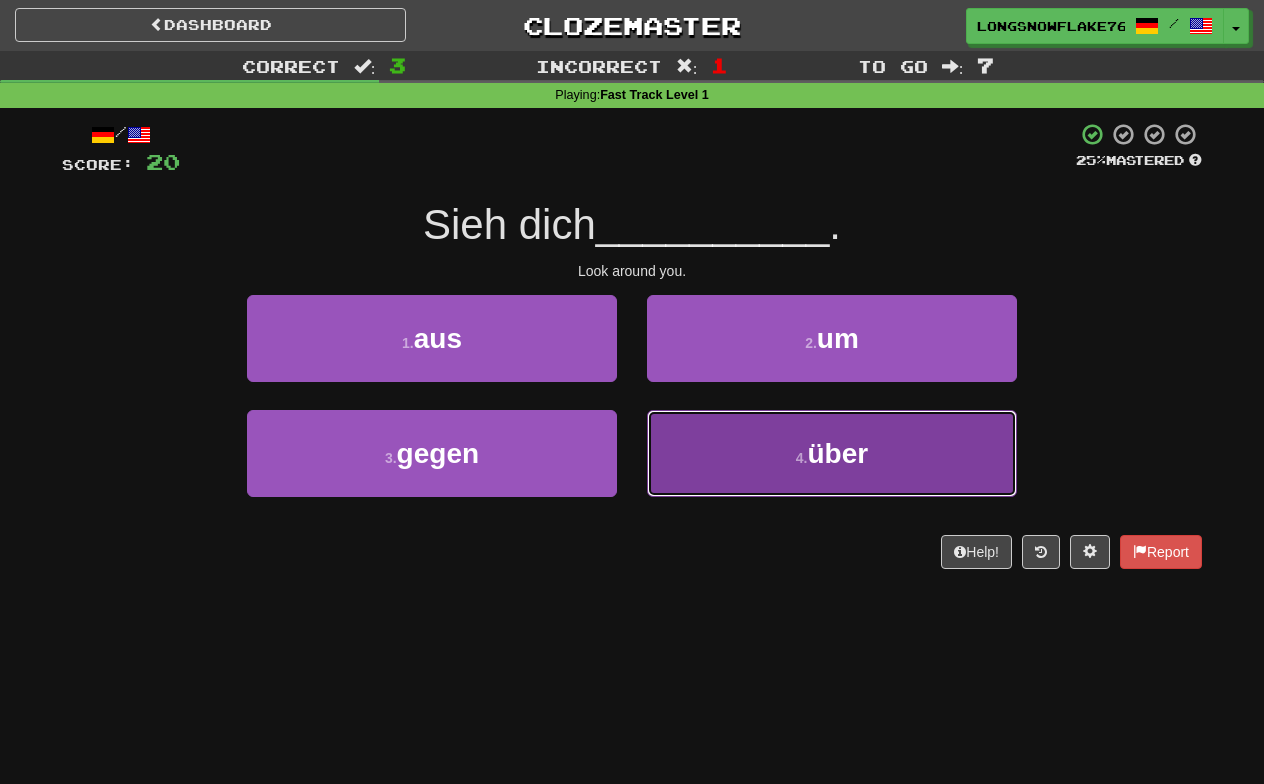 click on "4 .  über" at bounding box center (832, 453) 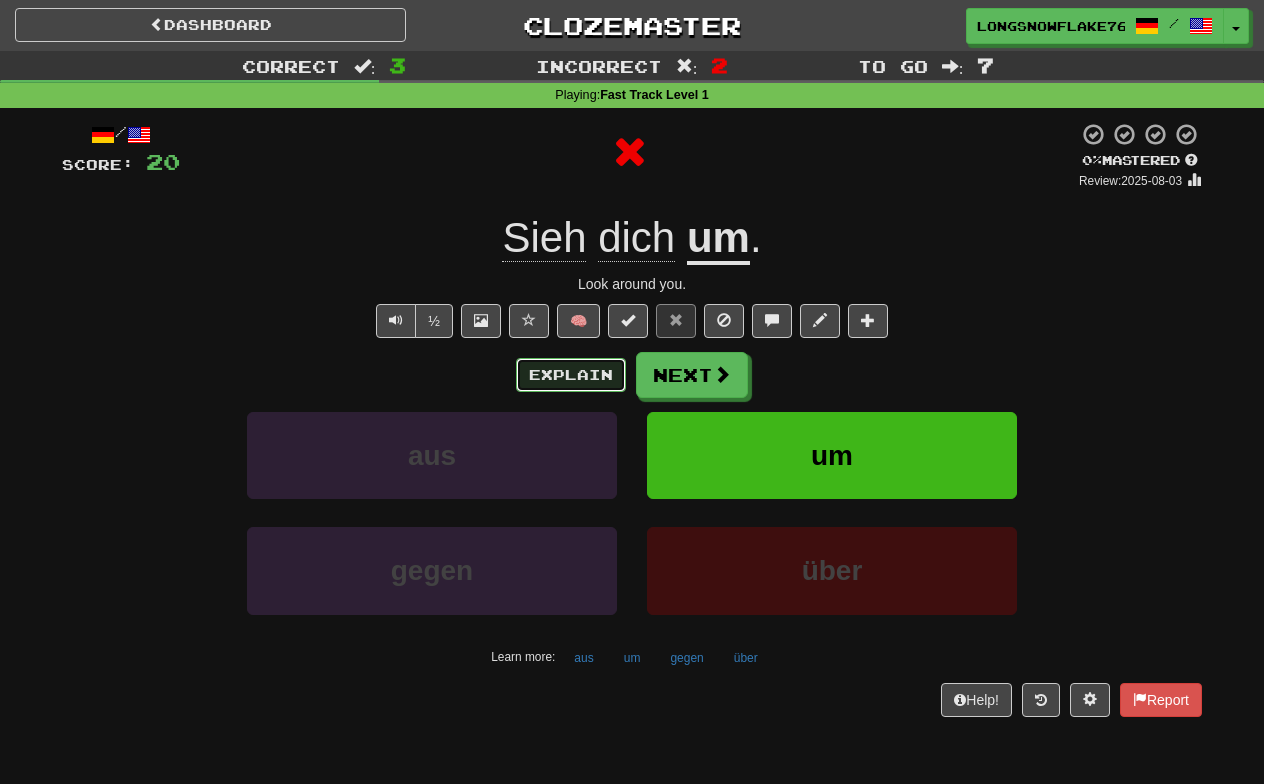 click on "Explain" at bounding box center (571, 375) 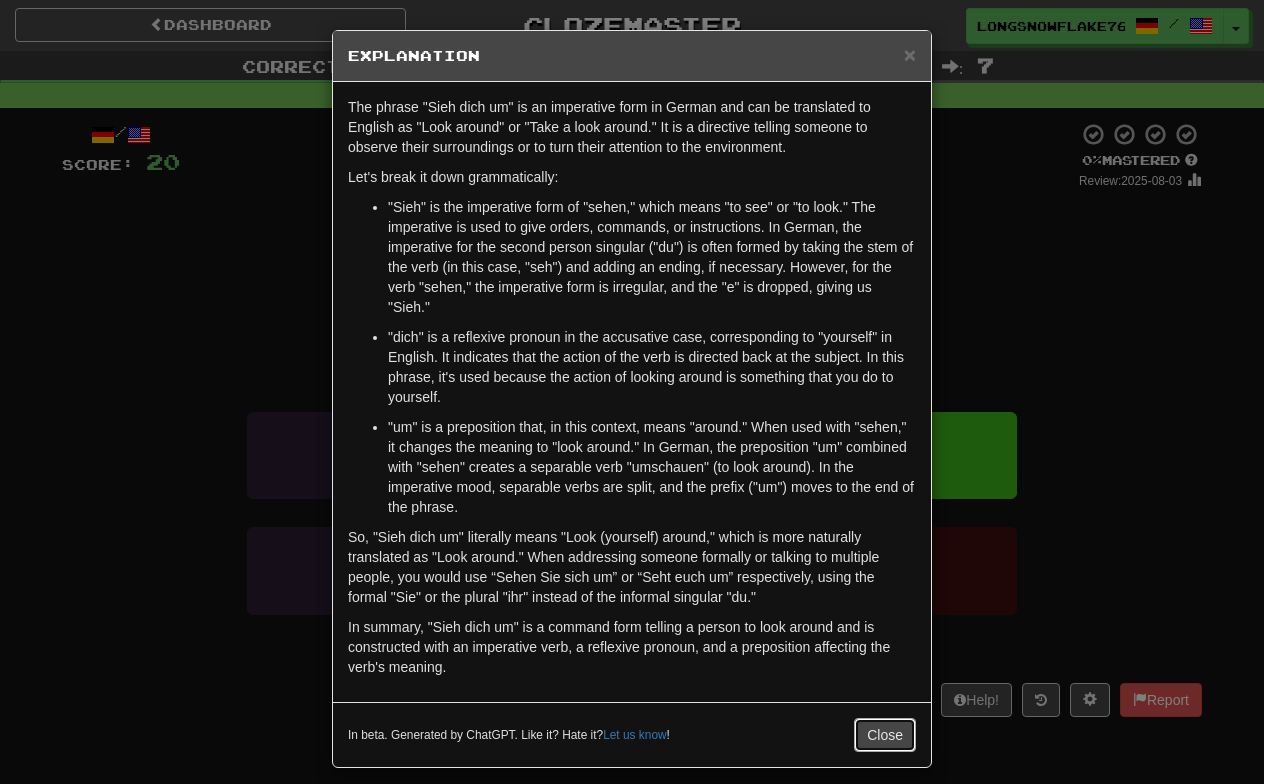 click on "Close" at bounding box center (885, 735) 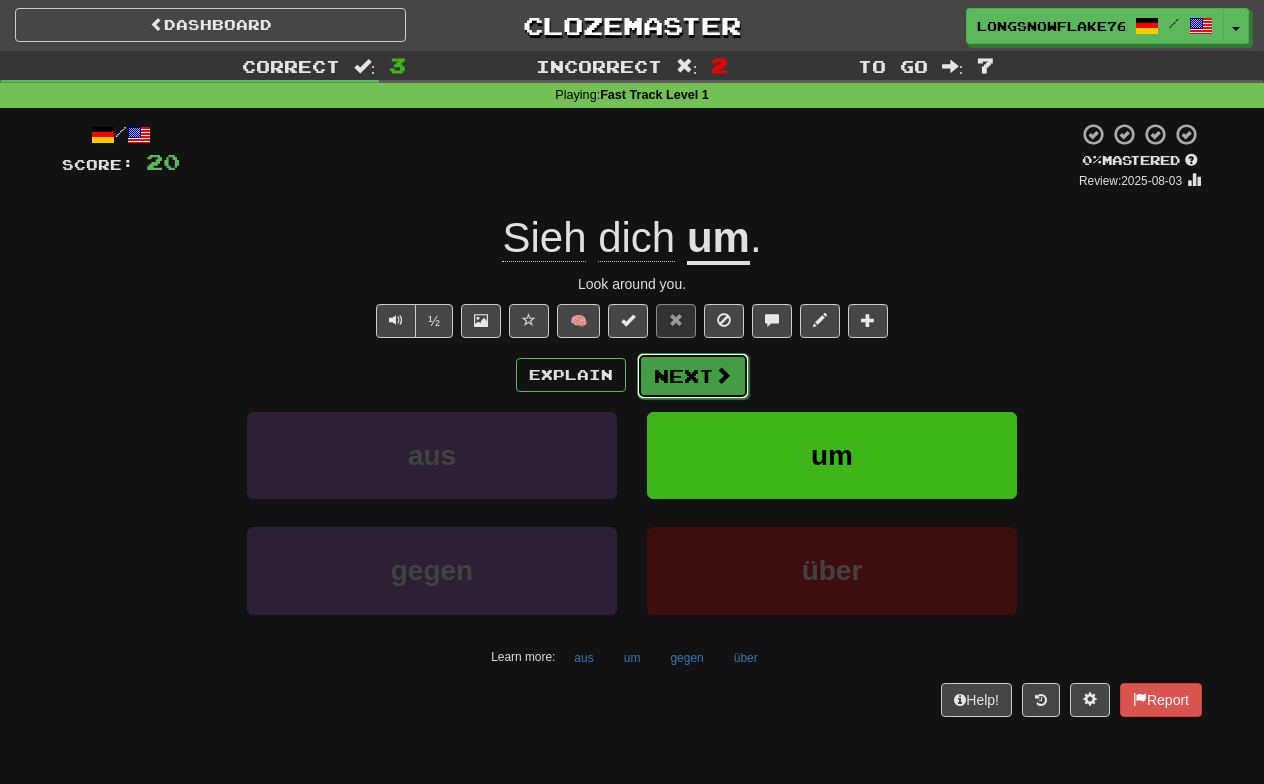 click on "Next" at bounding box center (693, 376) 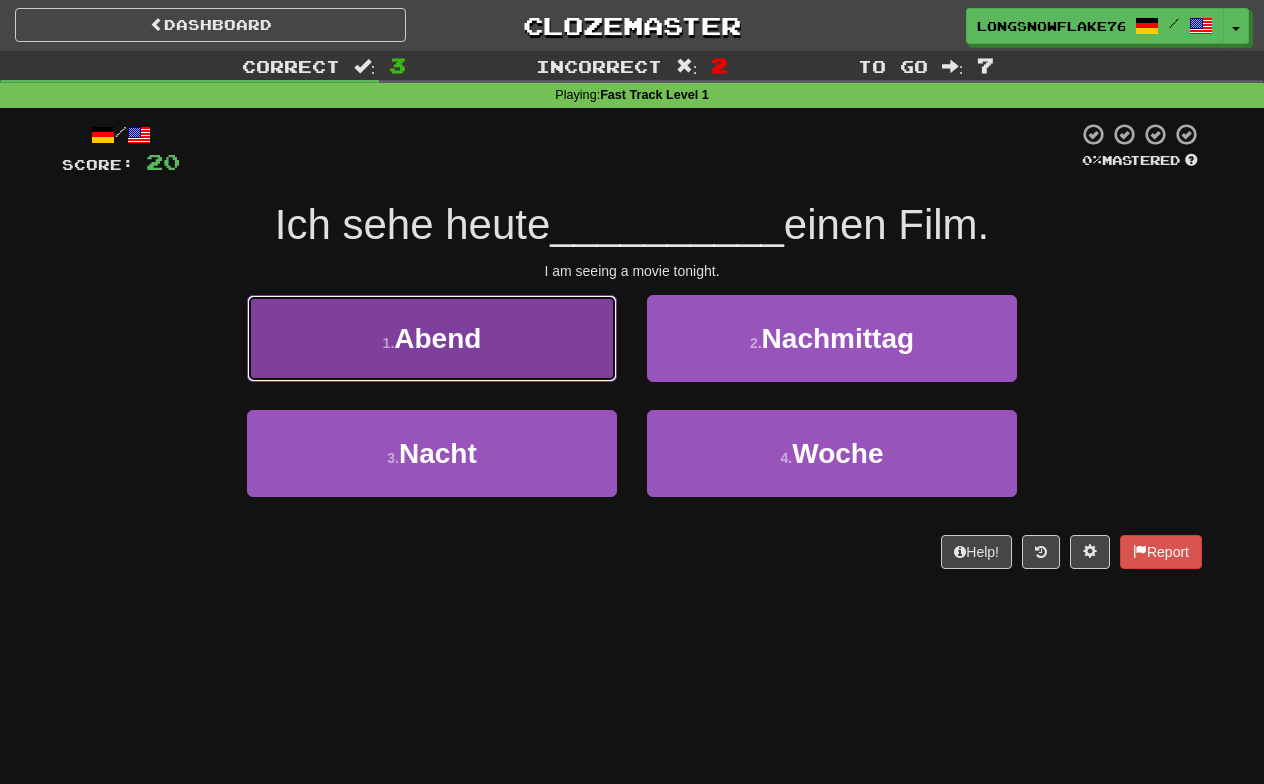 click on "1 .  Abend" at bounding box center (432, 338) 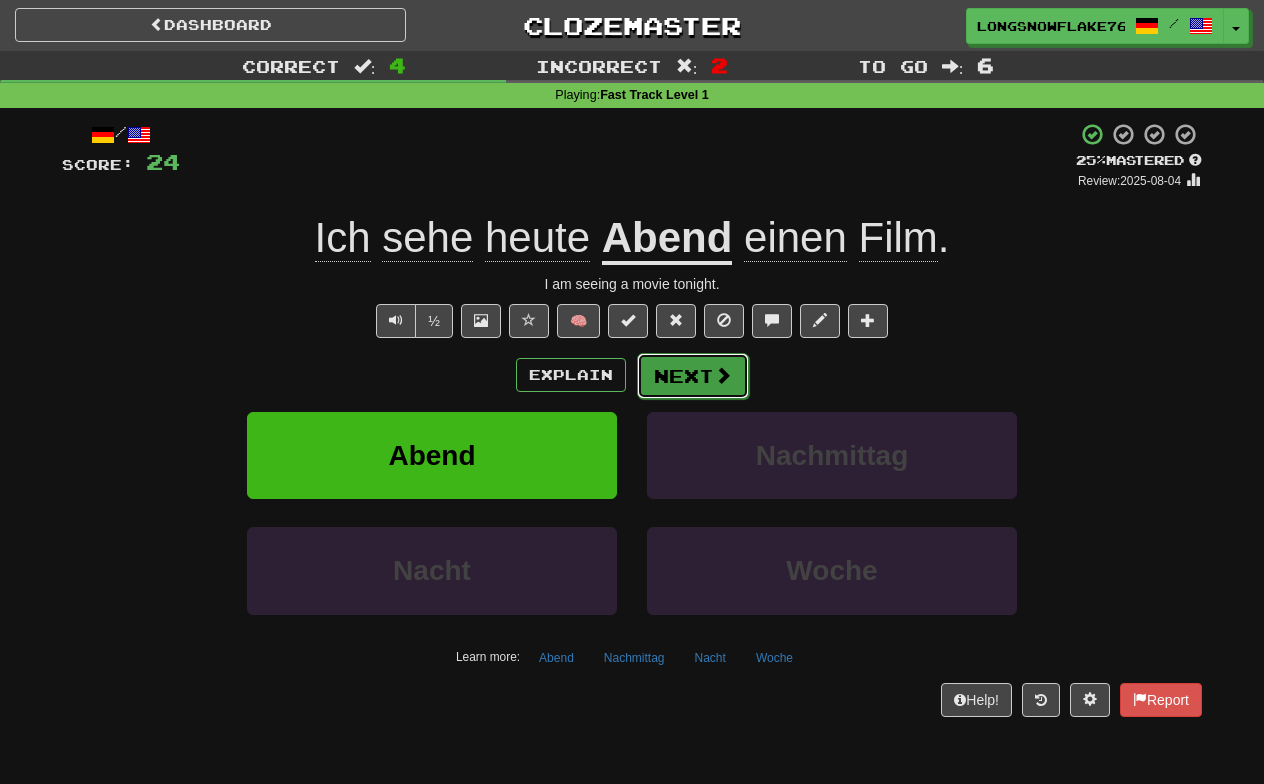 click on "Next" at bounding box center (693, 376) 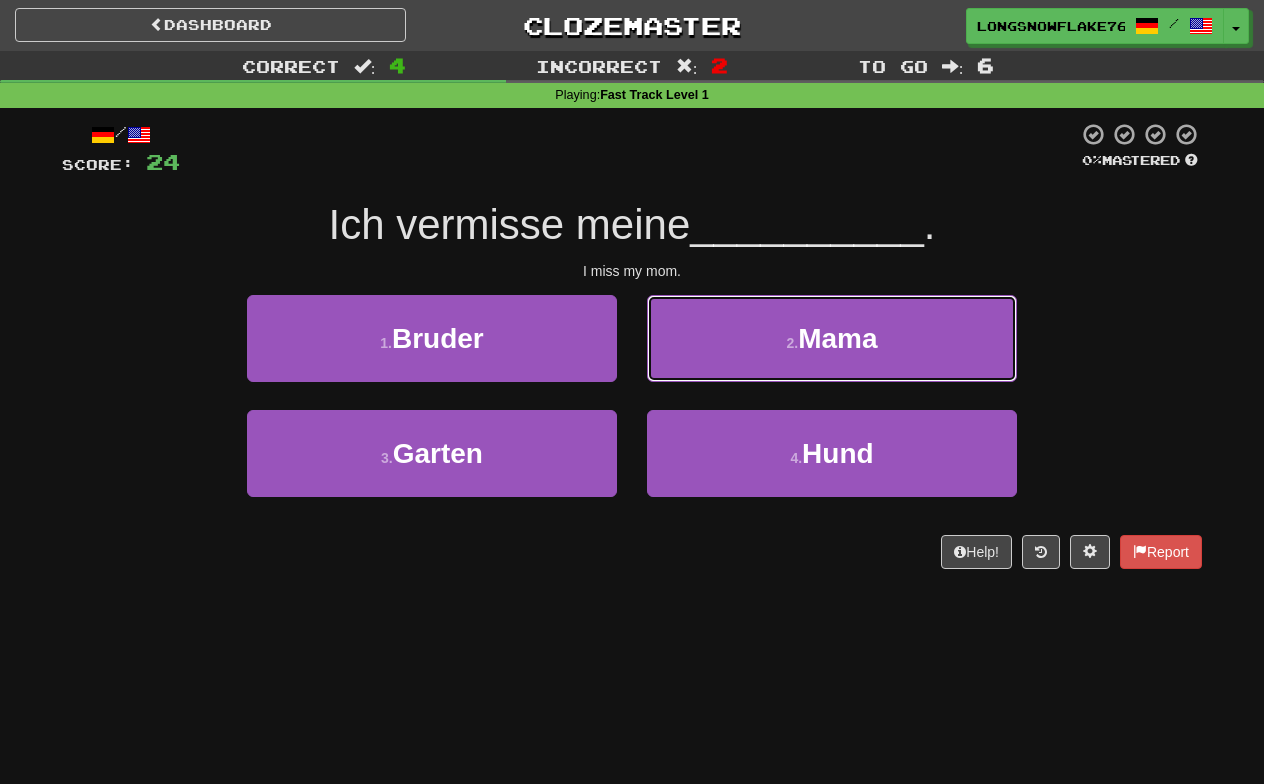 click on "2 .  Mama" at bounding box center (832, 338) 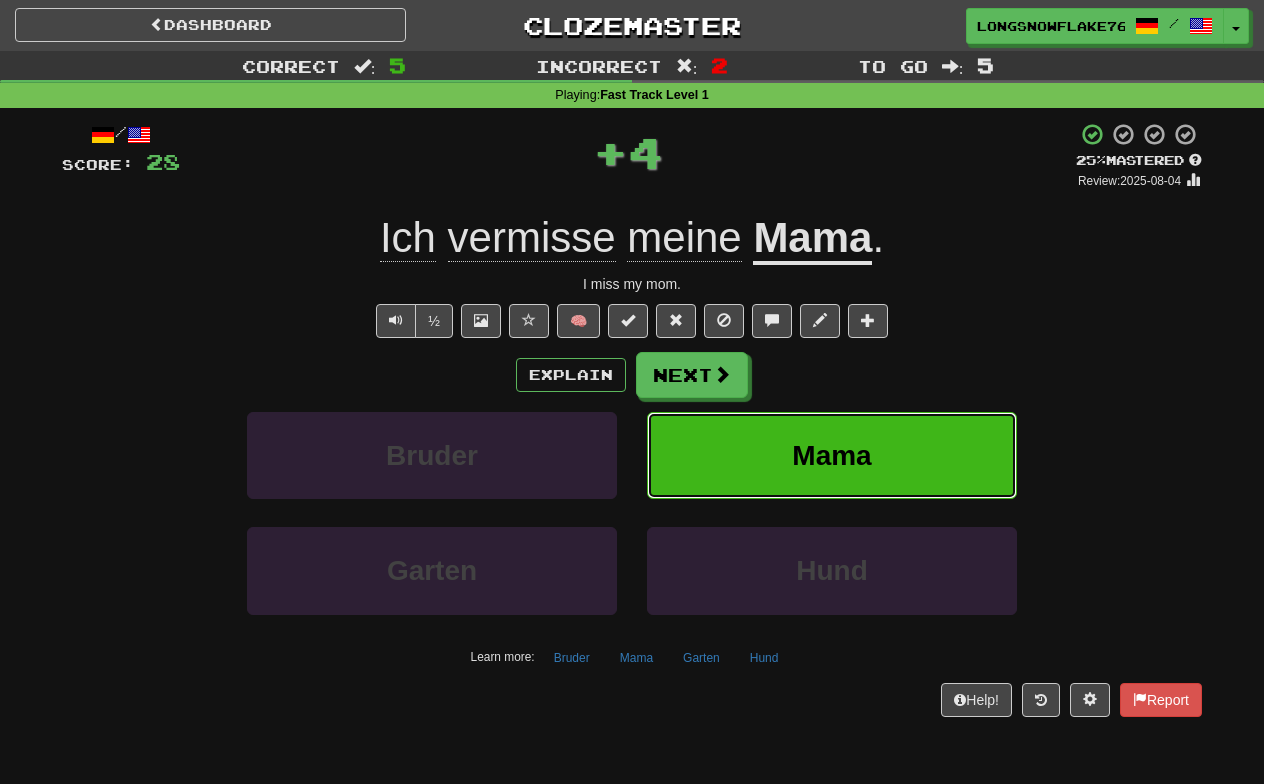 type 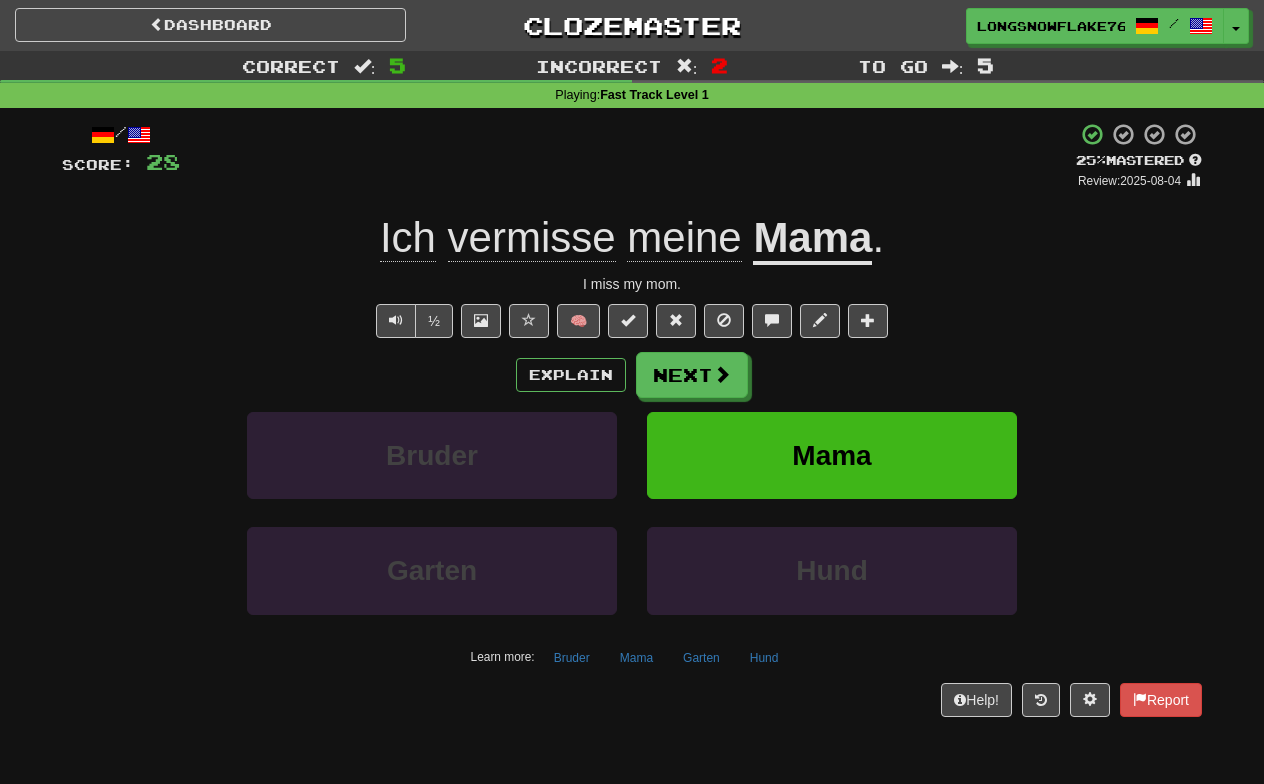 click on "+ 4" at bounding box center [628, 156] 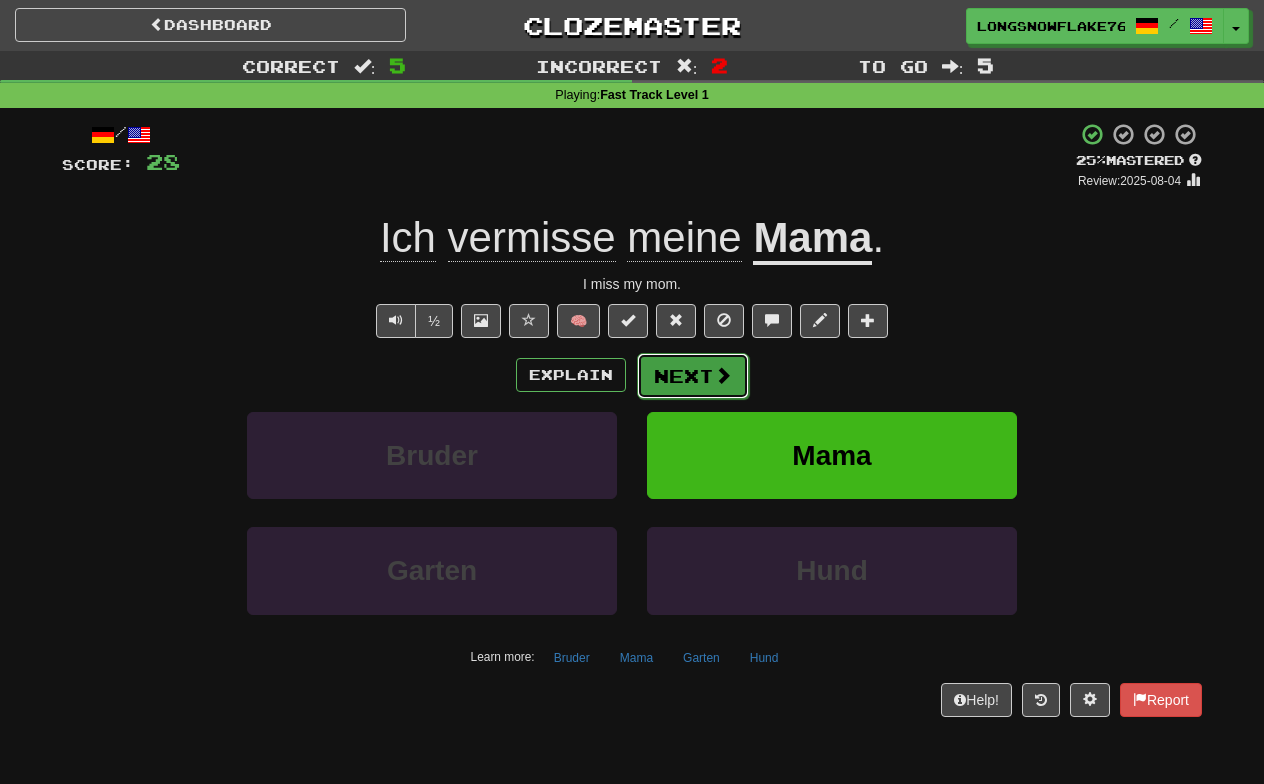 click on "Next" at bounding box center [693, 376] 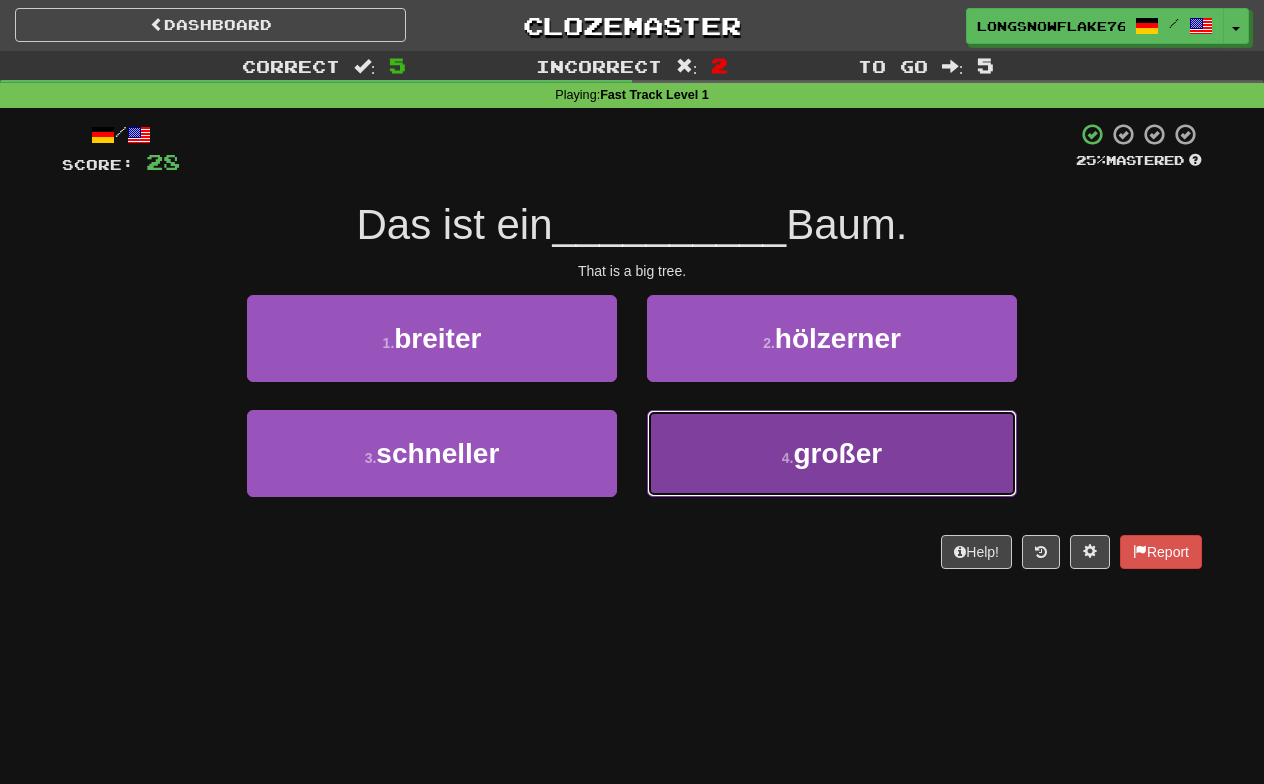 click on "4 .  großer" at bounding box center [832, 453] 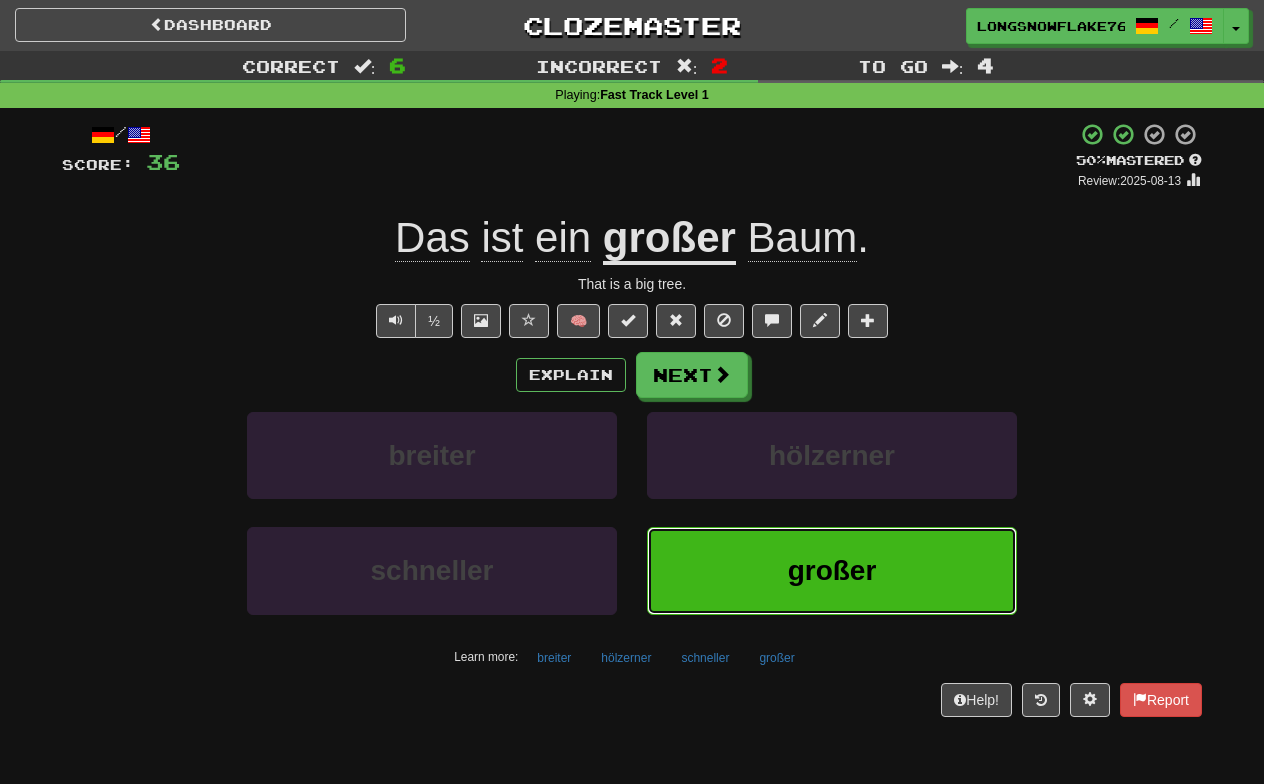 type 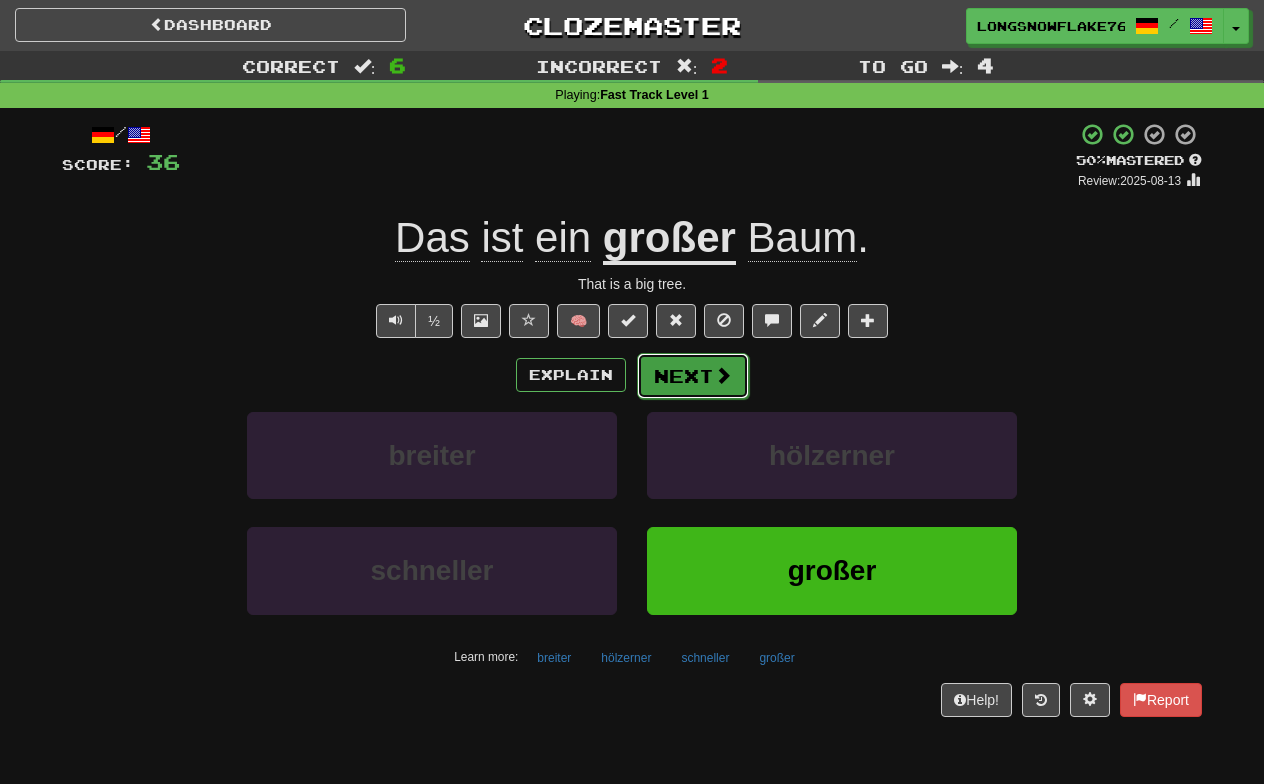click on "Next" at bounding box center (693, 376) 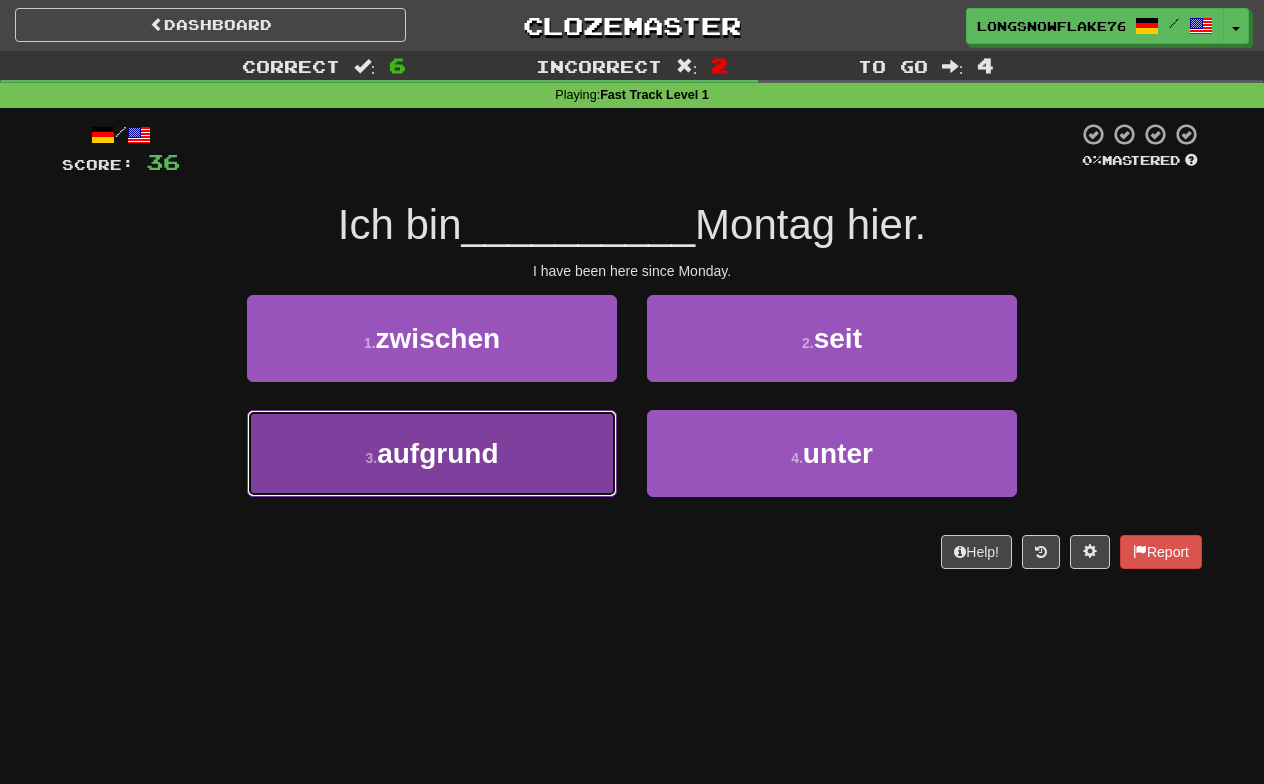 click on "3 .  aufgrund" at bounding box center (432, 453) 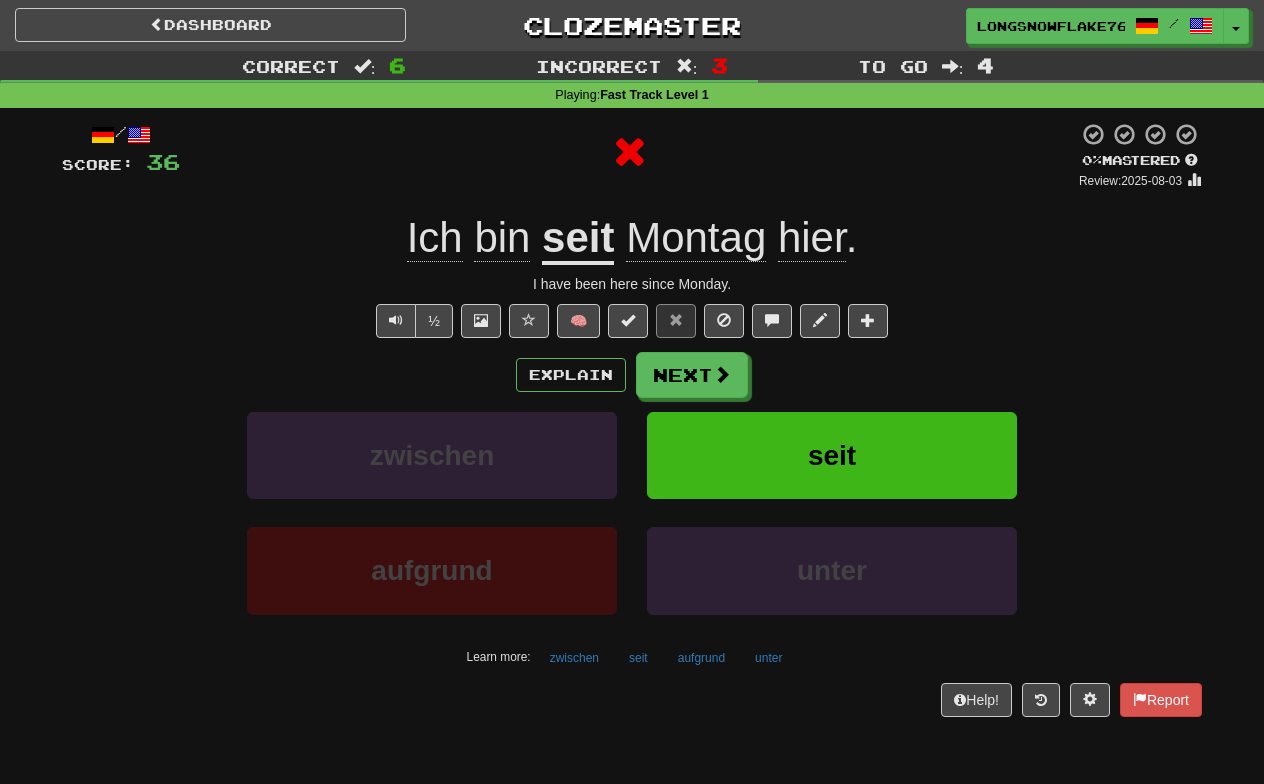 click on "seit" at bounding box center (578, 239) 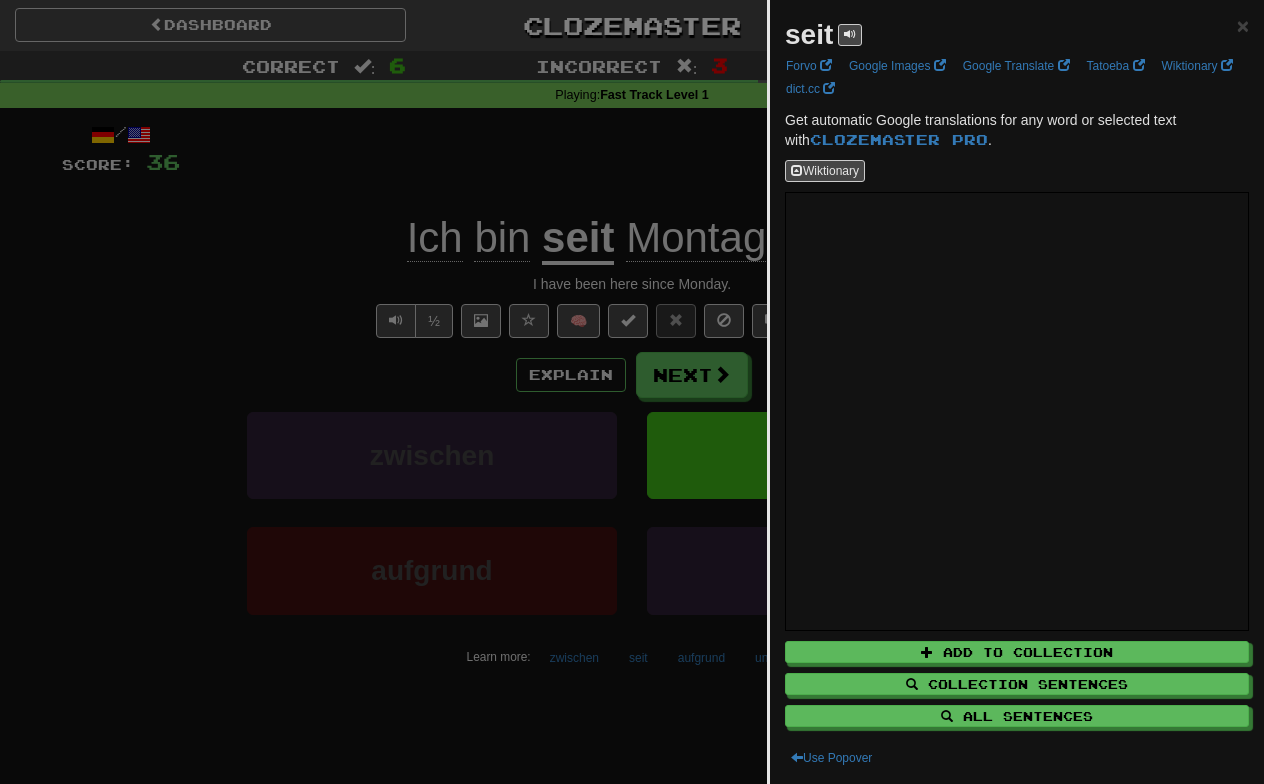 click at bounding box center (632, 392) 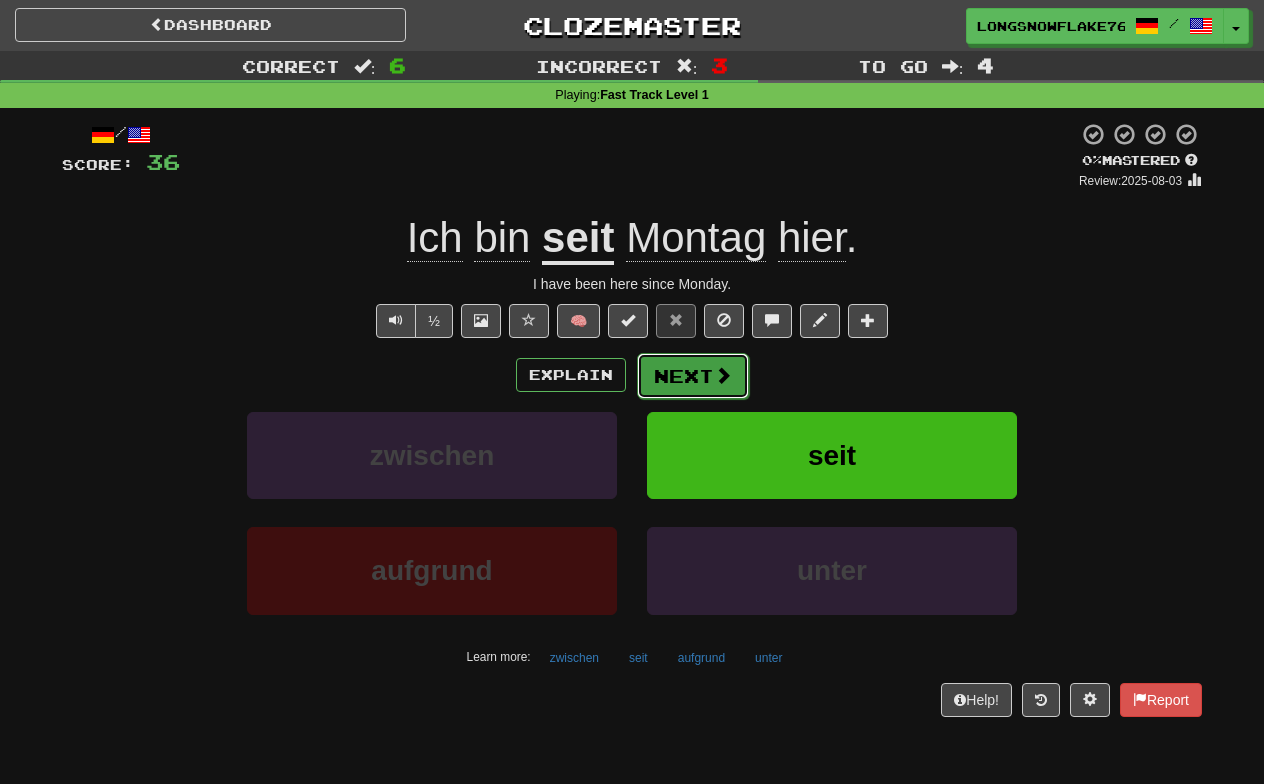 click on "Next" at bounding box center (693, 376) 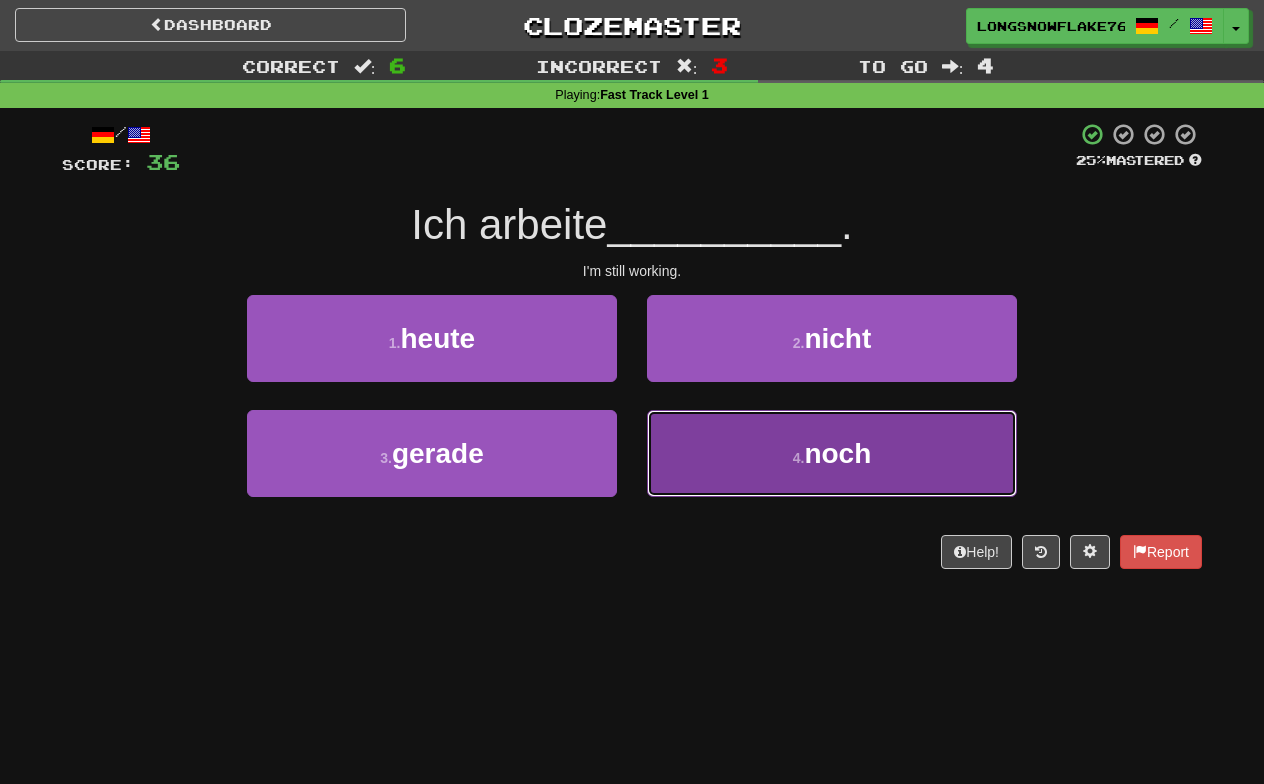 click on "4 .  noch" at bounding box center [832, 453] 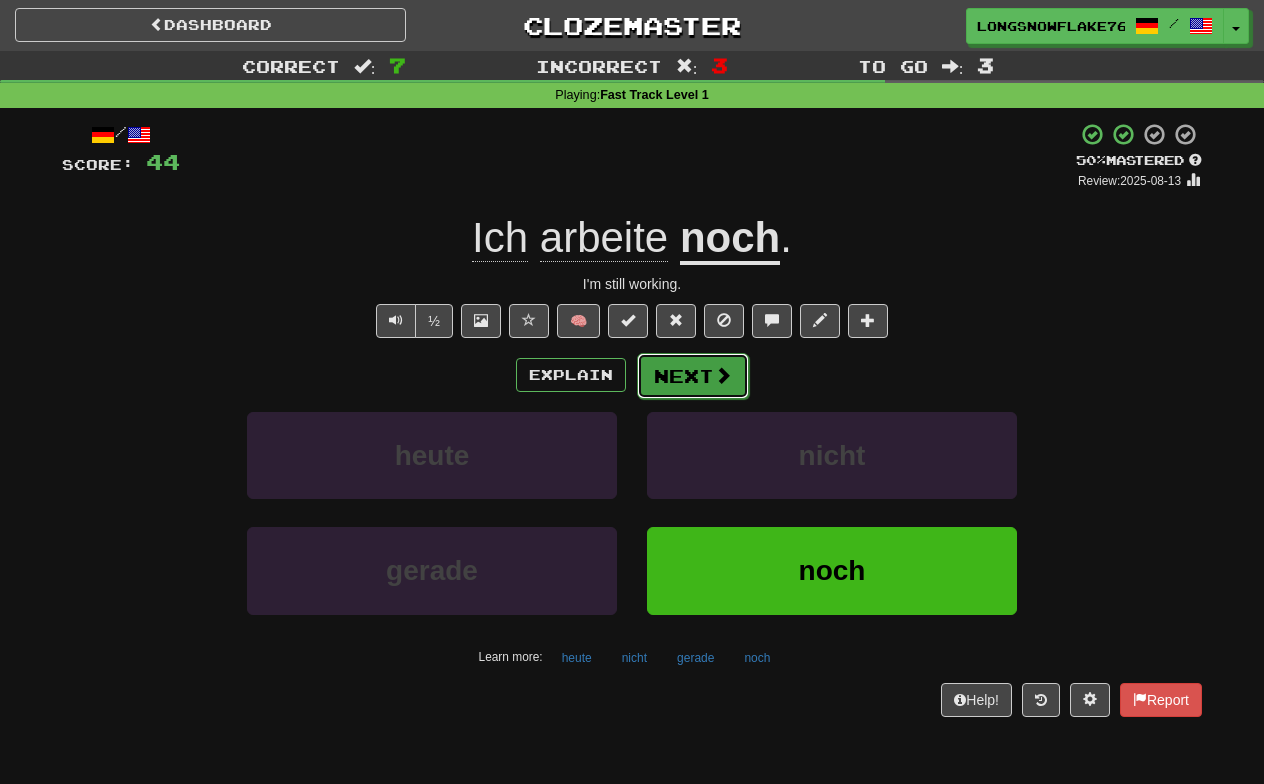 click on "Next" at bounding box center (693, 376) 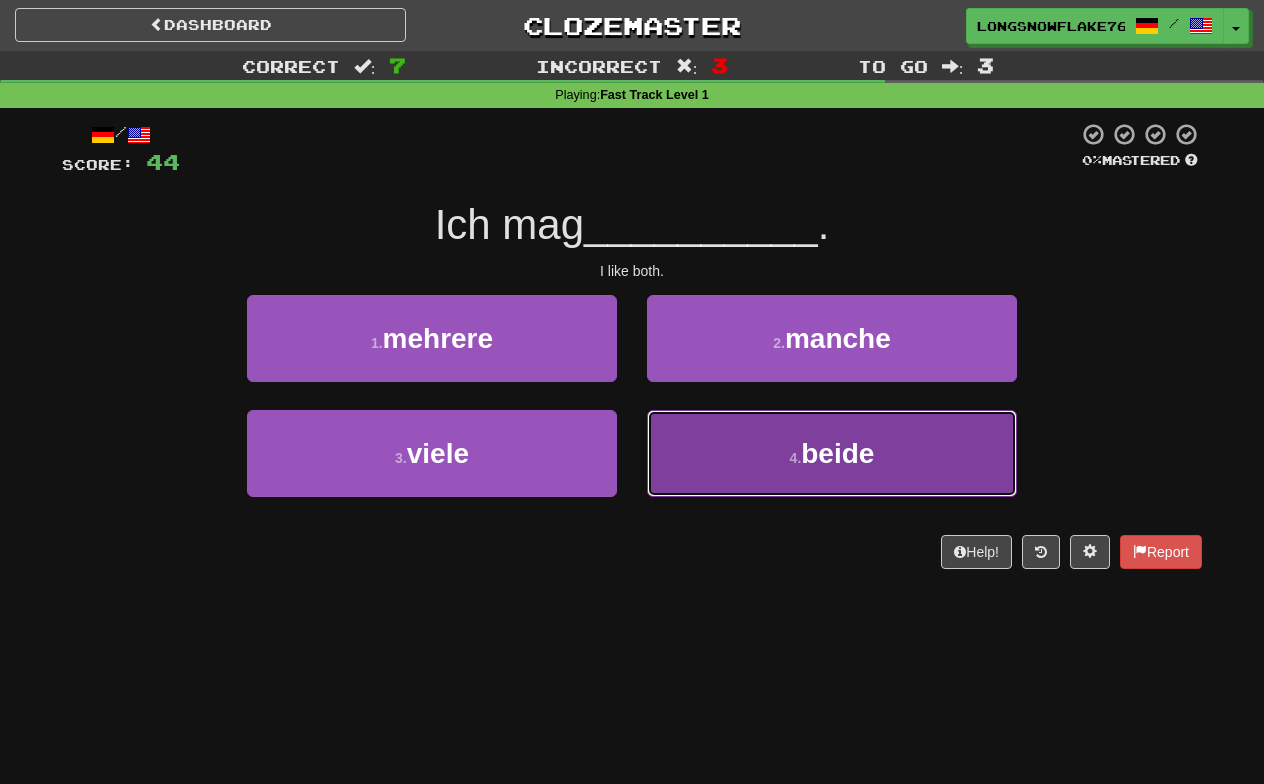 click on "4 .  beide" at bounding box center [832, 453] 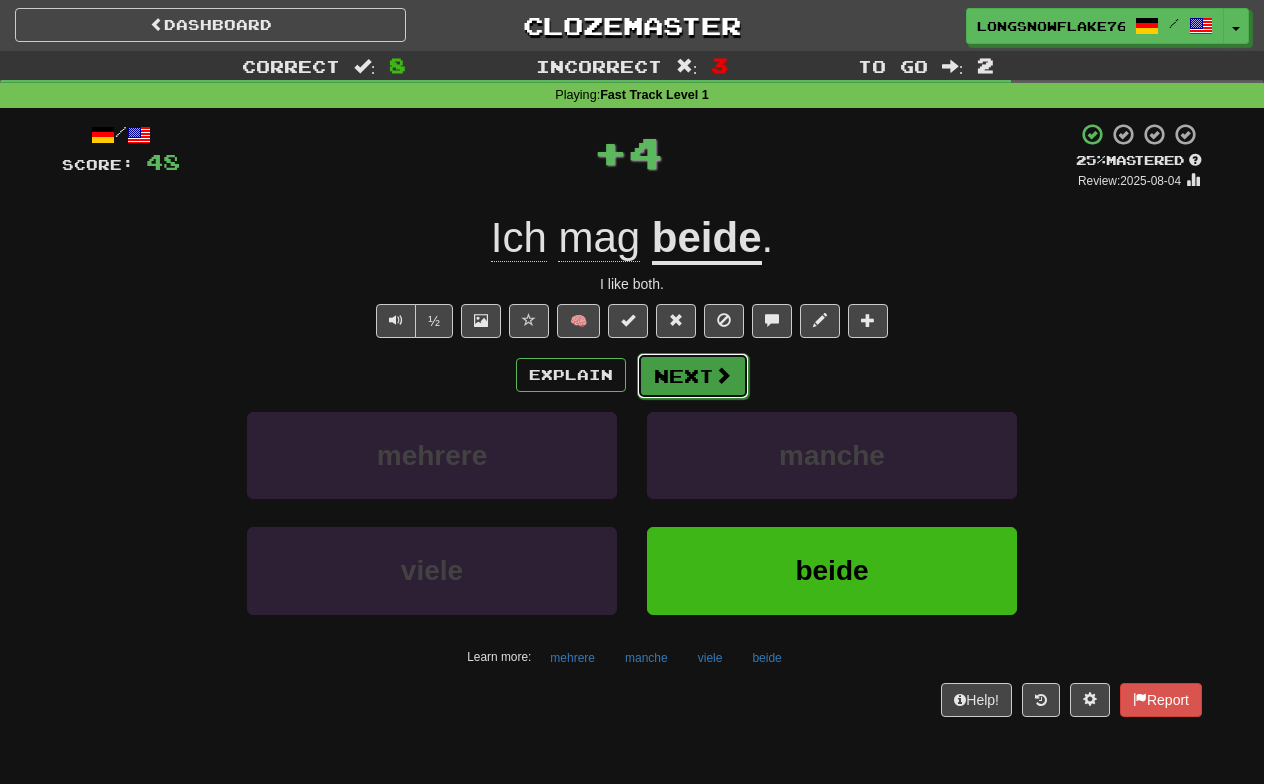 click on "Next" at bounding box center (693, 376) 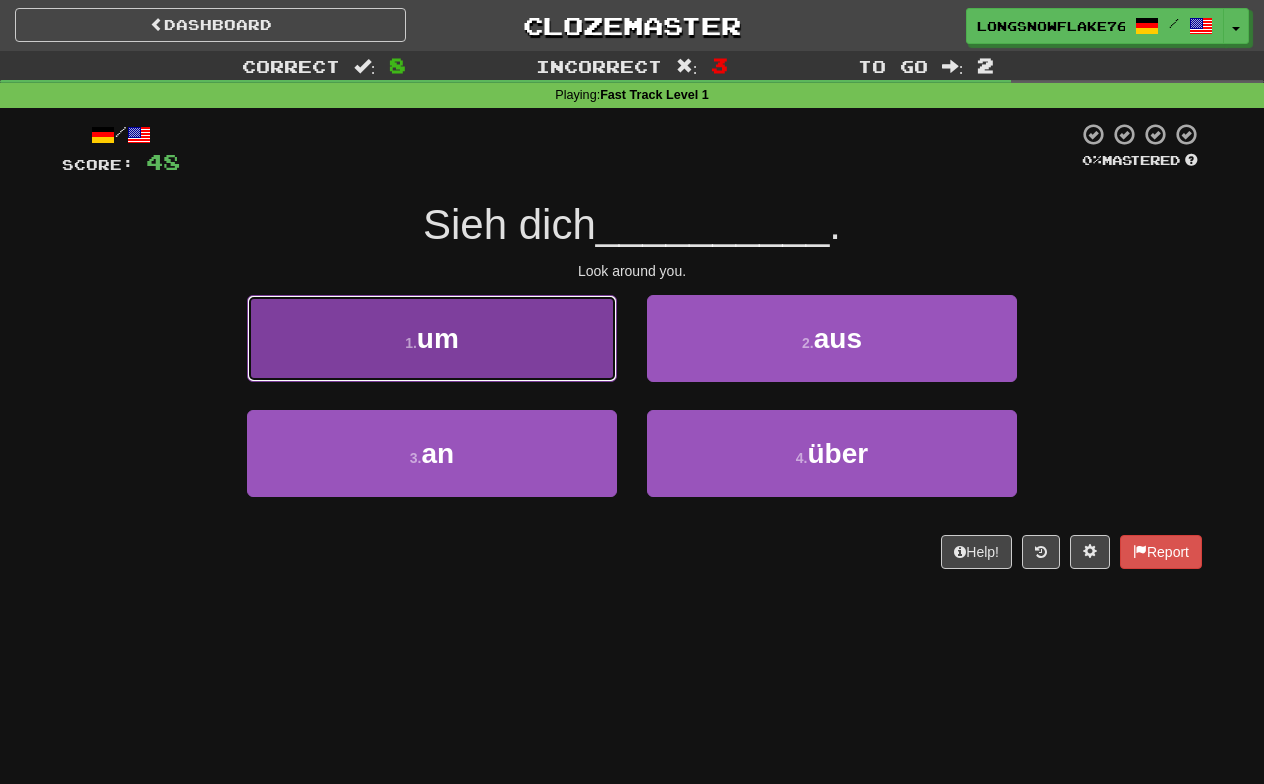 click on "1 .  um" at bounding box center (432, 338) 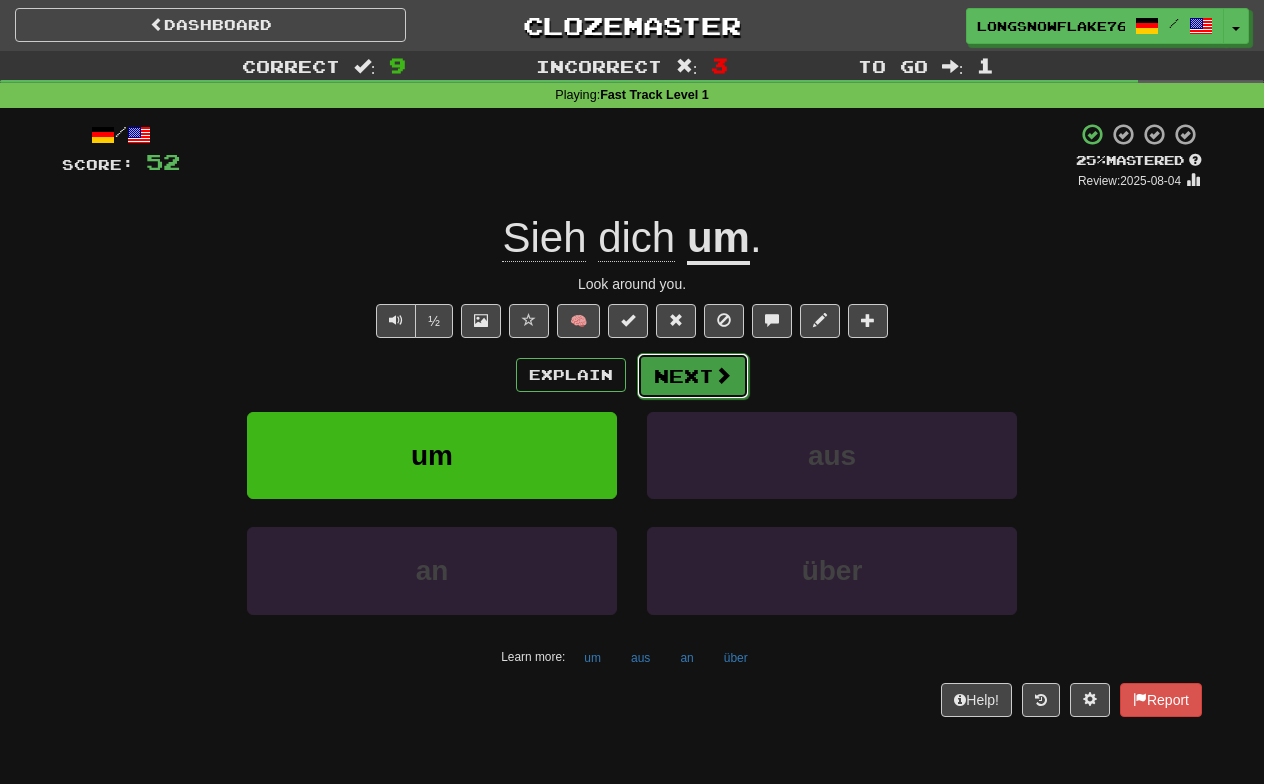 click on "Next" at bounding box center (693, 376) 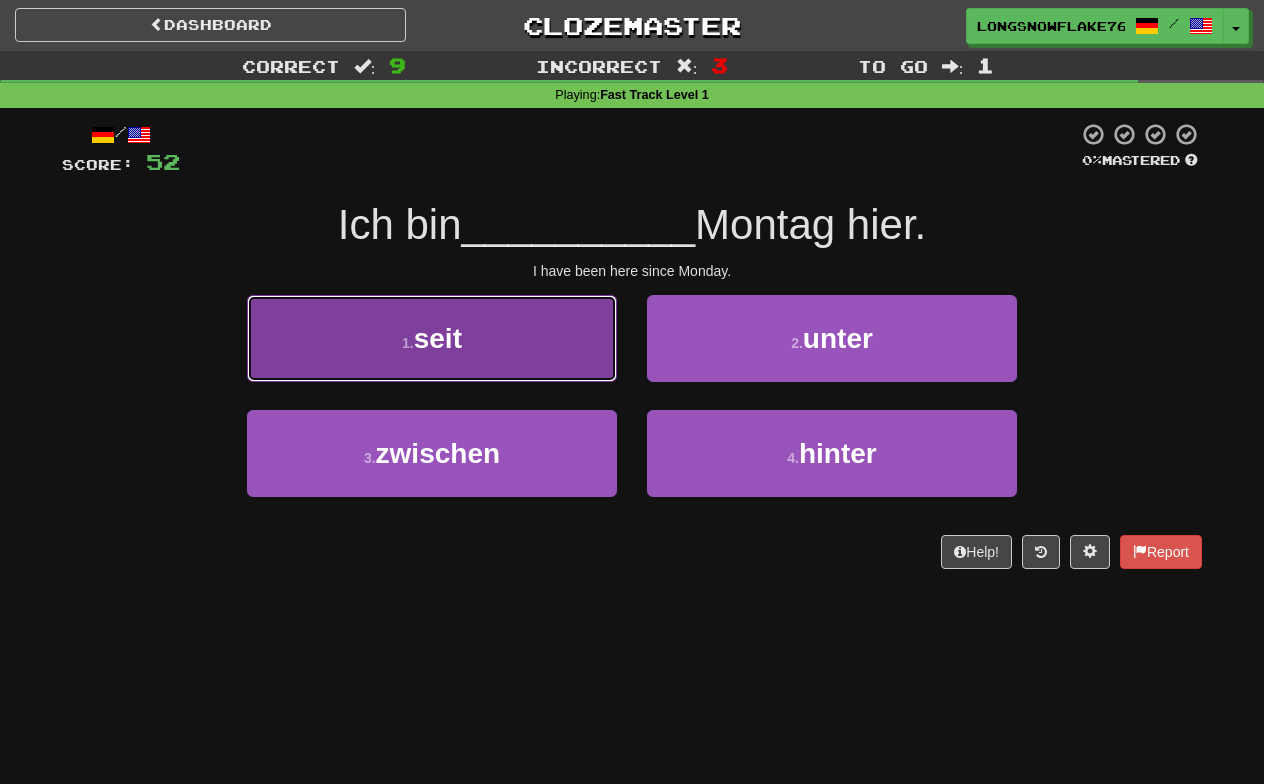 click on "1 .  seit" at bounding box center [432, 338] 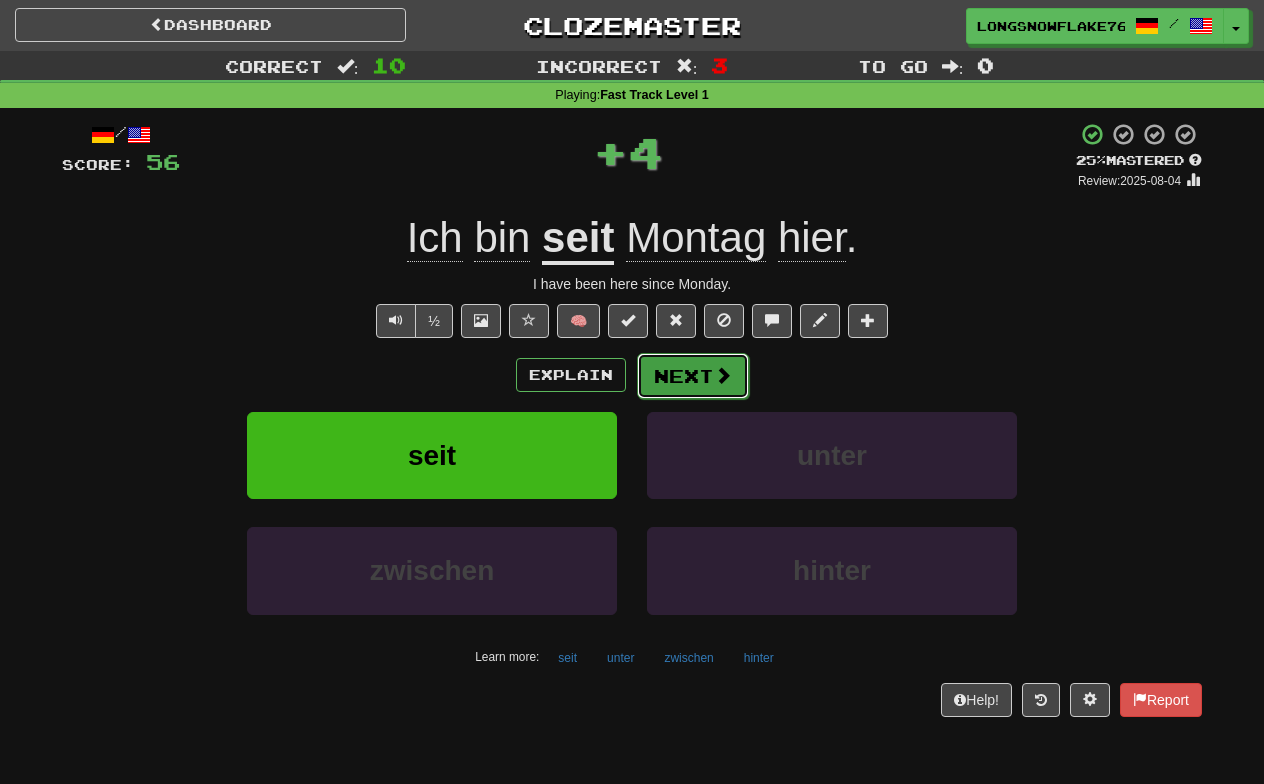 click on "Next" at bounding box center [693, 376] 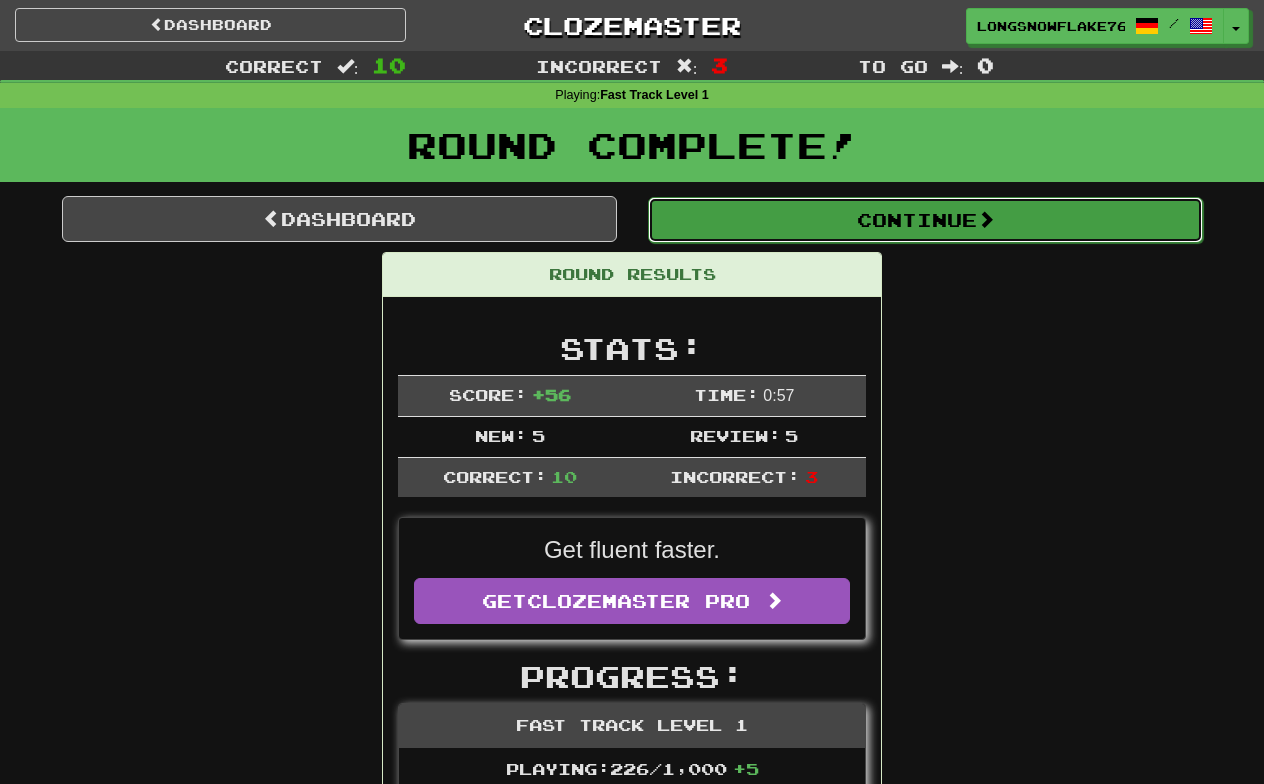 click on "Continue" at bounding box center (925, 220) 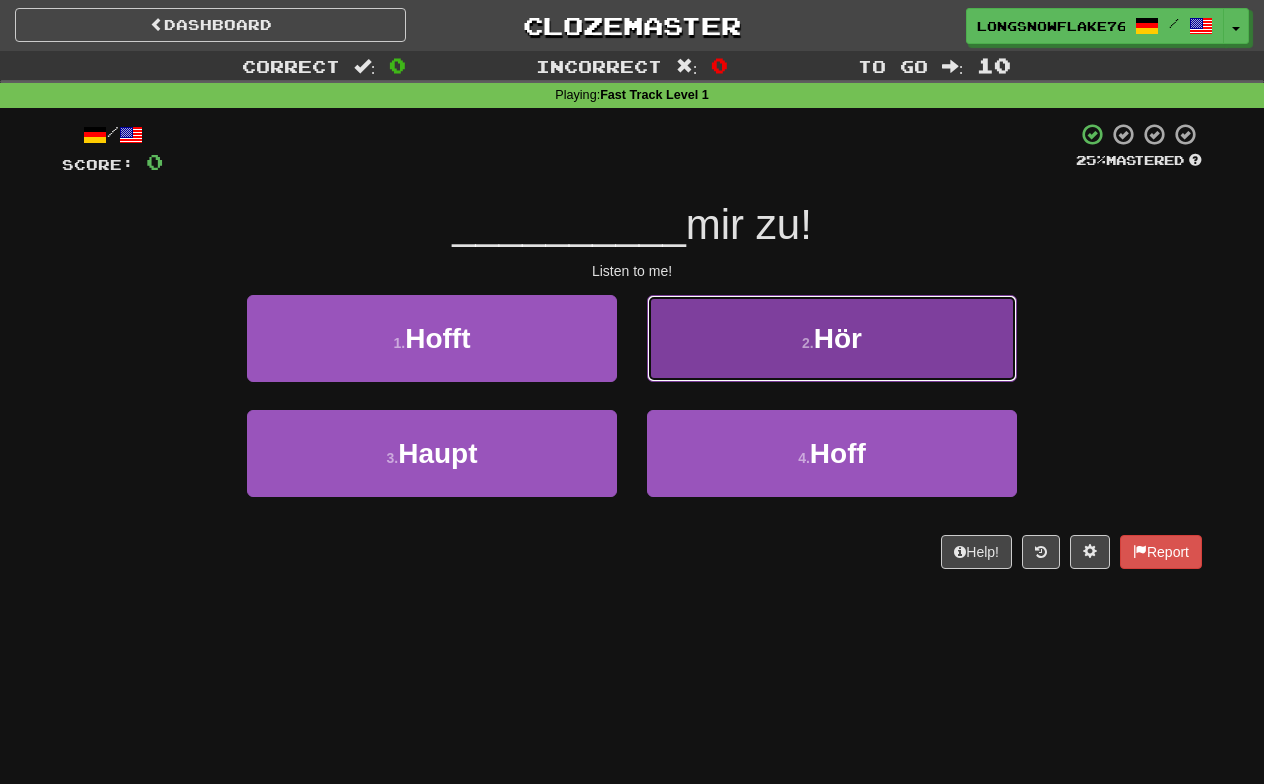 click on "2 .  Hör" at bounding box center [832, 338] 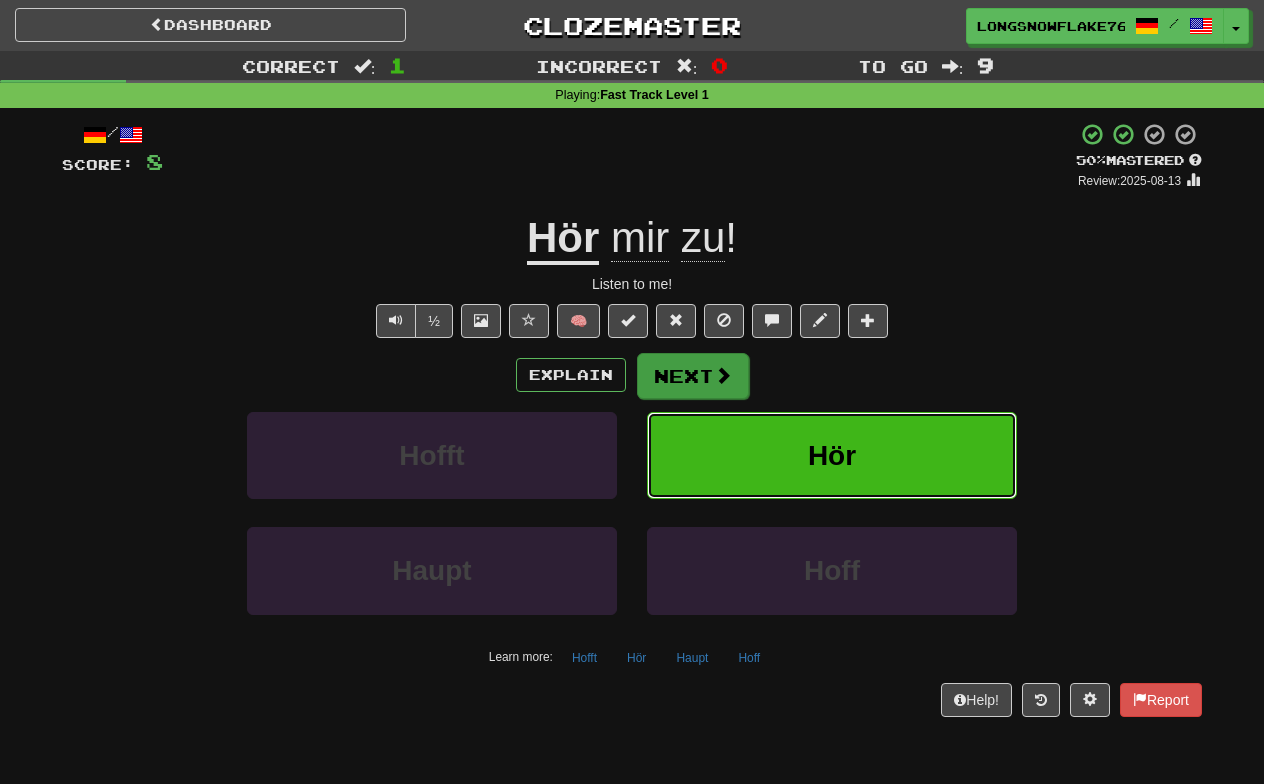 type 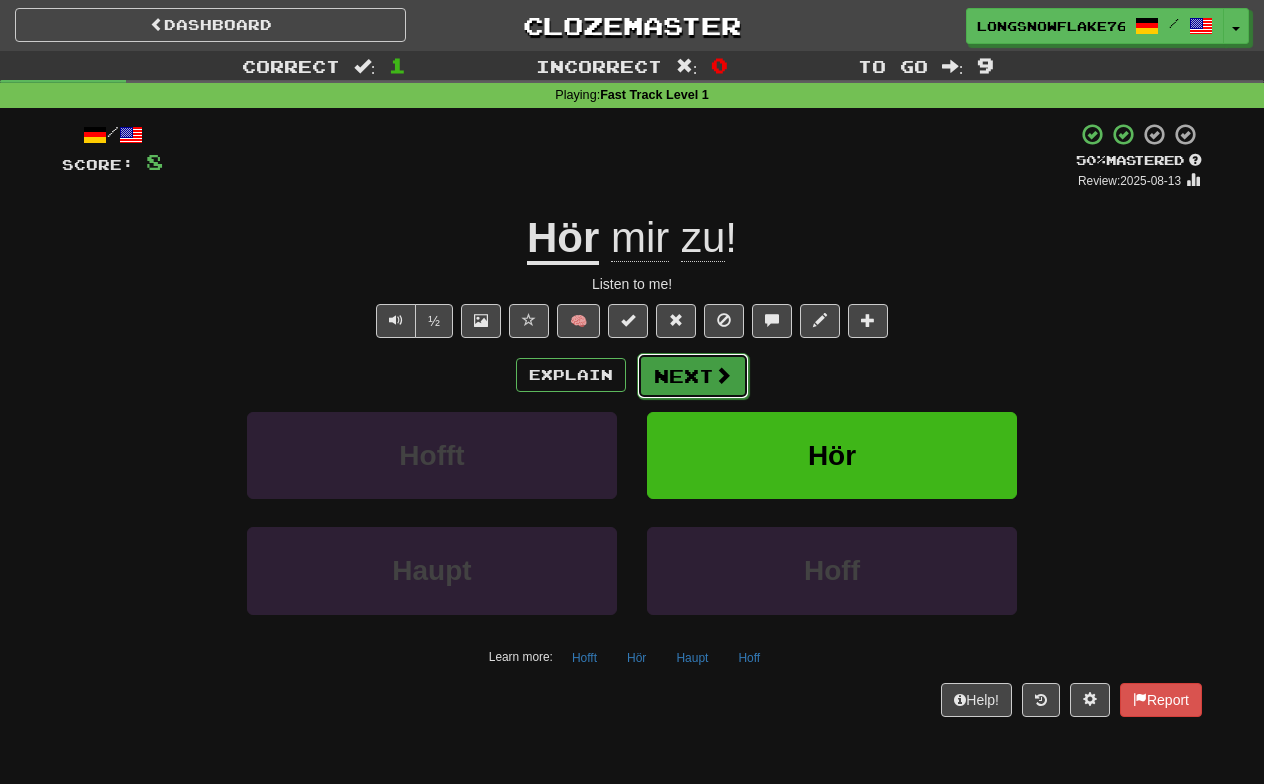 click on "Next" at bounding box center [693, 376] 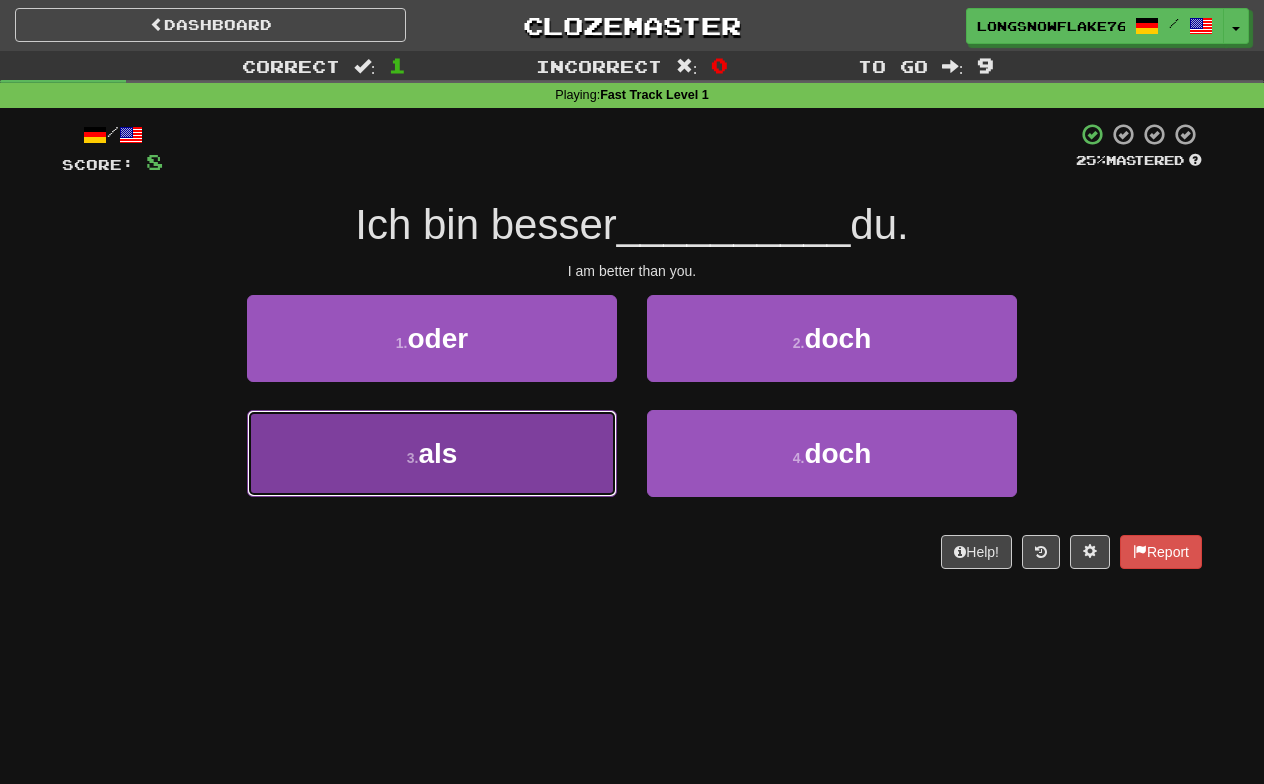 click on "3 .  als" at bounding box center [432, 453] 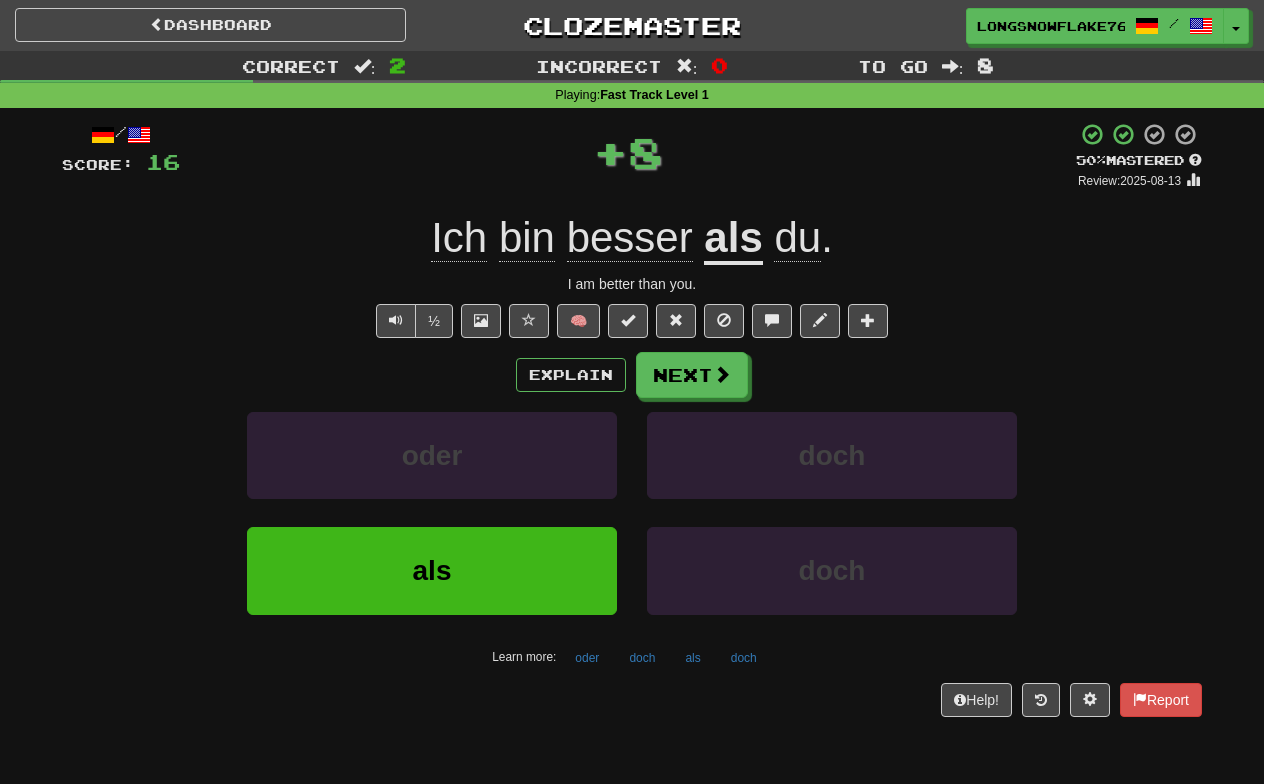 click on "als" at bounding box center [733, 239] 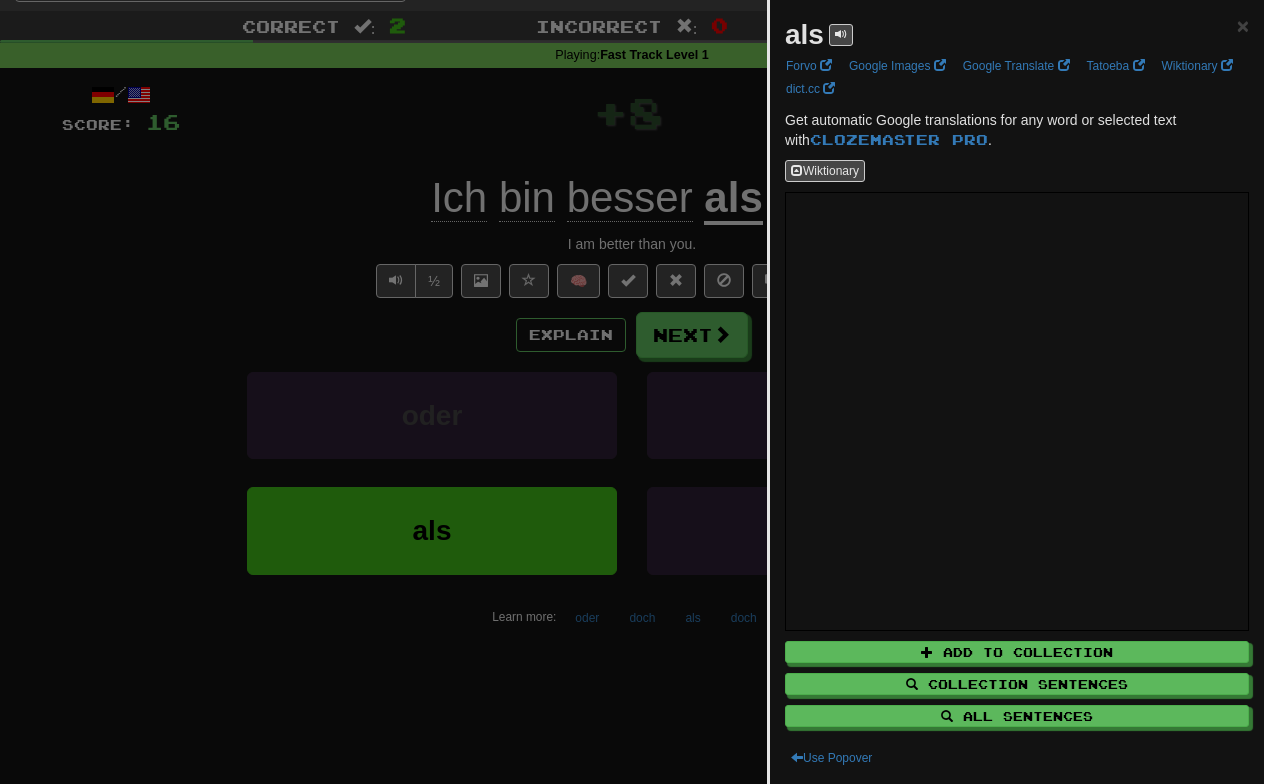 scroll, scrollTop: 41, scrollLeft: 0, axis: vertical 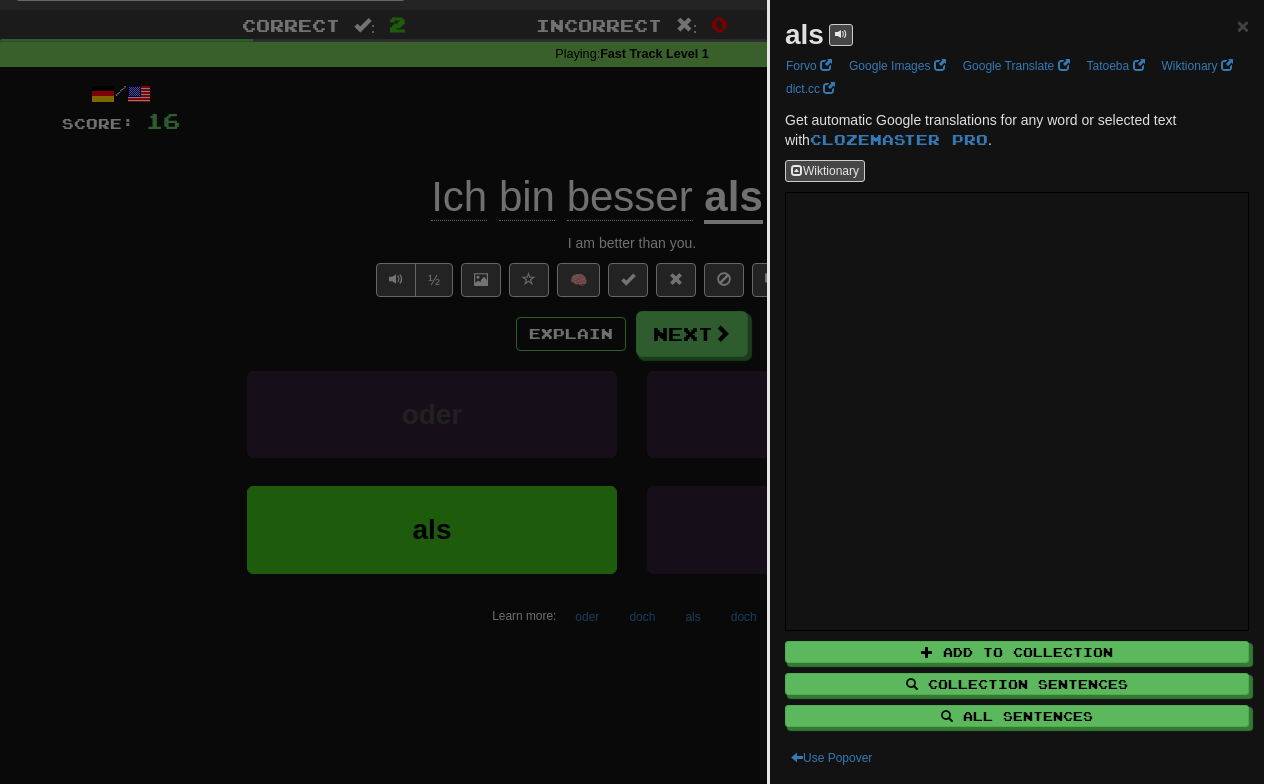 click at bounding box center (632, 392) 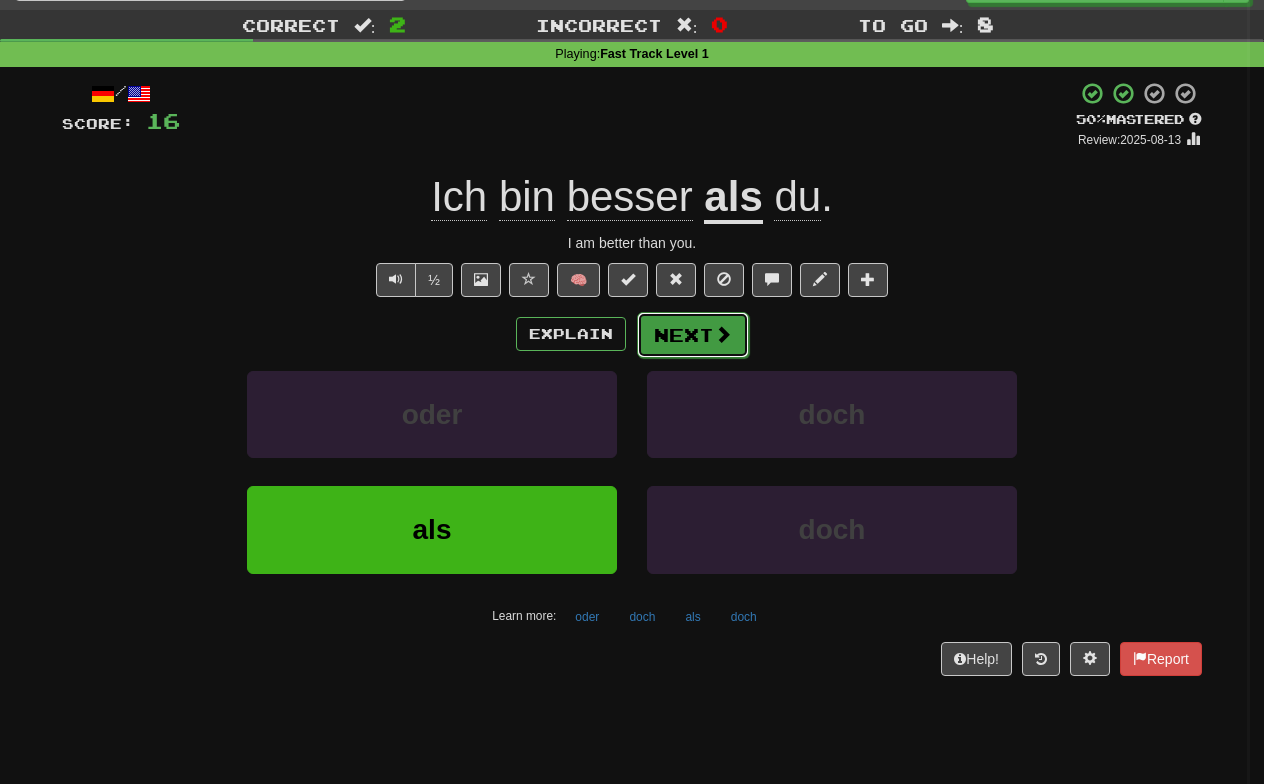 click on "Next" at bounding box center (693, 335) 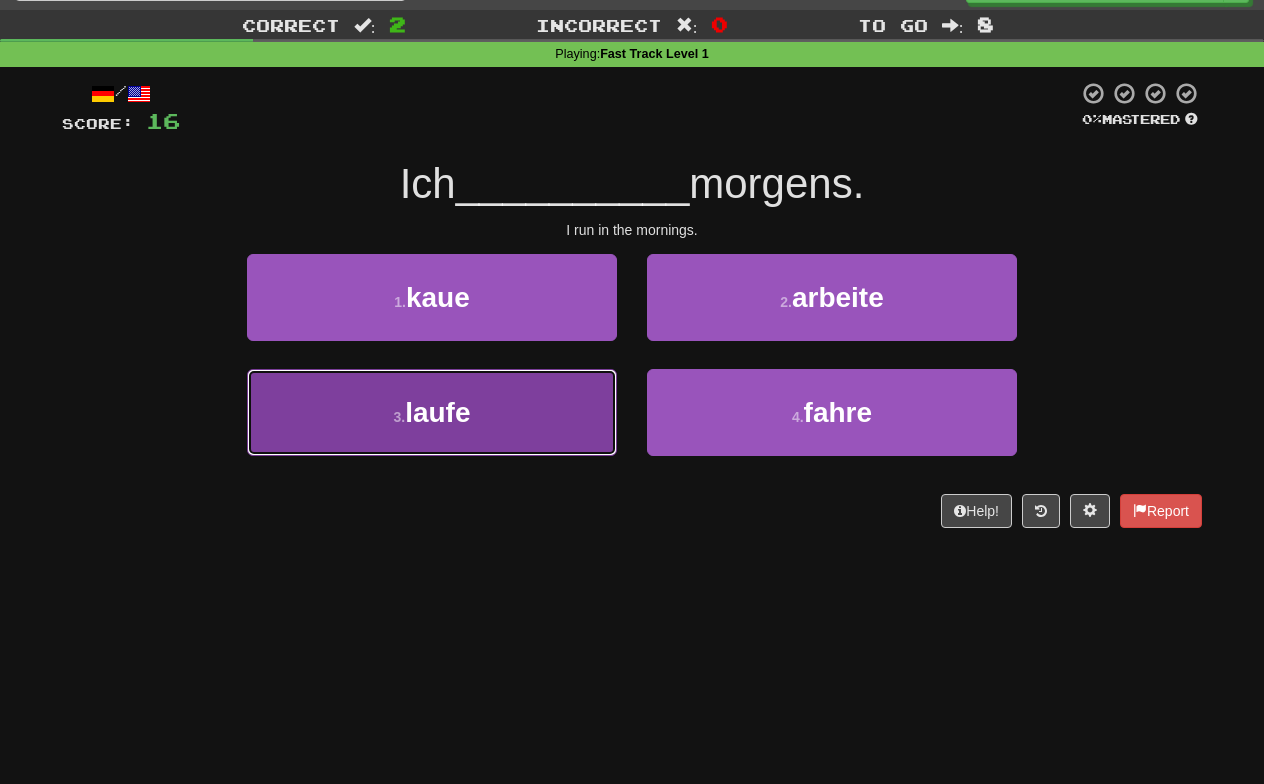 click on "3 .  laufe" at bounding box center (432, 412) 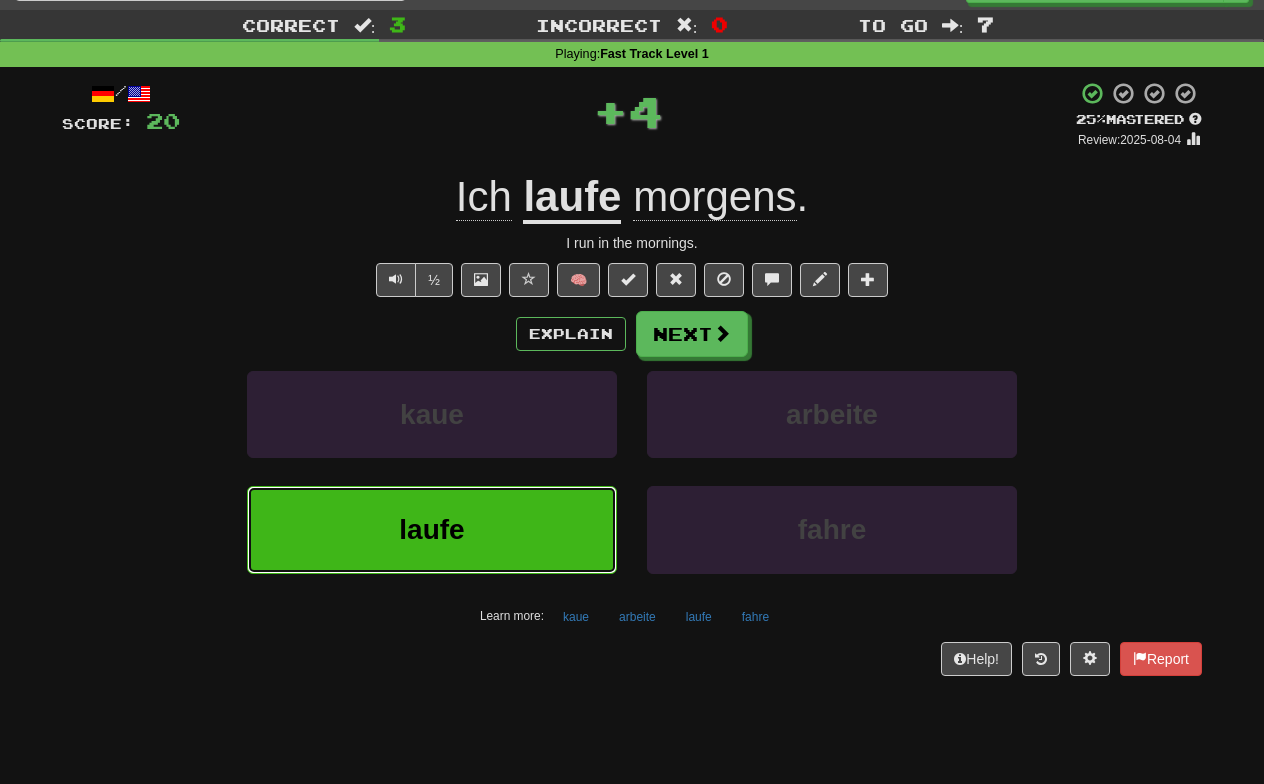 type 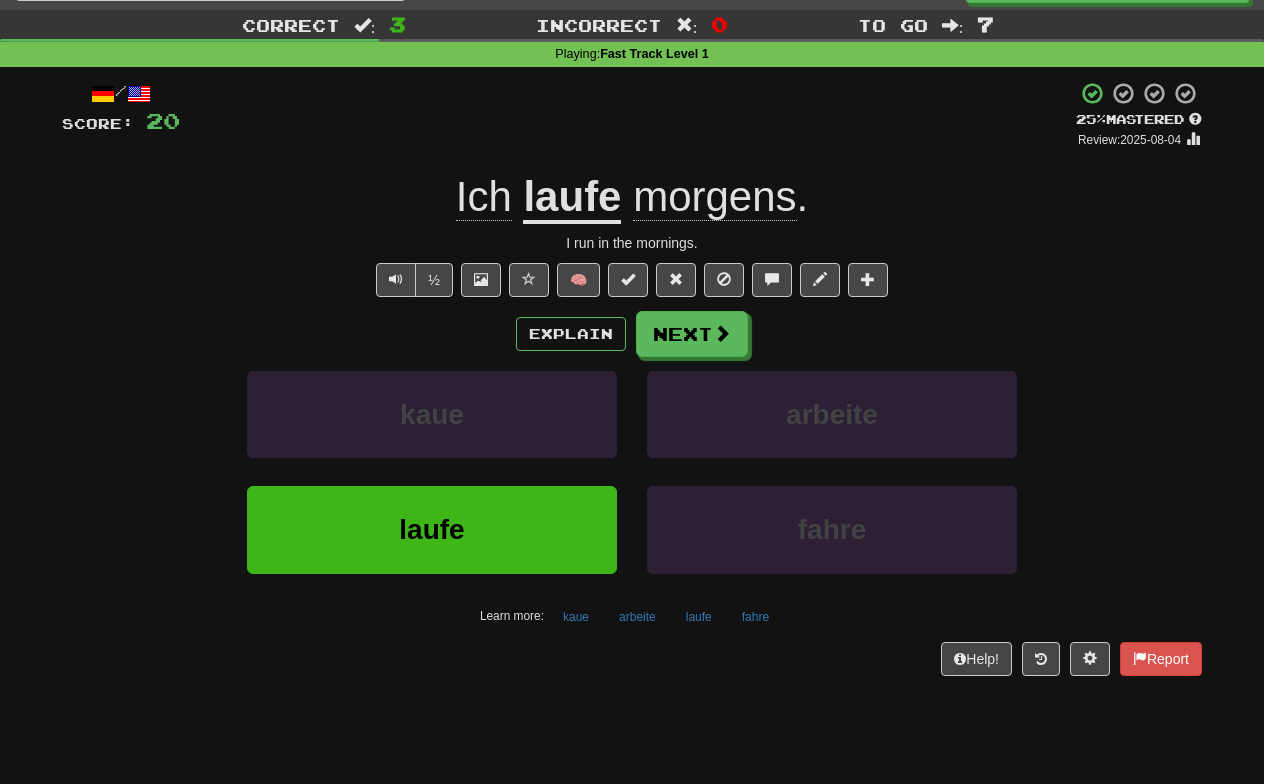 click on "Explain Next" at bounding box center (632, 334) 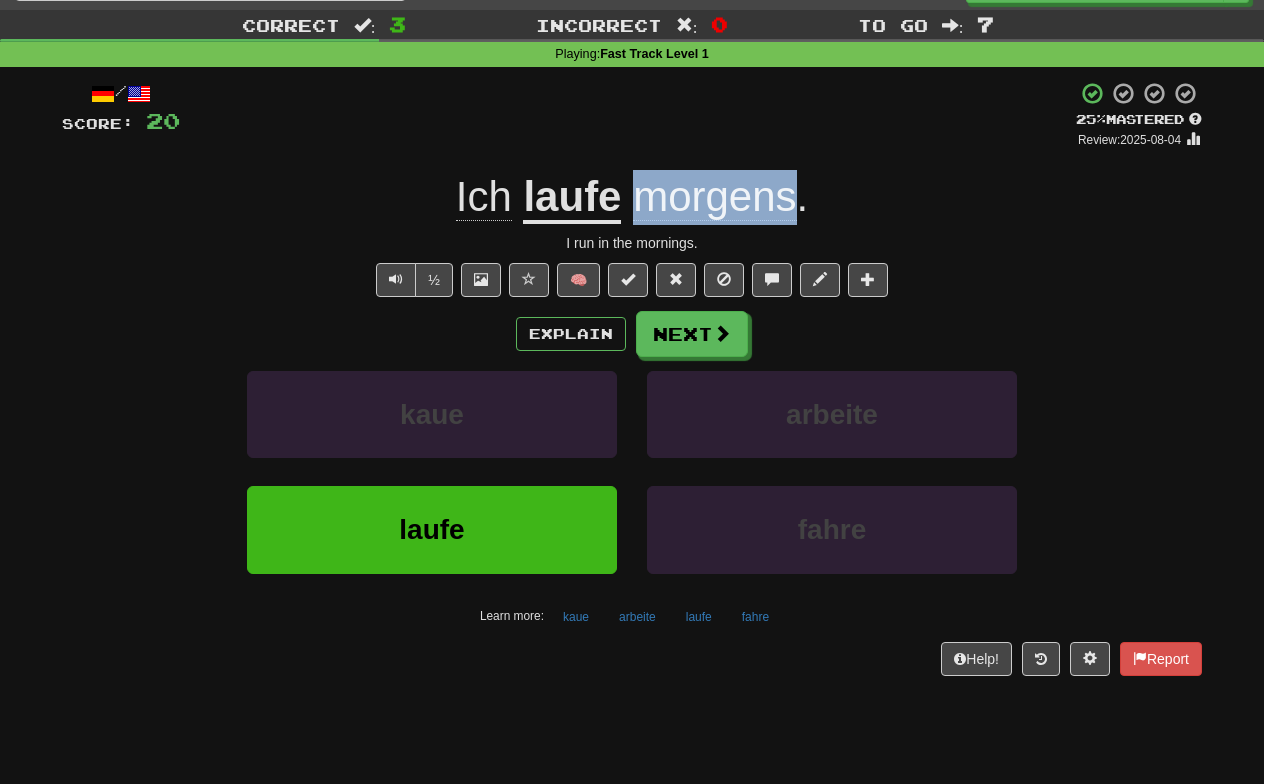 click on "+ 4" at bounding box center [628, 115] 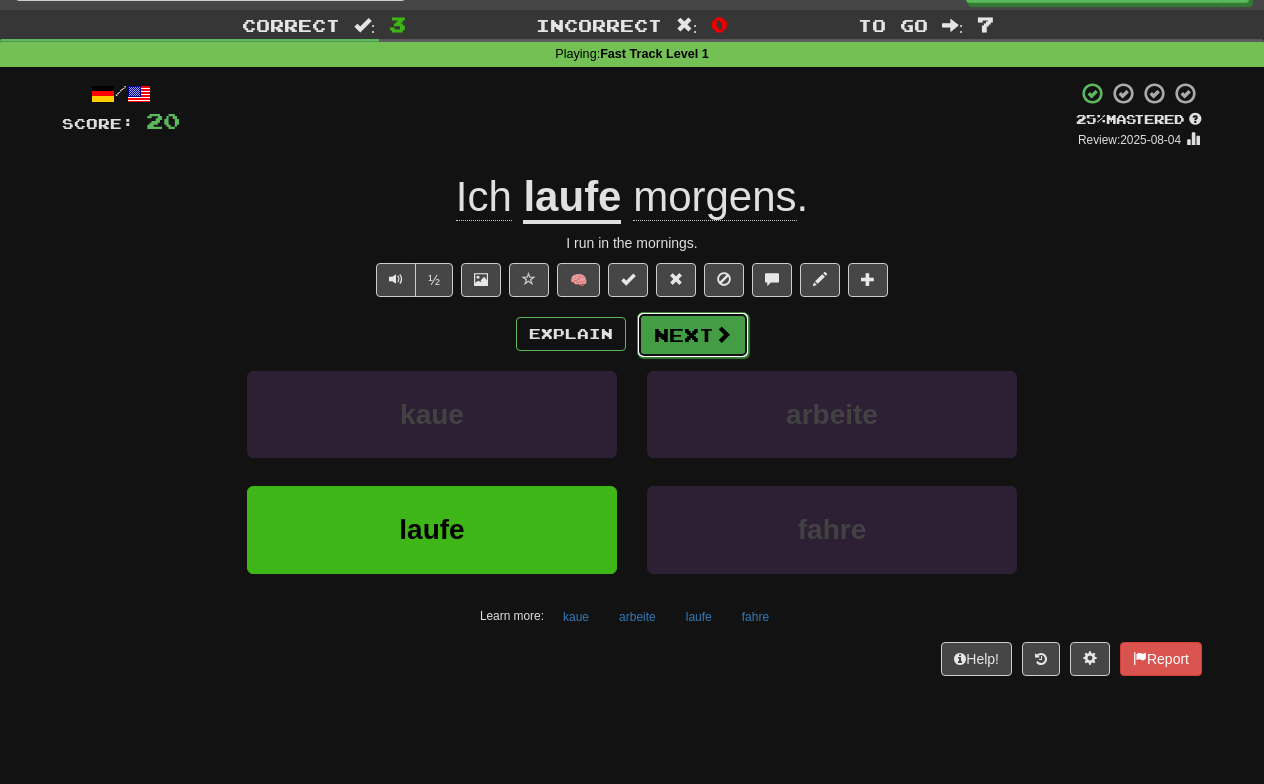 click on "Next" at bounding box center (693, 335) 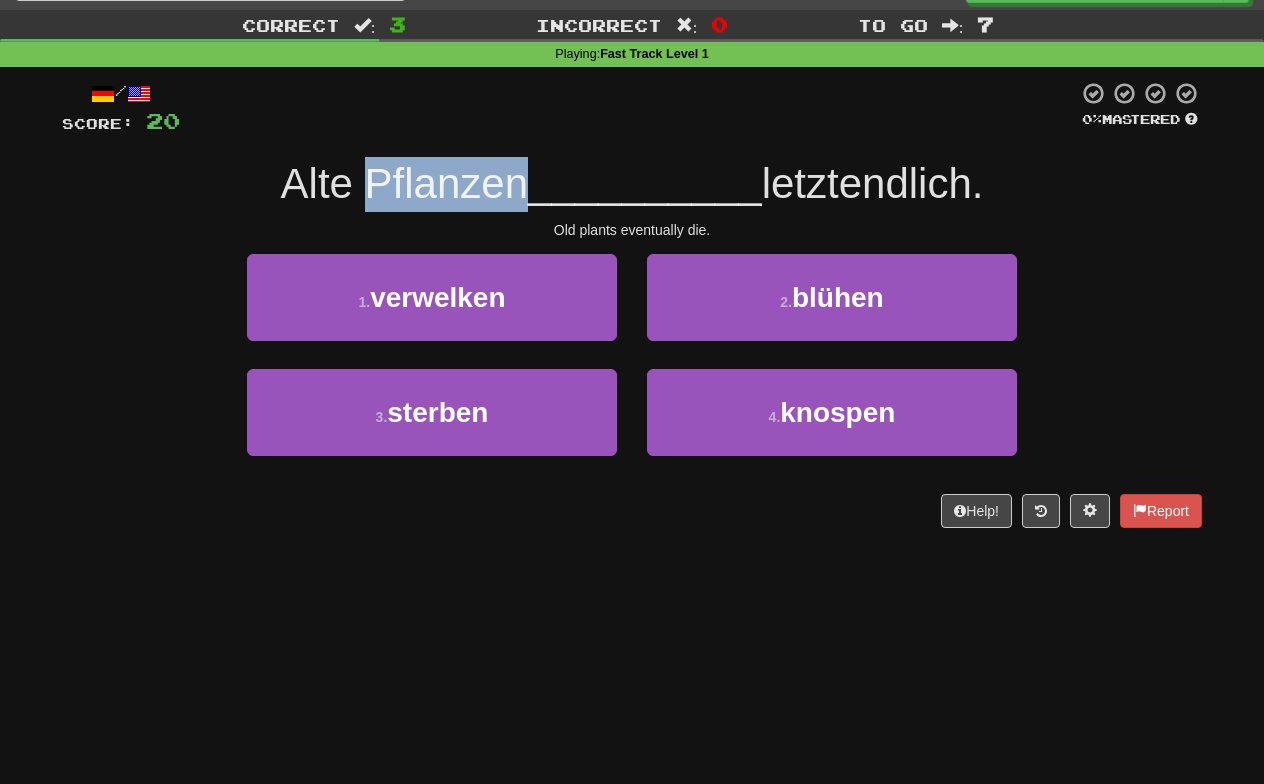 click on "/ Score: 20 0 % Mastered Alte Pflanzen __________ letztendlich. Old plants eventually die. 1 . verwelken 2 . blühen 3 . sterben 4 . knospen Help! Report" at bounding box center [632, 304] 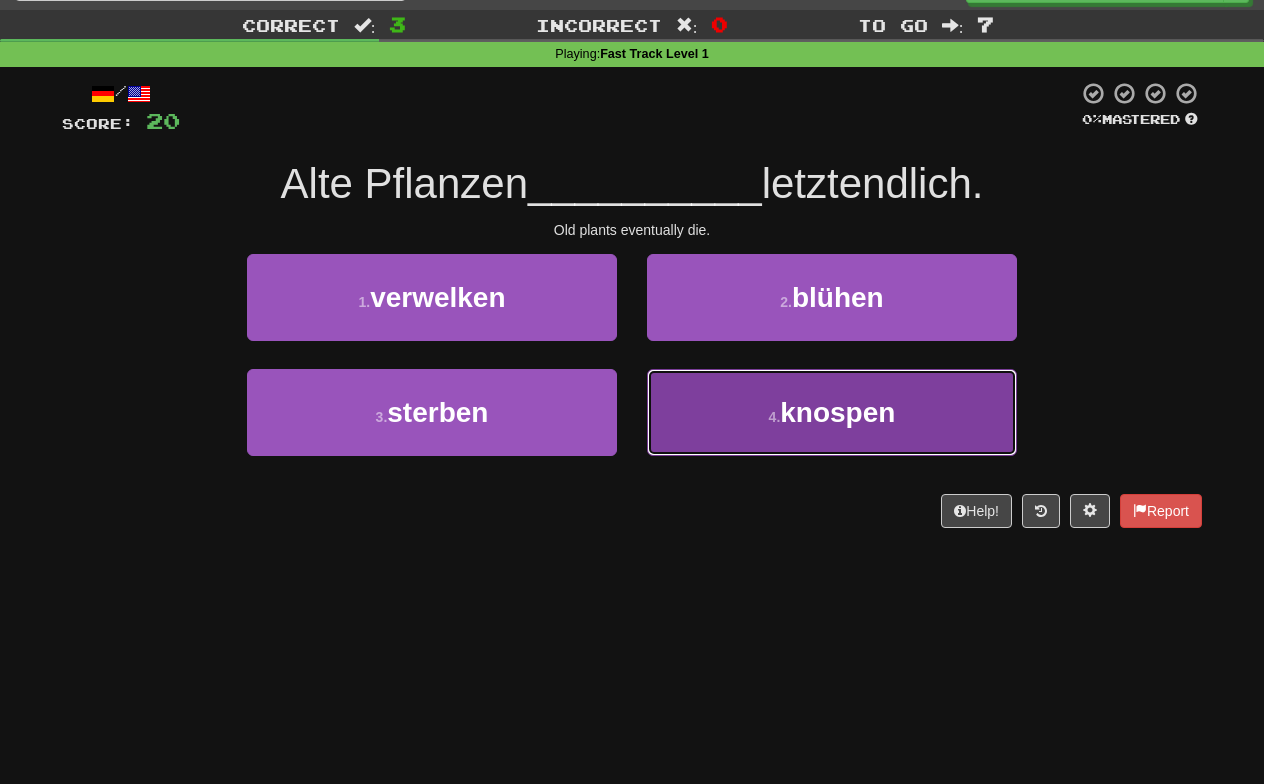 click on "4 .  knospen" at bounding box center [832, 412] 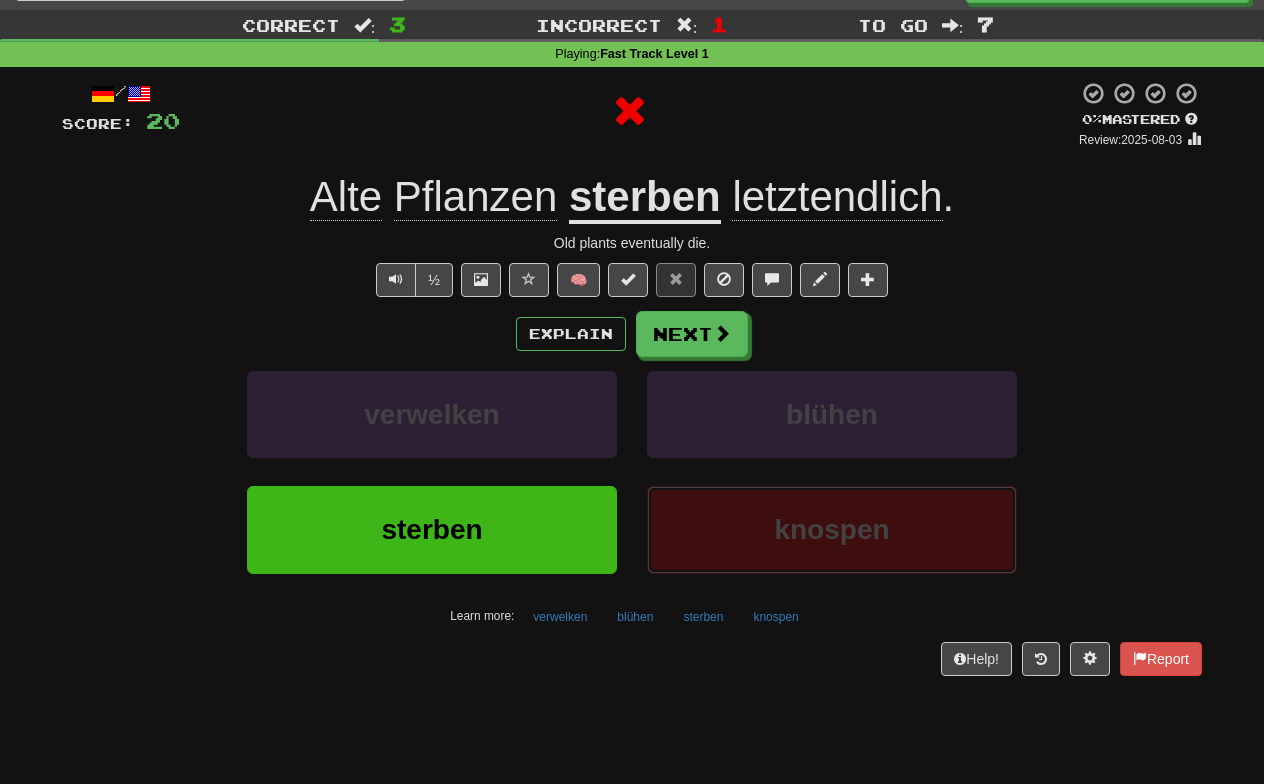 type 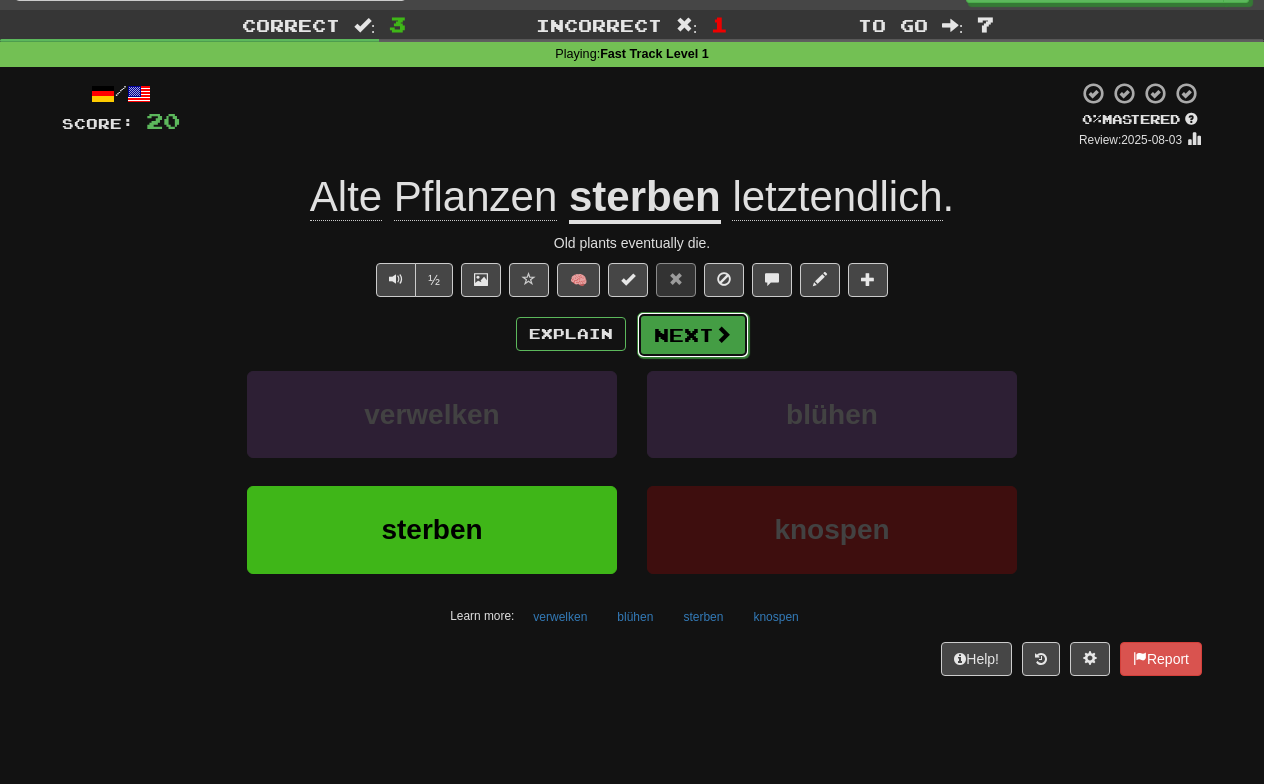 click on "Next" at bounding box center (693, 335) 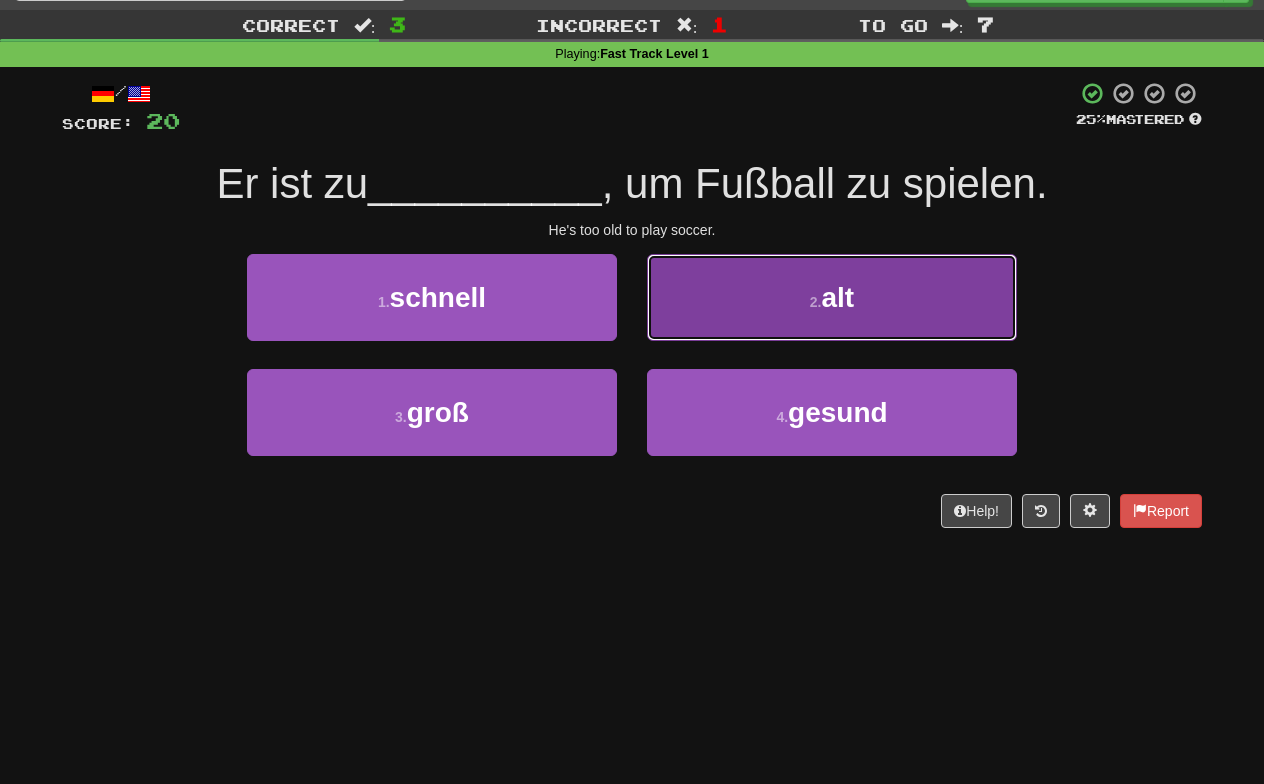 click on "2 .  alt" at bounding box center [832, 297] 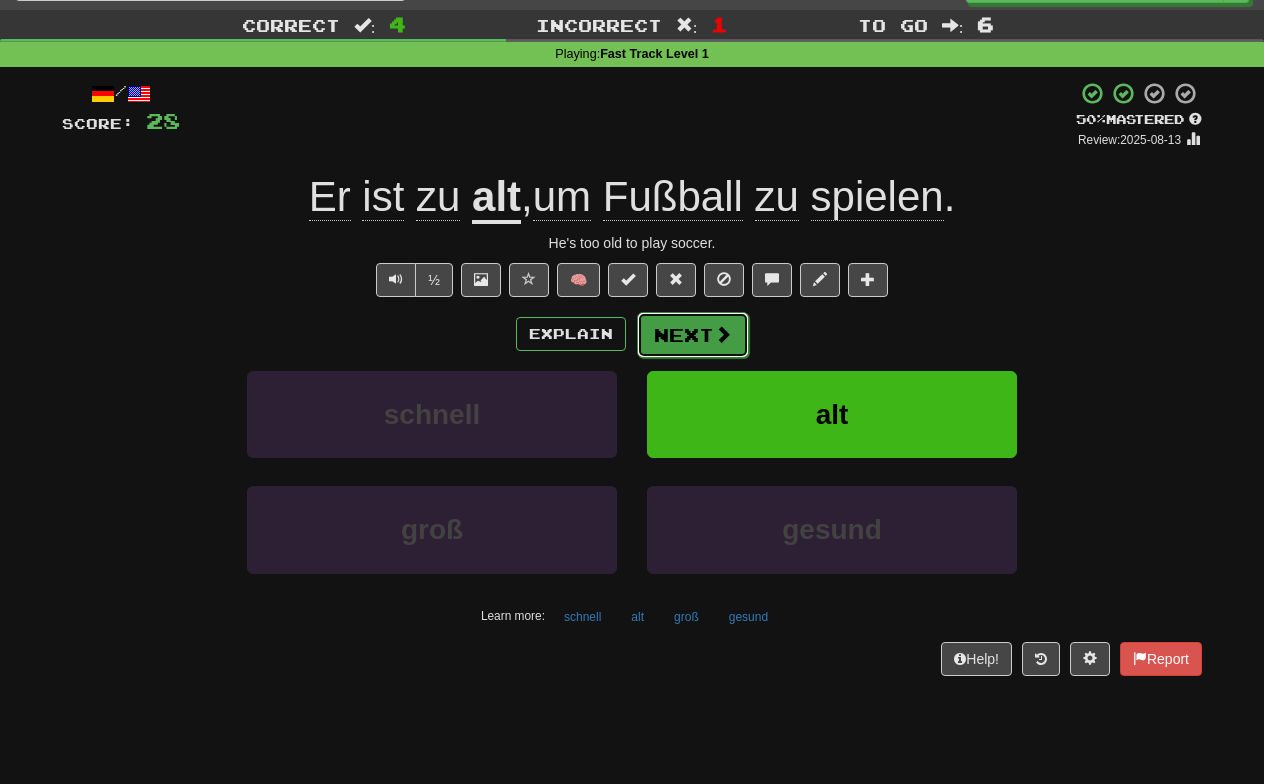 click on "Next" at bounding box center [693, 335] 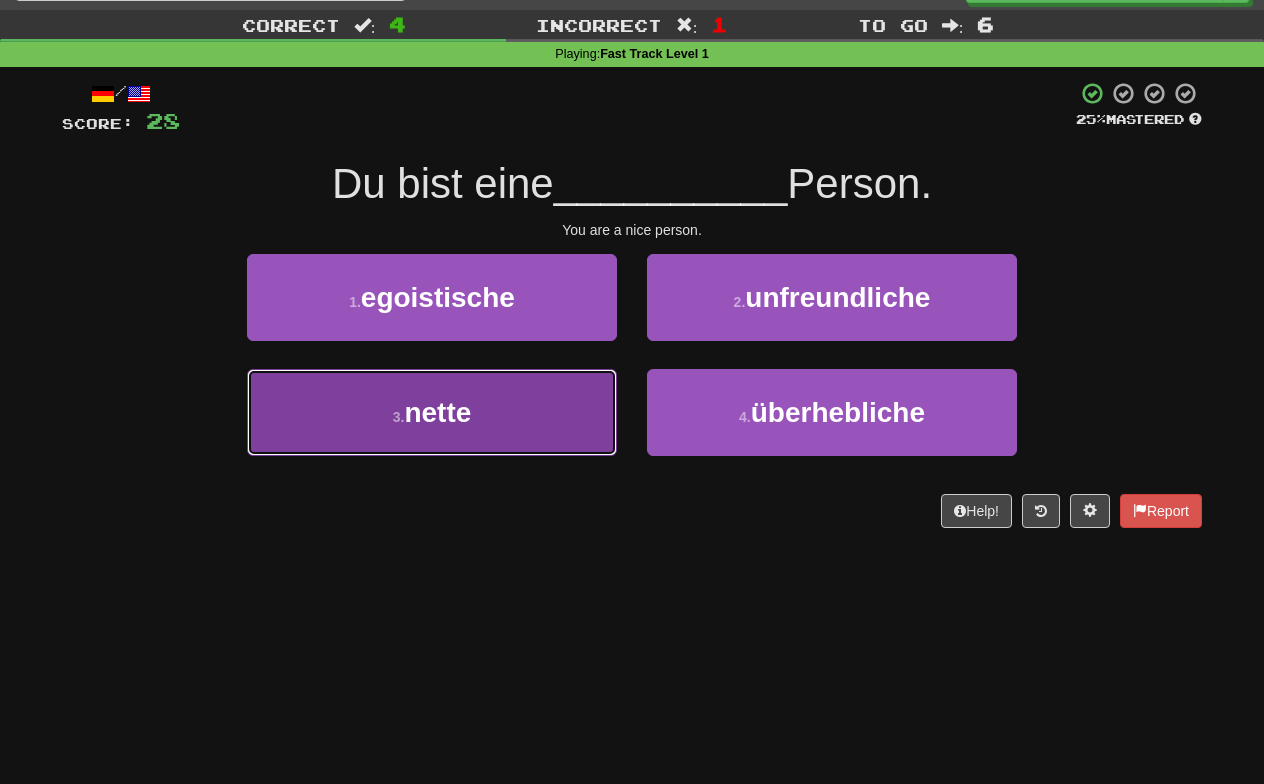 click on "3 .  nette" at bounding box center (432, 412) 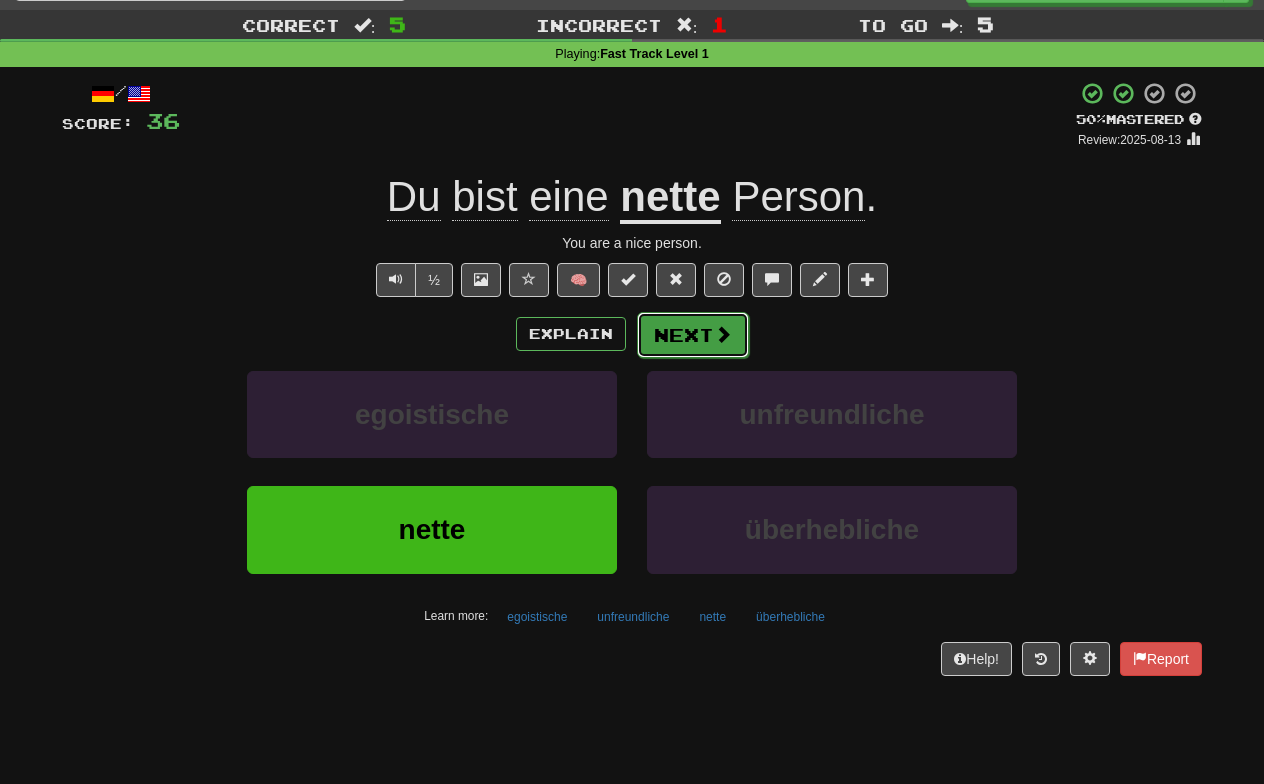 click on "Next" at bounding box center [693, 335] 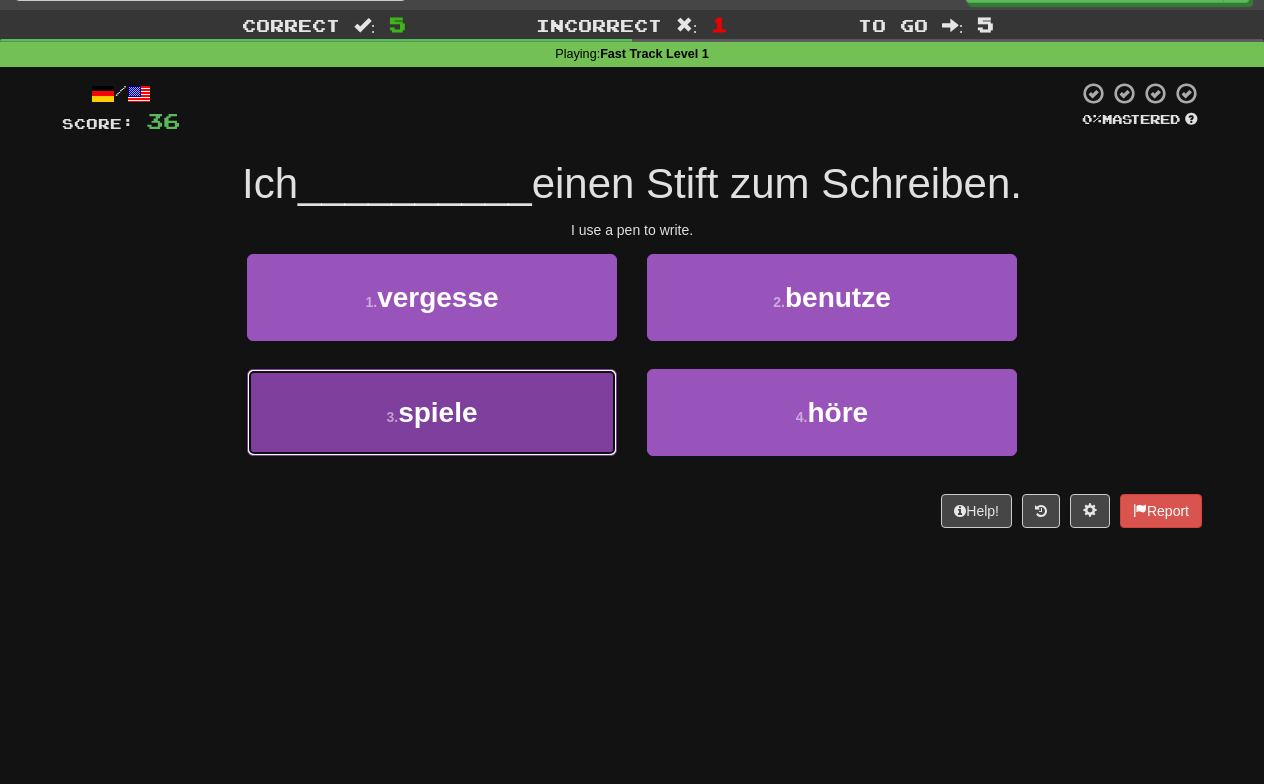 click on "3 .  spiele" at bounding box center (432, 412) 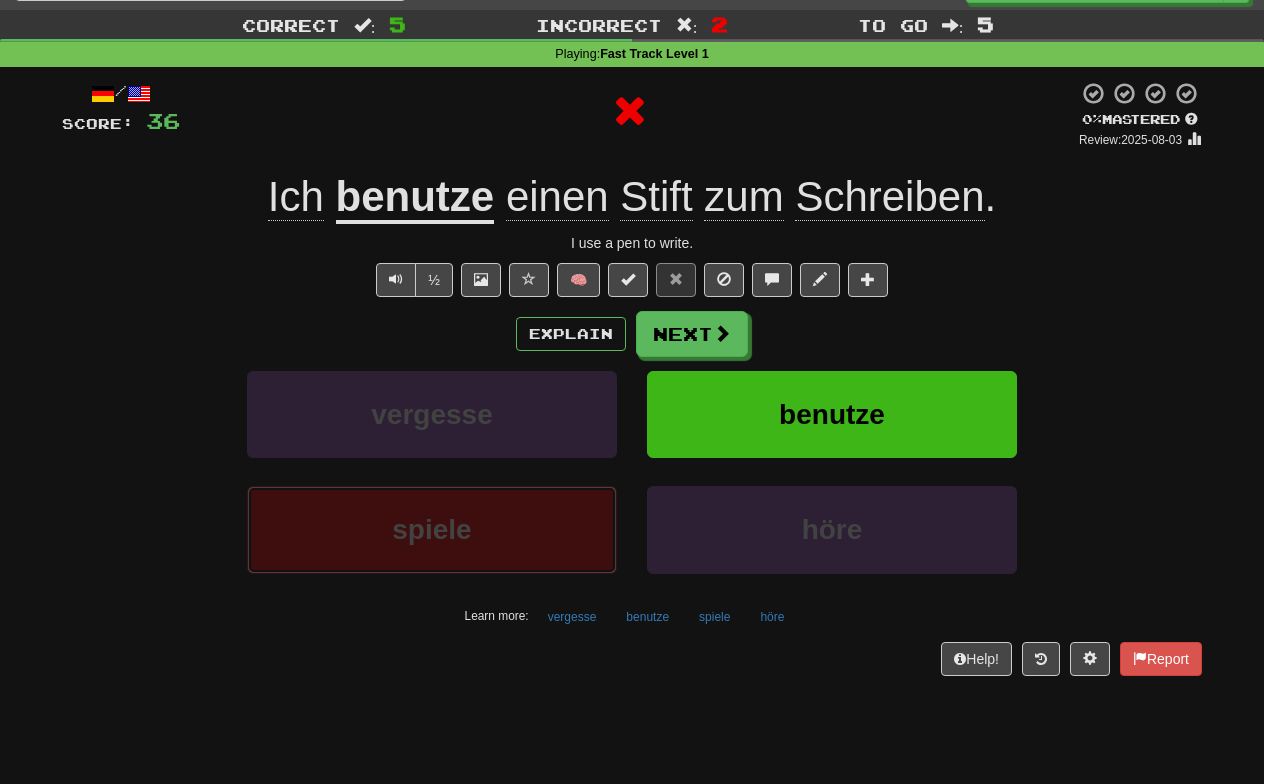 type 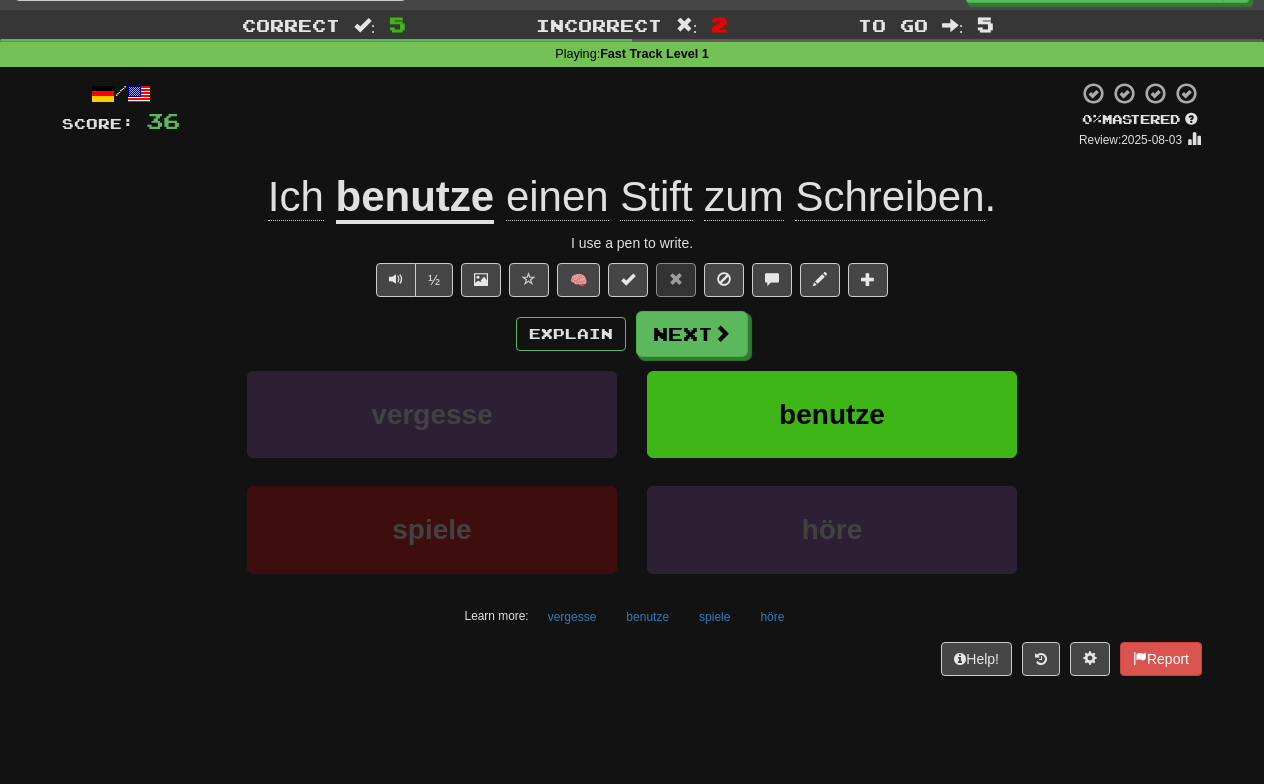 click at bounding box center (629, 115) 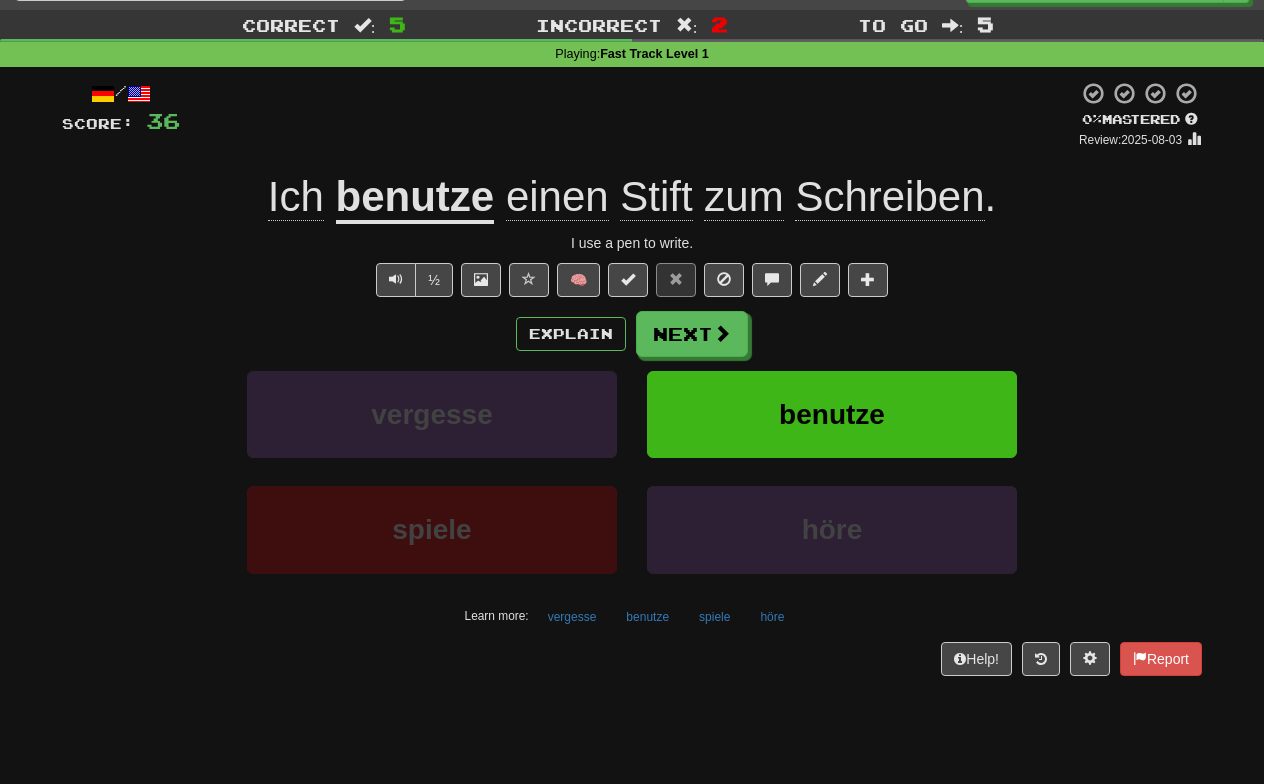 click on "Explain Next" at bounding box center (632, 334) 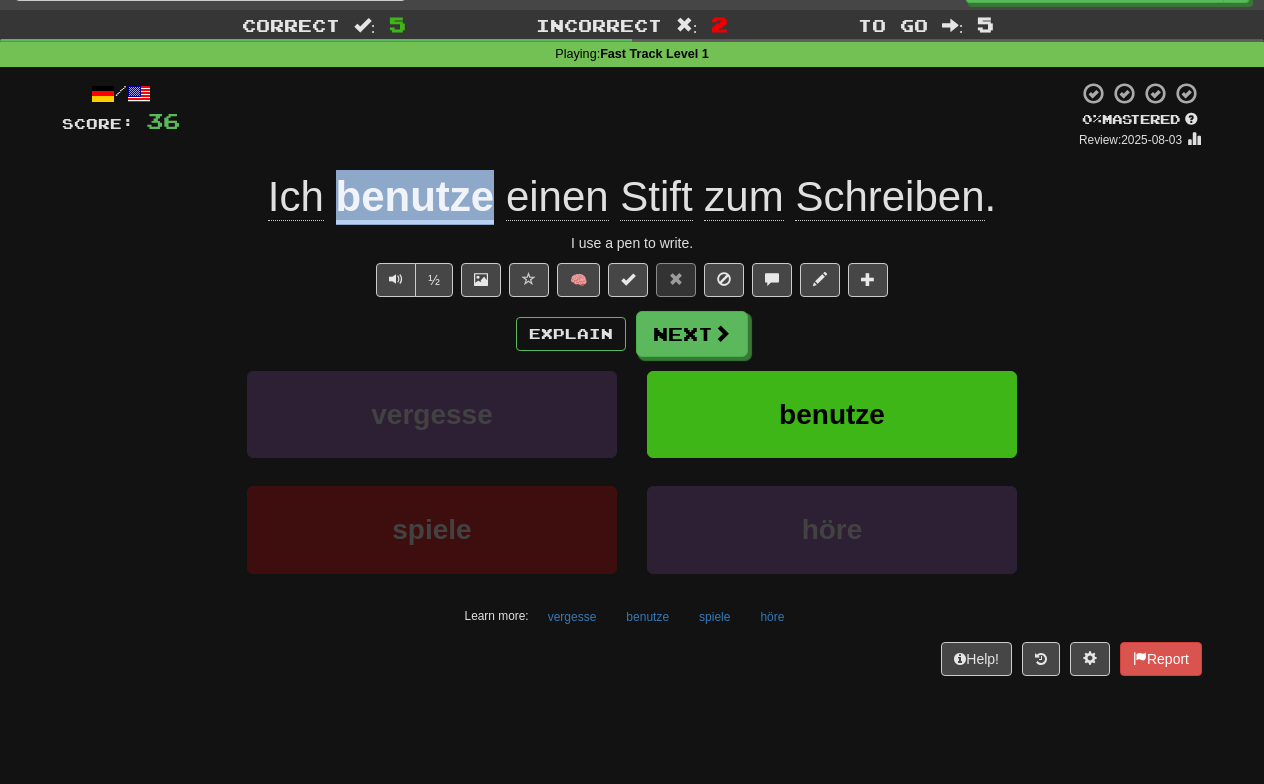 click at bounding box center [629, 115] 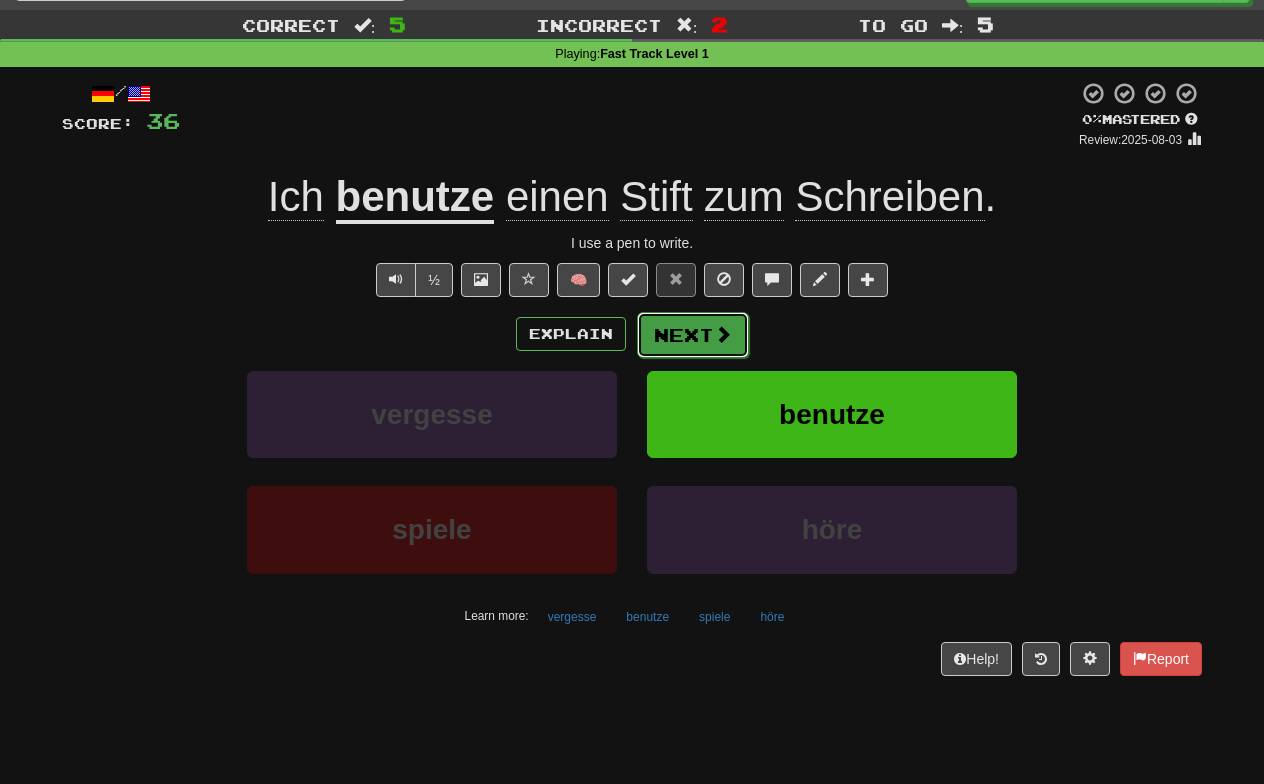 click on "Next" at bounding box center [693, 335] 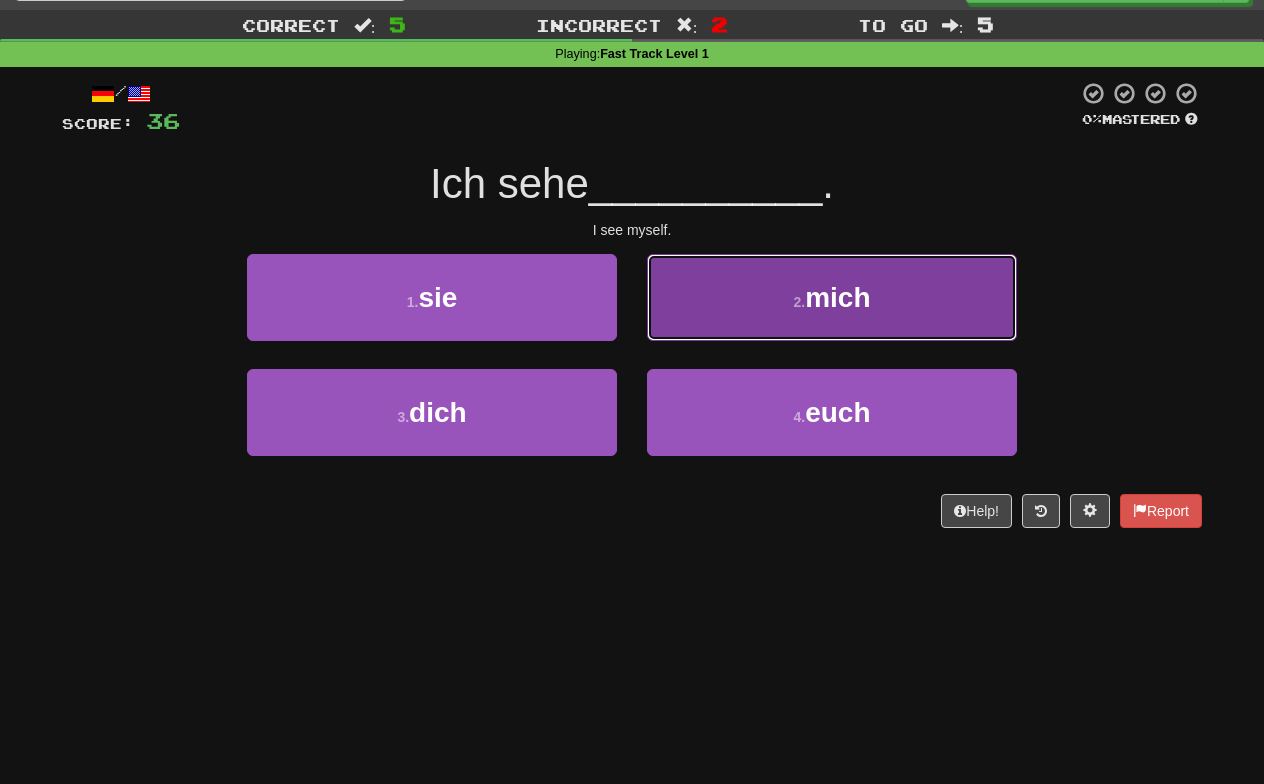 click on "2 .  mich" at bounding box center [832, 297] 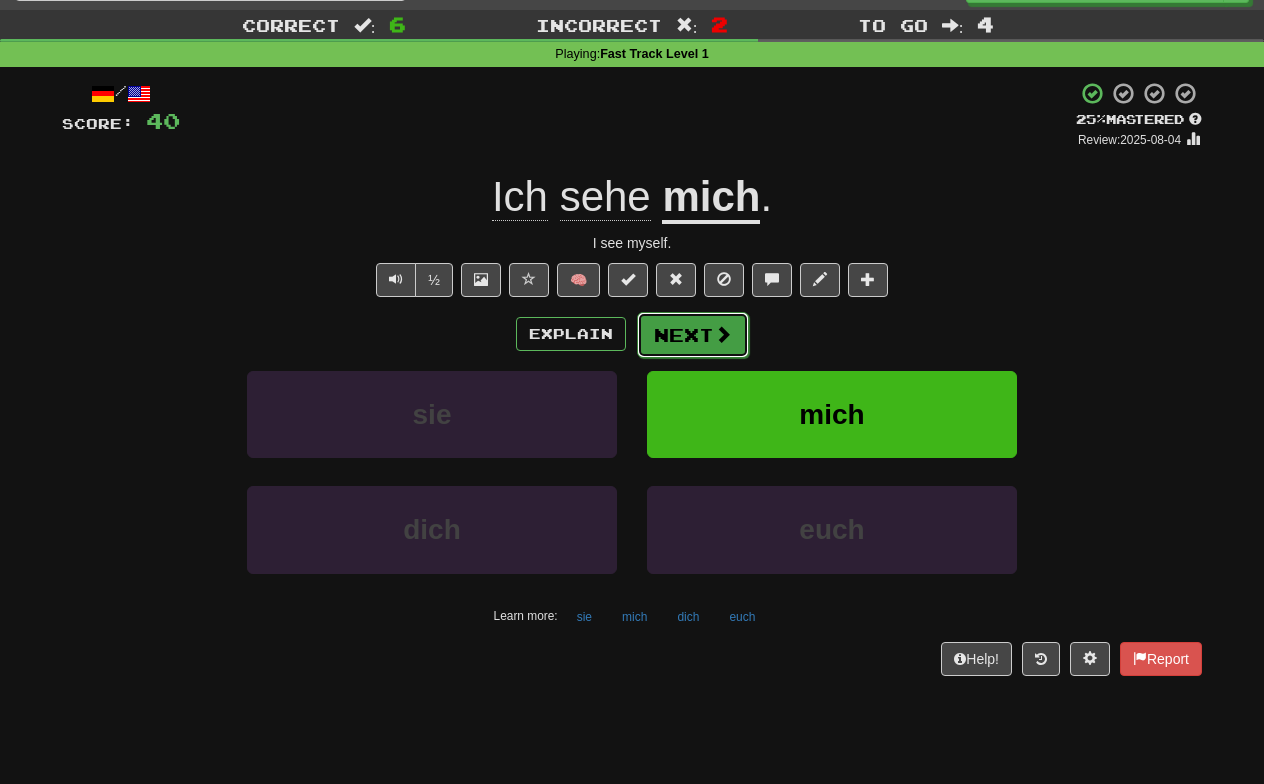 click at bounding box center [723, 334] 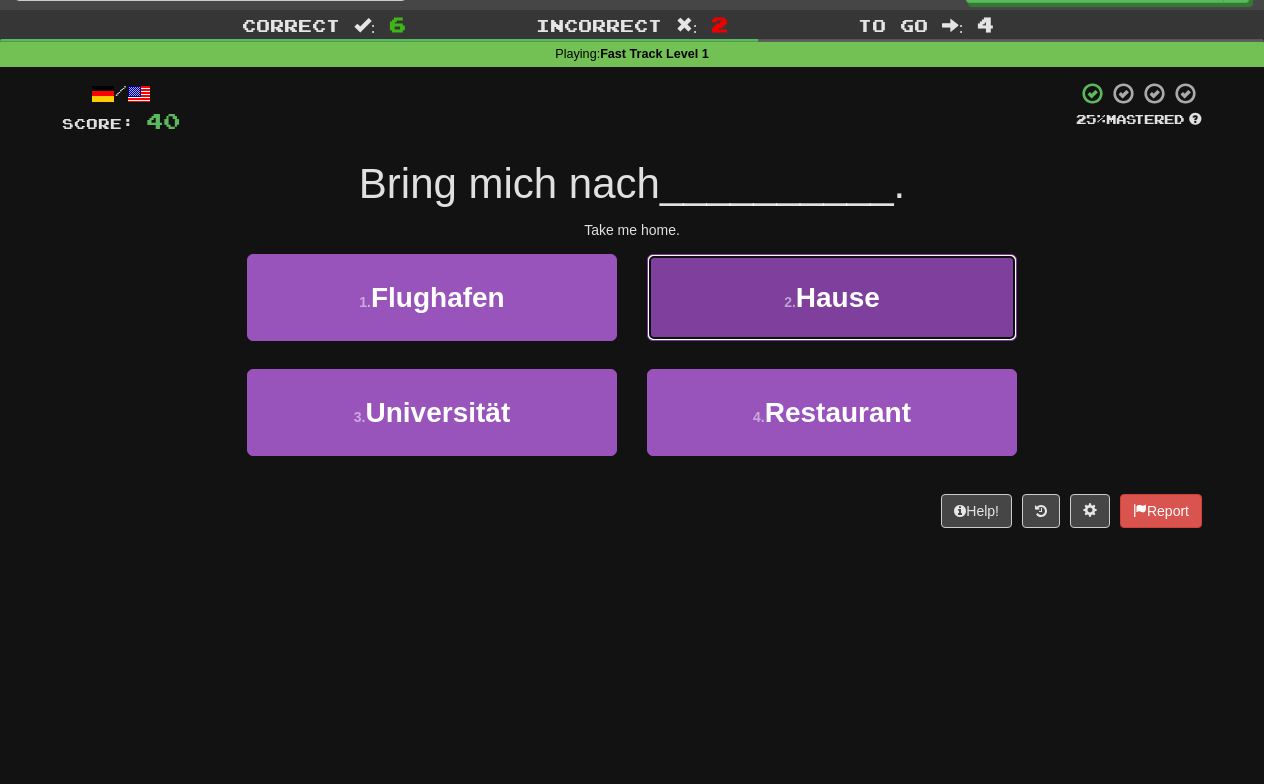 click on "2 .  Hause" at bounding box center [832, 297] 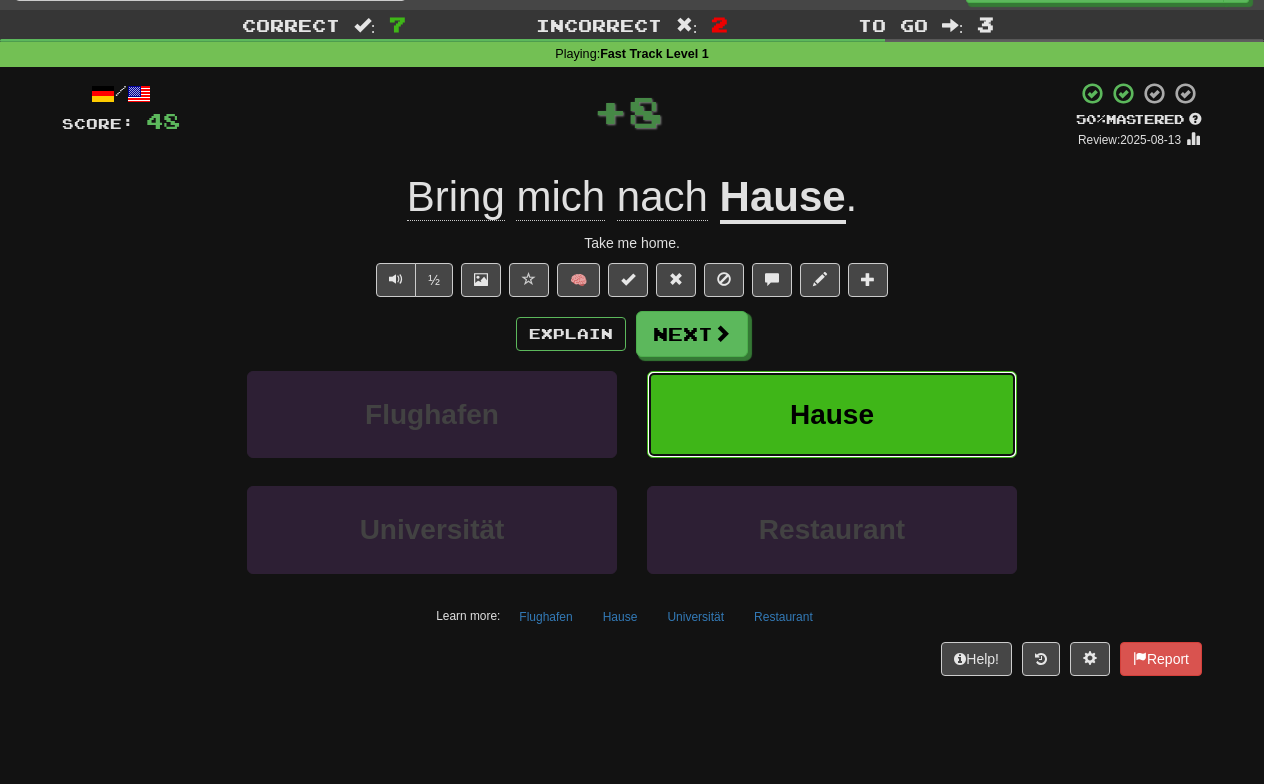 type 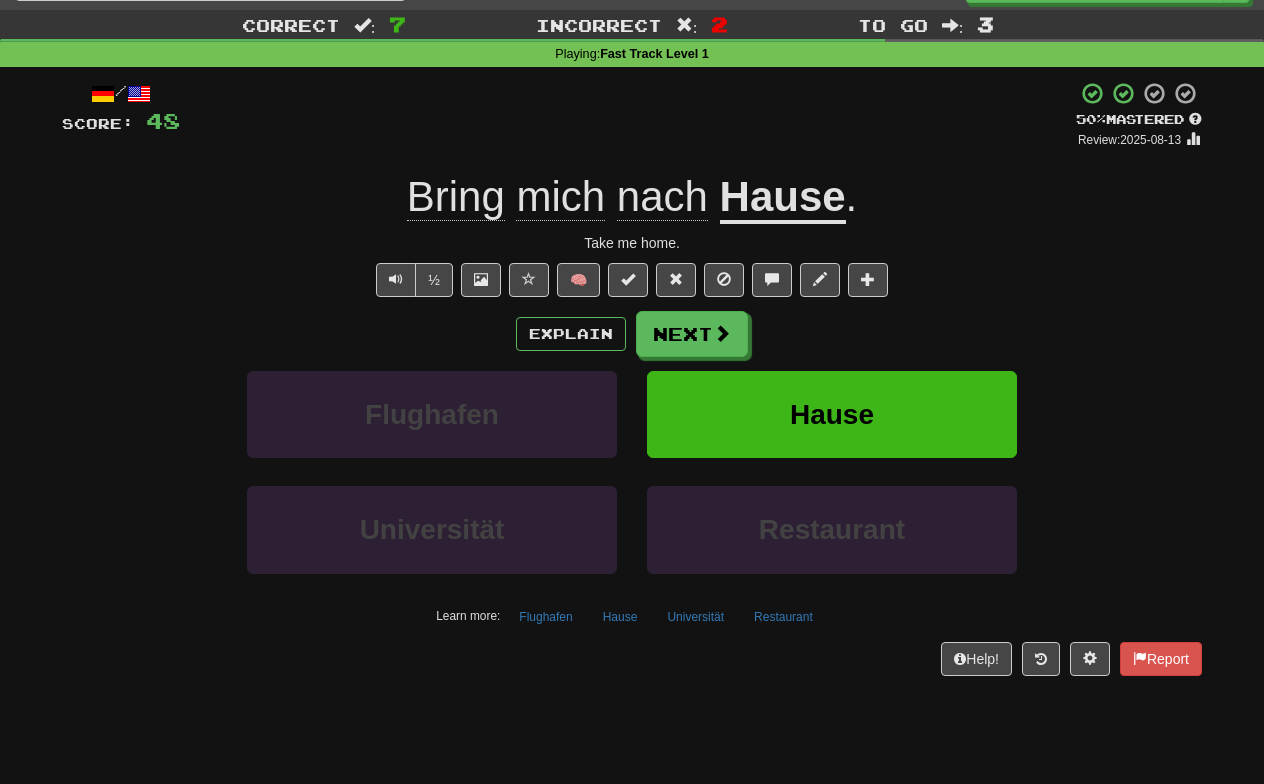 click on "Explain Next" at bounding box center [632, 334] 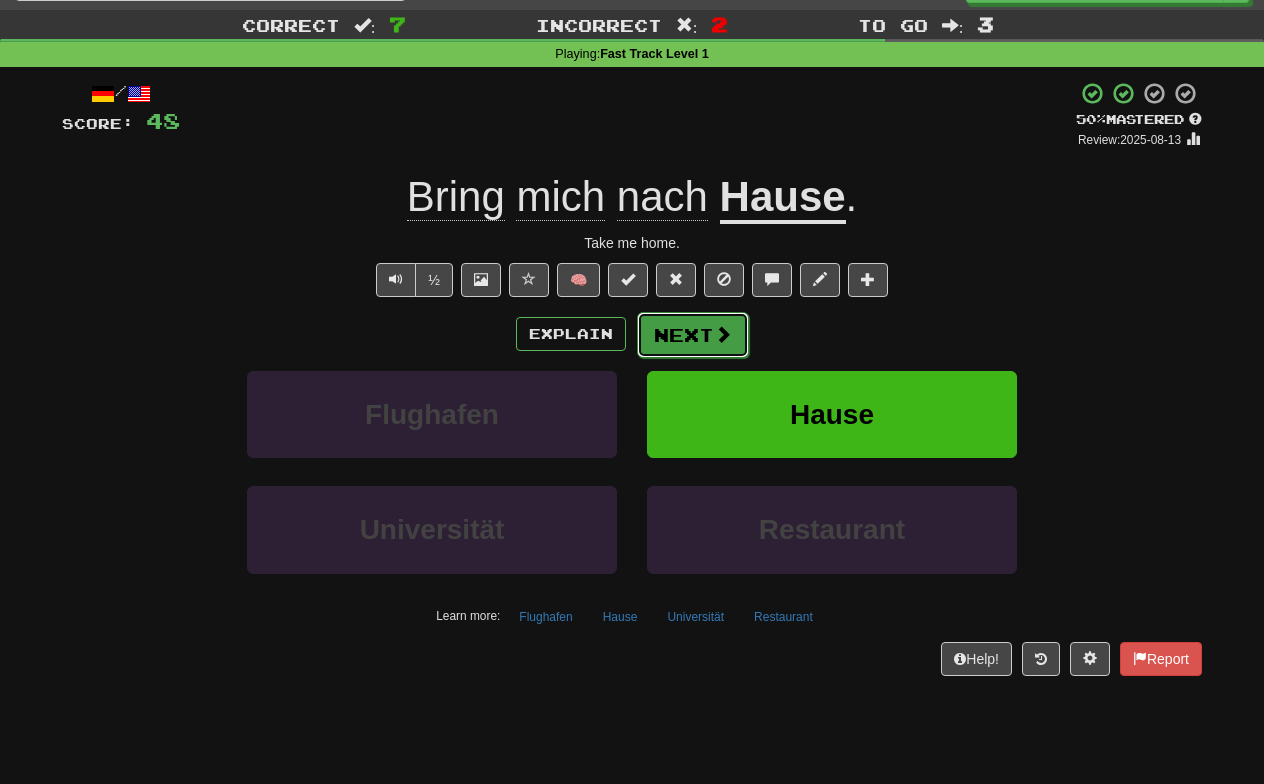click at bounding box center (723, 334) 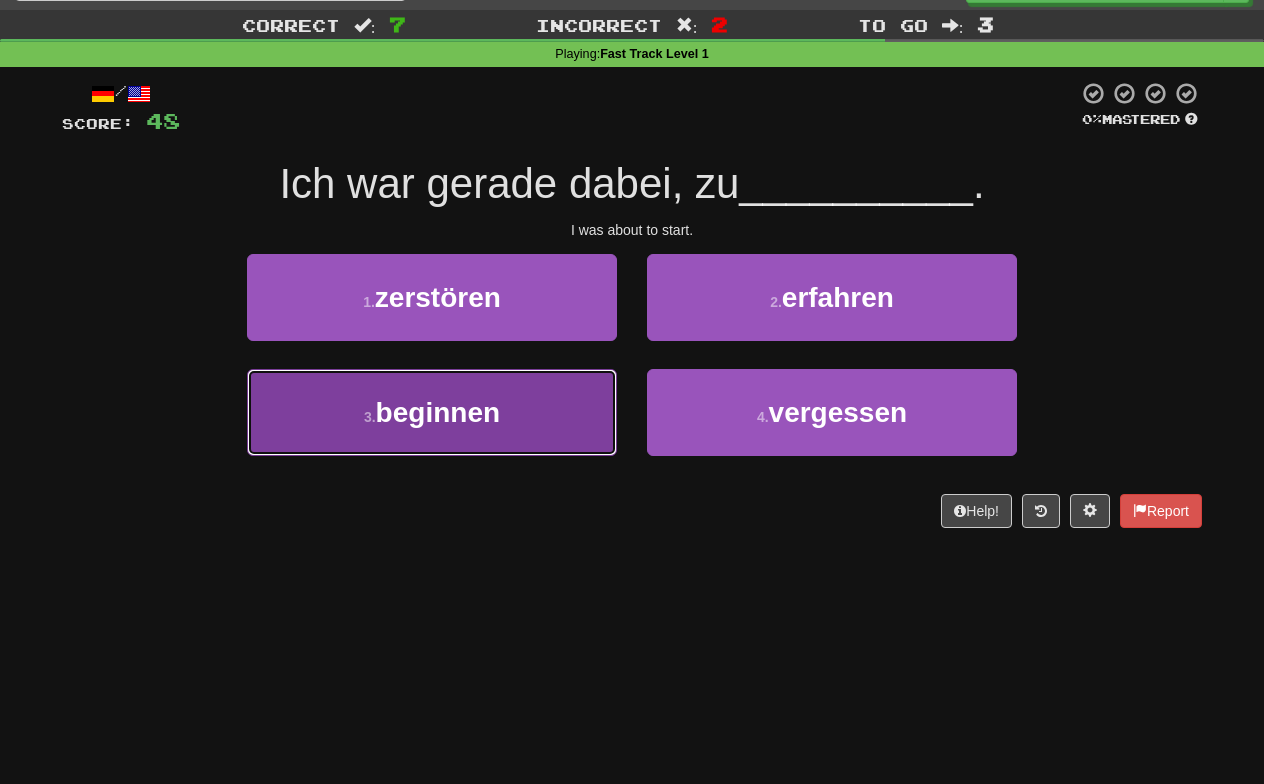 click on "3 .  beginnen" at bounding box center [432, 412] 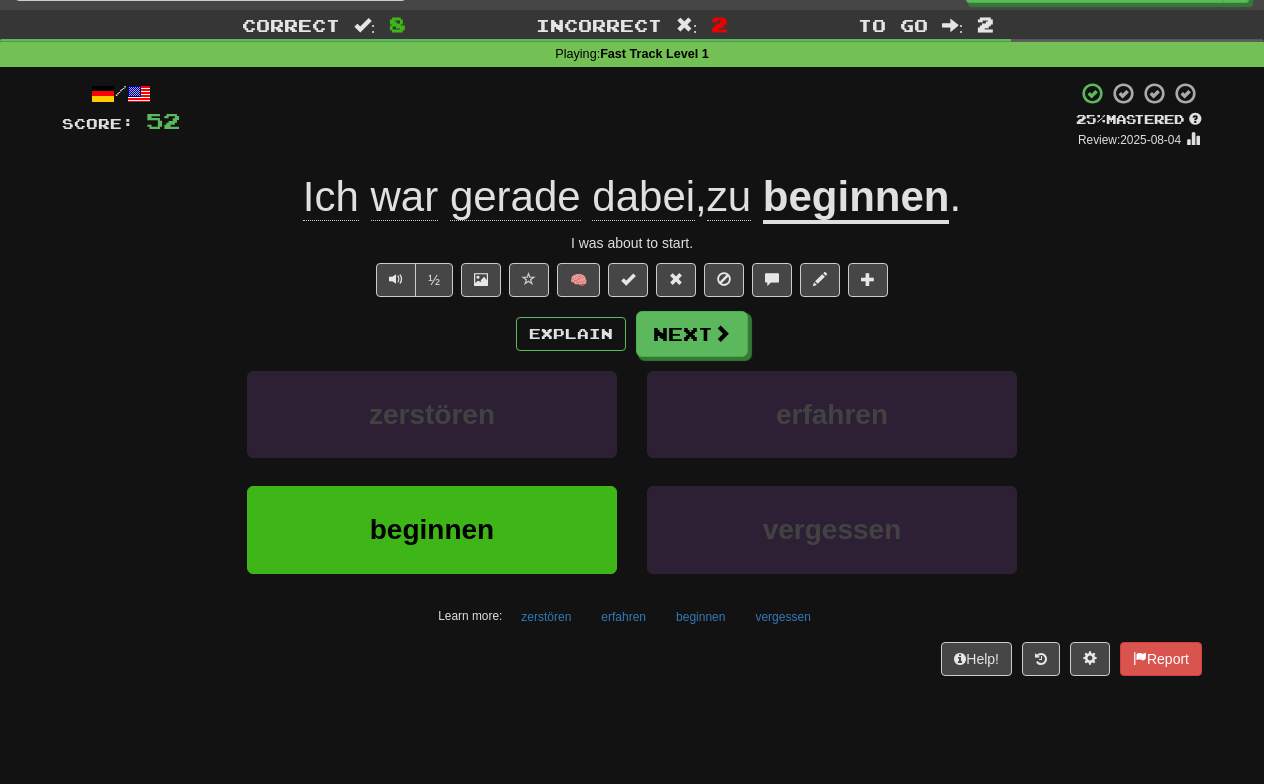 click on "dabei" 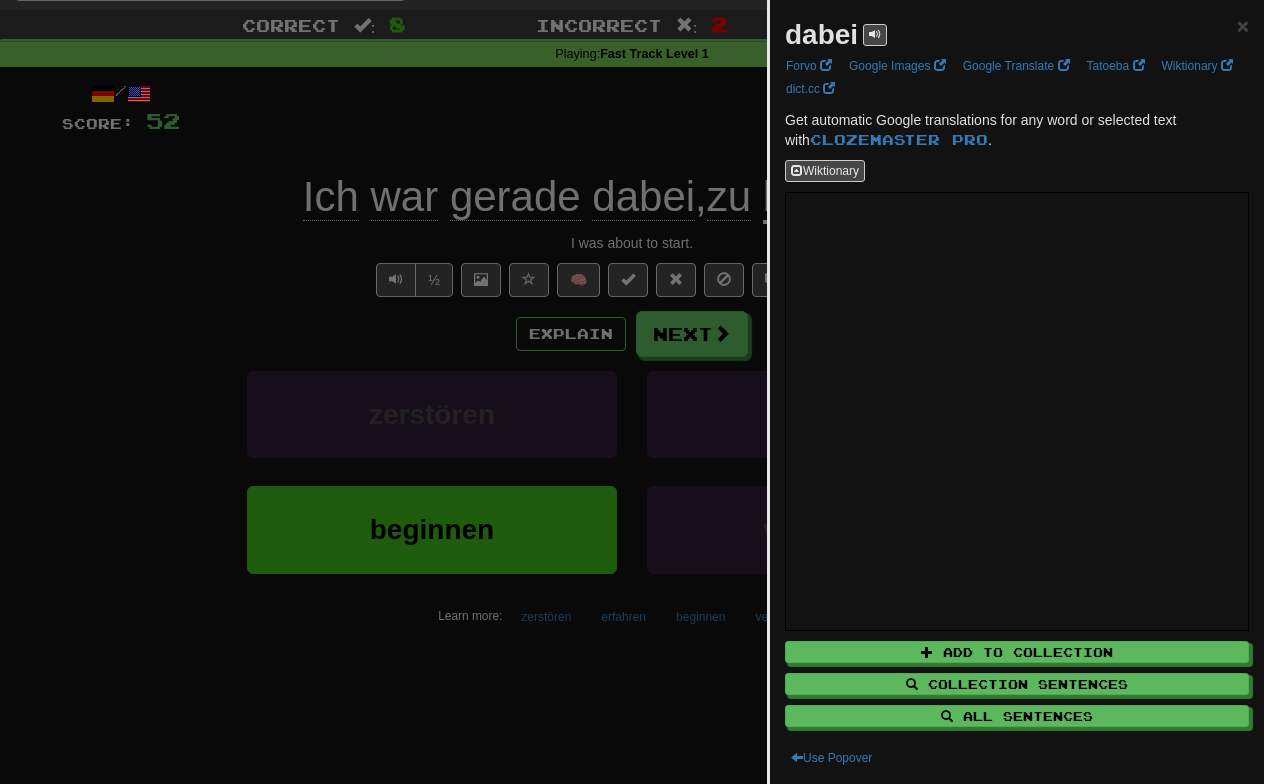 click at bounding box center (632, 392) 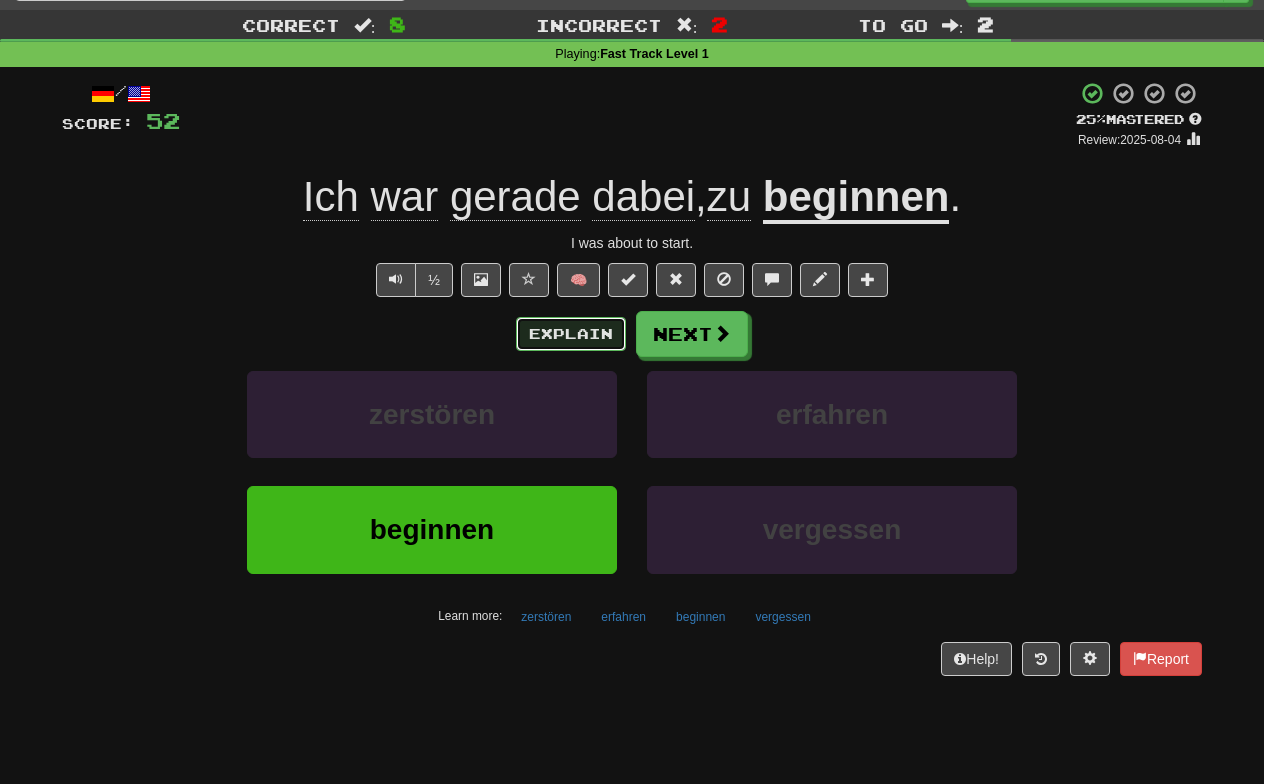click on "Explain" at bounding box center (571, 334) 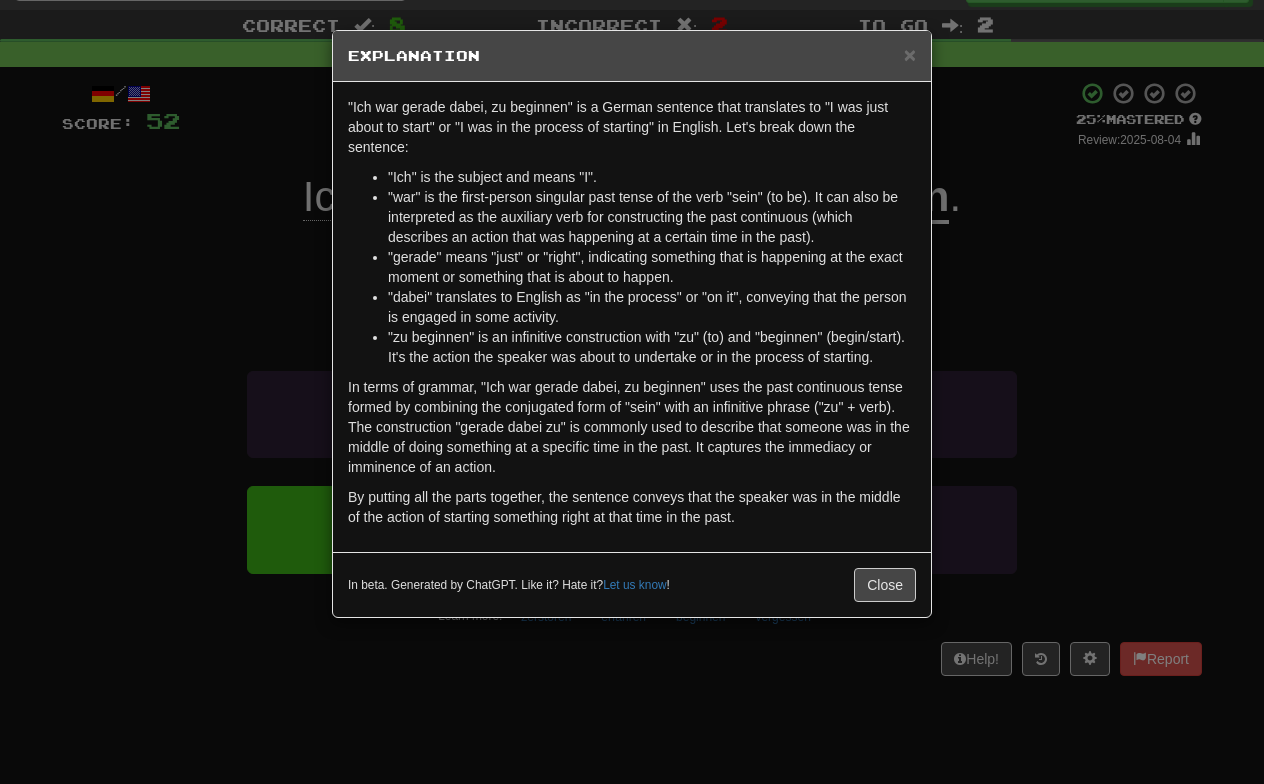 click on "× Explanation "Ich war gerade dabei, zu beginnen" is a German sentence that translates to "I was just about to start" or "I was in the process of starting" in English. Let's break down the sentence:
"Ich" is the subject and means "I".
"war" is the first-person singular past tense of the verb "sein" (to be). It can also be interpreted as the auxiliary verb for constructing the past continuous (which describes an action that was happening at a certain time in the past).
"gerade" means "just" or "right", indicating something that is happening at the exact moment or something that is about to happen.
"dabei" translates to English as "in the process" or "on it", conveying that the person is engaged in some activity.
"zu beginnen" is an infinitive construction with "zu" (to) and "beginnen" (begin/start). It's the action the speaker was about to undertake or in the process of starting.
In beta. Generated by ChatGPT. Like it? Hate it?  Let us know ! Close" at bounding box center [632, 392] 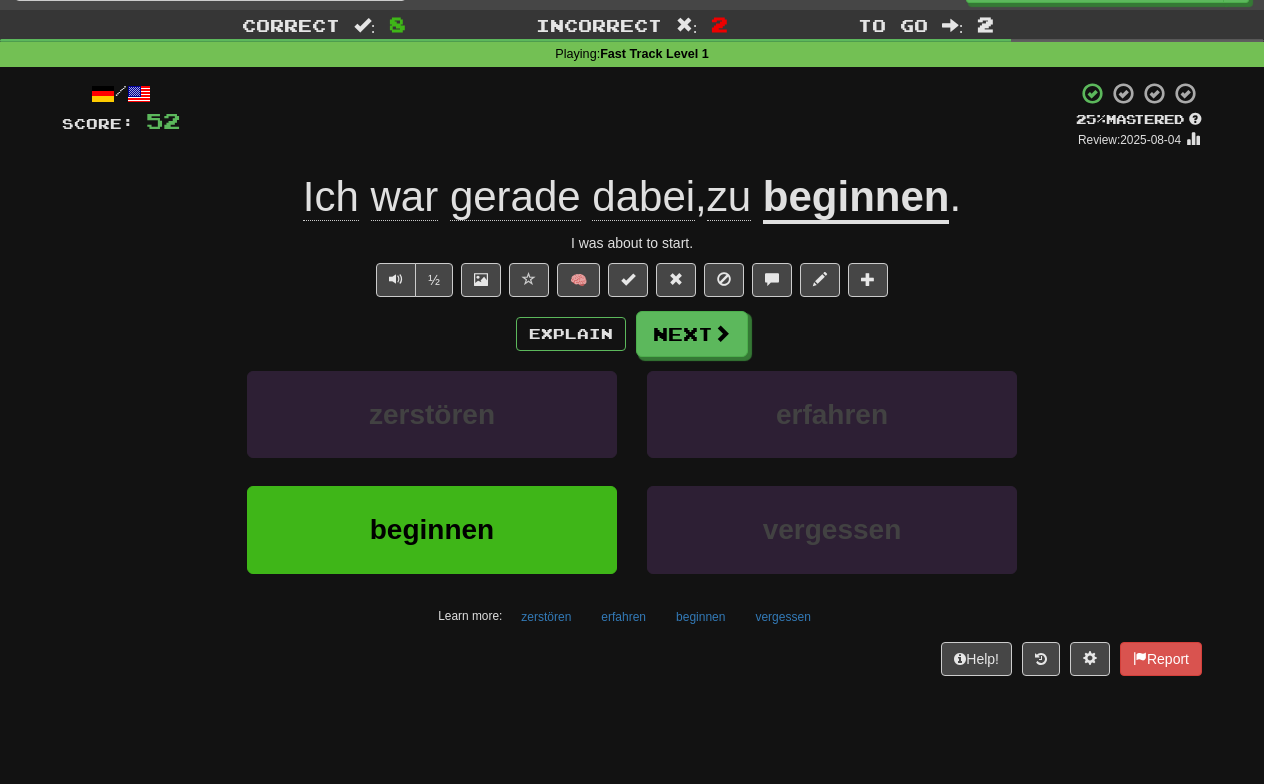 click on "dabei" 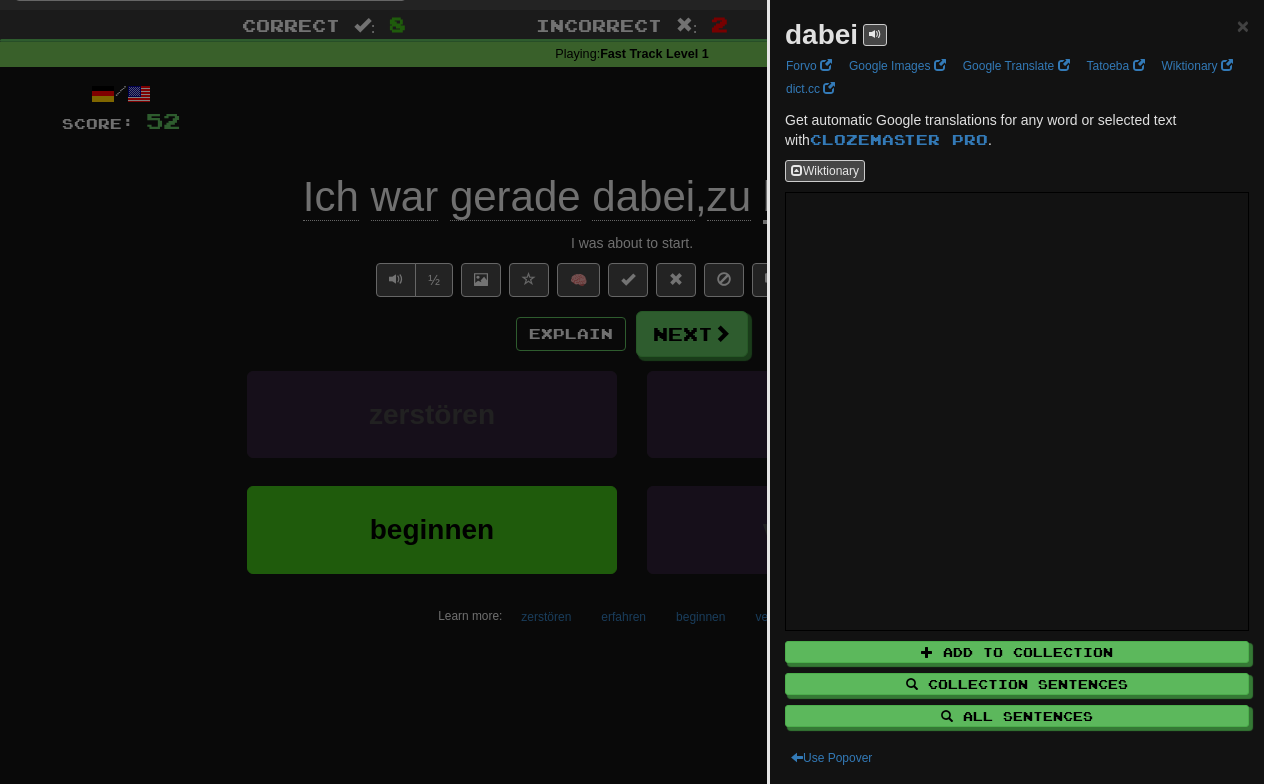 click at bounding box center [632, 392] 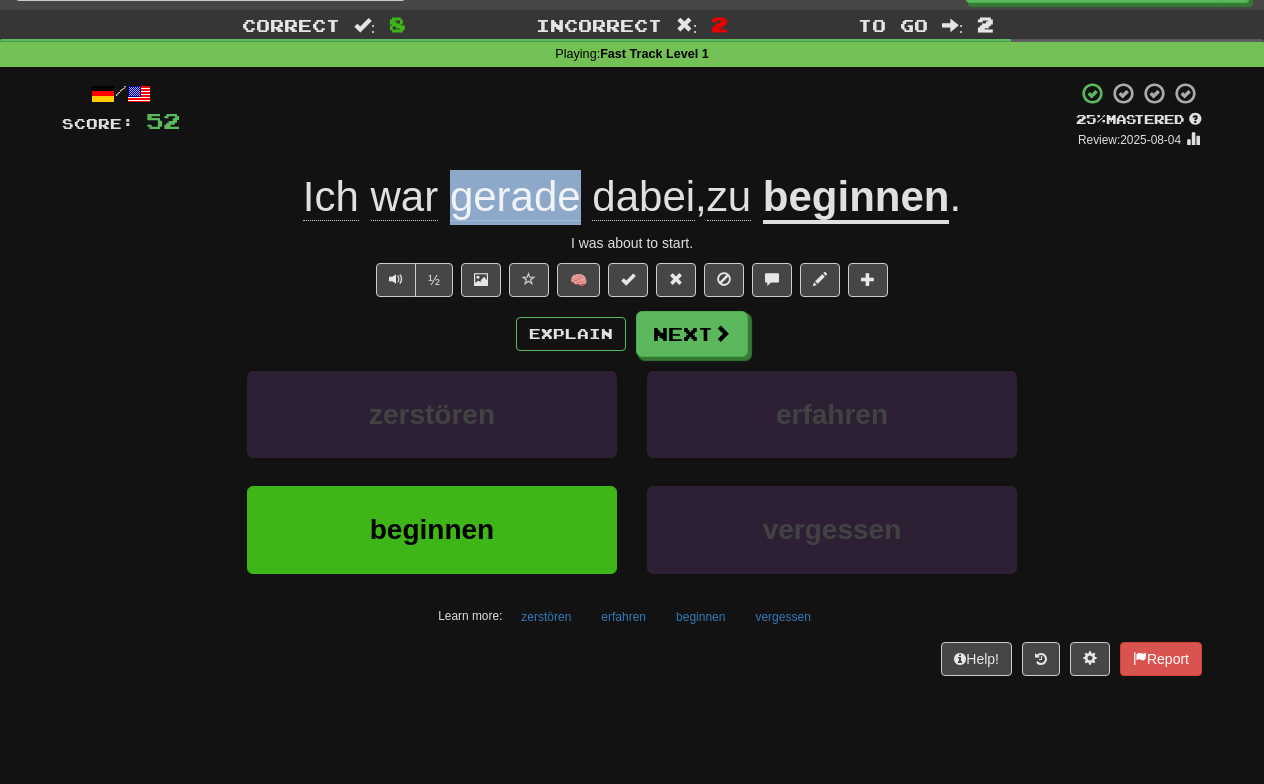click on "Explain Next" at bounding box center (632, 334) 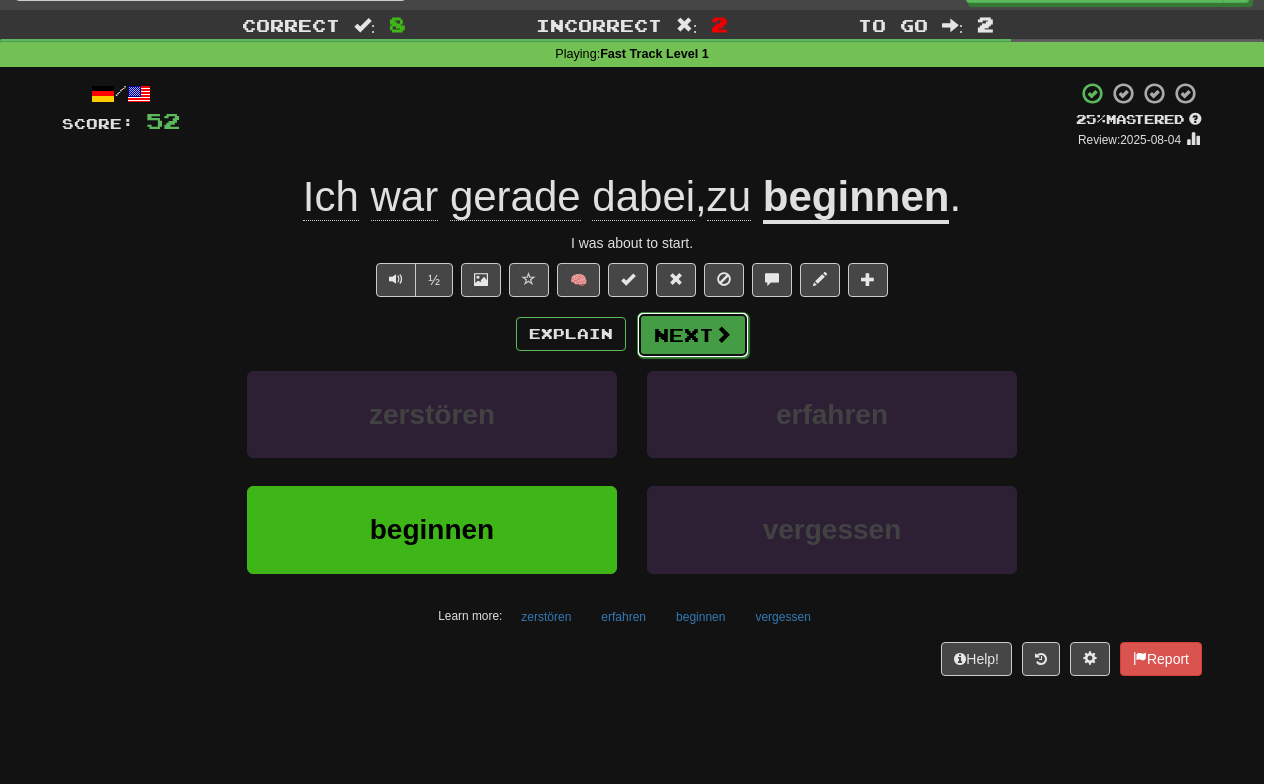click on "Next" at bounding box center (693, 335) 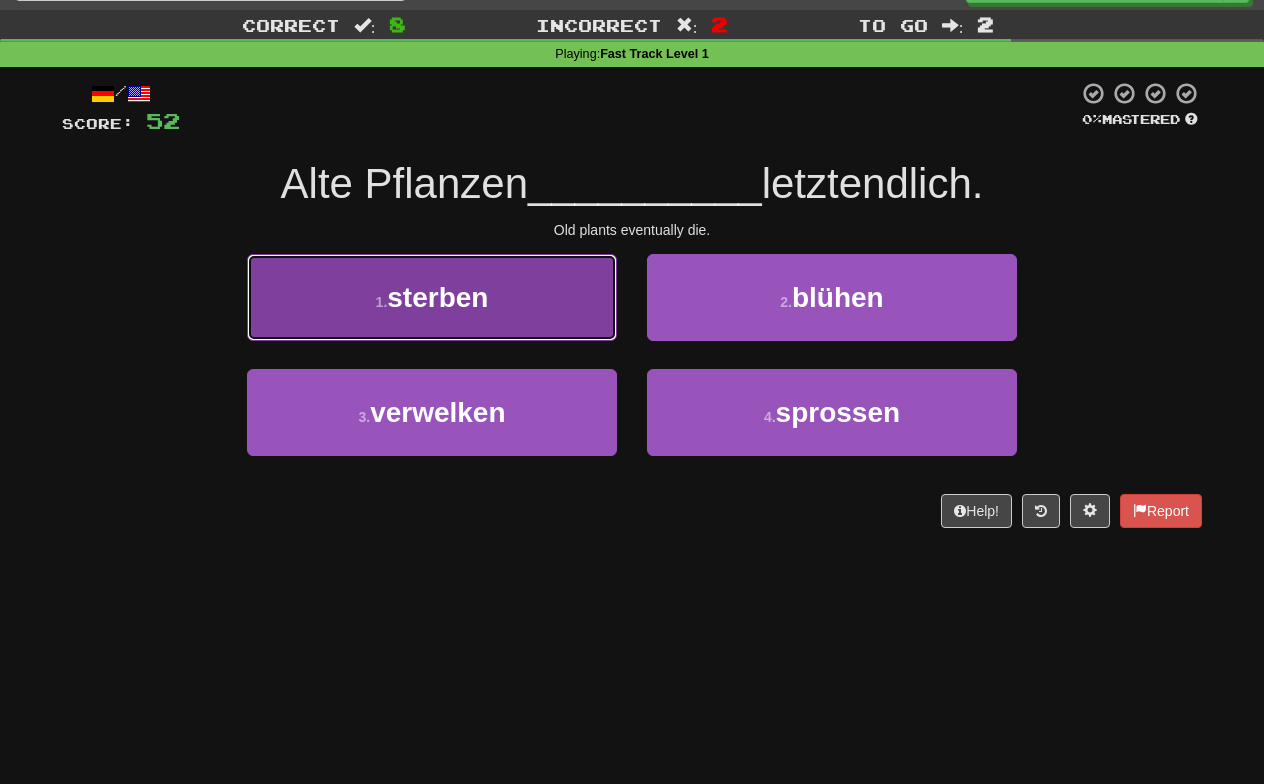 click on "1 .  sterben" at bounding box center [432, 297] 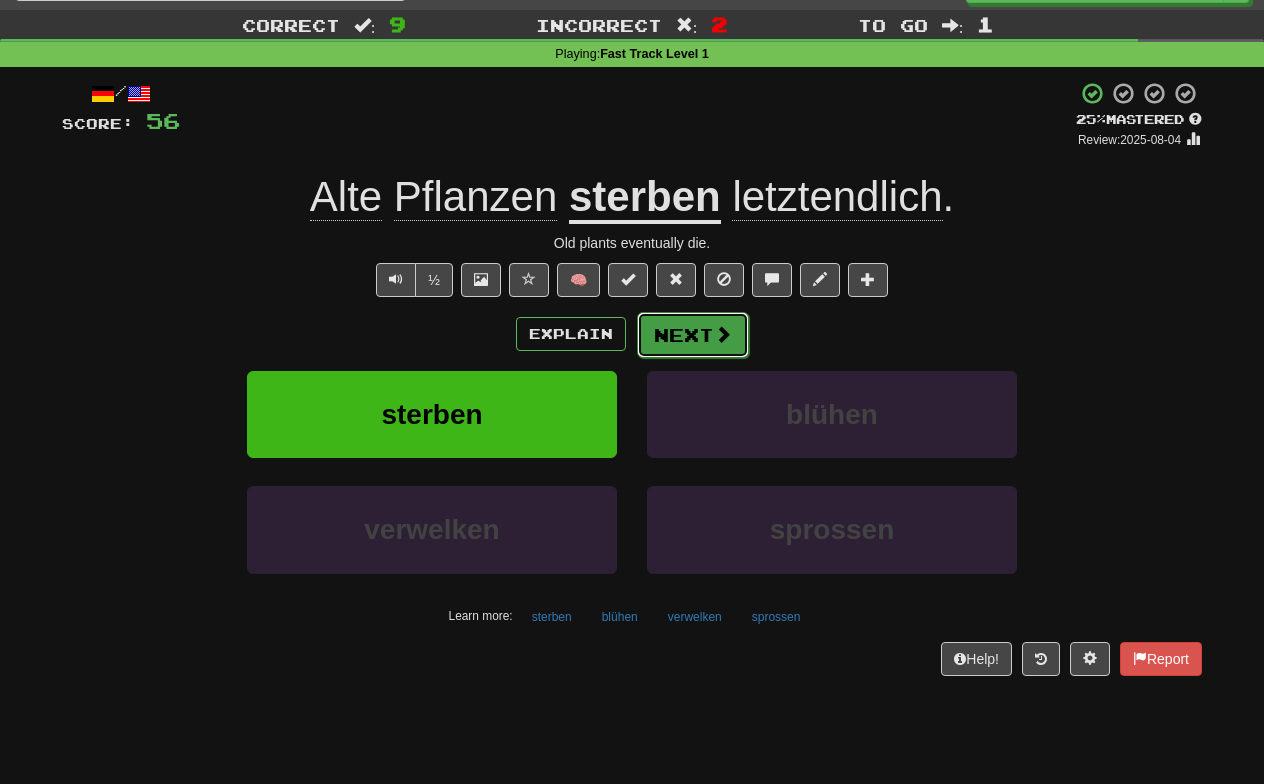 click on "Next" at bounding box center (693, 335) 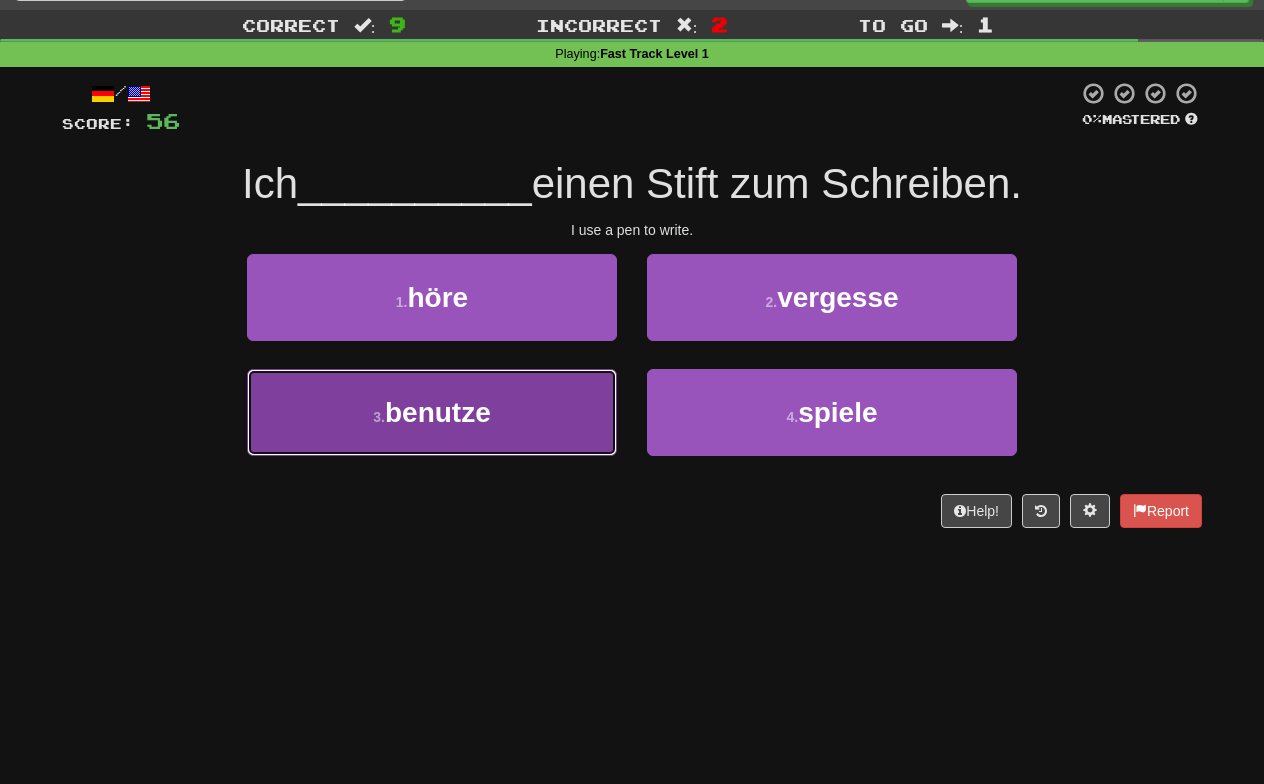 click on "3 .  benutze" at bounding box center [432, 412] 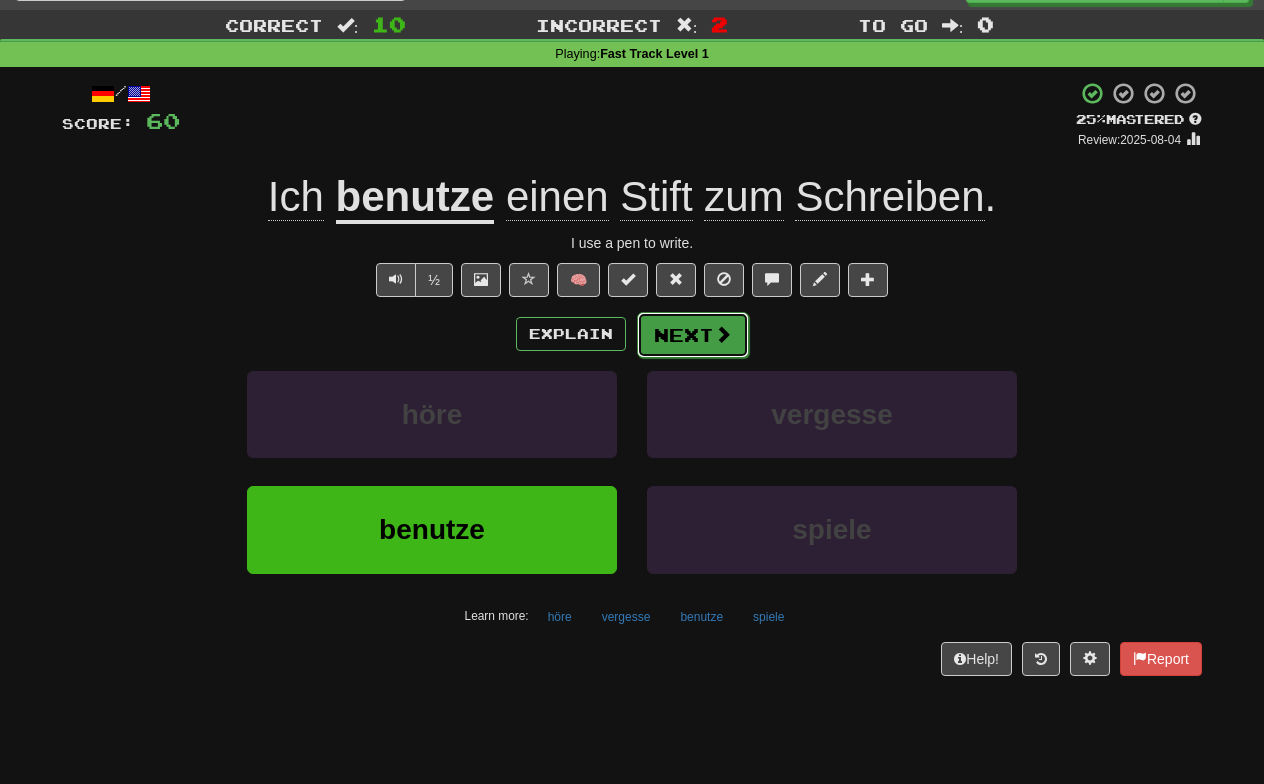 click on "Next" at bounding box center [693, 335] 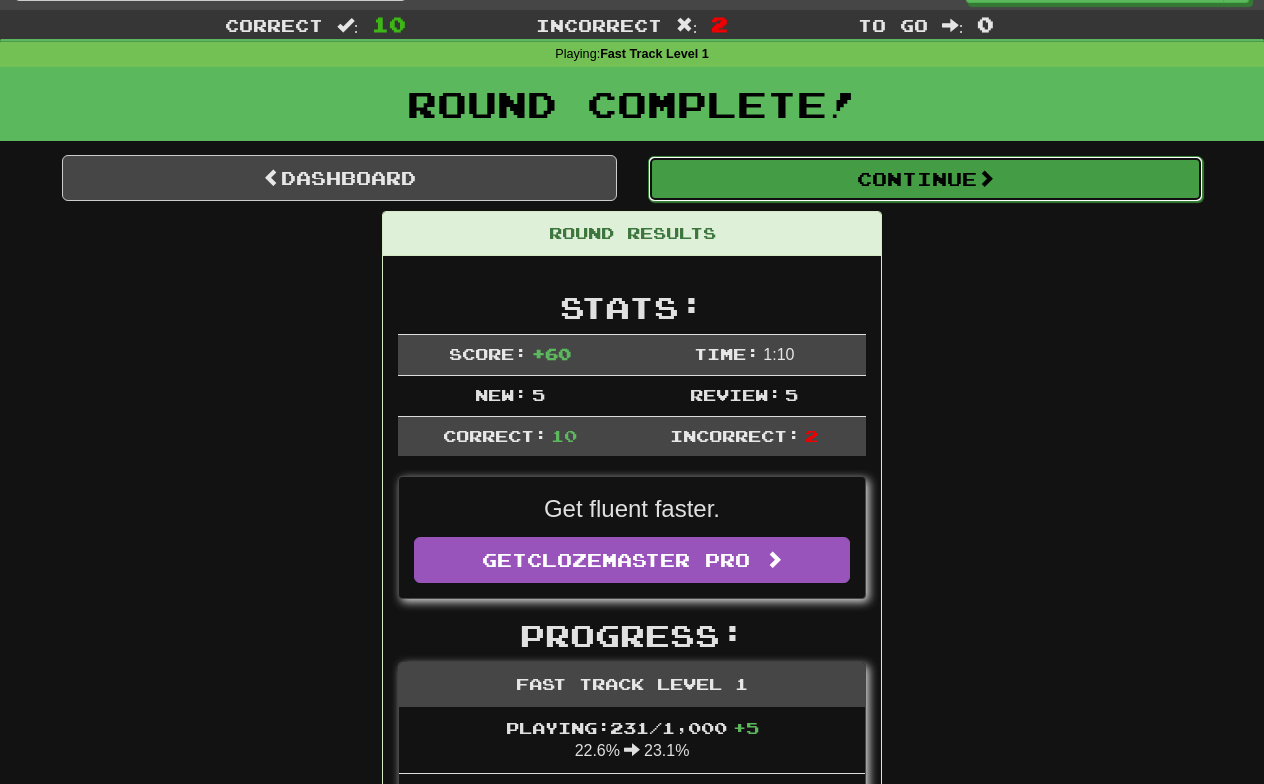 click on "Continue" at bounding box center (925, 179) 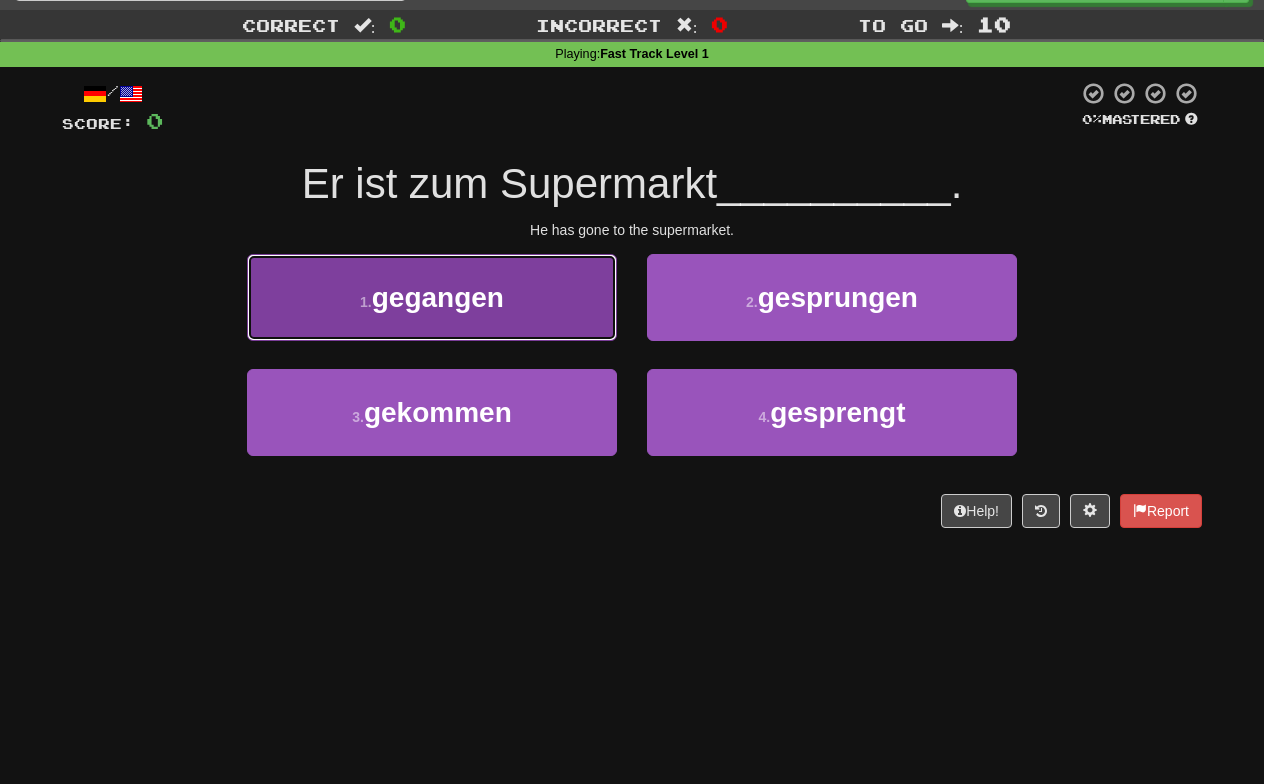 click on "1 .  gegangen" at bounding box center (432, 297) 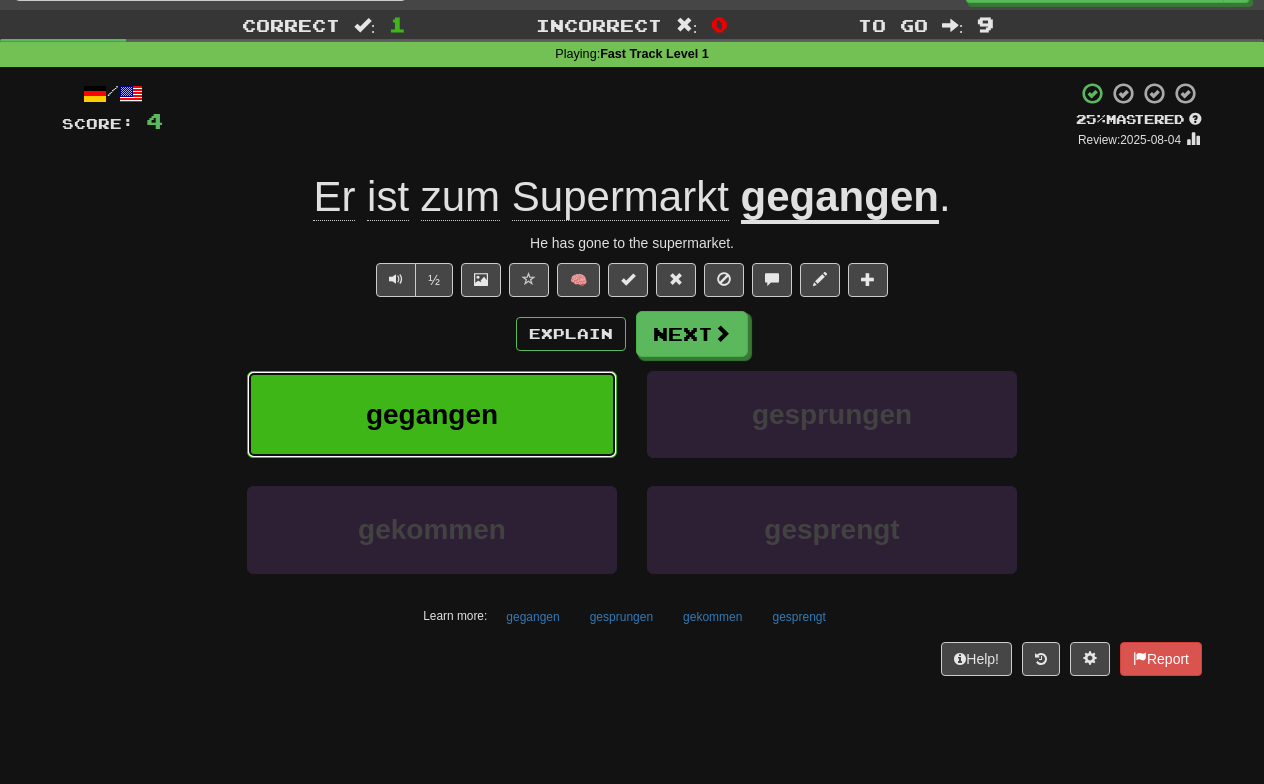 type 